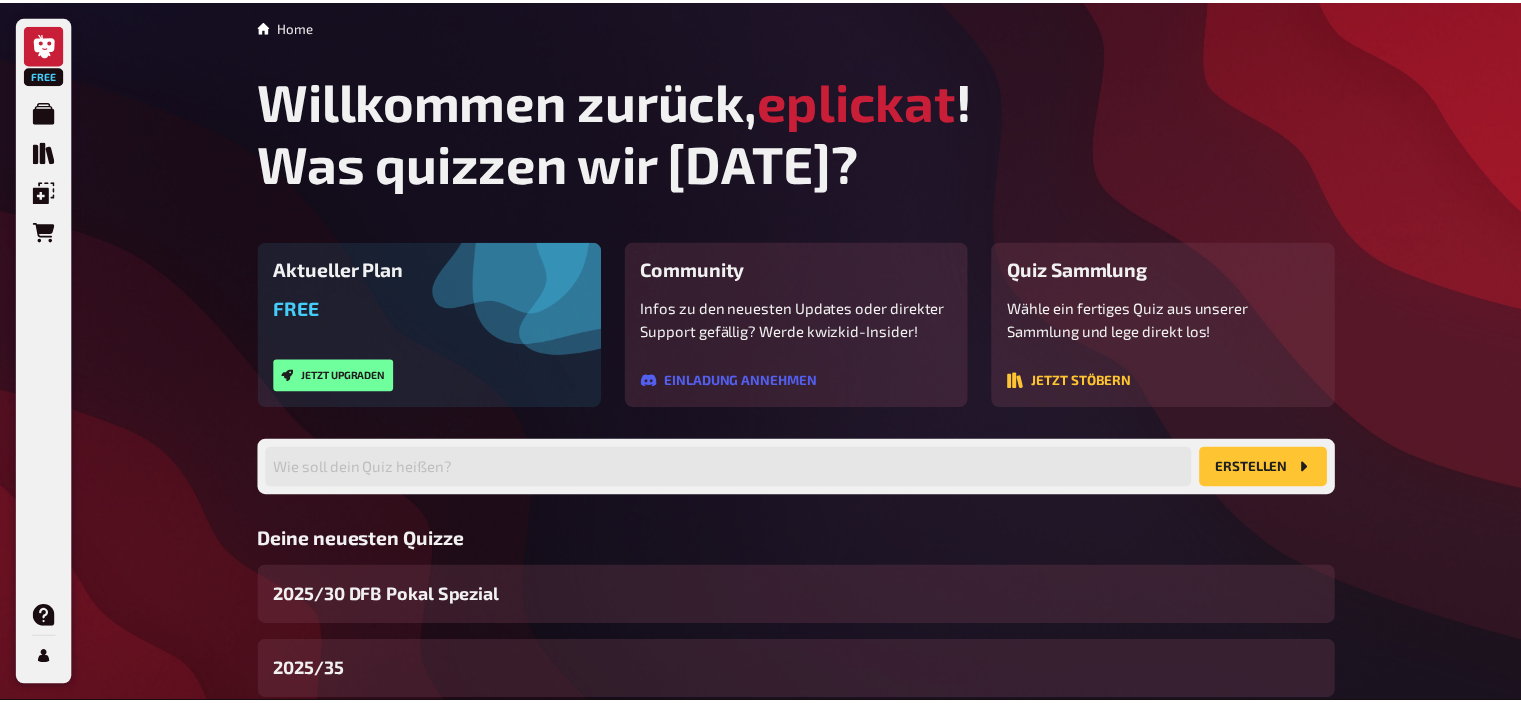 scroll, scrollTop: 0, scrollLeft: 0, axis: both 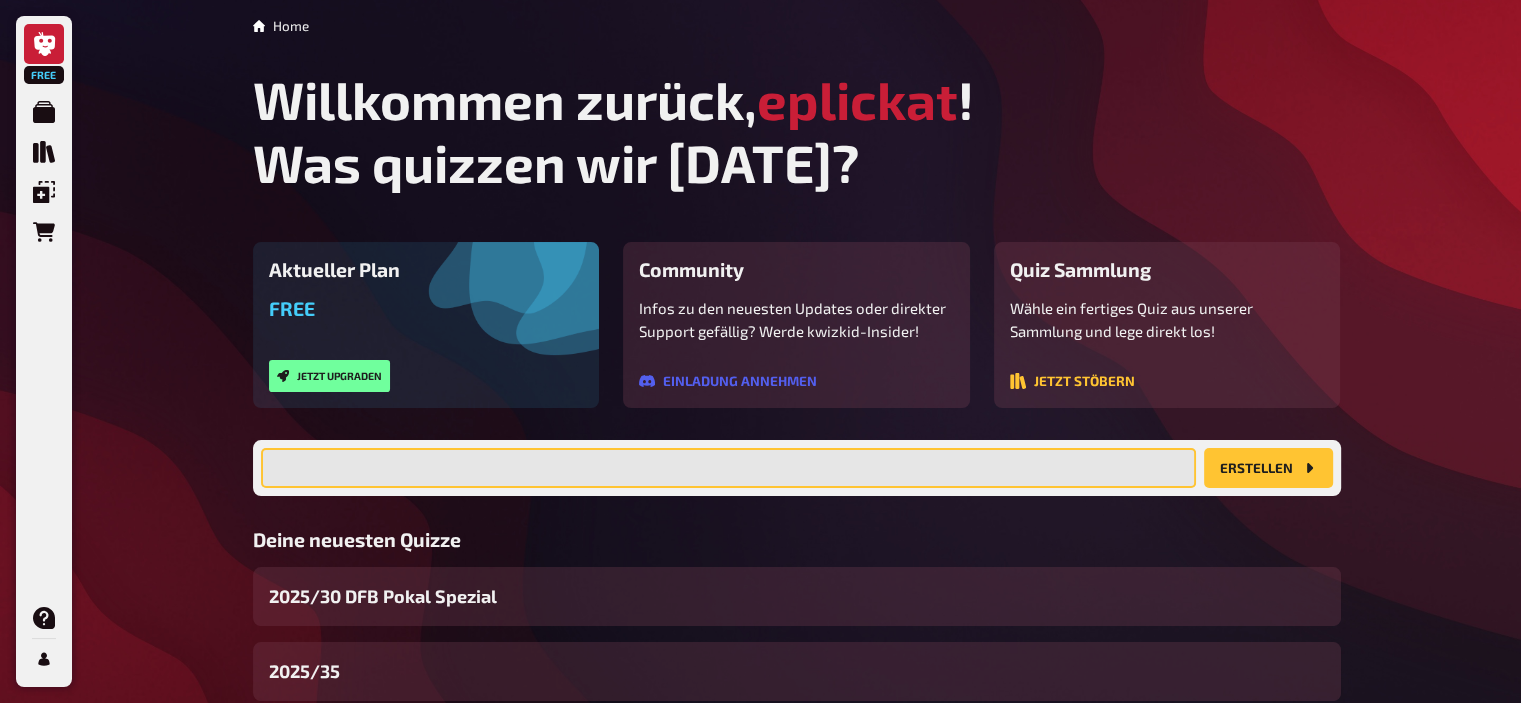 click at bounding box center (728, 468) 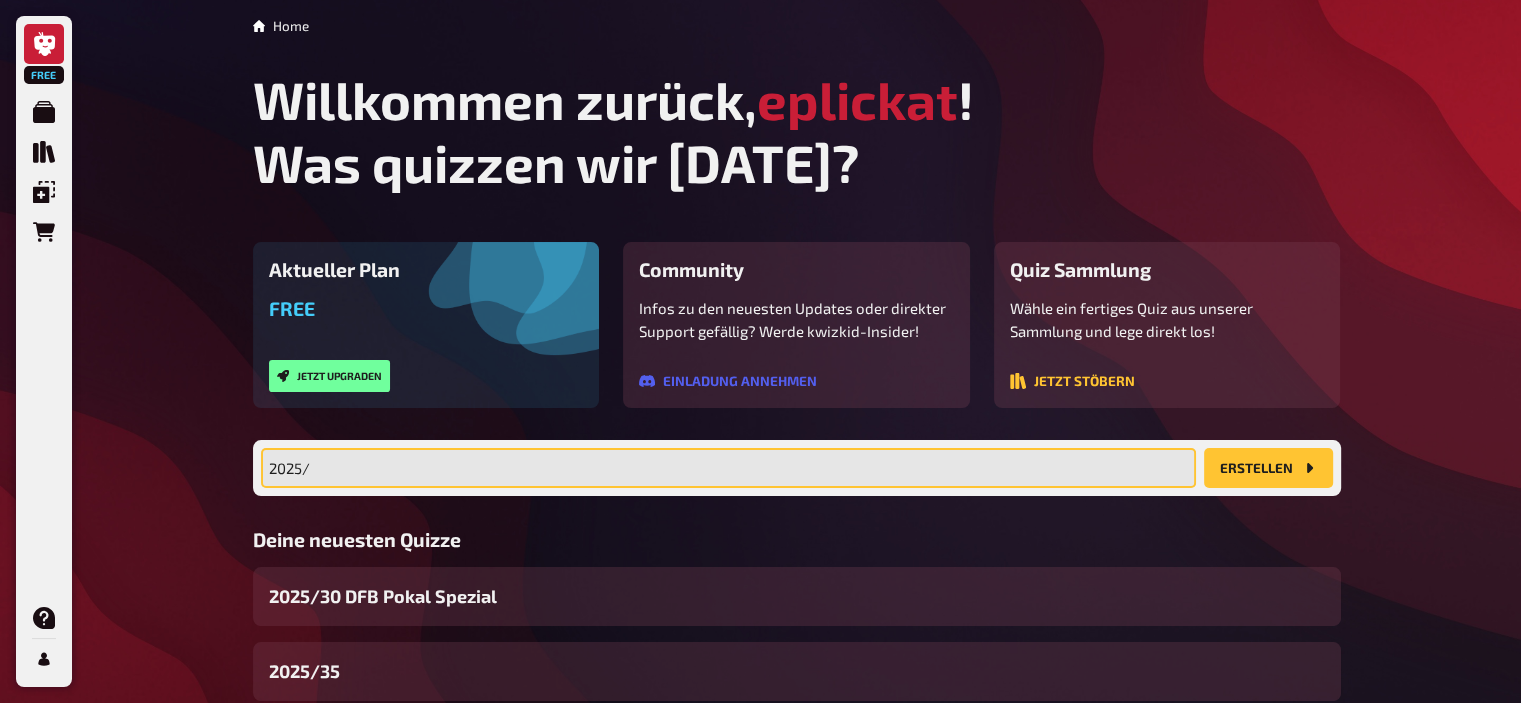 scroll, scrollTop: 204, scrollLeft: 0, axis: vertical 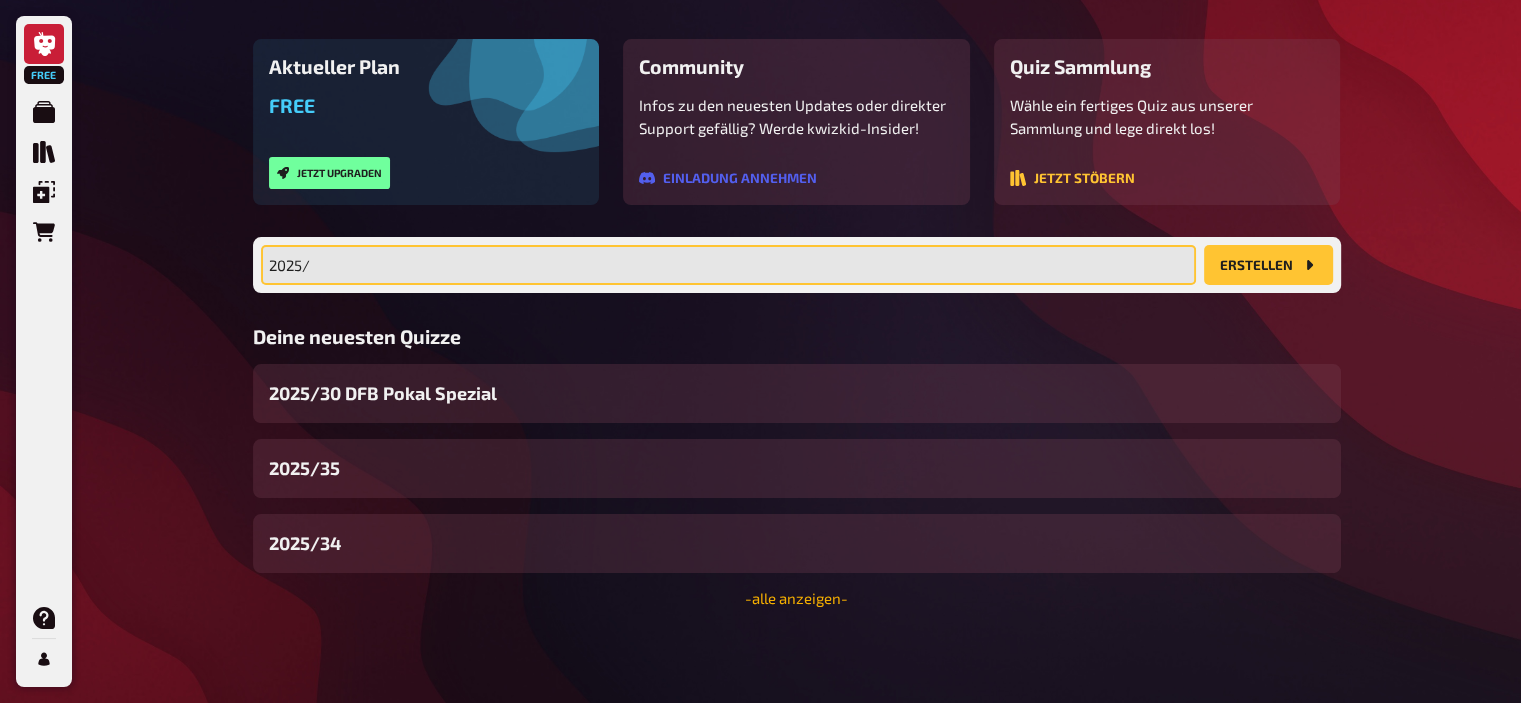 type on "2025/" 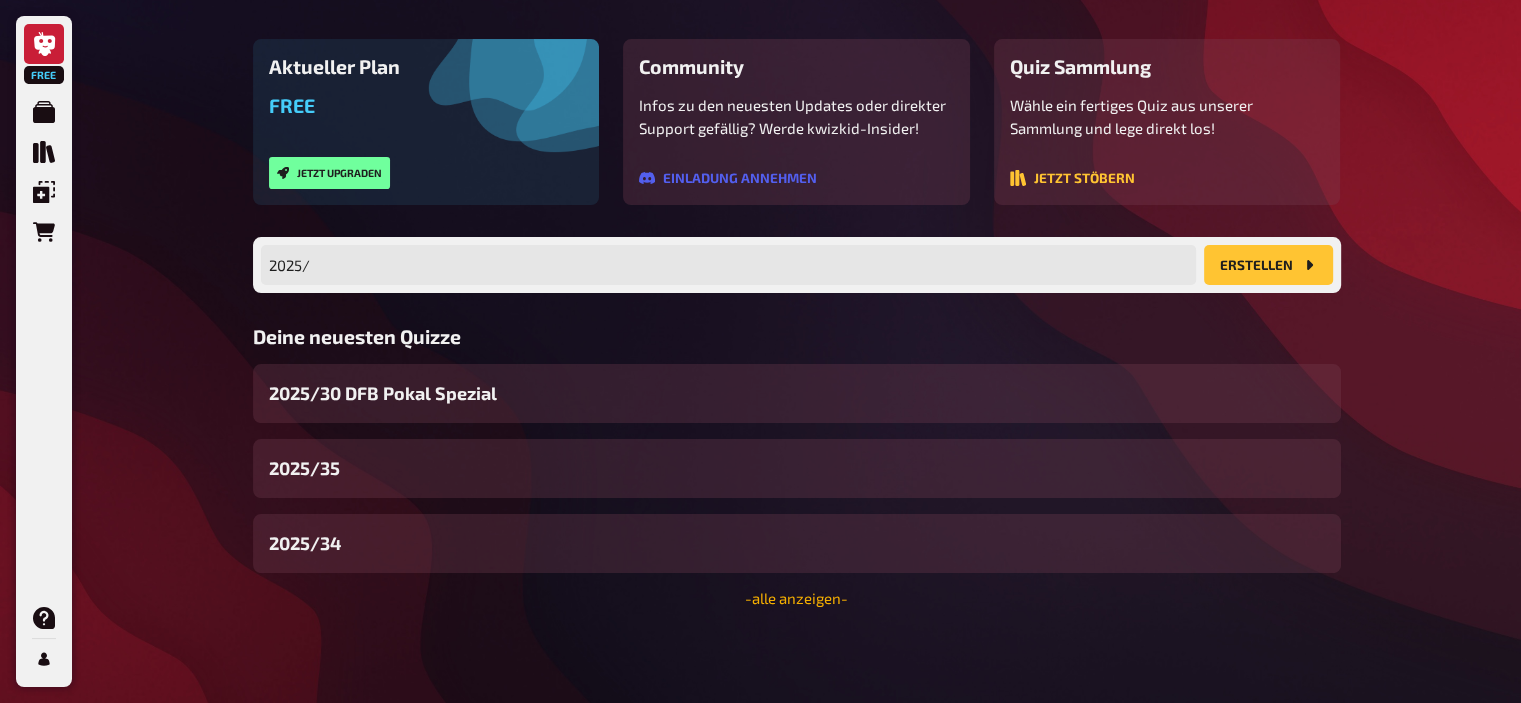 click on "-  alle anzeigen  -" at bounding box center [796, 598] 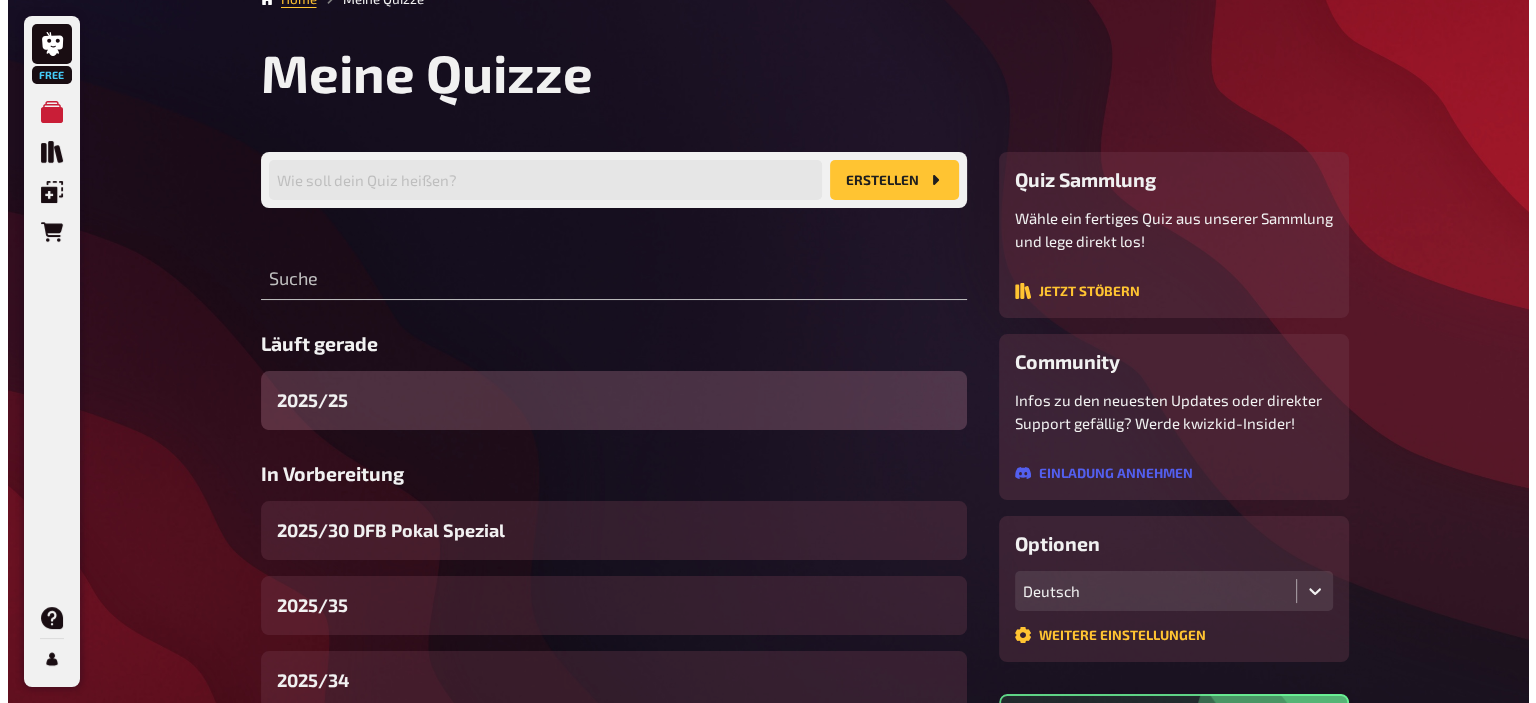 scroll, scrollTop: 0, scrollLeft: 0, axis: both 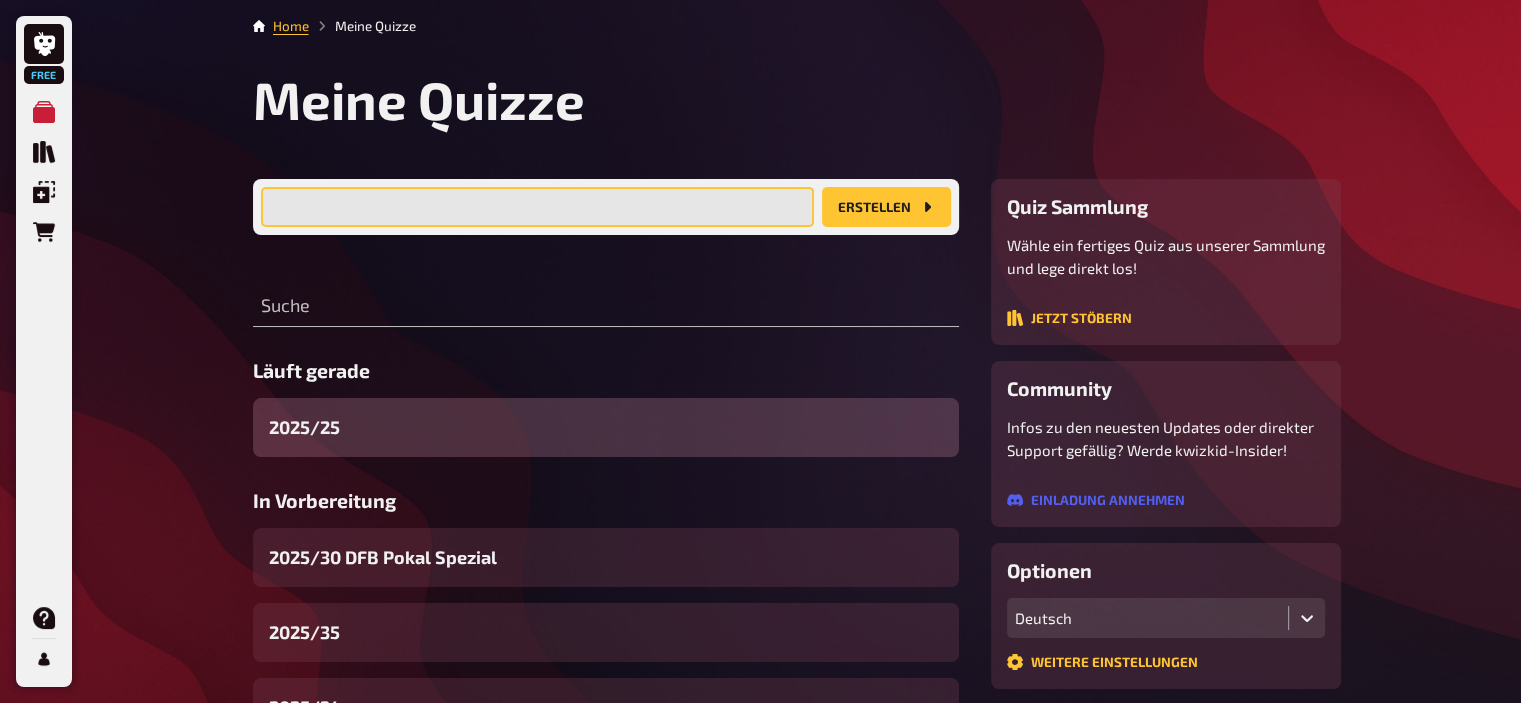 click at bounding box center [537, 207] 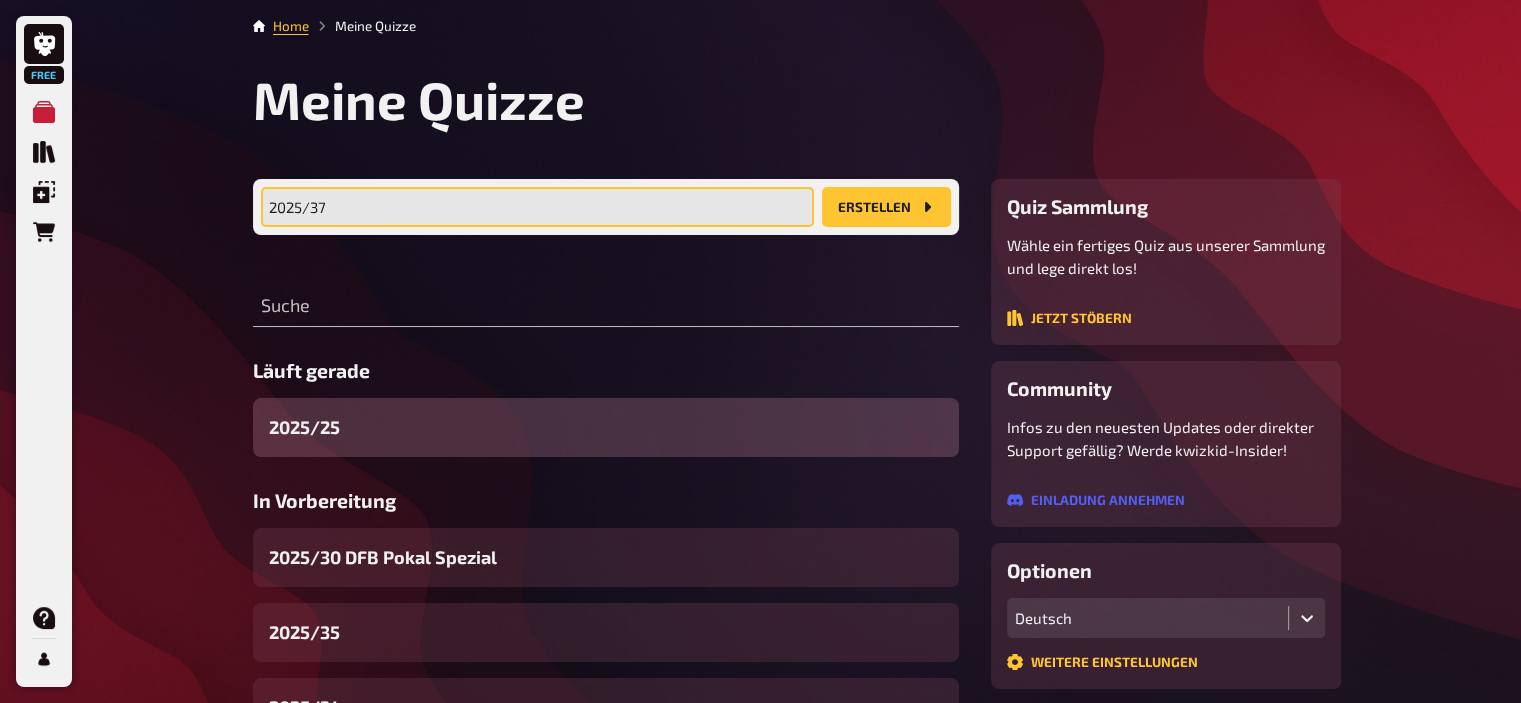 type on "2025/37" 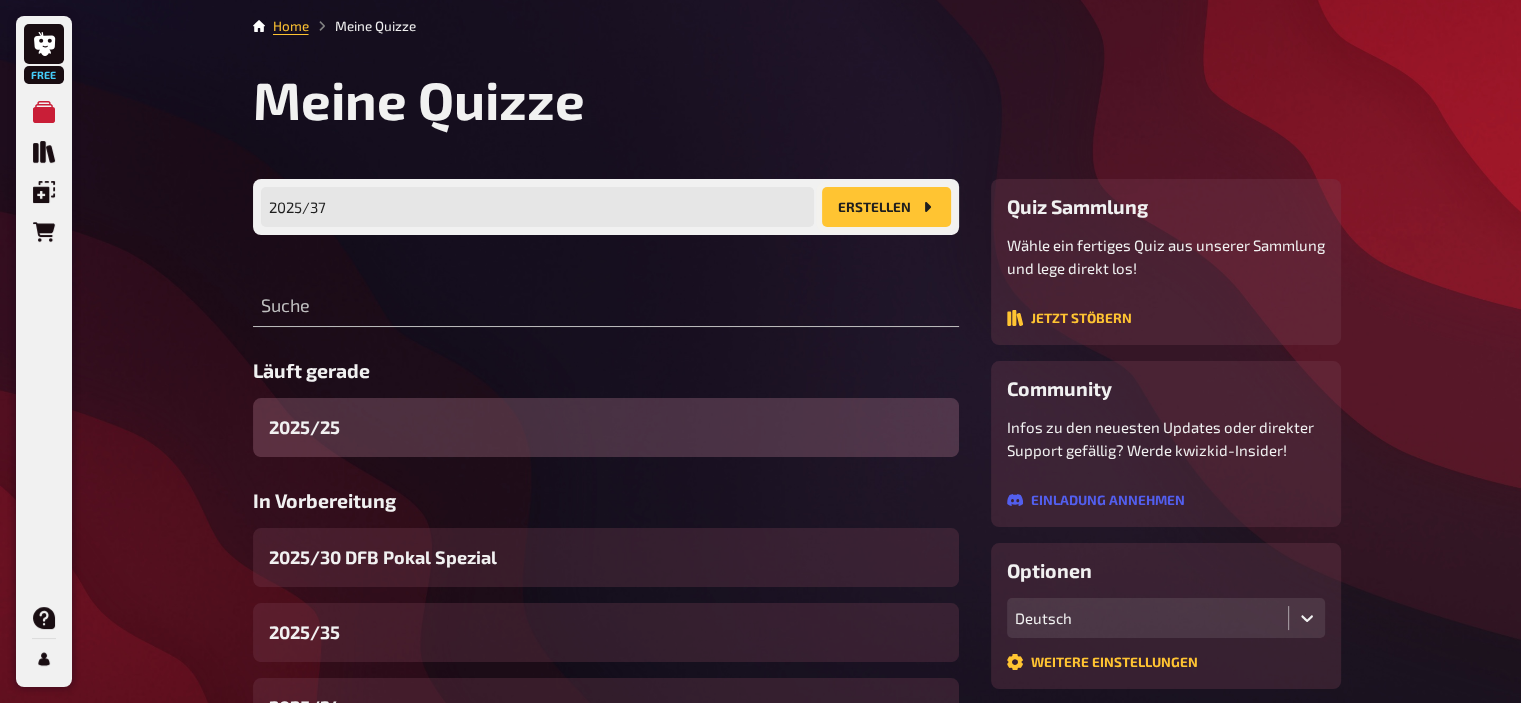 click on "Erstellen" at bounding box center (886, 207) 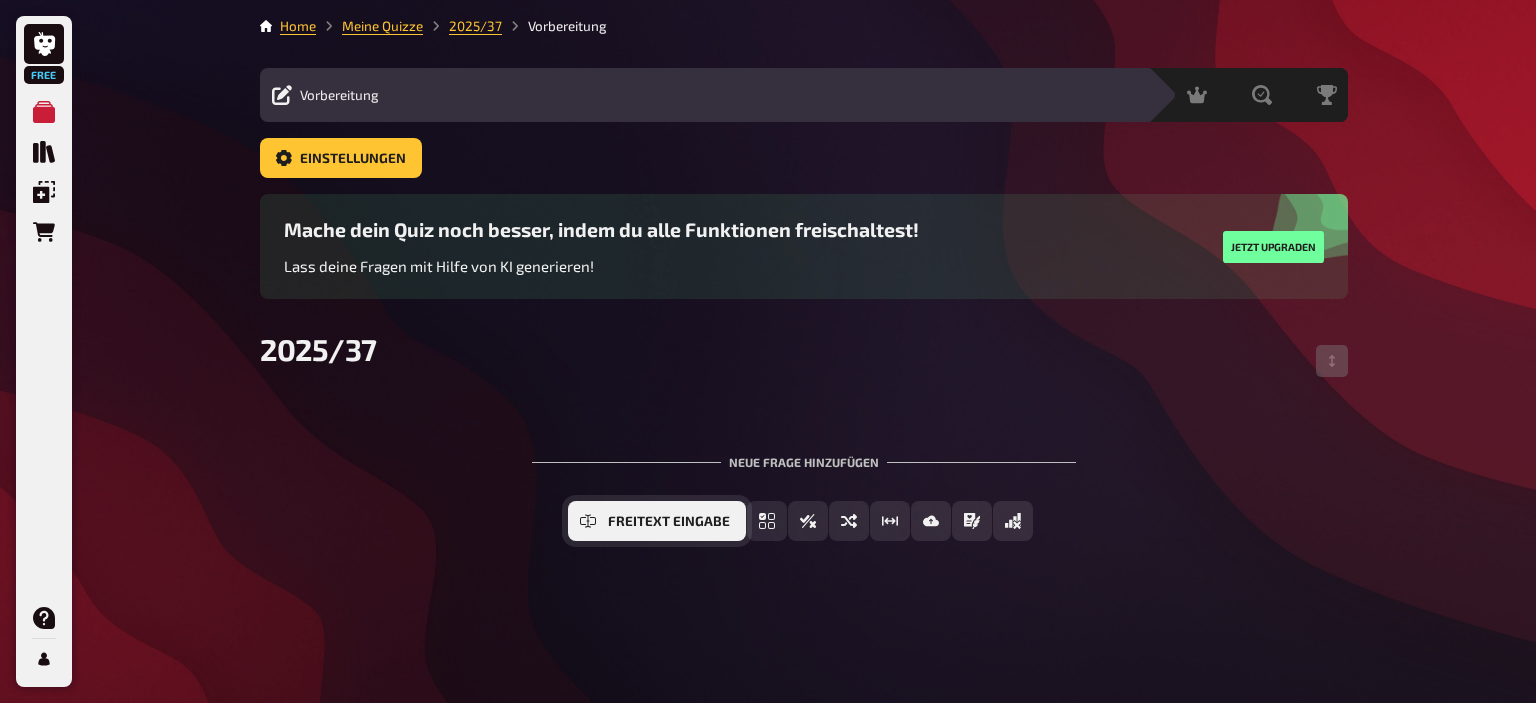 click on "Freitext Eingabe" at bounding box center (669, 522) 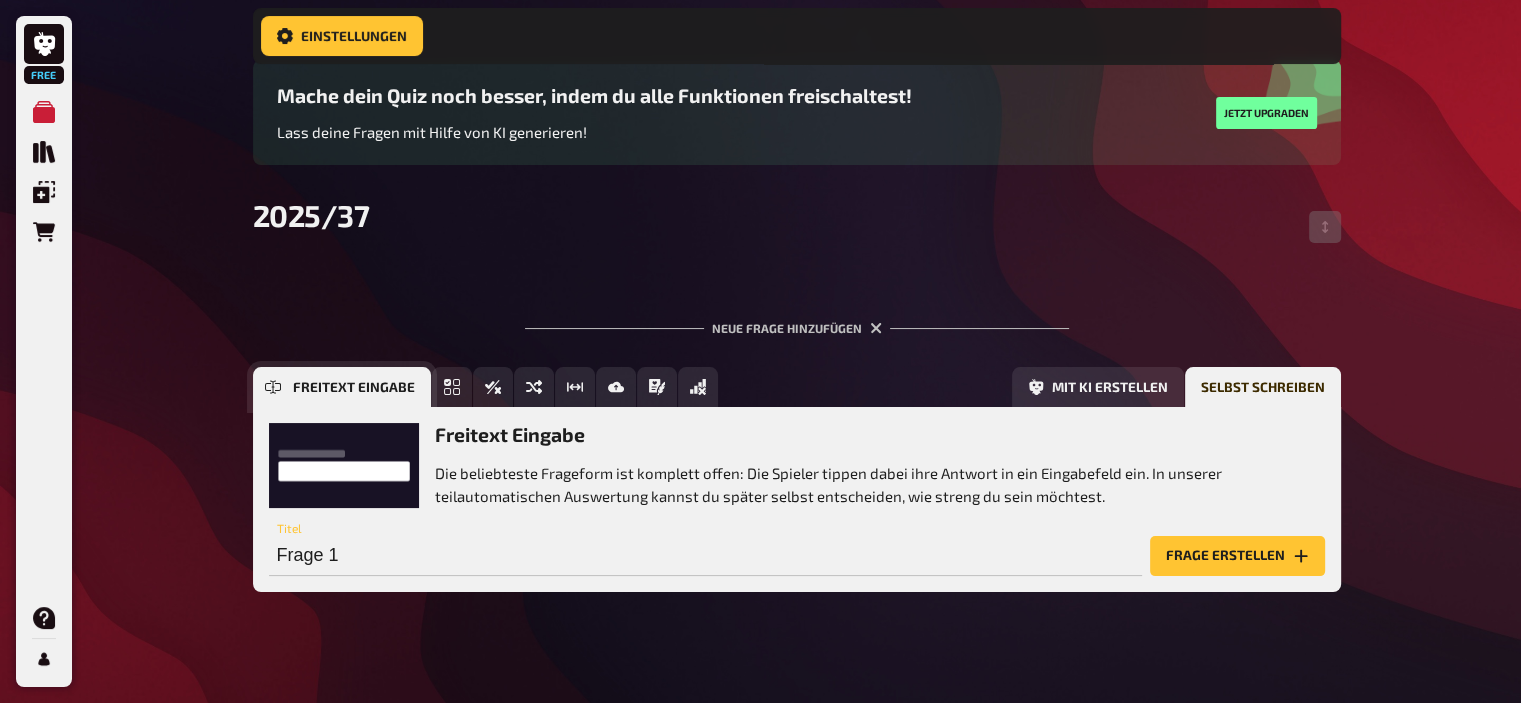 scroll, scrollTop: 167, scrollLeft: 0, axis: vertical 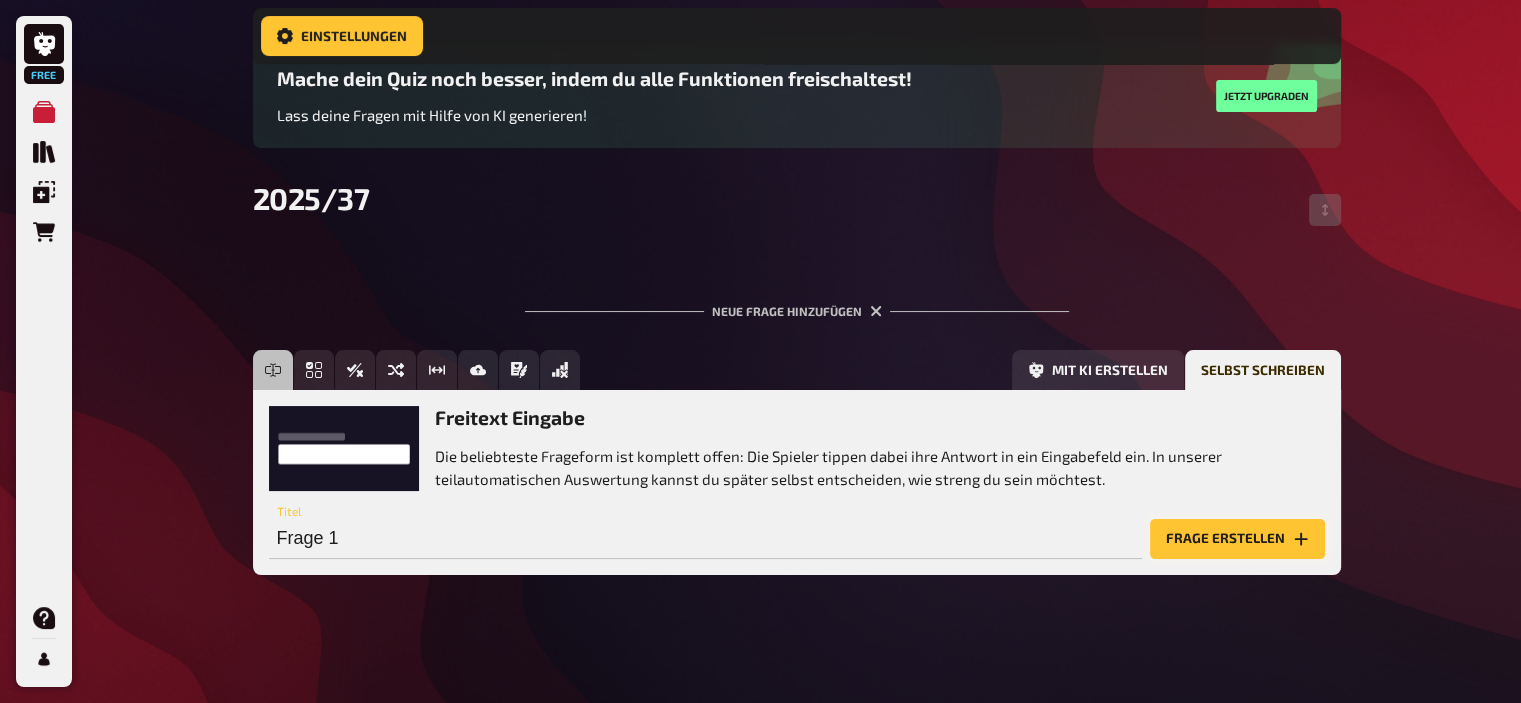 click on "Frage erstellen" at bounding box center [1237, 539] 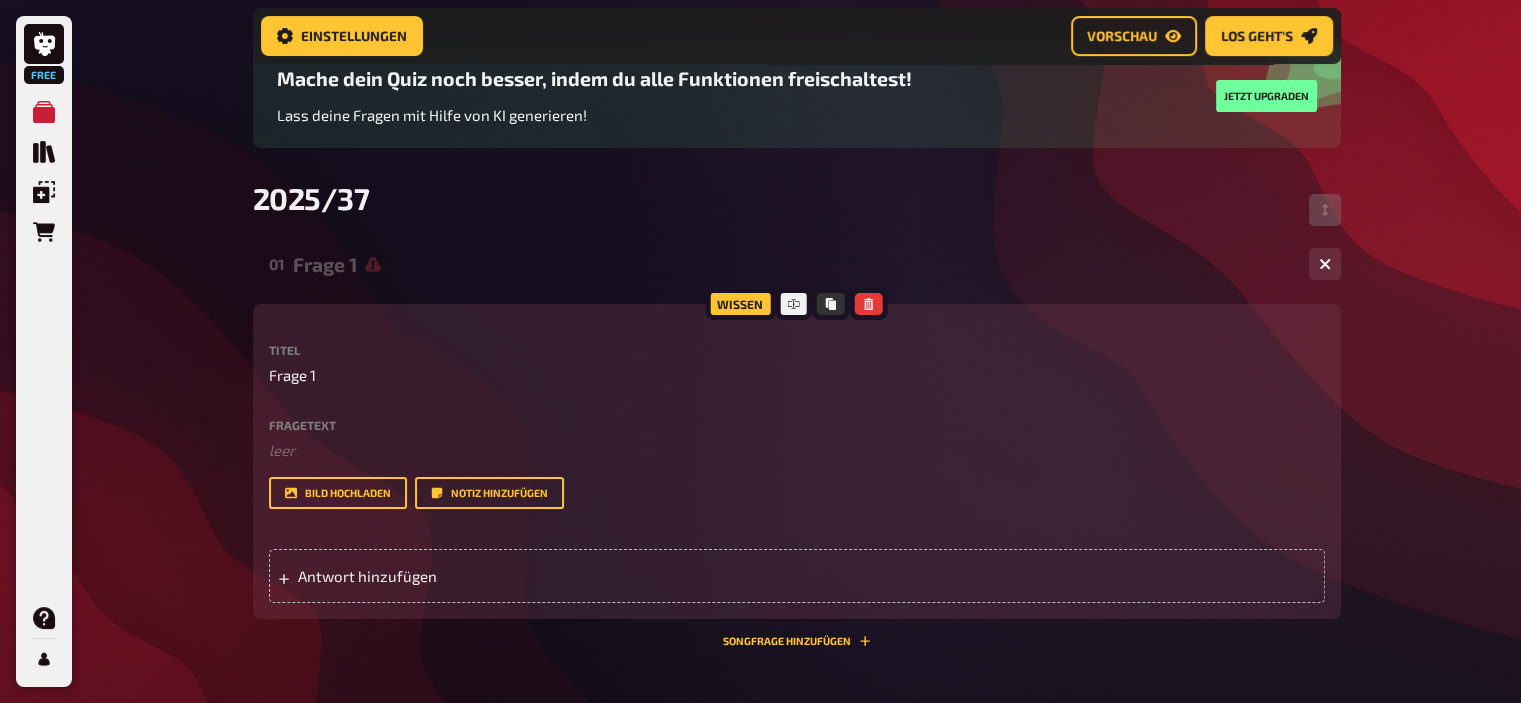 click on "Fragetext ﻿ leer Hier hinziehen für Dateiupload Bild hochladen   Notiz hinzufügen" at bounding box center (797, 464) 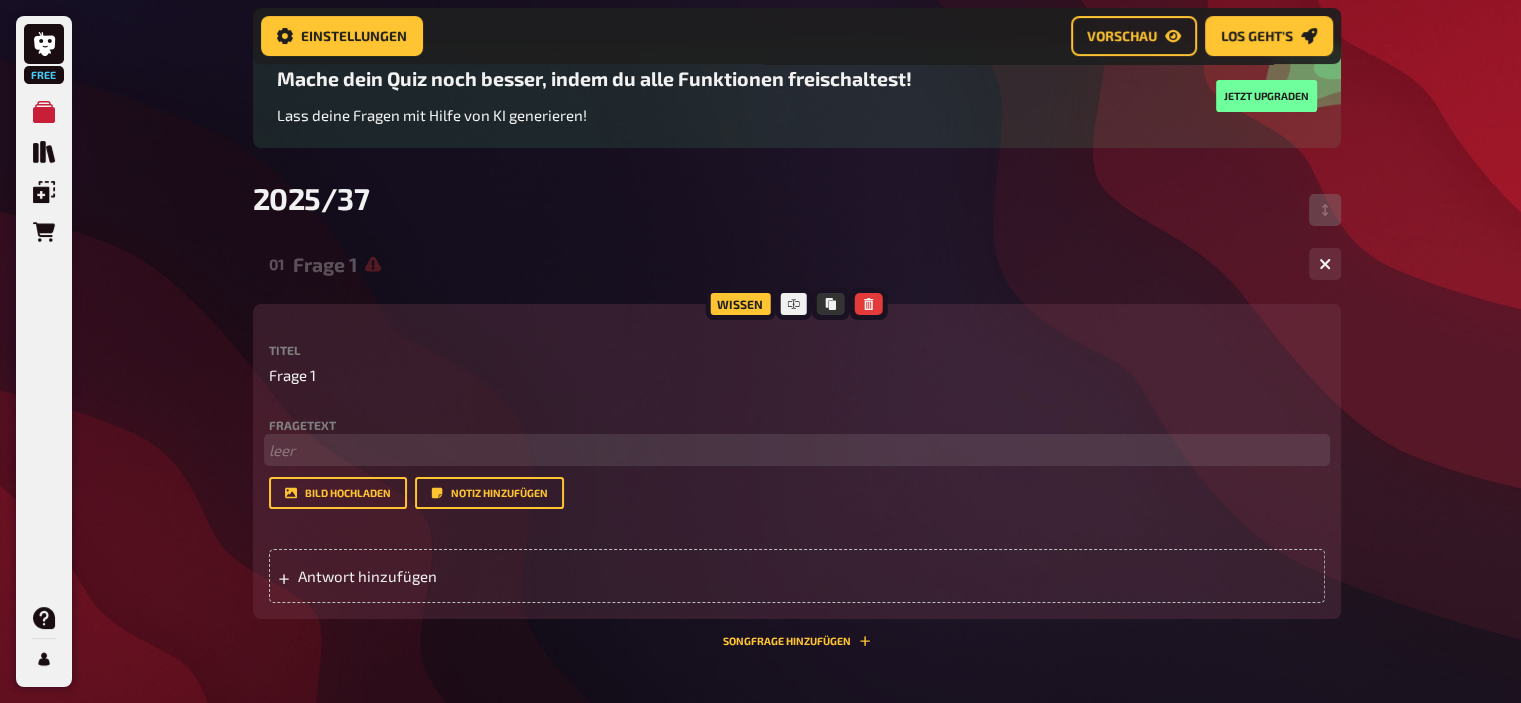 click on "﻿ leer" at bounding box center (797, 450) 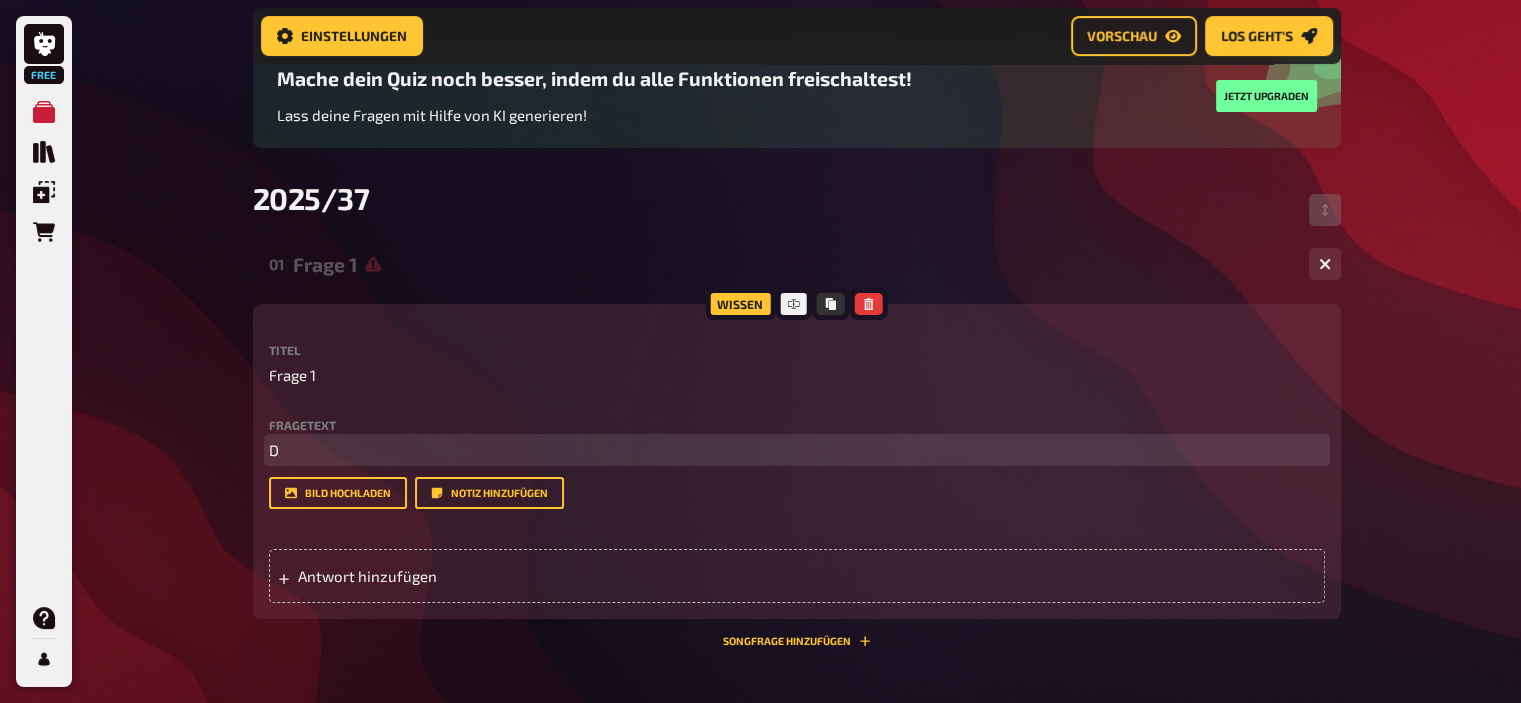 type 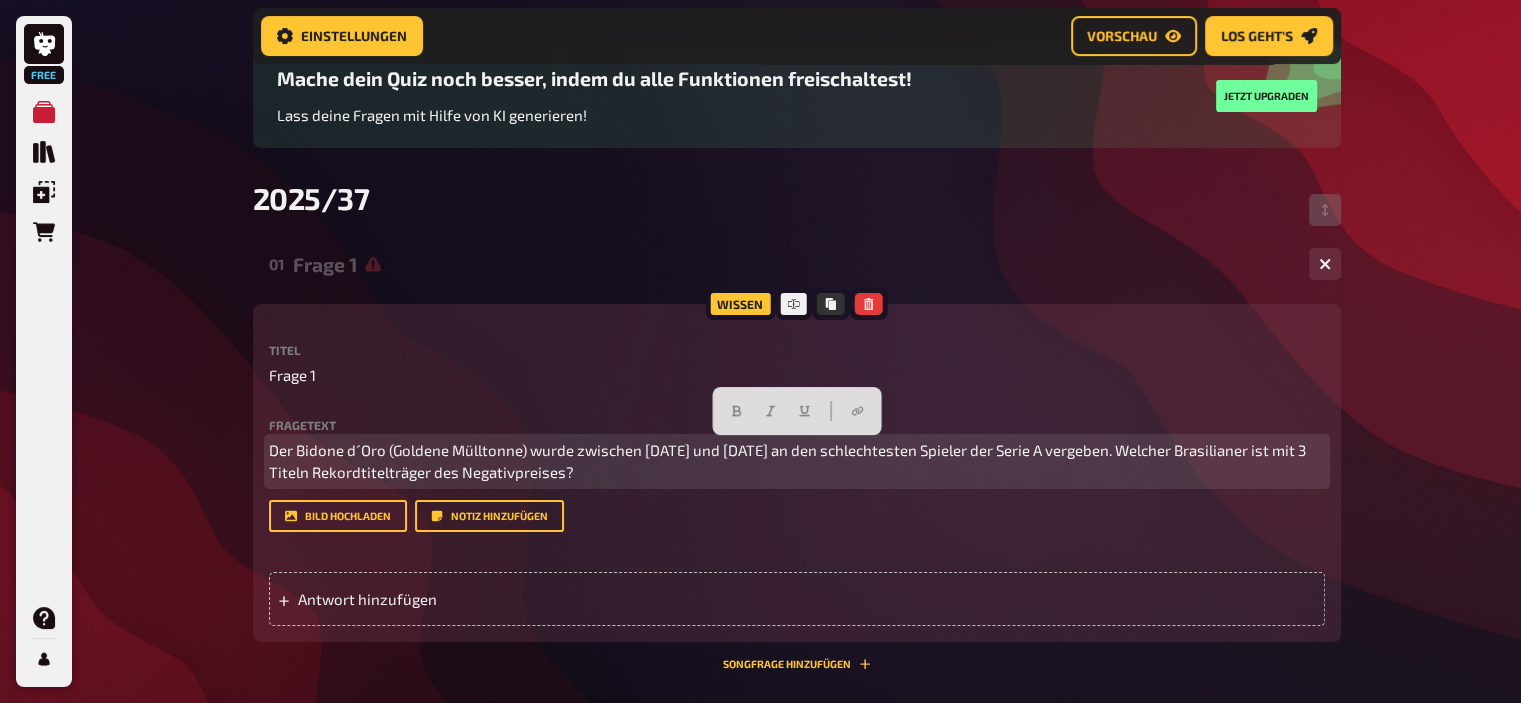 drag, startPoint x: 554, startPoint y: 474, endPoint x: 809, endPoint y: 560, distance: 269.1115 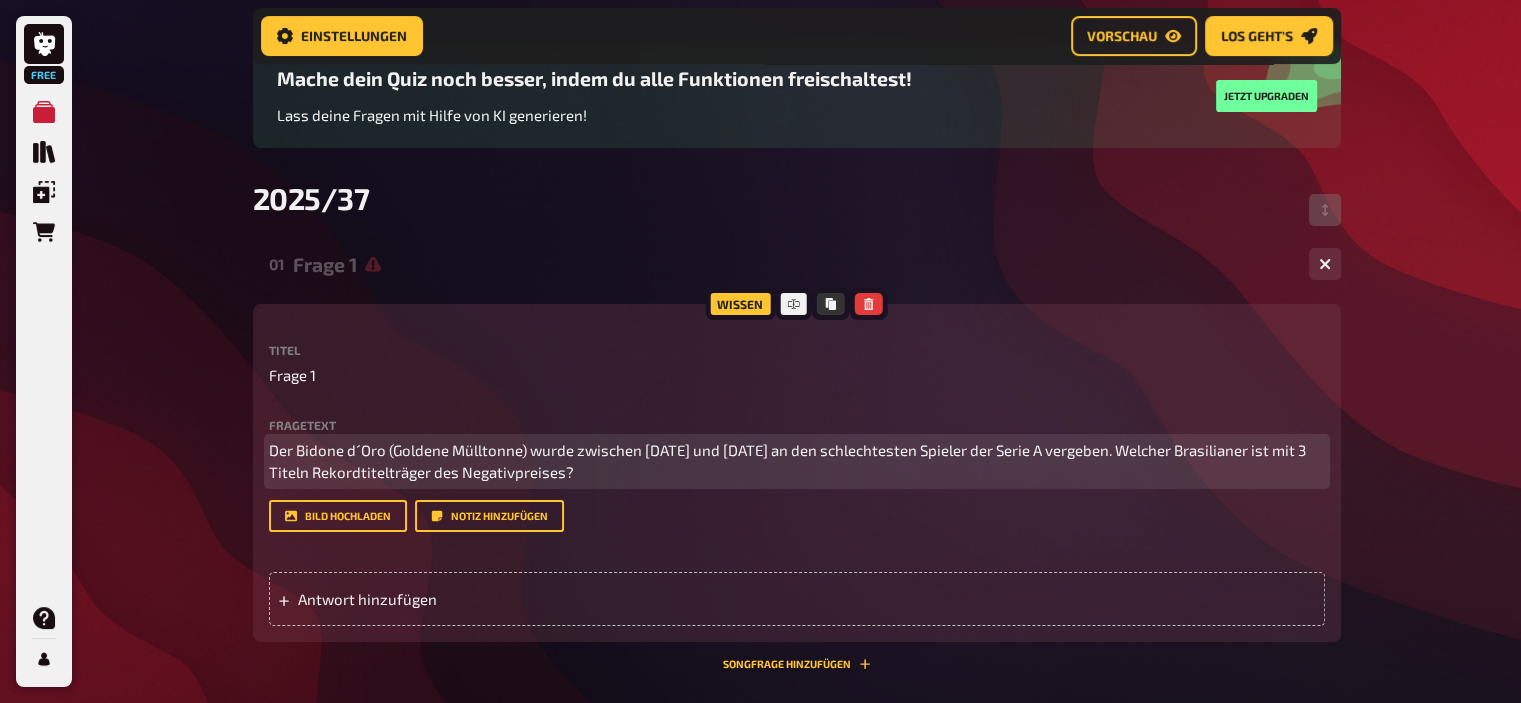 click on "Der Bidone d´Oro (Goldene Mülltonne) wurde zwischen 2003 und 2012 an den schlechtesten Spieler der Serie A vergeben. Welcher Brasilianer ist mit 3 Titeln Rekordtitelträger des Negativpreises?" at bounding box center (789, 461) 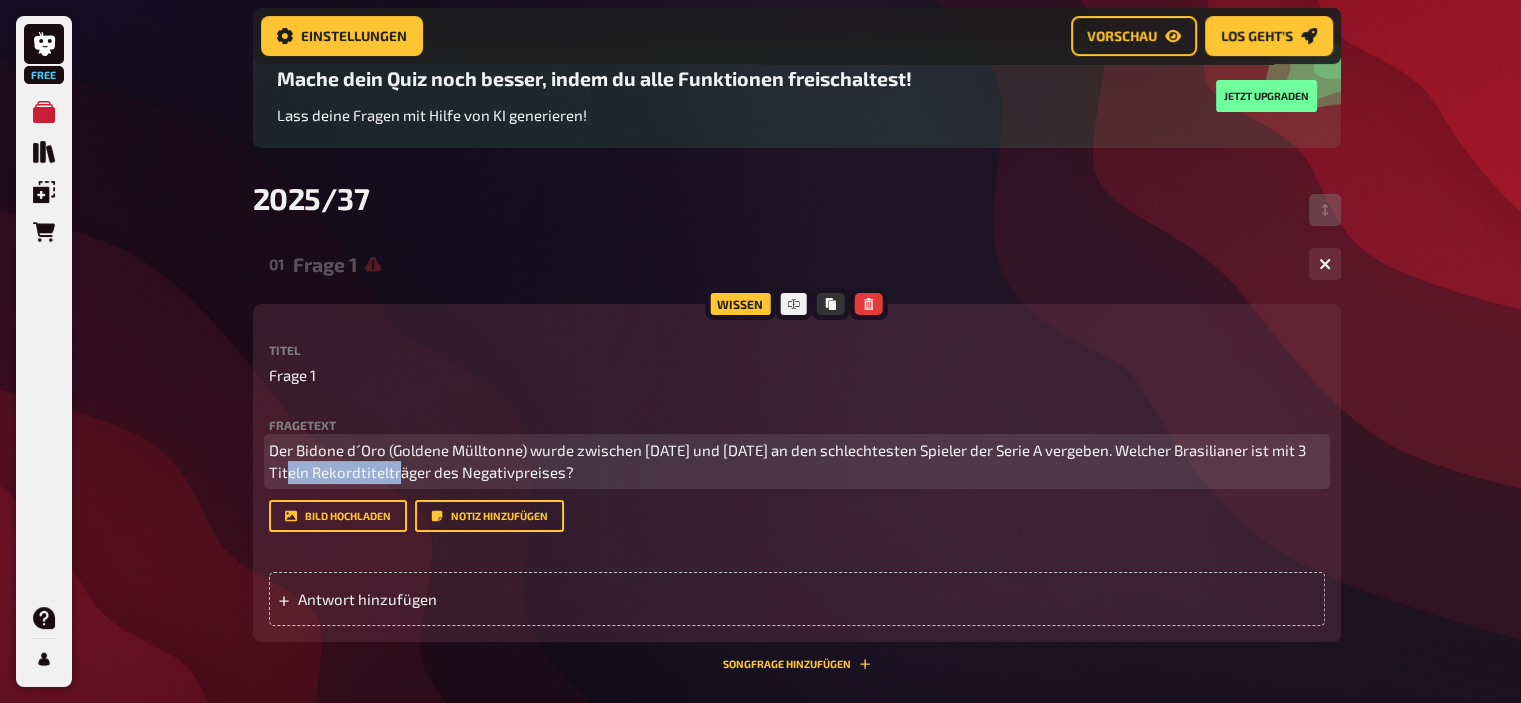 click on "Der Bidone d´Oro (Goldene Mülltonne) wurde zwischen 2003 und 2012 an den schlechtesten Spieler der Serie A vergeben. Welcher Brasilianer ist mit 3 Titeln Rekordtitelträger des Negativpreises?" at bounding box center [789, 461] 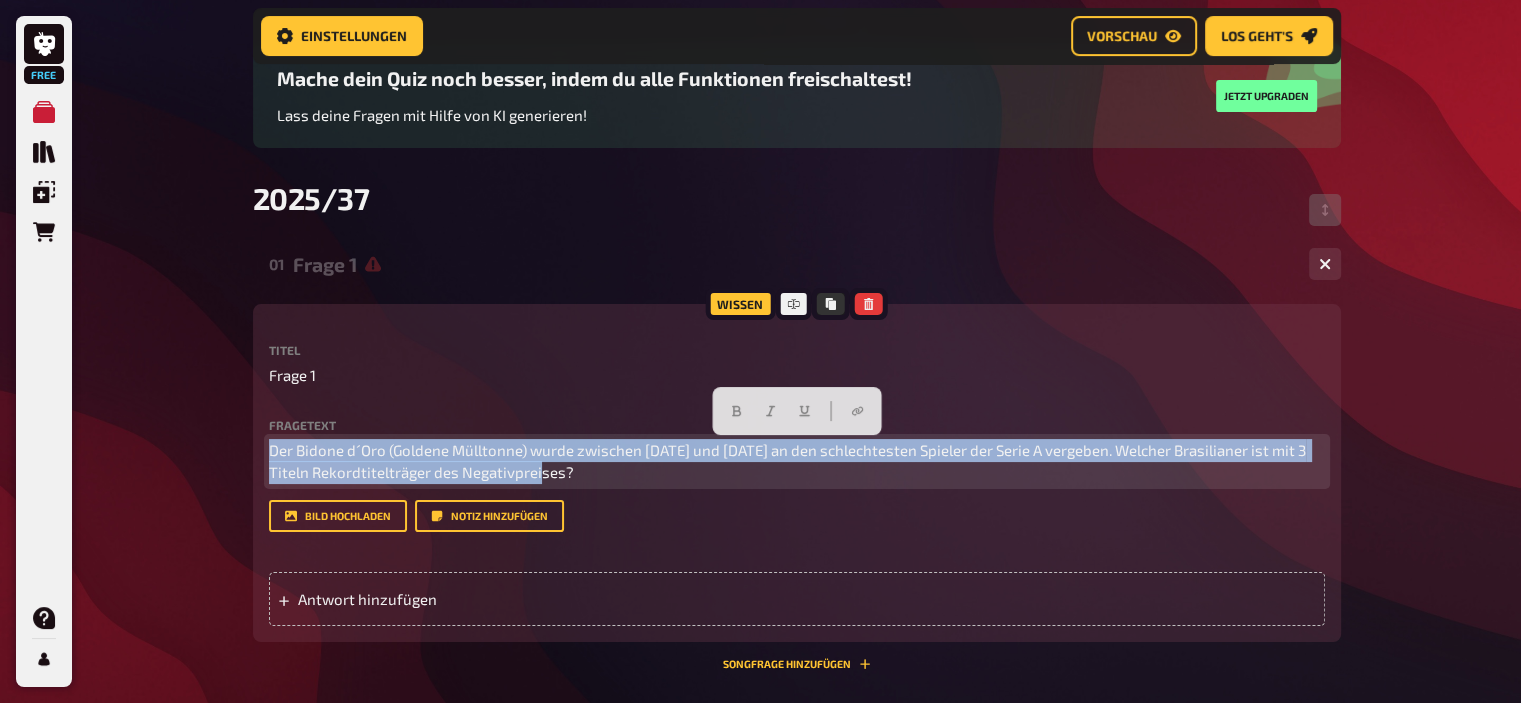drag, startPoint x: 733, startPoint y: 478, endPoint x: 218, endPoint y: 374, distance: 525.39606 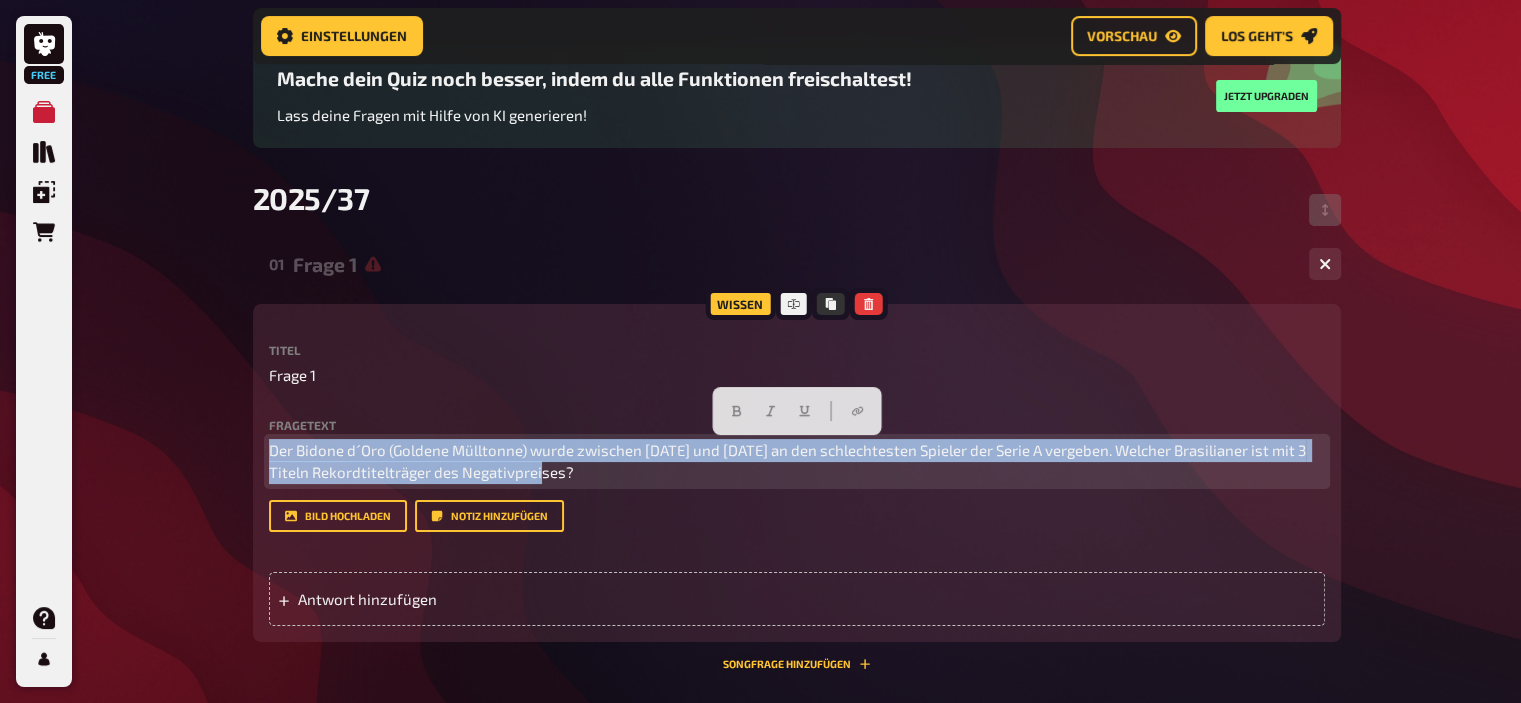 click on "Free Meine Quizze Quiz Sammlung Einblendungen Bestellungen Hilfe Profil Home Meine Quizze 2025/37 Vorbereitung Vorbereitung Inhalte Bearbeiten Quiz Lobby Moderation undefined Auswertung Siegerehrung Einstellungen Vorschau Los geht's Los geht's Mache dein Quiz noch besser, indem du alle Funktionen freischaltest! Lass deine Fragen mit Hilfe von KI generieren! Jetzt upgraden 2025/37 01 Frage 1 0 Wissen Titel Frage 1 Fragetext Der Bidone d´Oro (Goldene Mülltonne) wurde zwischen 2003 und 2012 an den schlechtesten Spieler der Serie A vergeben. Welcher Brasilianer ist mit 3 Titeln Rekordtitelträger des Negativpreises? Hier hinziehen für Dateiupload Bild hochladen   Notiz hinzufügen Antwort hinzufügen Songfrage hinzufügen
To pick up a draggable item, press the space bar.
While dragging, use the arrow keys to move the item.
Press space again to drop the item in its new position, or press escape to cancel.
Neue Frage hinzufügen   Freitext Eingabe Einfachauswahl Wahr / Falsch Sortierfrage" at bounding box center (760, 398) 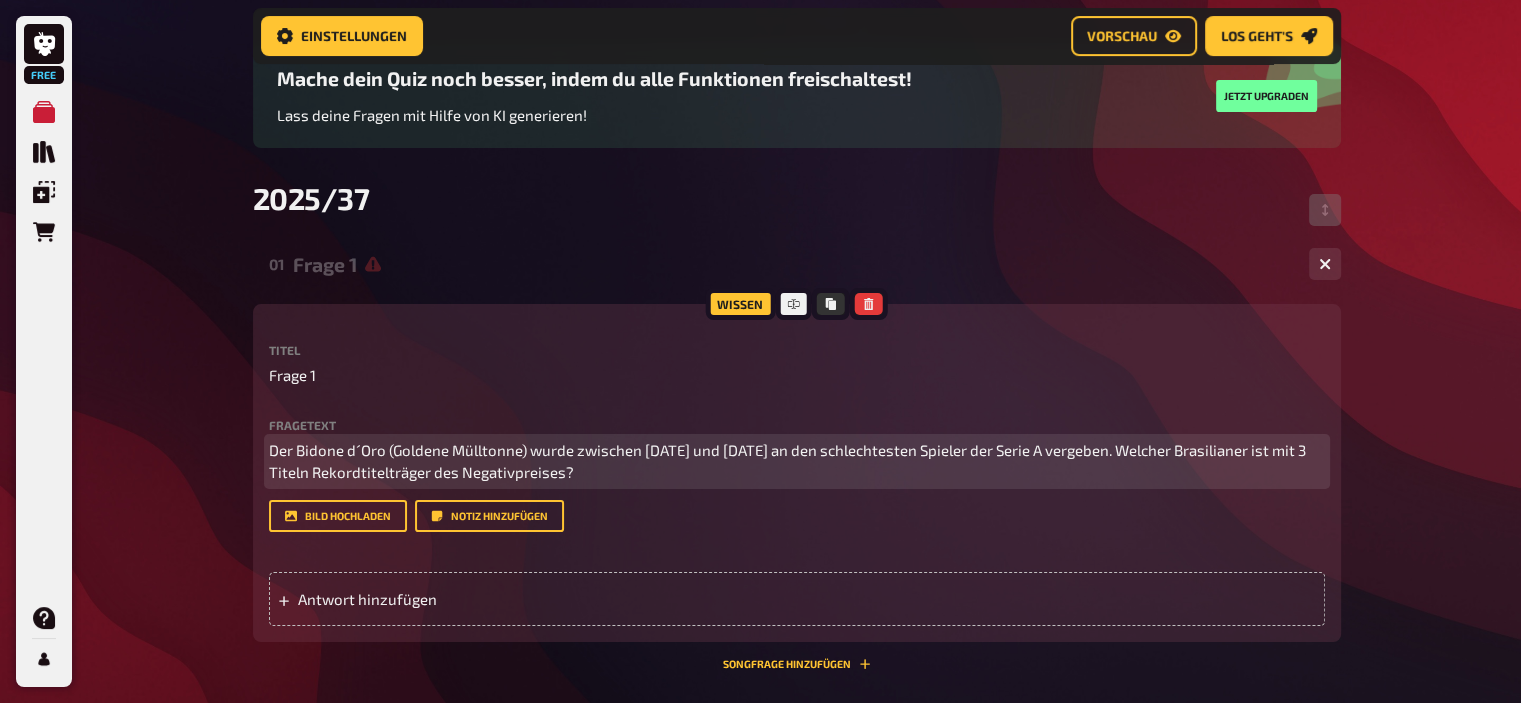 click on "Der Bidone d´Oro (Goldene Mülltonne) wurde zwischen 2003 und 2012 an den schlechtesten Spieler der Serie A vergeben. Welcher Brasilianer ist mit 3 Titeln Rekordtitelträger des Negativpreises?" at bounding box center (789, 461) 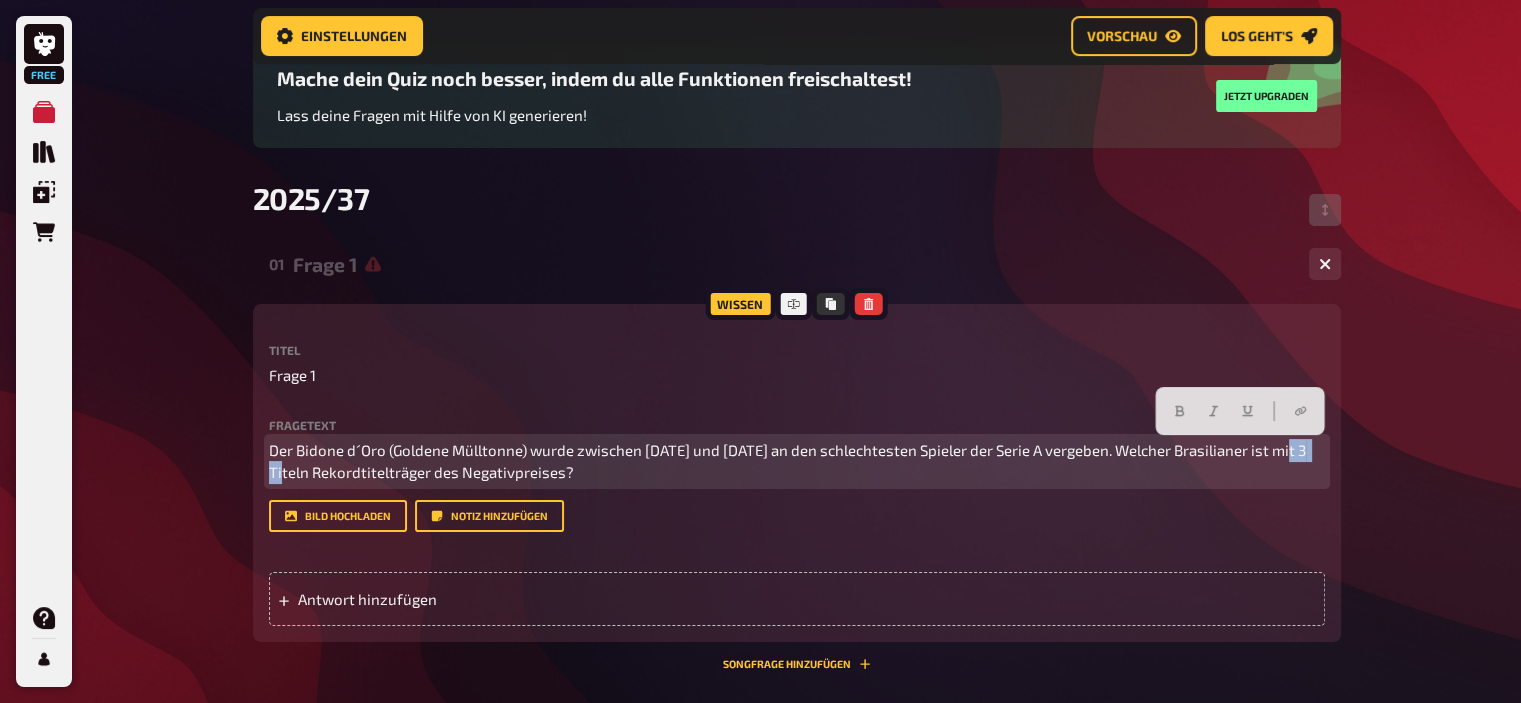 click on "Der Bidone d´Oro (Goldene Mülltonne) wurde zwischen 2003 und 2012 an den schlechtesten Spieler der Serie A vergeben. Welcher Brasilianer ist mit 3 Titeln Rekordtitelträger des Negativpreises?" at bounding box center (789, 461) 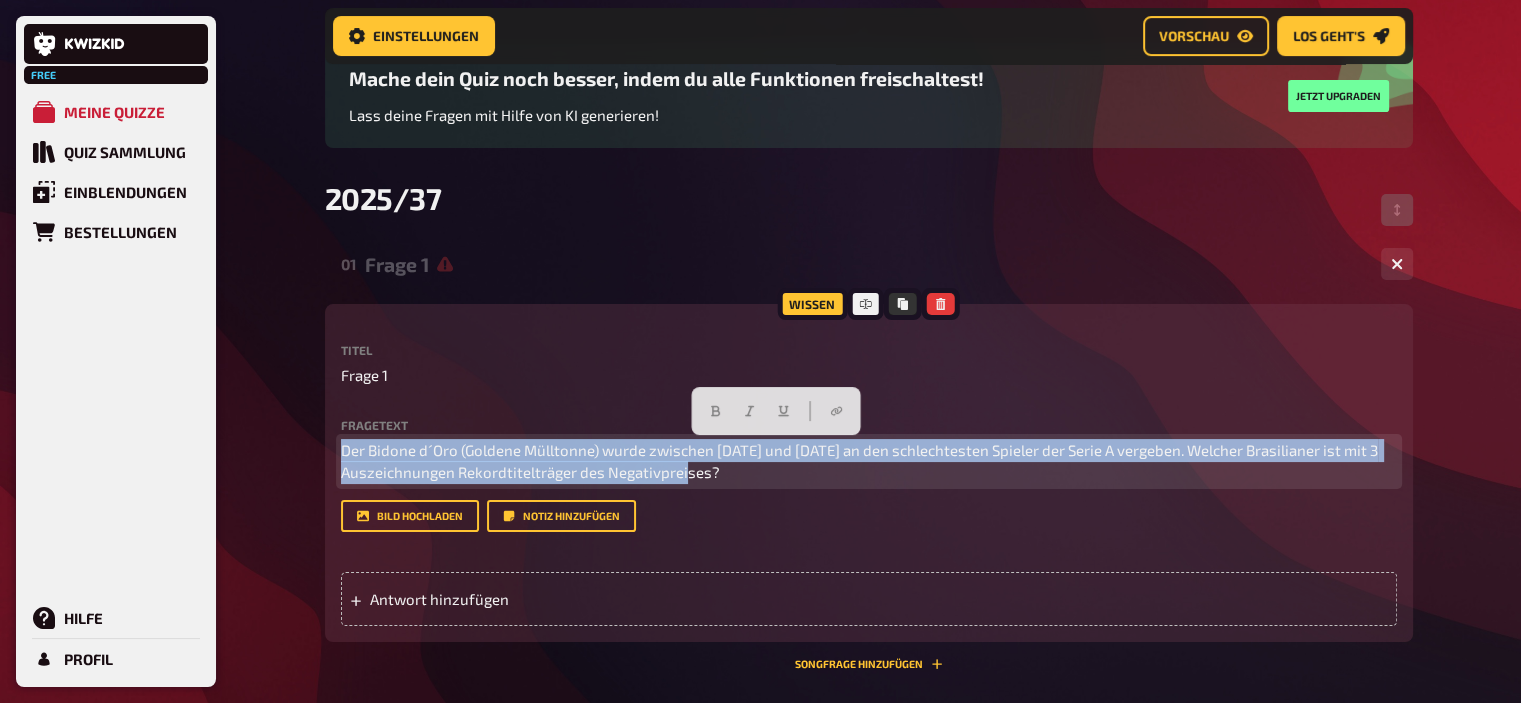 drag, startPoint x: 678, startPoint y: 479, endPoint x: 58, endPoint y: 260, distance: 657.5416 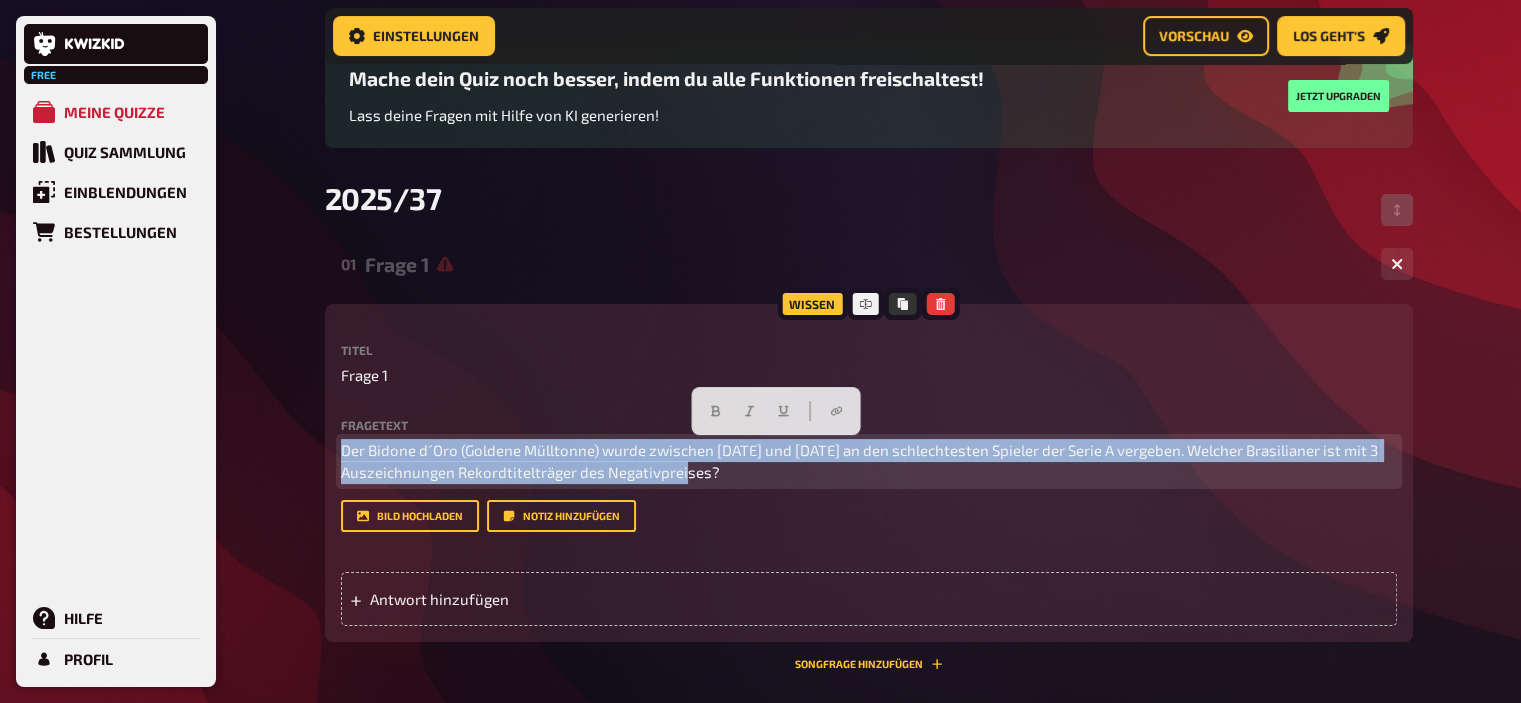 click on "Free Meine Quizze Quiz Sammlung Einblendungen Bestellungen Hilfe Profil Home Meine Quizze 2025/37 Vorbereitung Vorbereitung Inhalte Bearbeiten Quiz Lobby Moderation undefined Auswertung Siegerehrung Einstellungen Vorschau Los geht's Los geht's Mache dein Quiz noch besser, indem du alle Funktionen freischaltest! Lass deine Fragen mit Hilfe von KI generieren! Jetzt upgraden 2025/37 01 Frage 1 0 Wissen Titel Frage 1 Fragetext Der Bidone d´Oro (Goldene Mülltonne) wurde zwischen 2003 und 2012 an den schlechtesten Spieler der Serie A vergeben. Welcher Brasilianer ist mit 3 Auszeichnungen Rekordtitelträger des Negativpreises? Hier hinziehen für Dateiupload Bild hochladen   Notiz hinzufügen Antwort hinzufügen Songfrage hinzufügen
To pick up a draggable item, press the space bar.
While dragging, use the arrow keys to move the item.
Press space again to drop the item in its new position, or press escape to cancel.
Neue Frage hinzufügen   Freitext Eingabe Einfachauswahl Wahr / Falsch" at bounding box center [760, 398] 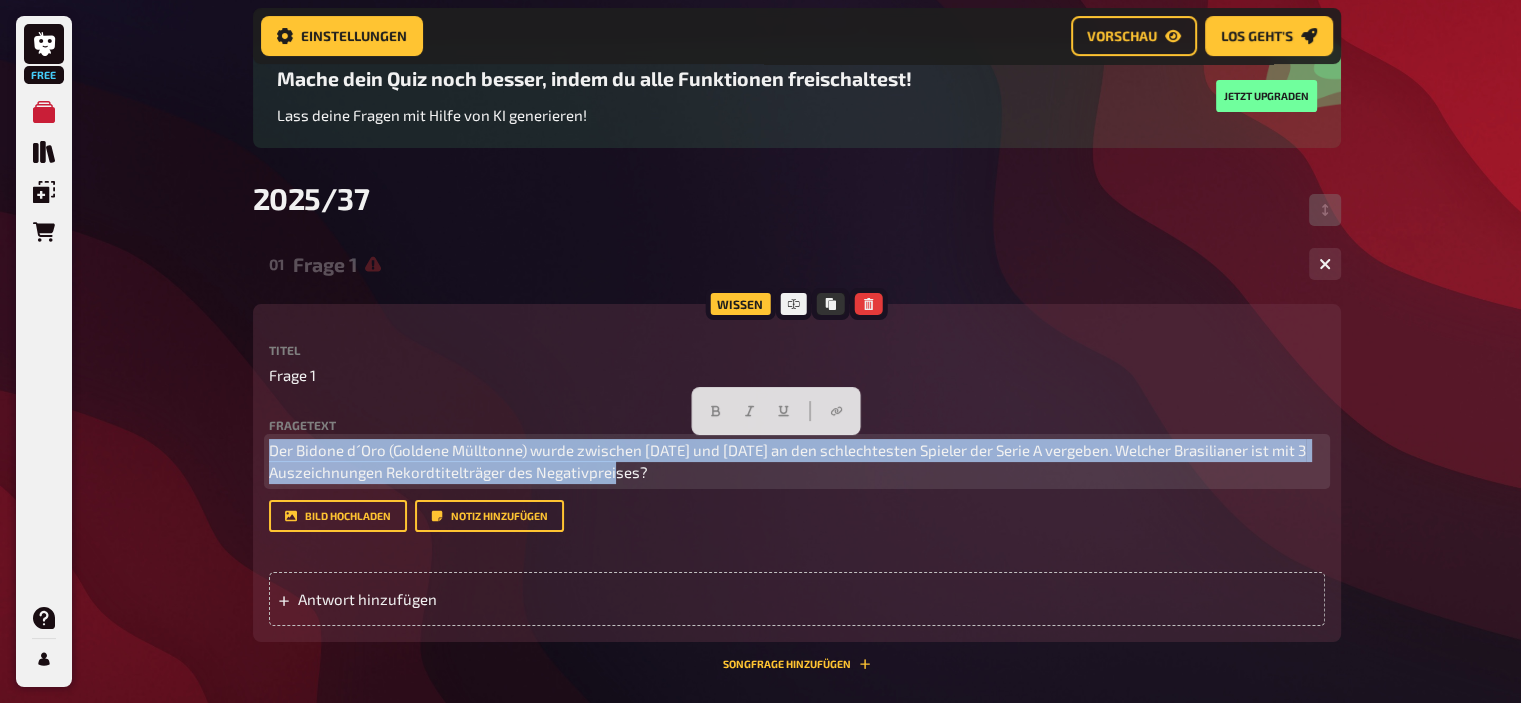 click on "Der Bidone d´Oro (Goldene Mülltonne) wurde zwischen 2003 und 2012 an den schlechtesten Spieler der Serie A vergeben. Welcher Brasilianer ist mit 3 Auszeichnungen Rekordtitelträger des Negativpreises?" at bounding box center (789, 461) 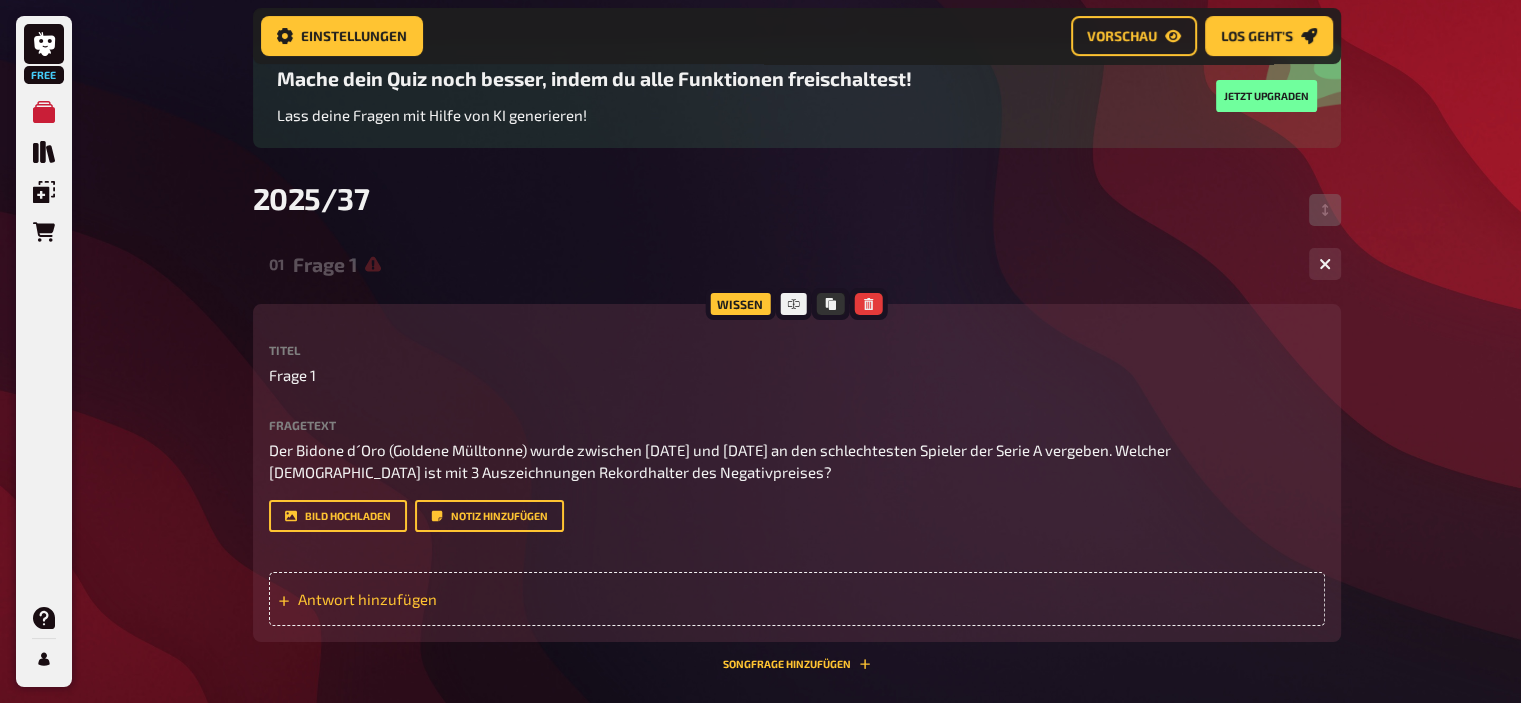 click on "Antwort hinzufügen" at bounding box center [453, 599] 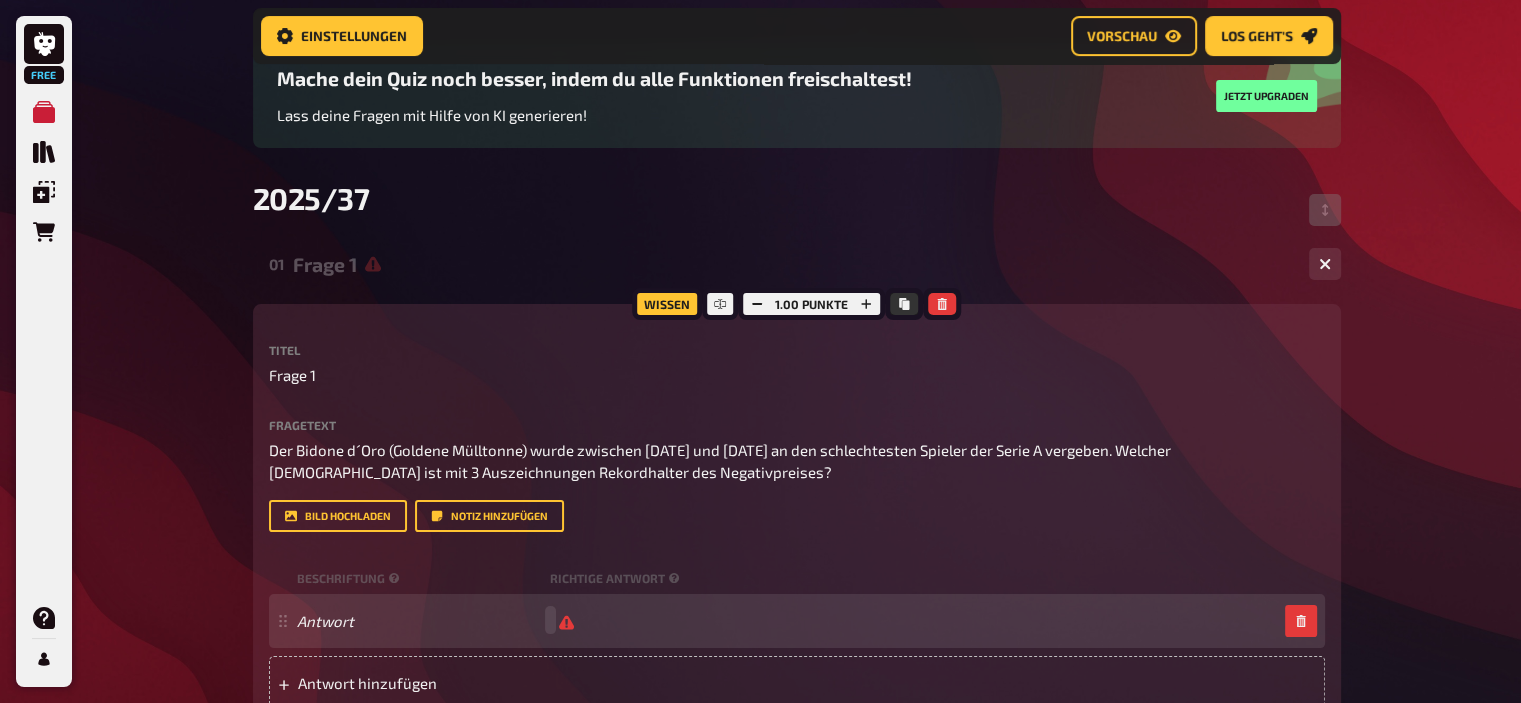 type 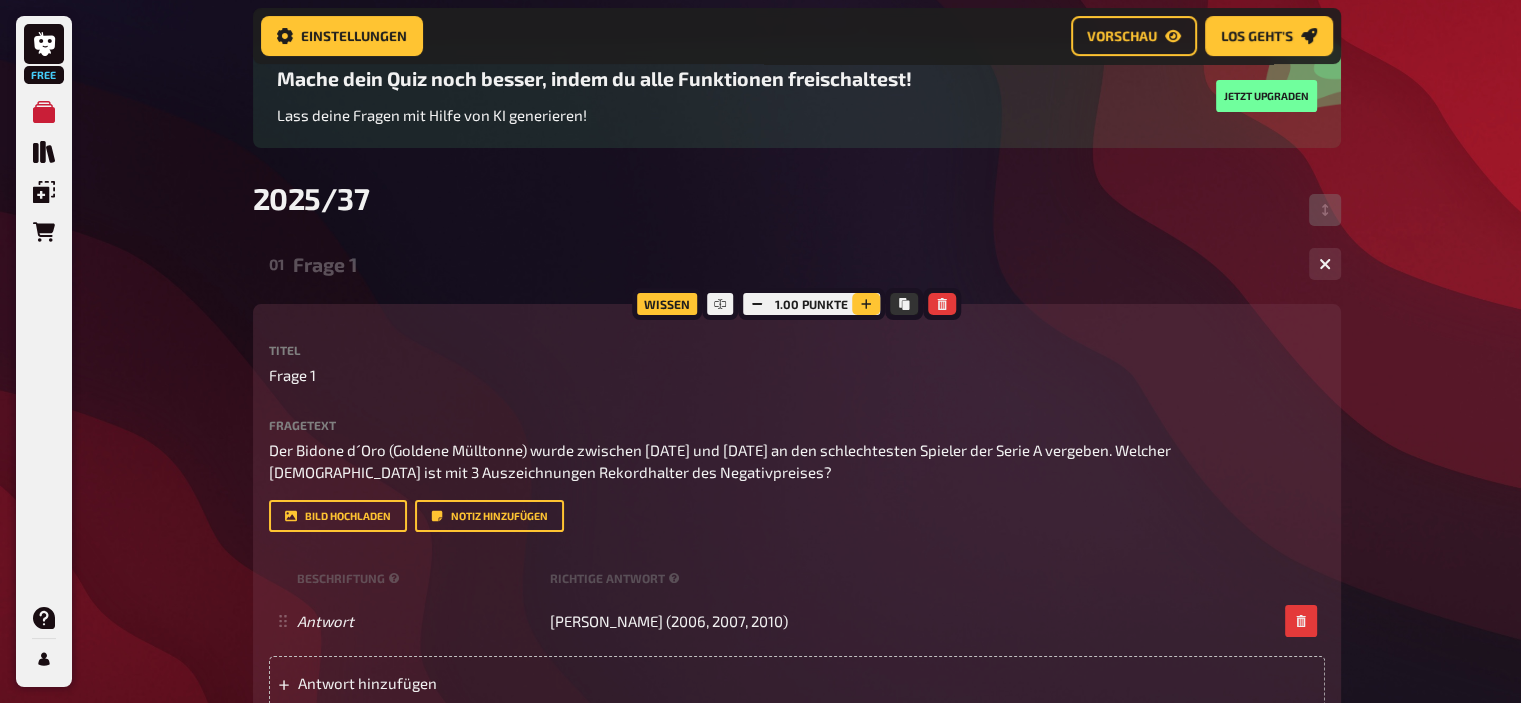 click 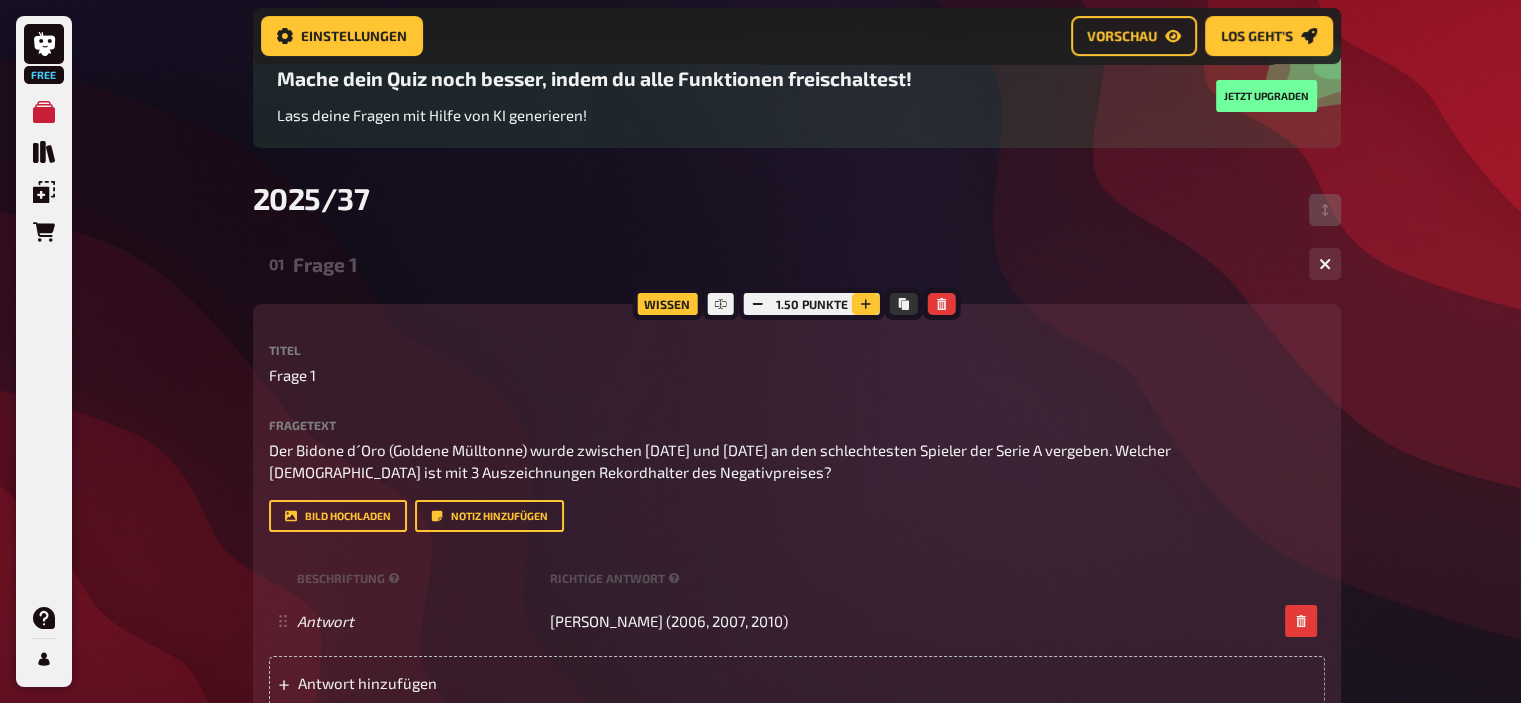 click 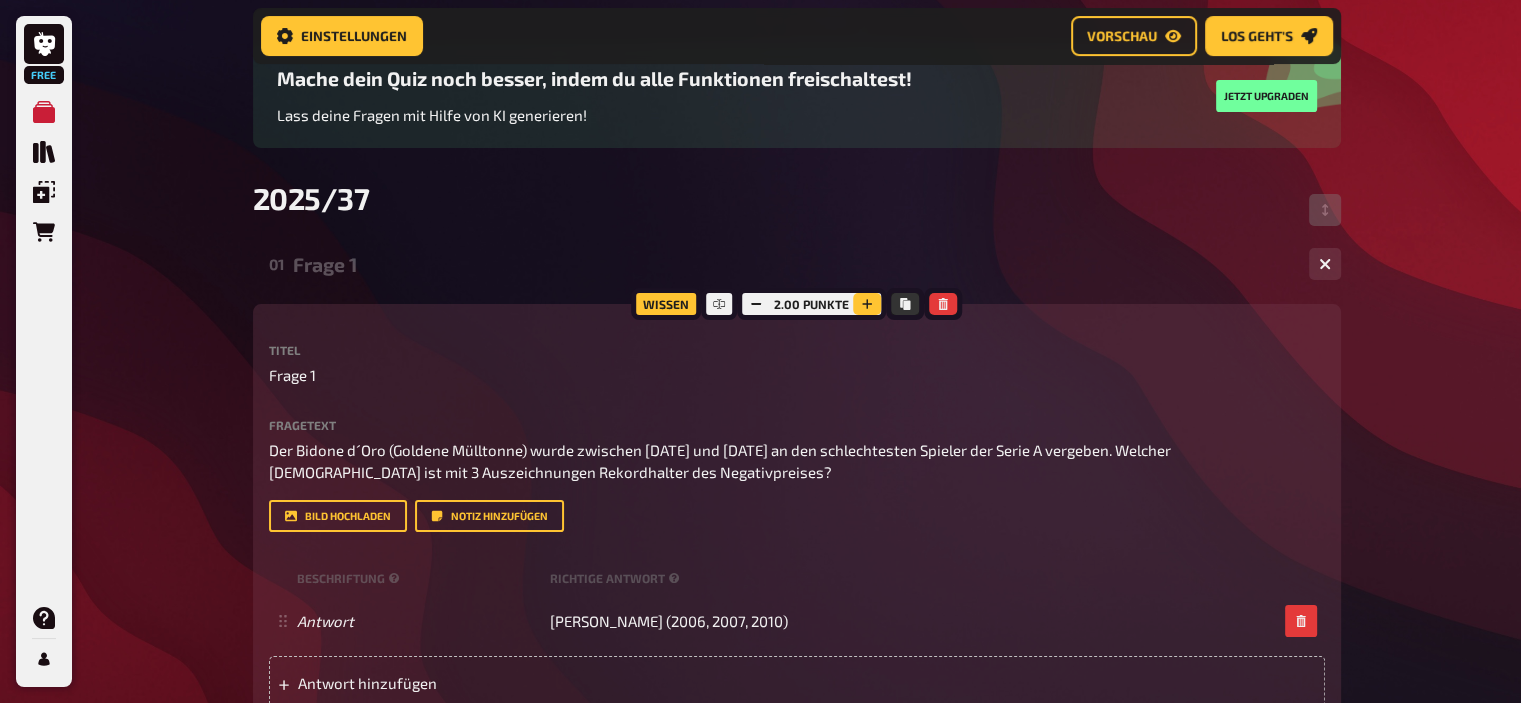 click 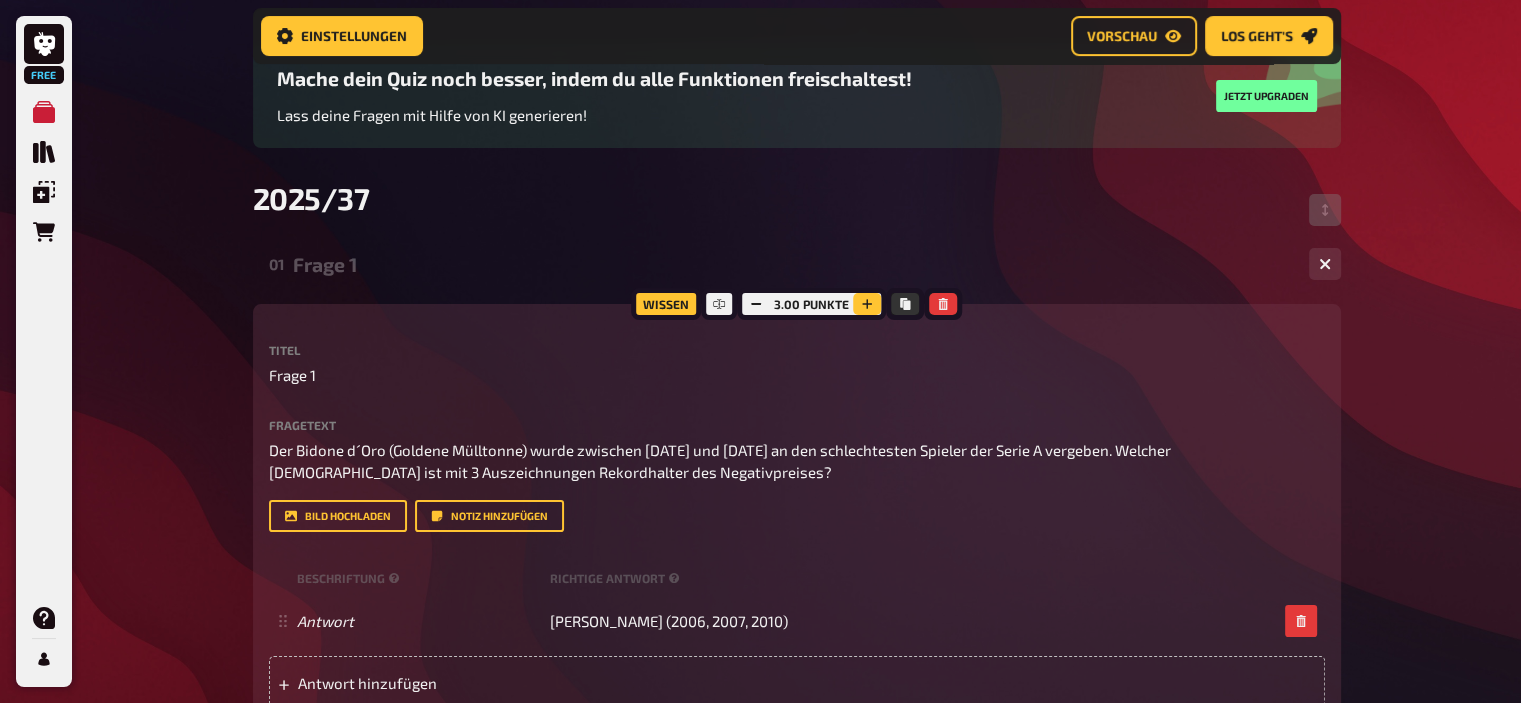 click 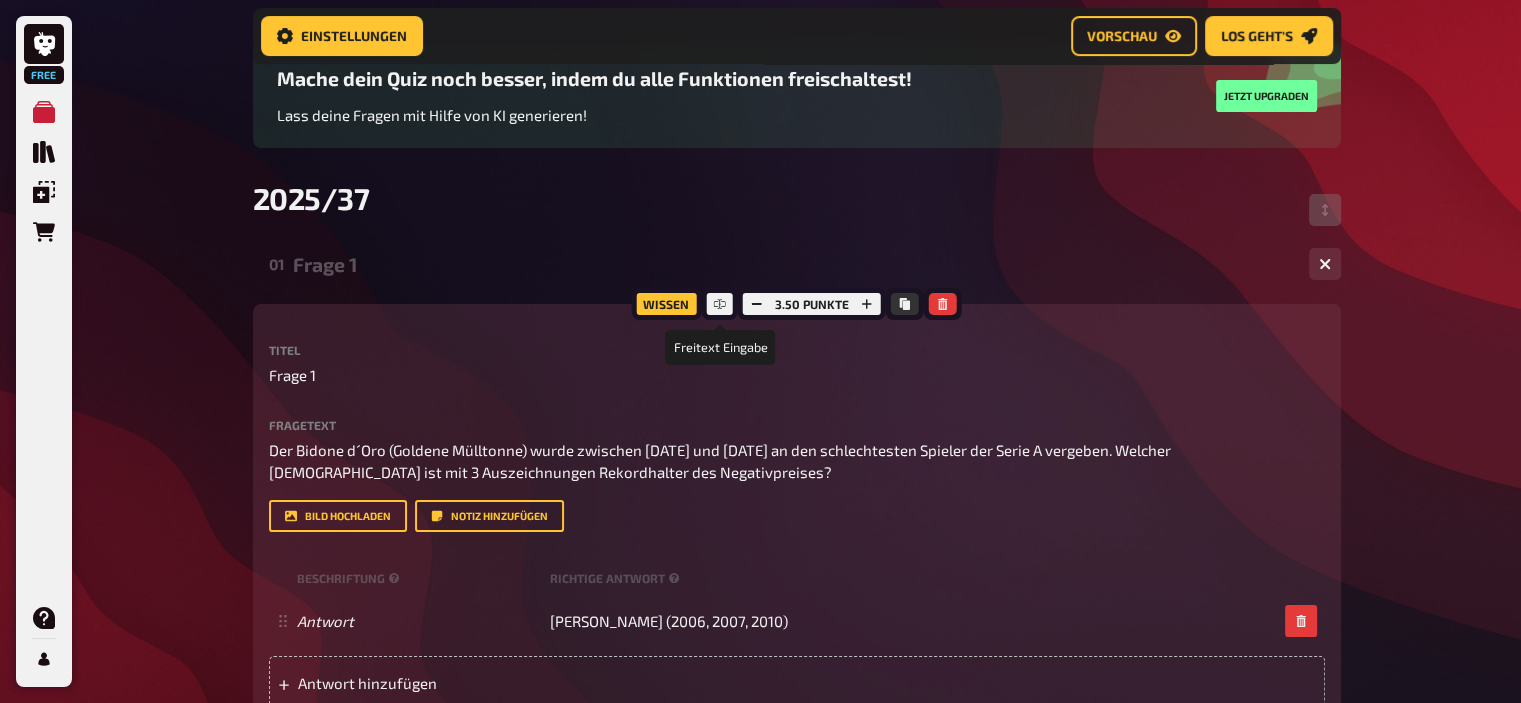 click at bounding box center (720, 304) 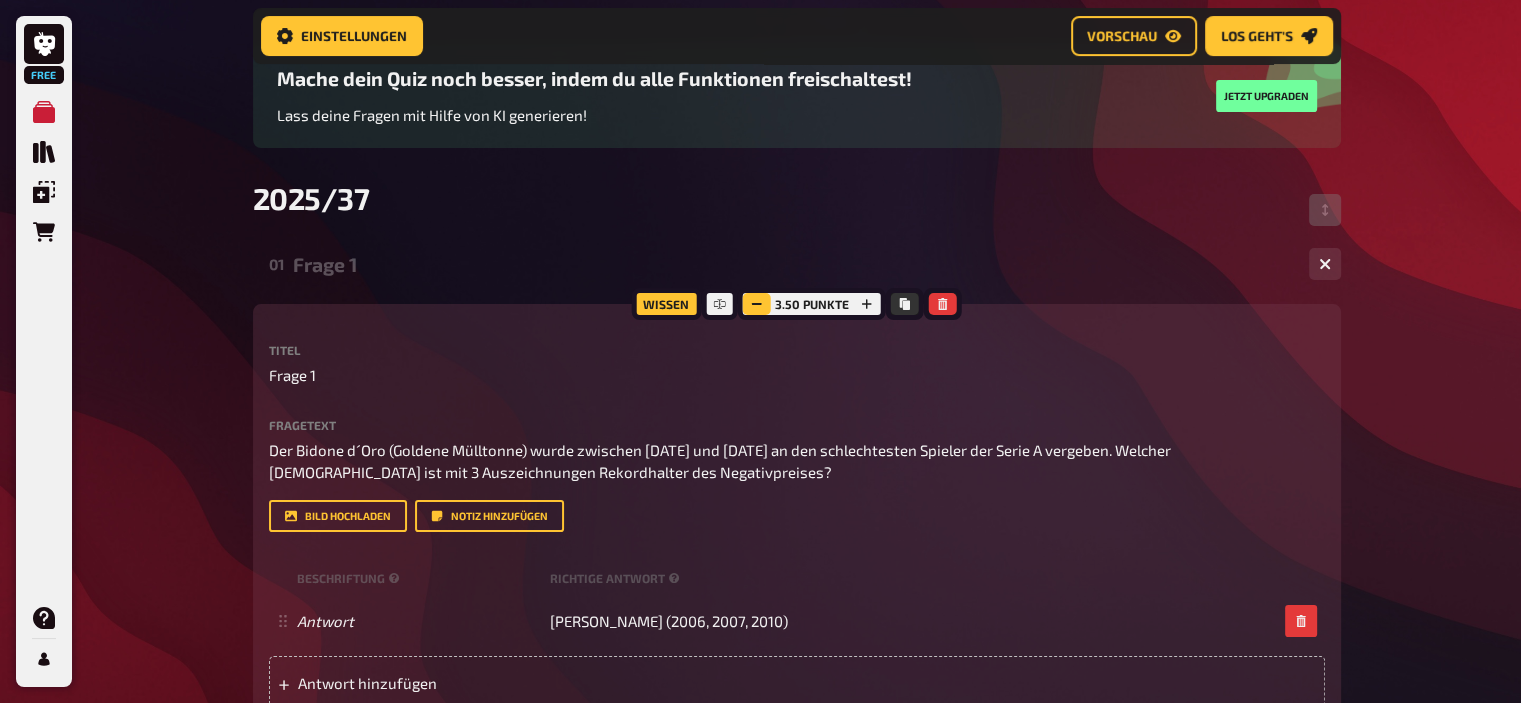 click 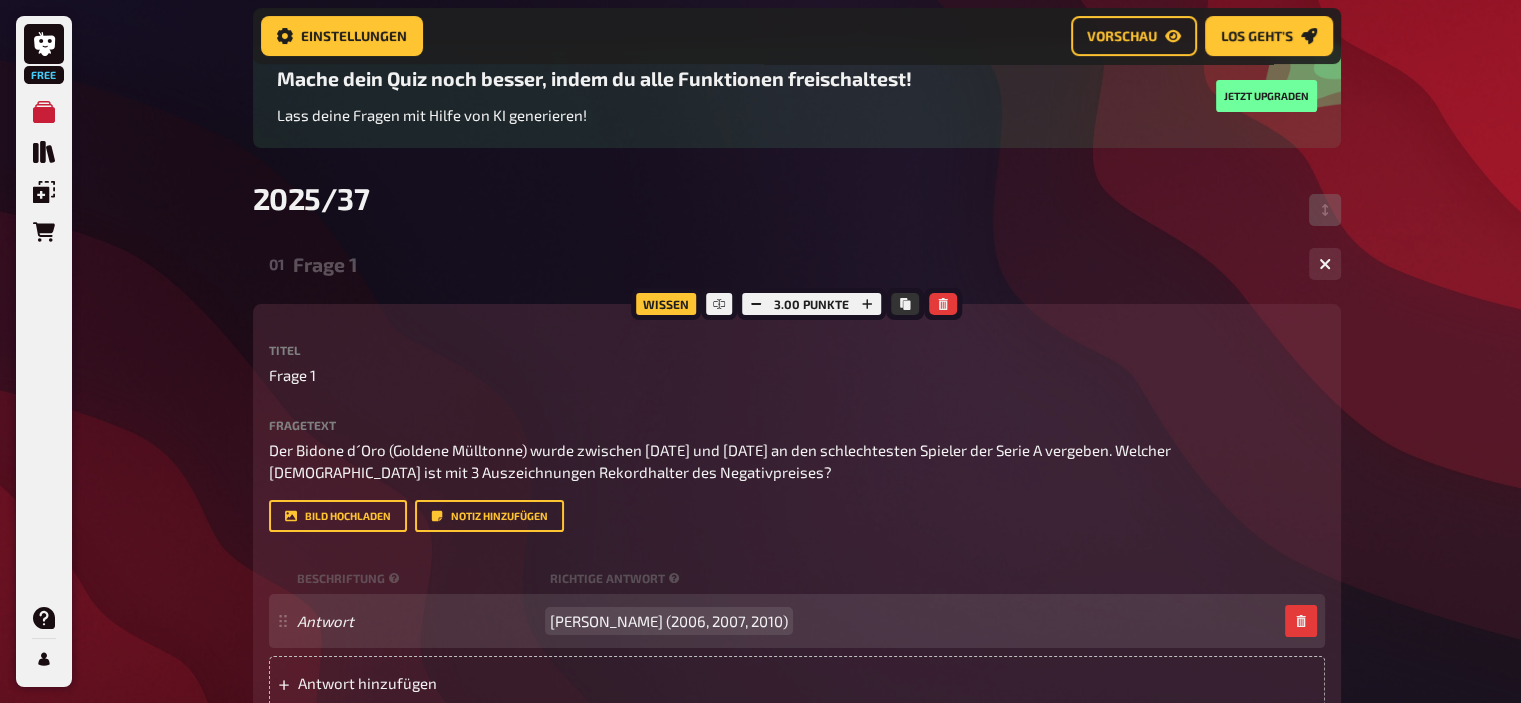 click on "Adriano (2006, 2007, 2010)" at bounding box center [669, 621] 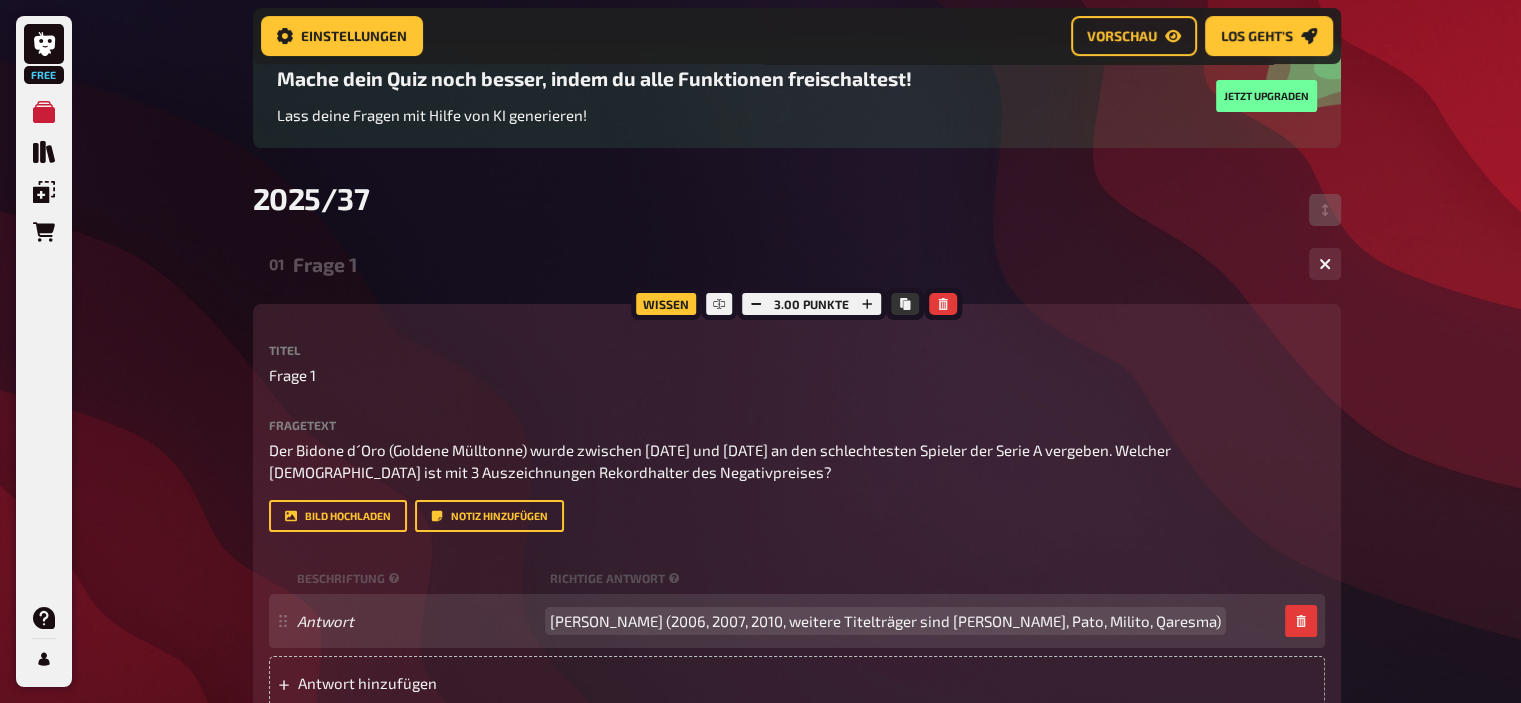 click on "Adriano (2006, 2007, 2010, weitere Titelträger sind Rivaldo, Pato, Milito, Qaresma)" at bounding box center (885, 621) 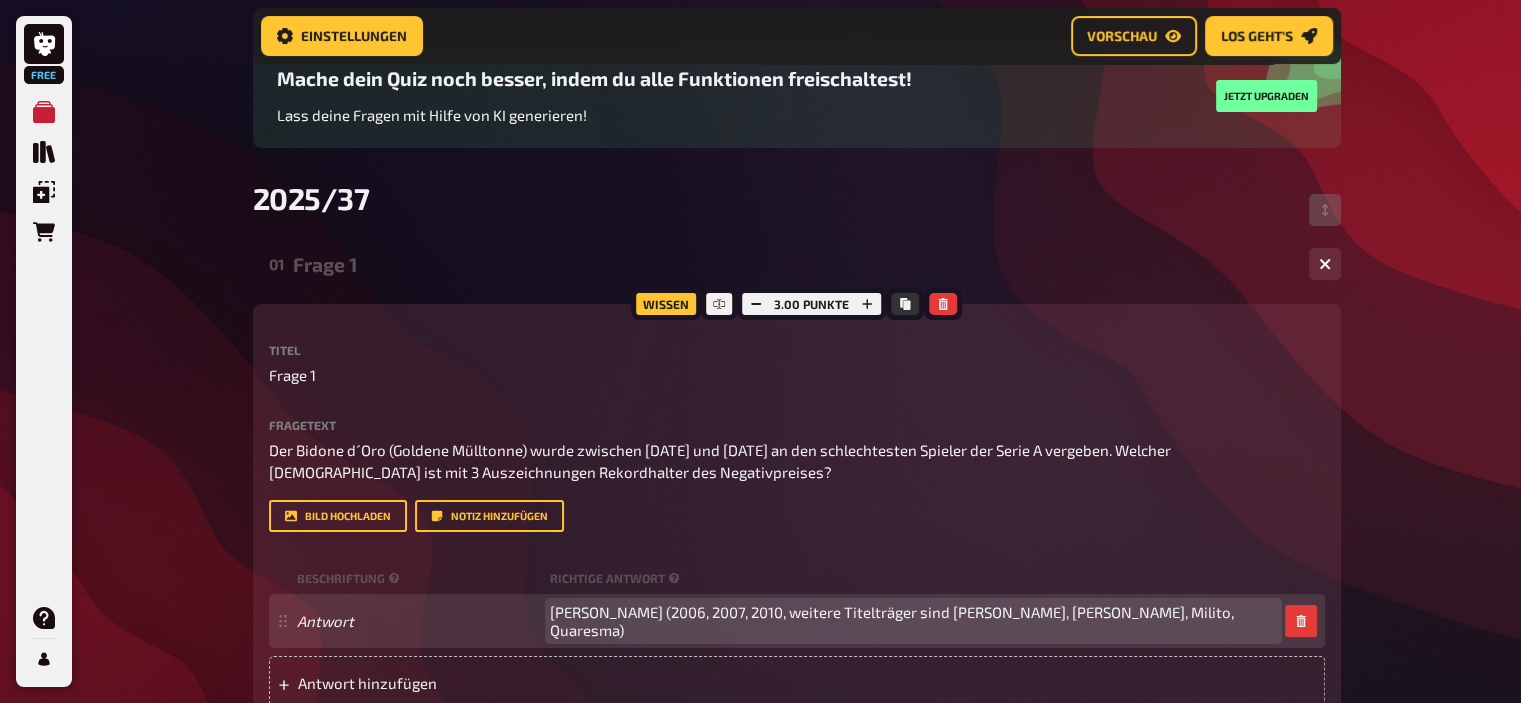 click on "Adriano (2006, 2007, 2010, weitere Titelträger sind Rivaldo, Pato, Milito, Quaresma)" at bounding box center [913, 621] 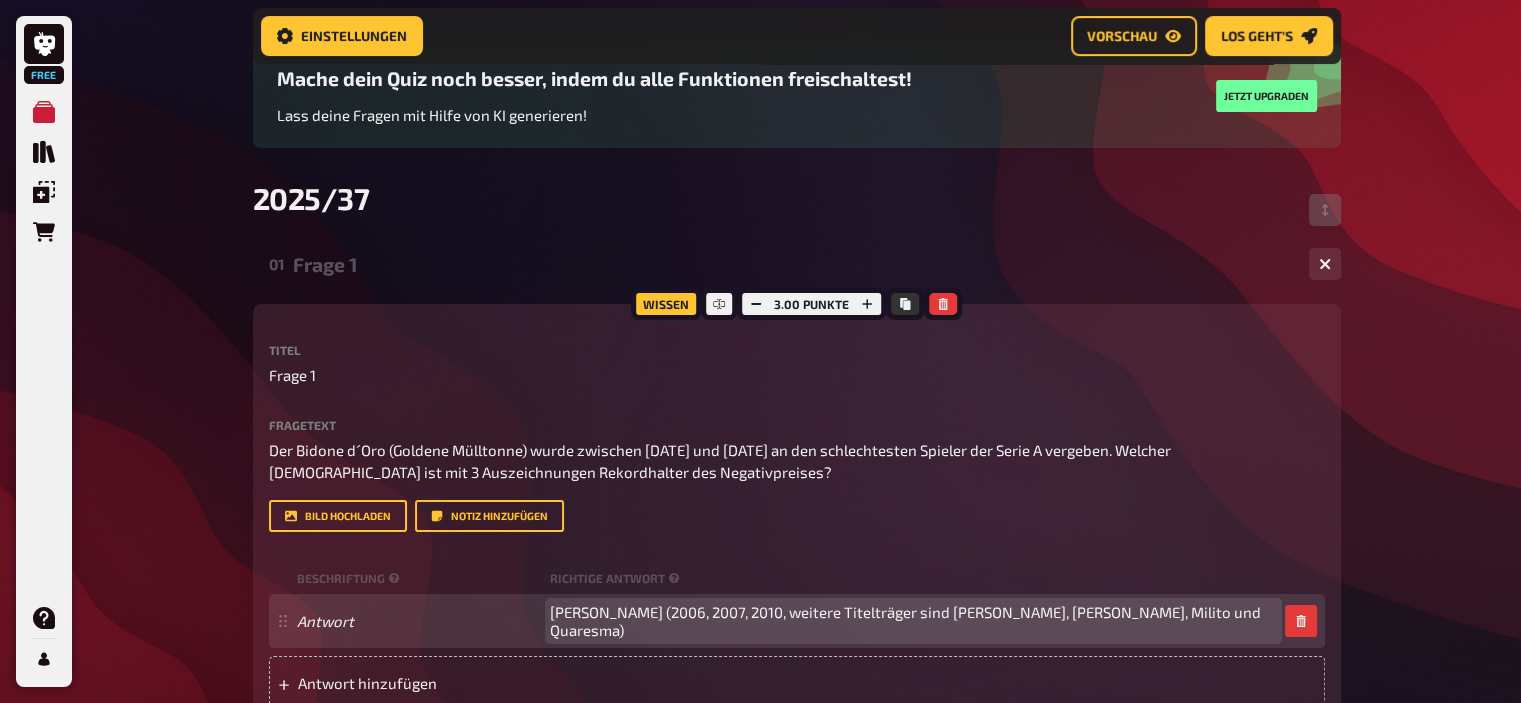 click on "Adriano (2006, 2007, 2010, weitere Titelträger sind u.a. Rivaldo, Pato, Milito und Quaresma)" at bounding box center [913, 621] 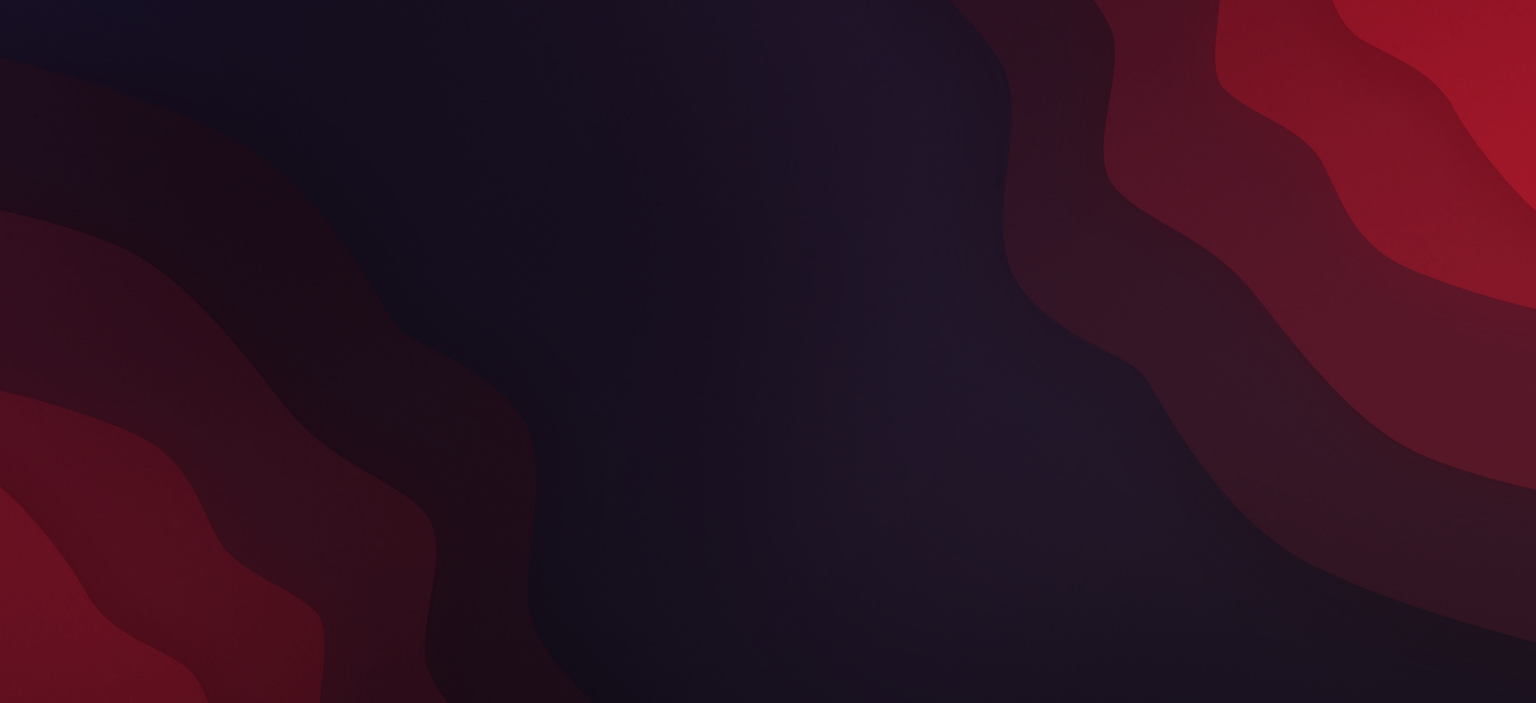 scroll, scrollTop: 0, scrollLeft: 0, axis: both 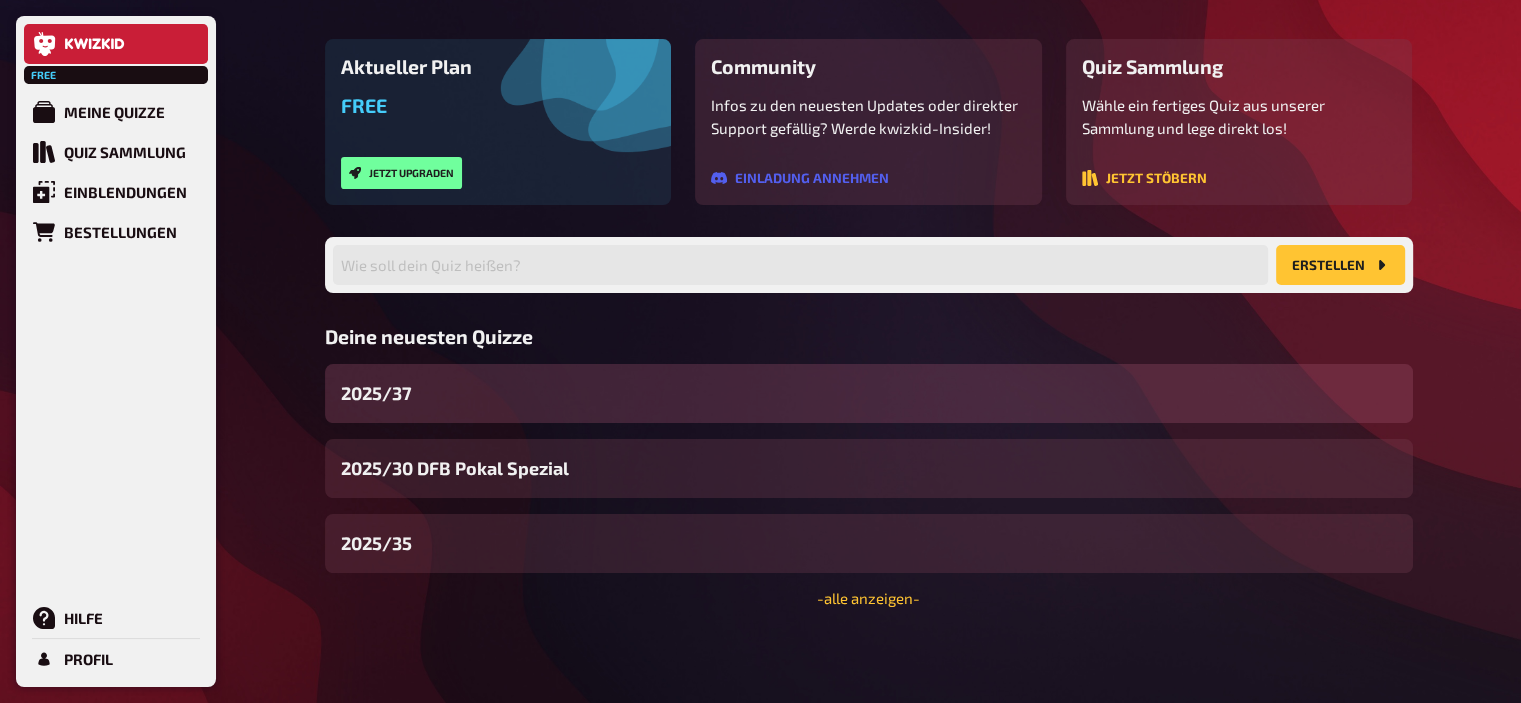click on "2025/37" at bounding box center [376, 393] 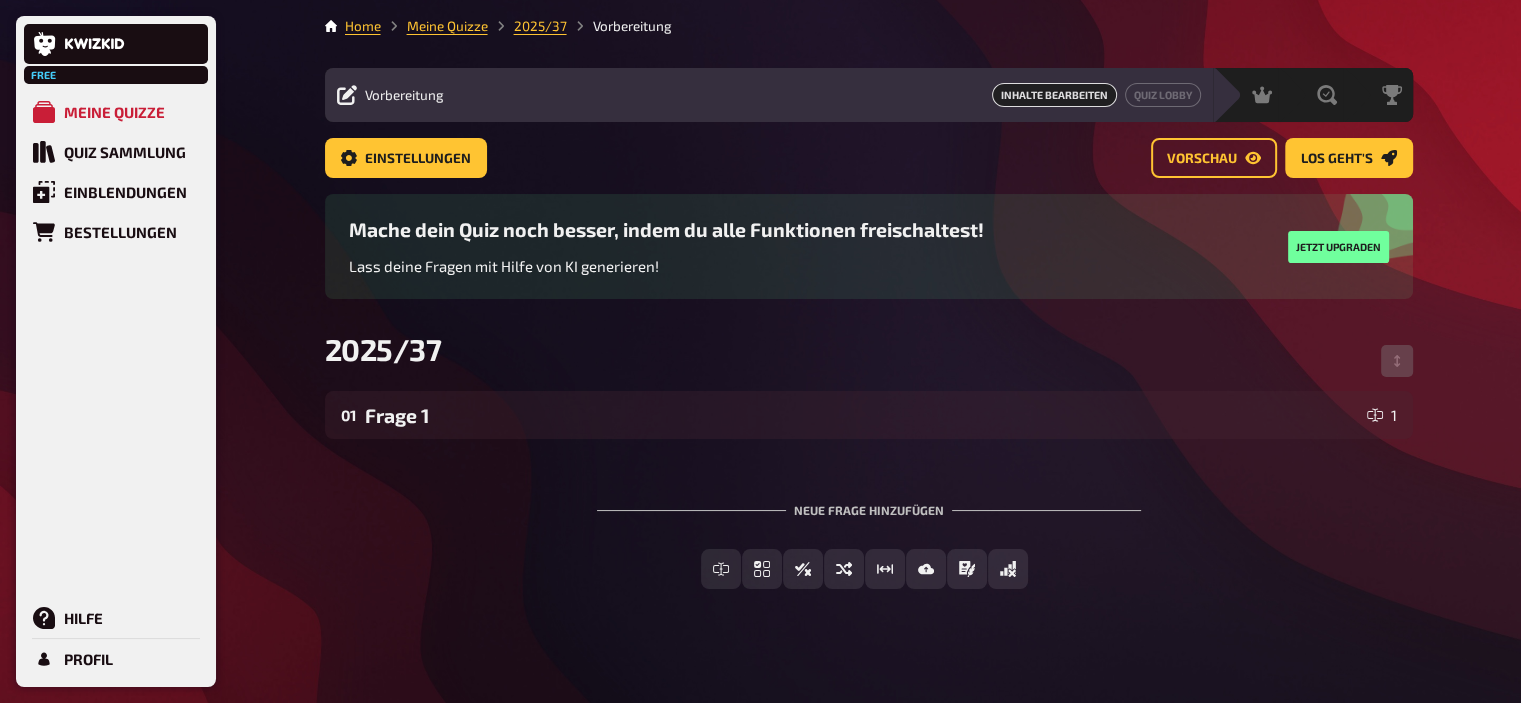 scroll, scrollTop: 15, scrollLeft: 0, axis: vertical 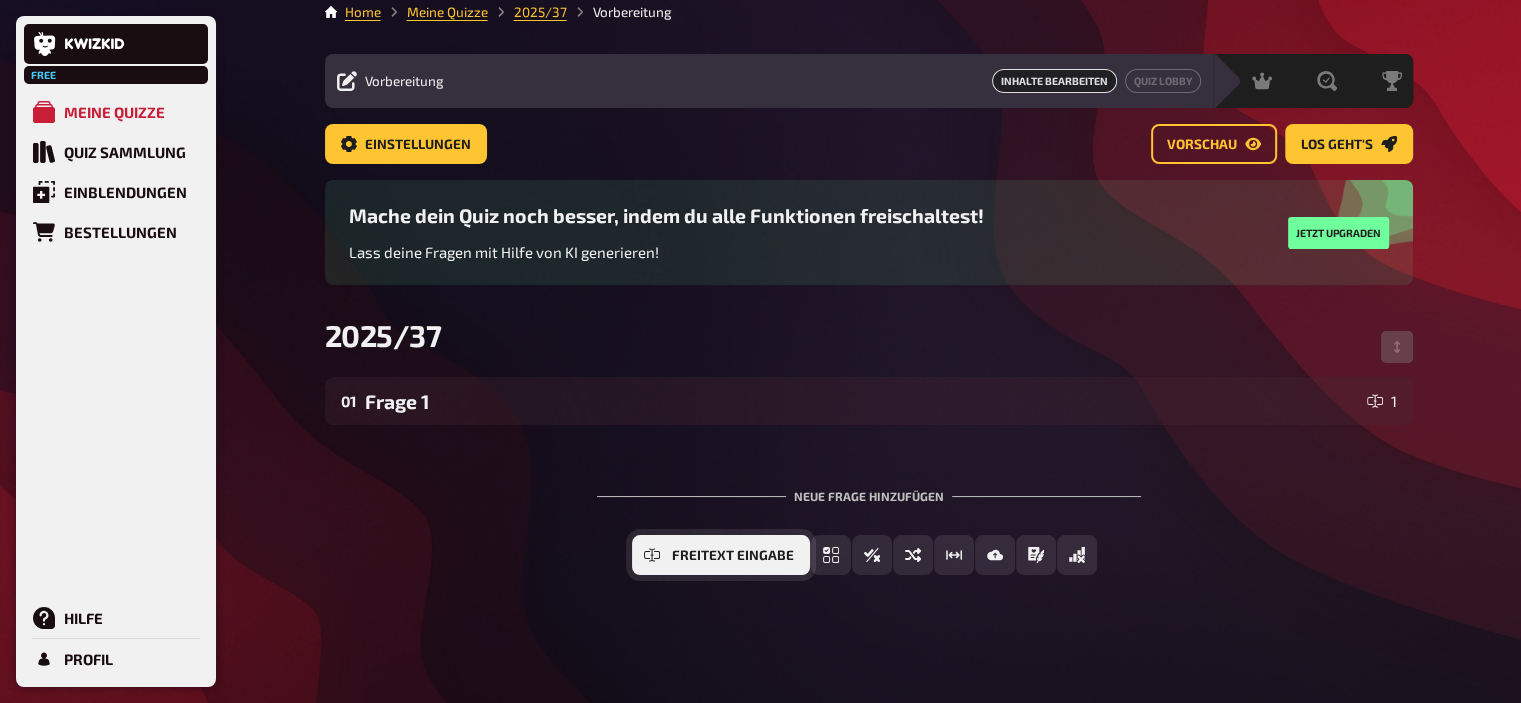 click on "Freitext Eingabe" at bounding box center [733, 556] 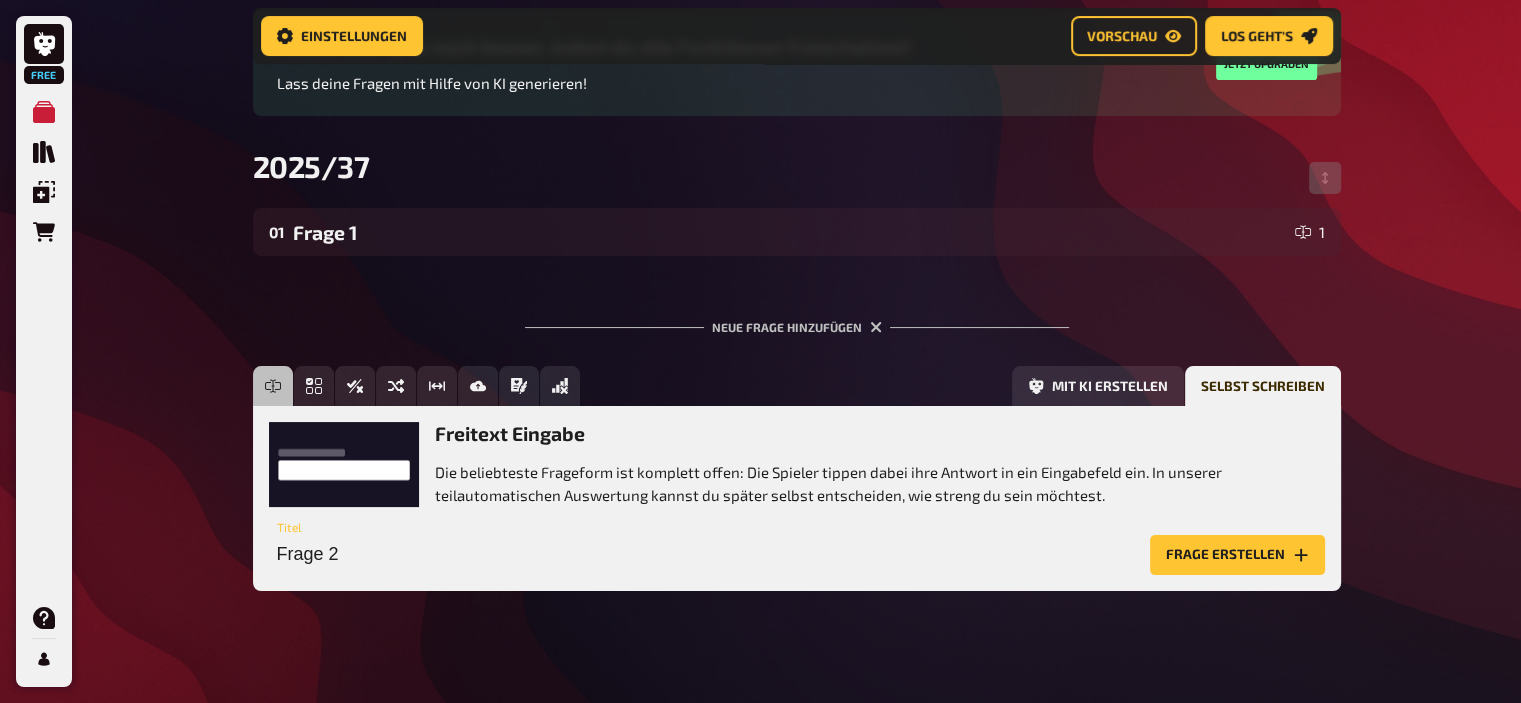scroll, scrollTop: 213, scrollLeft: 0, axis: vertical 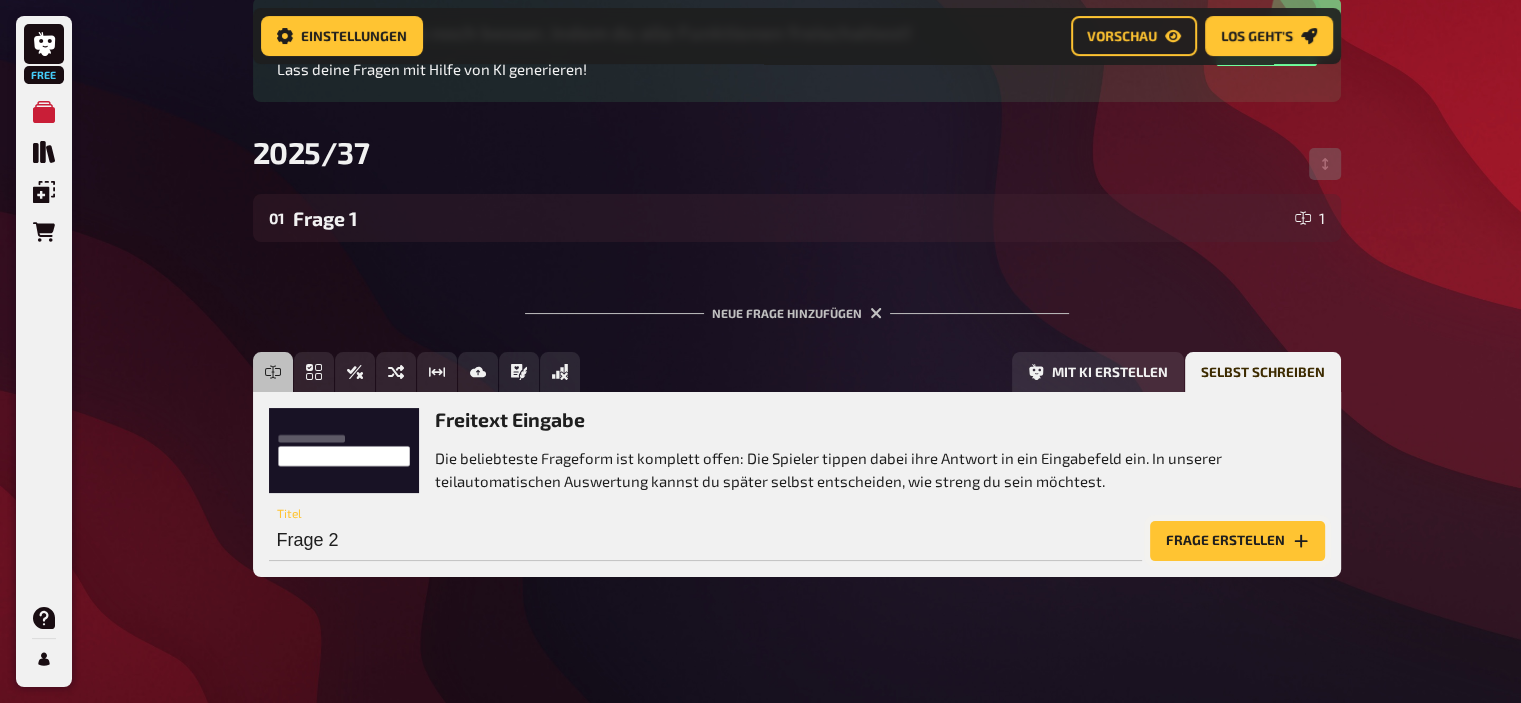 click on "Frage erstellen" at bounding box center [1237, 541] 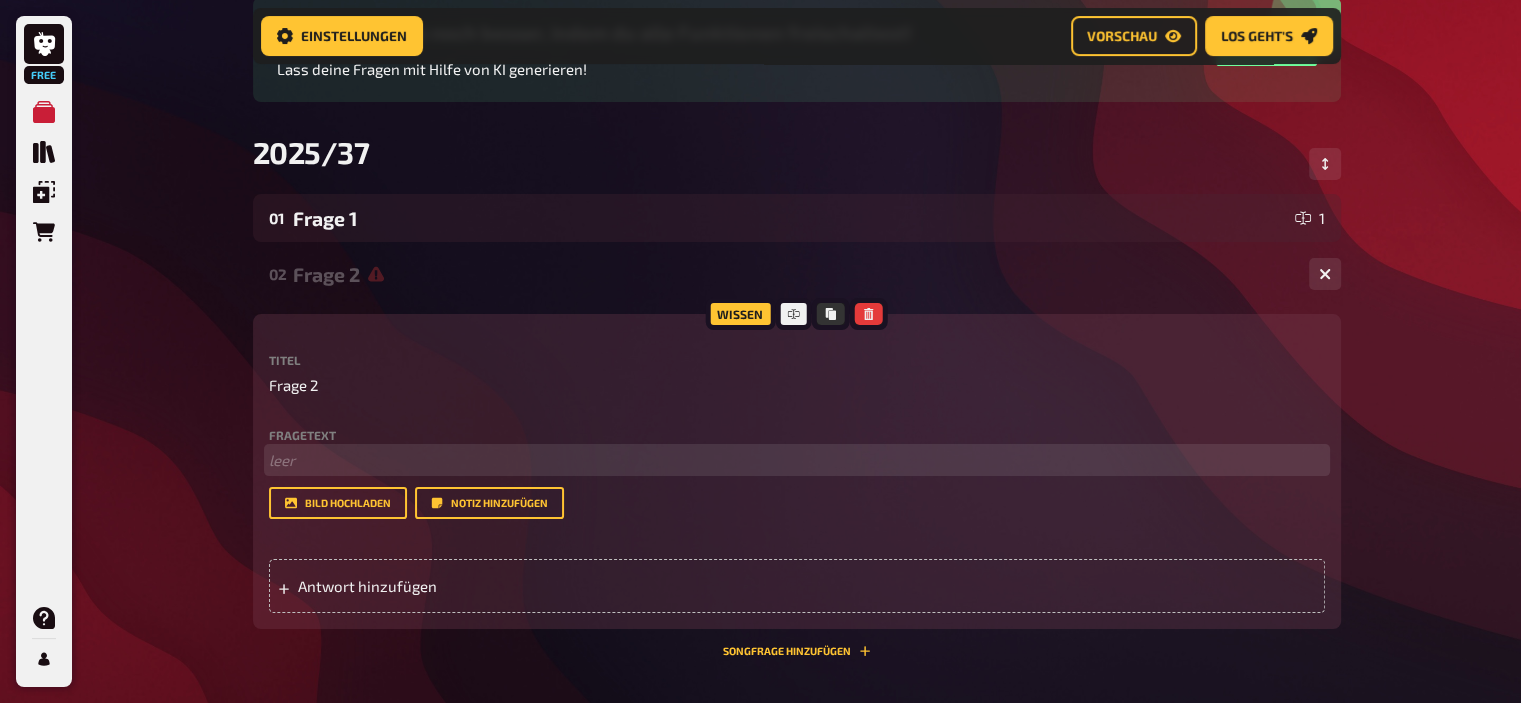 click on "﻿ leer" at bounding box center (797, 460) 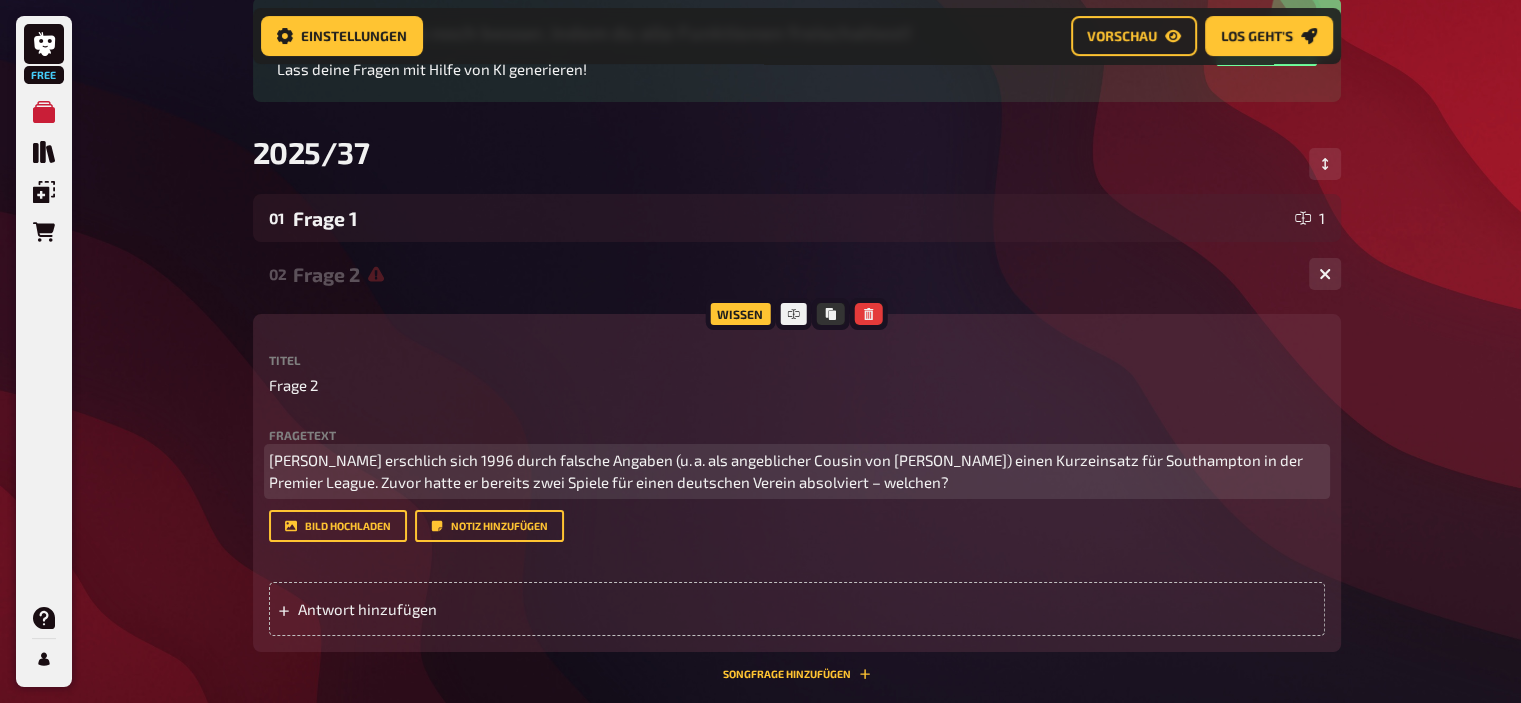 click on "Ali Dia erschlich sich 1996 durch falsche Angaben (u. a. als angeblicher Cousin von George Weah) einen Kurzeinsatz für Southampton in der Premier League. Zuvor hatte er bereits zwei Spiele für einen deutschen Verein absolviert – welchen?" at bounding box center [797, 471] 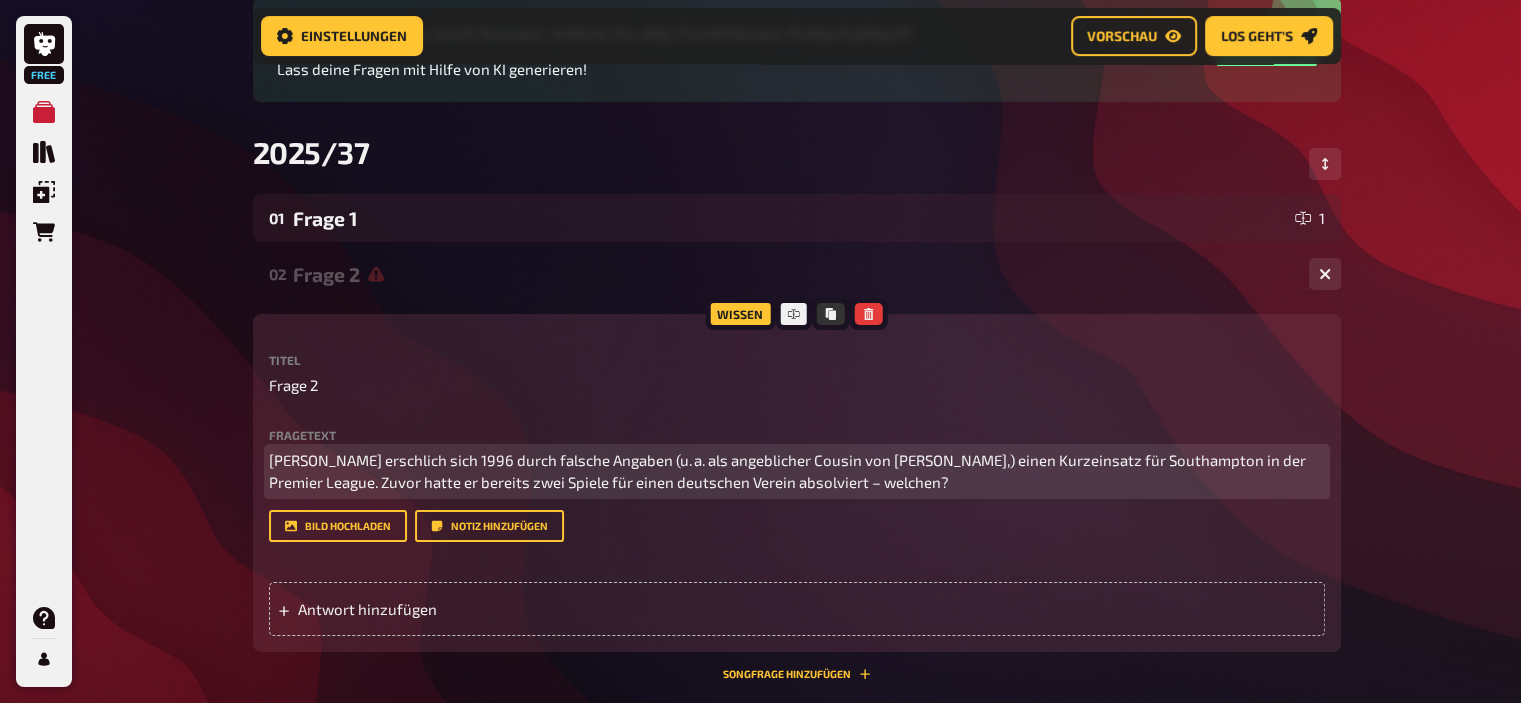 type 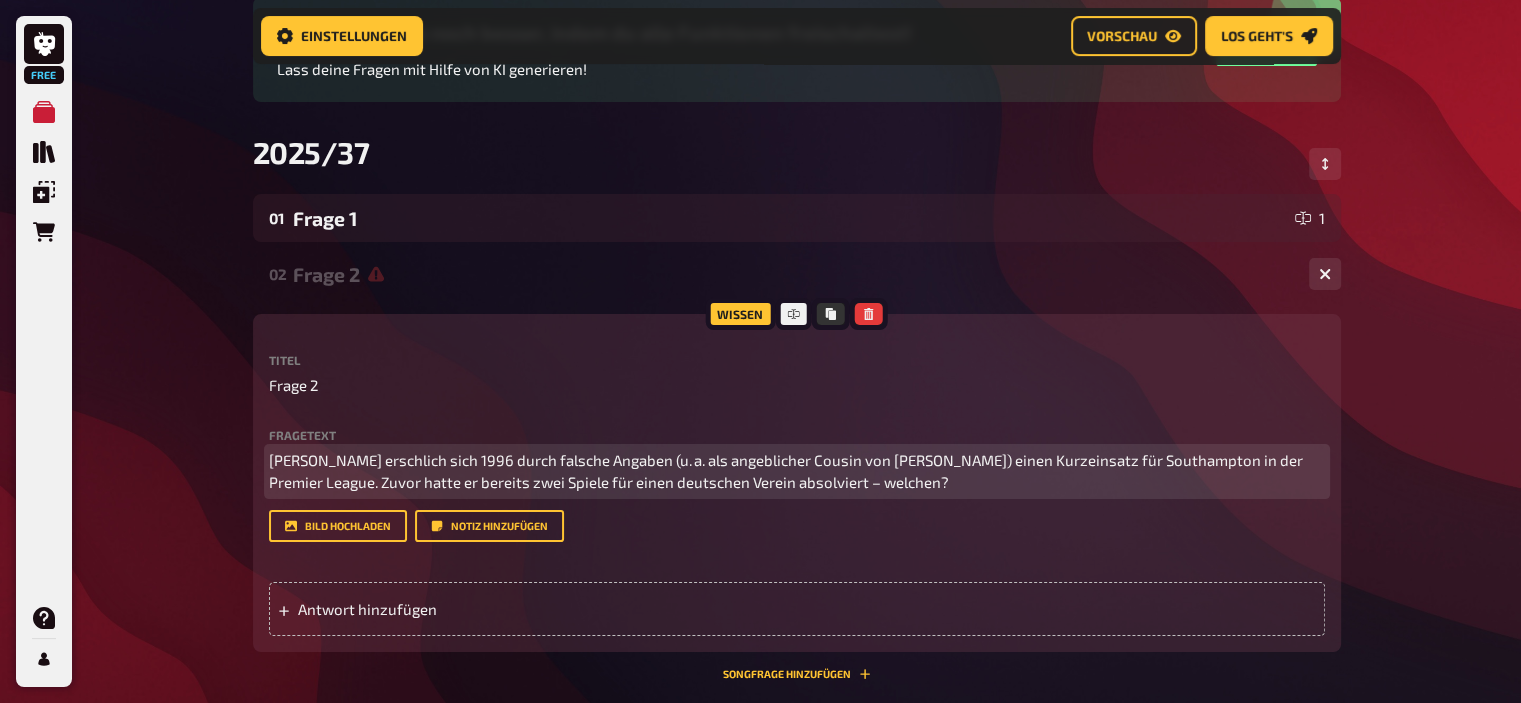 click on "Ali Dia erschlich sich 1996 durch falsche Angaben (u. a. als angeblicher Cousin von George Weah) einen Kurzeinsatz für Southampton in der Premier League. Zuvor hatte er bereits zwei Spiele für einen deutschen Verein absolviert – welchen?" at bounding box center (787, 471) 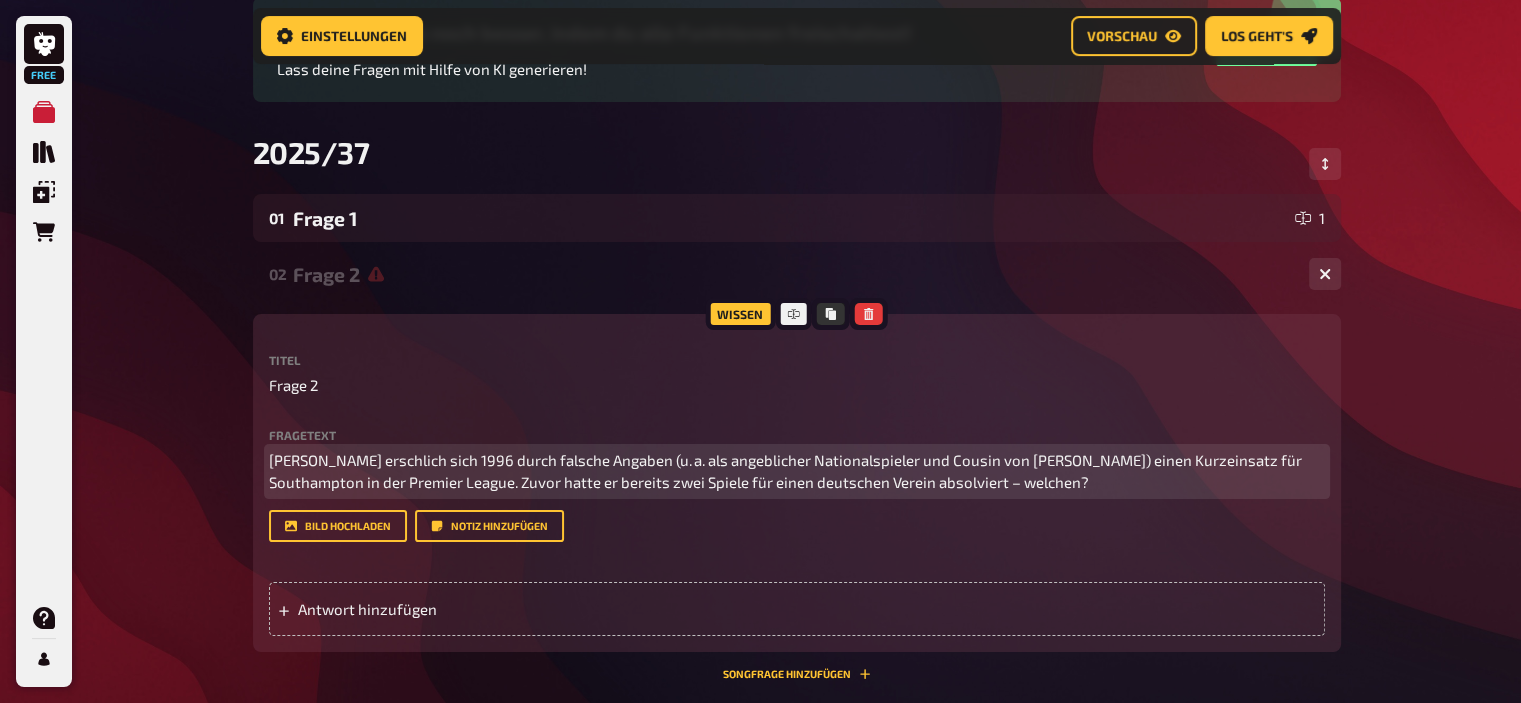 click on "Ali Dia erschlich sich 1996 durch falsche Angaben (u. a. als angeblicher Nationalspieler und Cousin von George Weah) einen Kurzeinsatz für Southampton in der Premier League. Zuvor hatte er bereits zwei Spiele für einen deutschen Verein absolviert – welchen?" at bounding box center [787, 471] 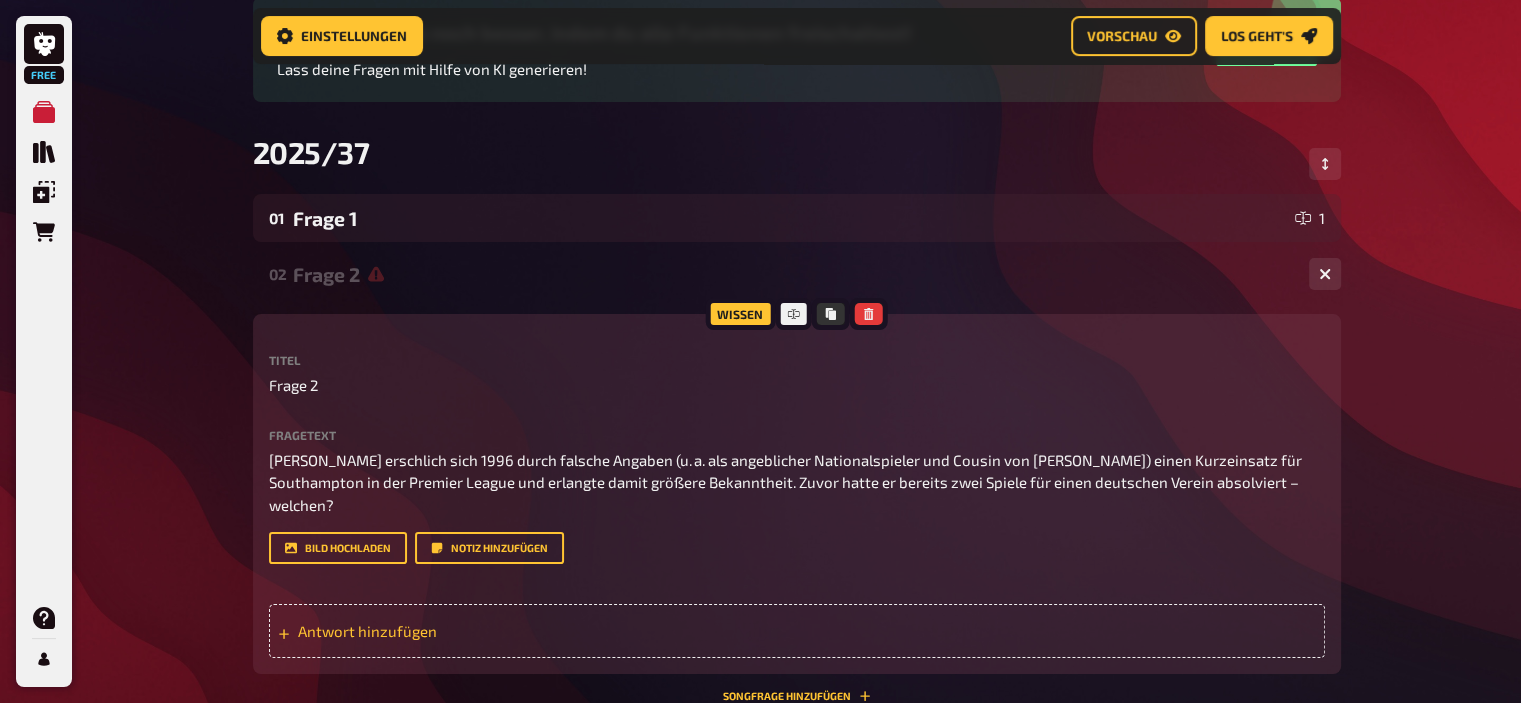 click on "Antwort hinzufügen" at bounding box center [453, 631] 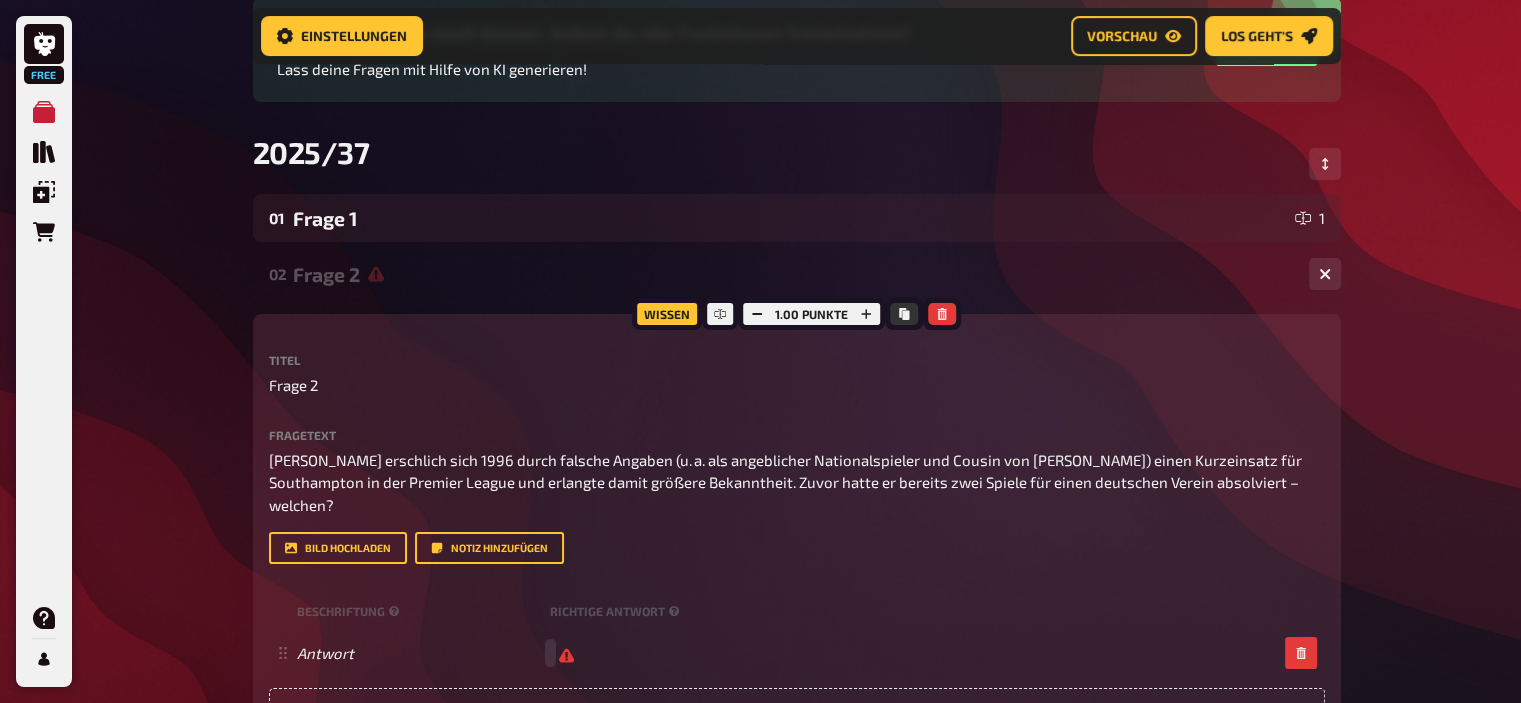 type 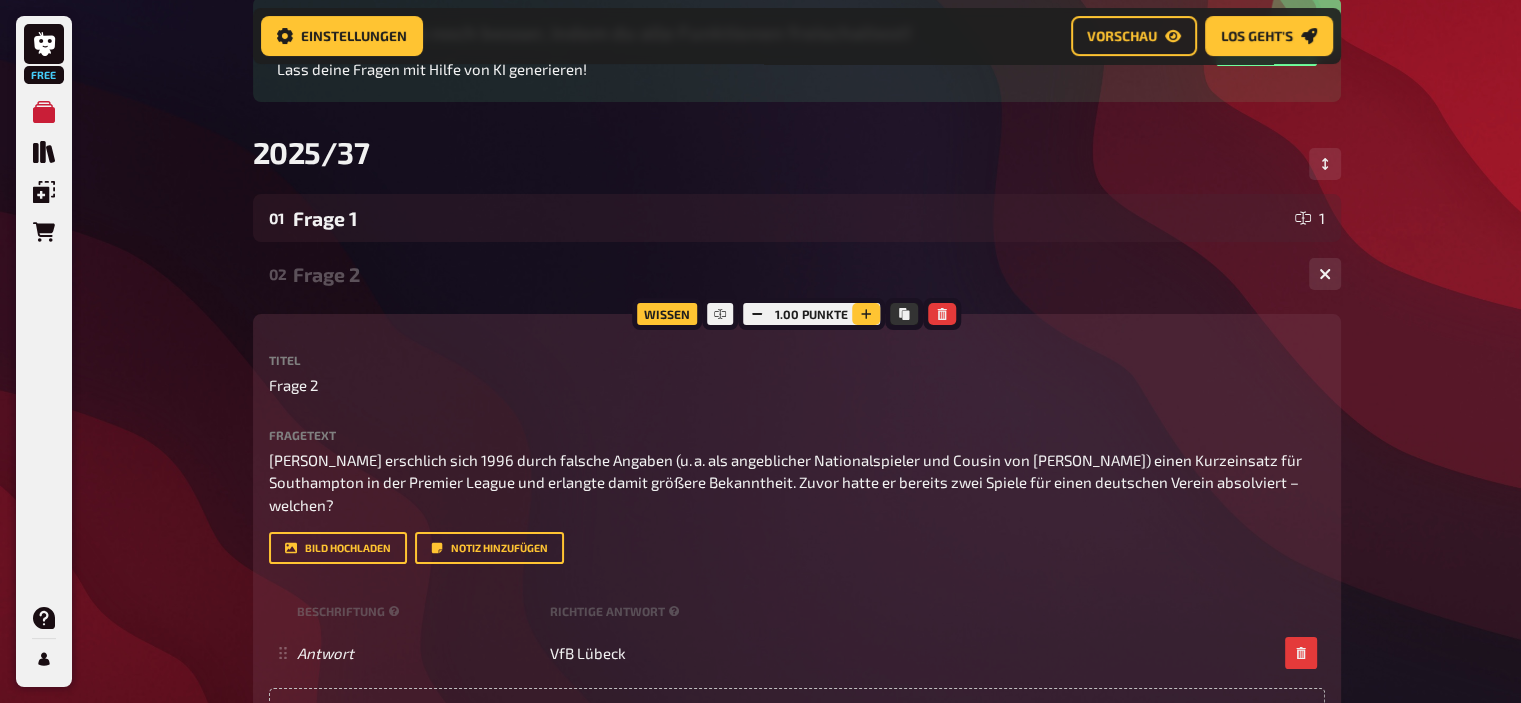 click 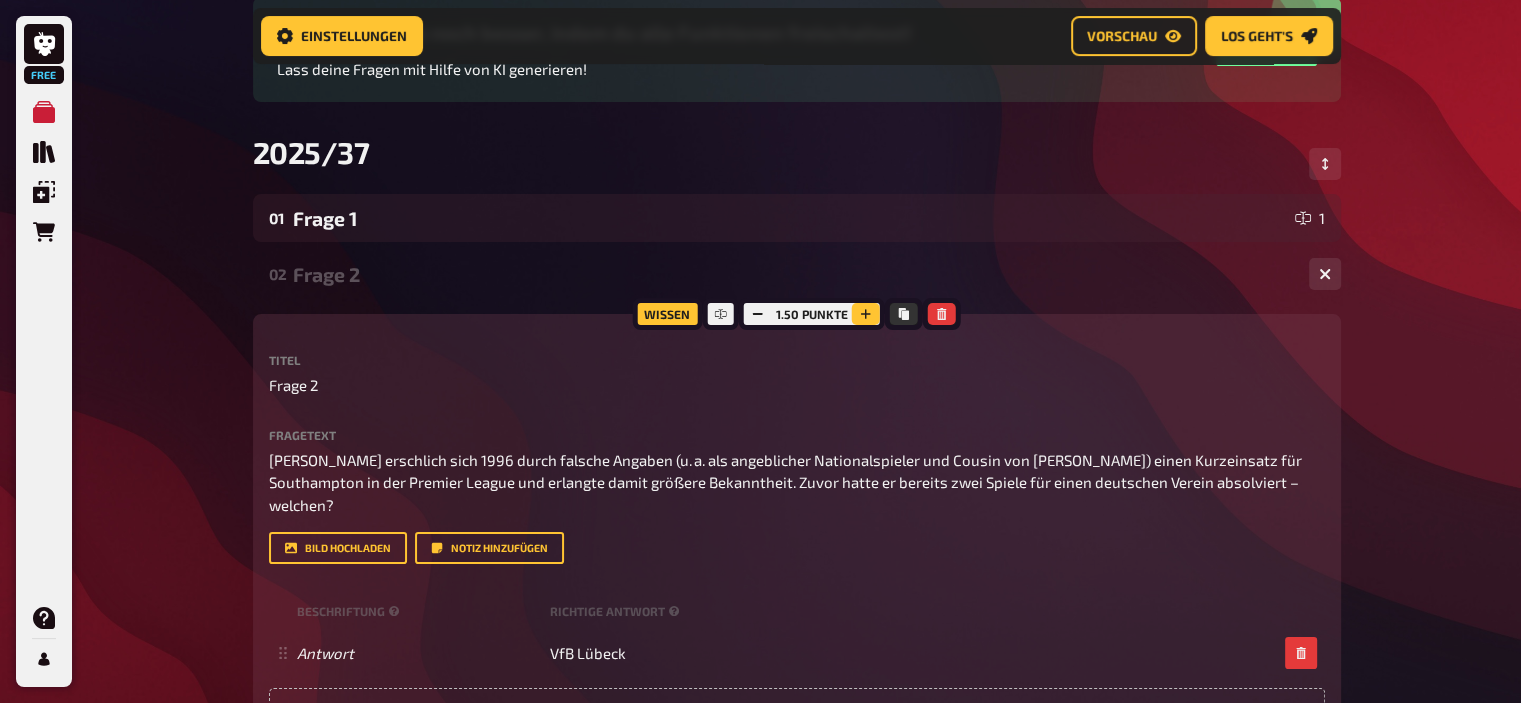 click 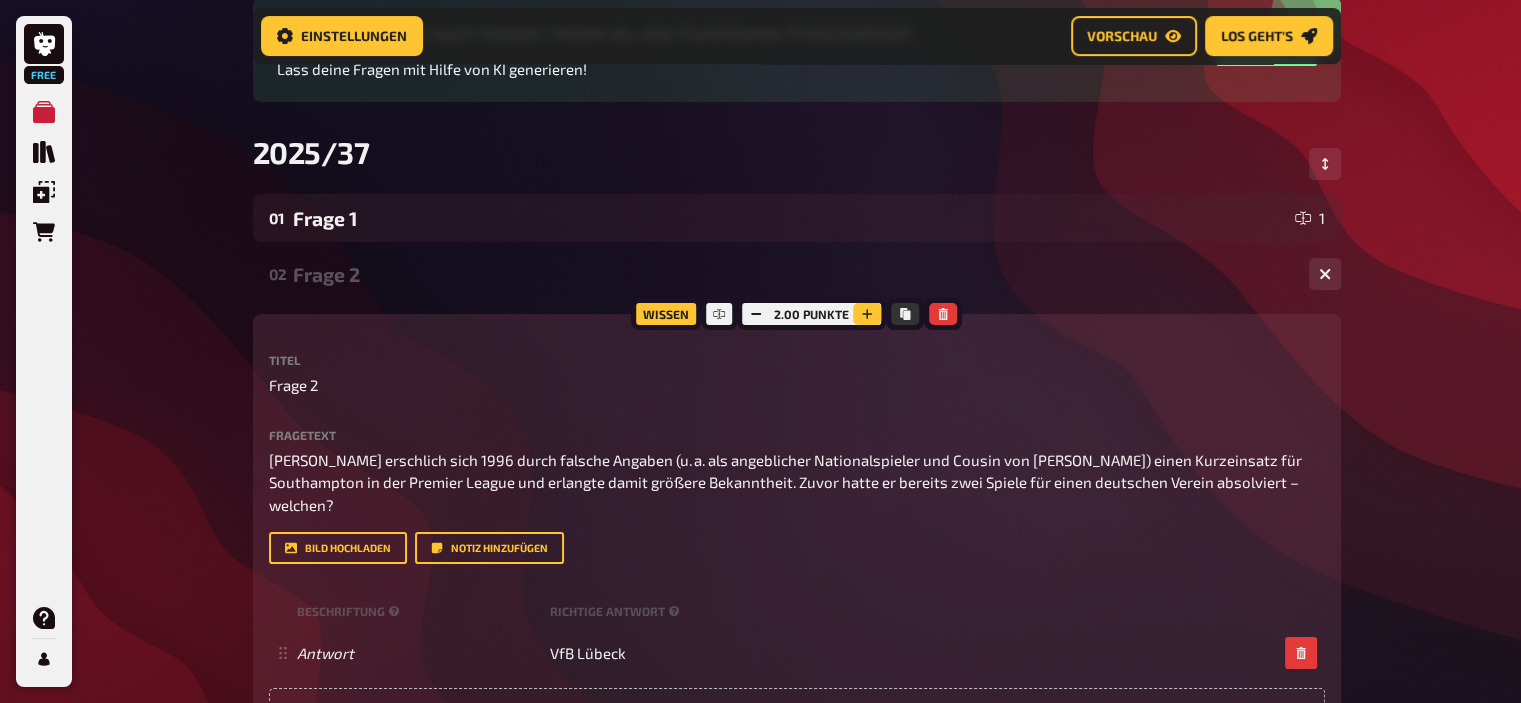 click 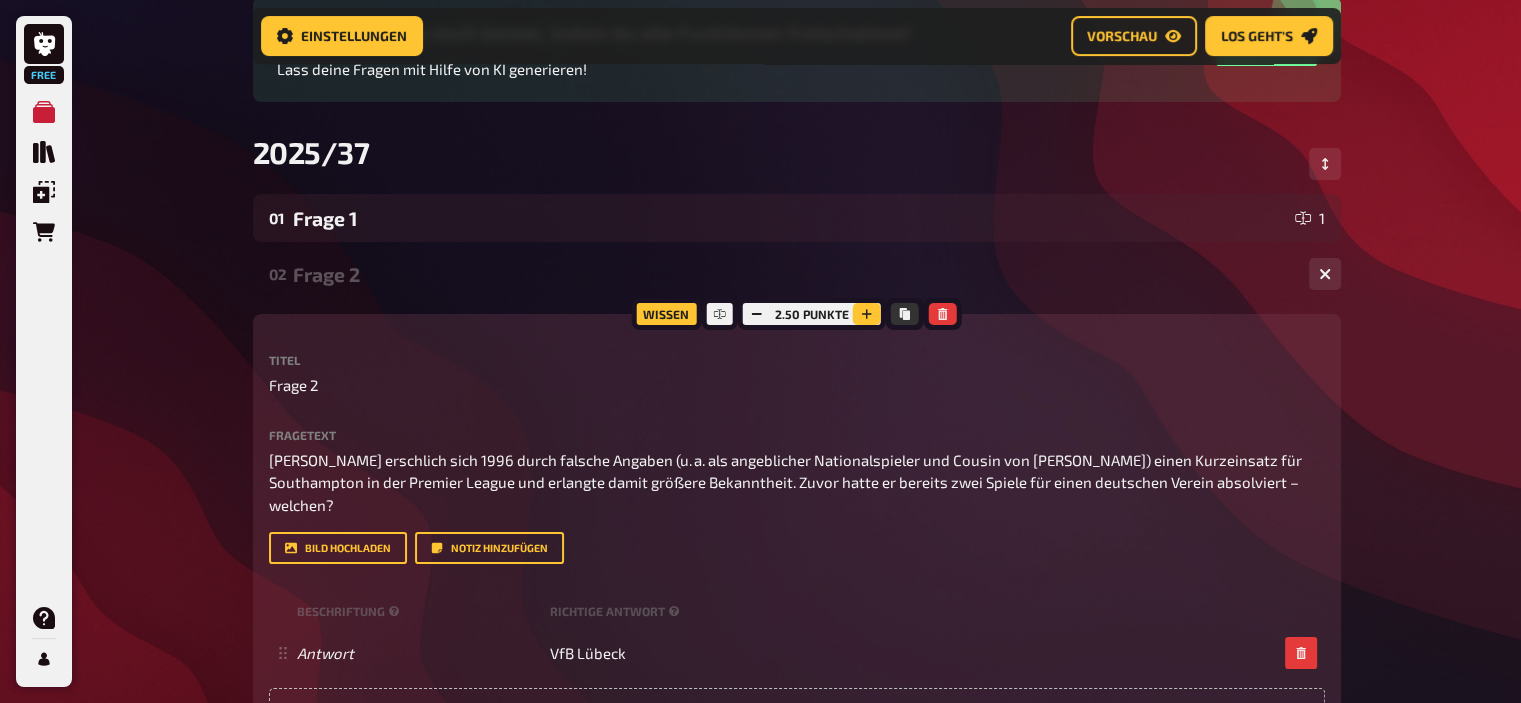 click 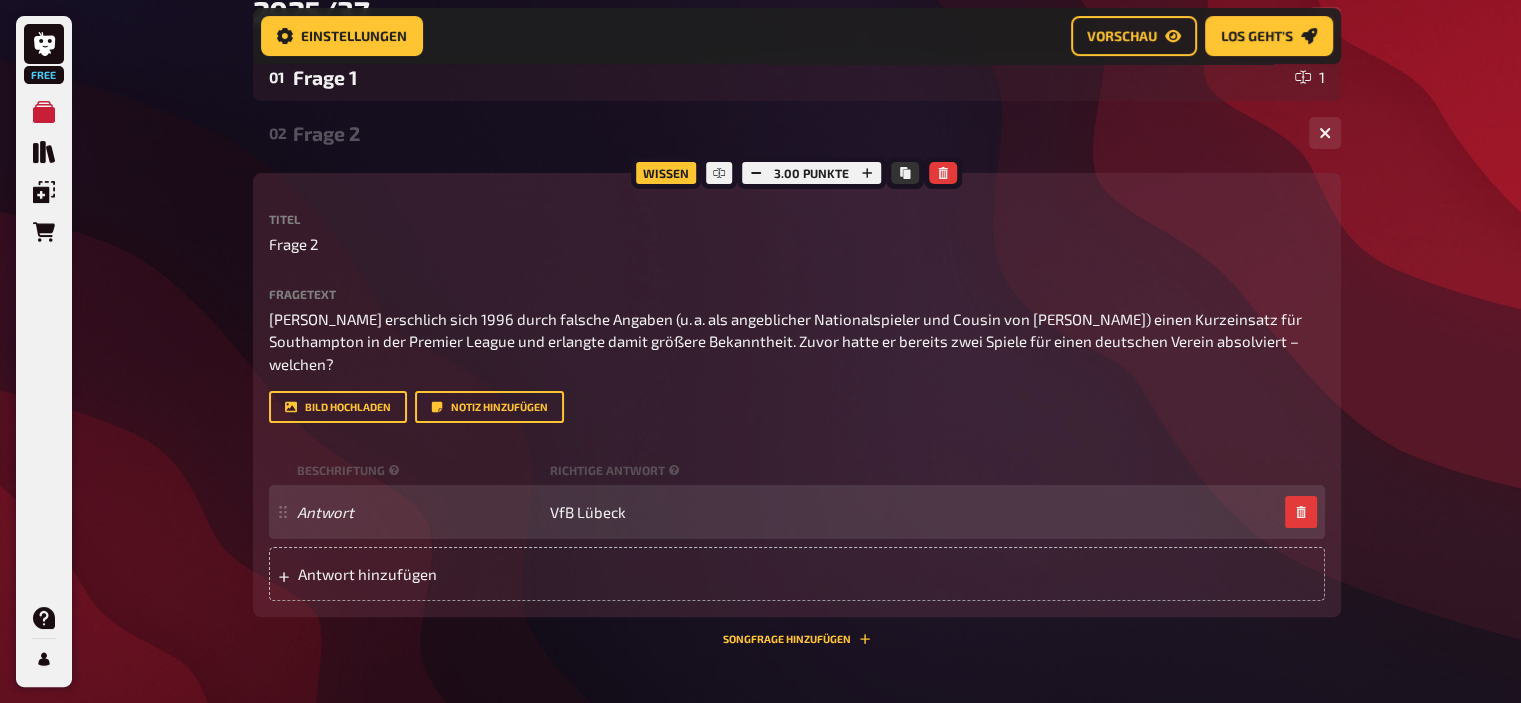 scroll, scrollTop: 356, scrollLeft: 0, axis: vertical 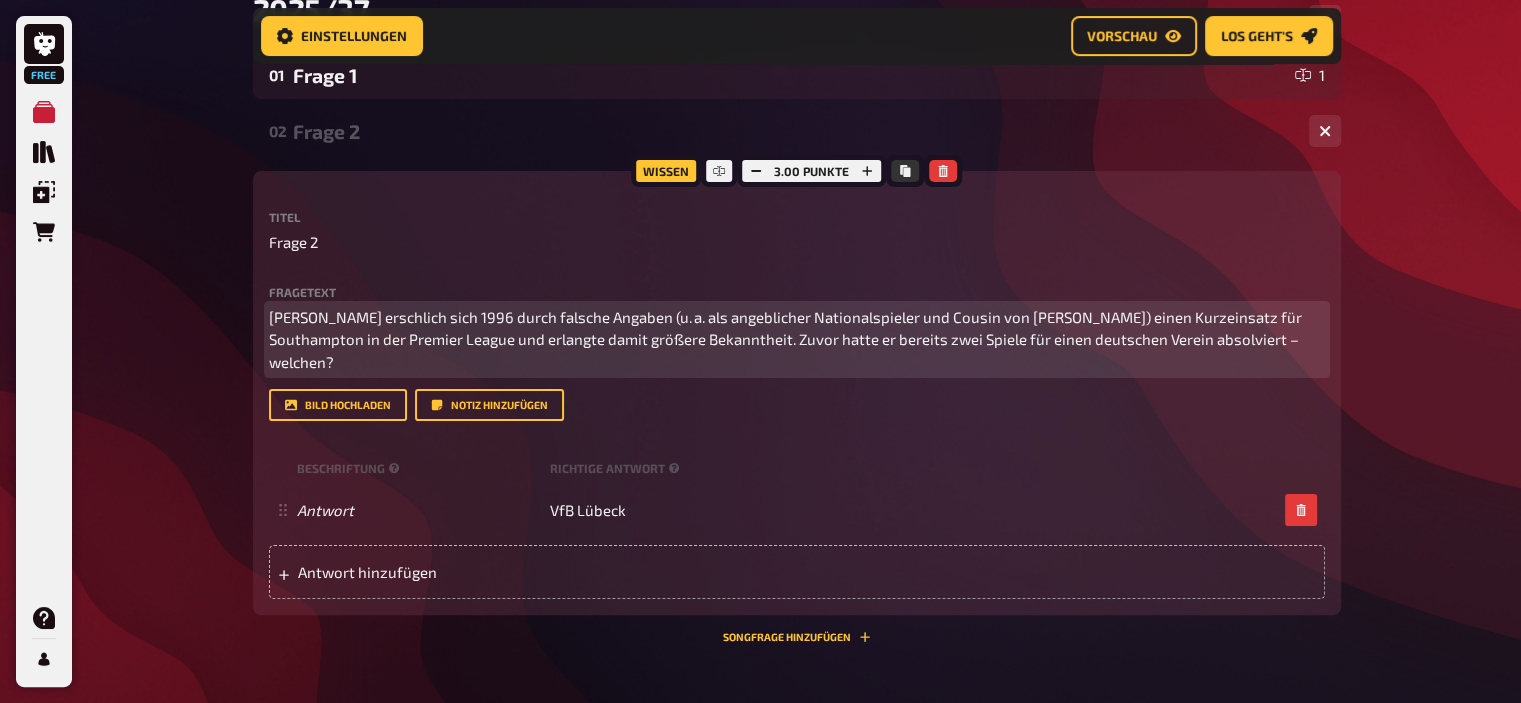 click on "Ali Dia erschlich sich 1996 durch falsche Angaben (u. a. als angeblicher Nationalspieler und Cousin von George Weah) einen Kurzeinsatz für Southampton in der Premier League und erlangte damit größere Bekanntheit. Zuvor hatte er bereits zwei Spiele für einen deutschen Verein absolviert – welchen?" at bounding box center (787, 339) 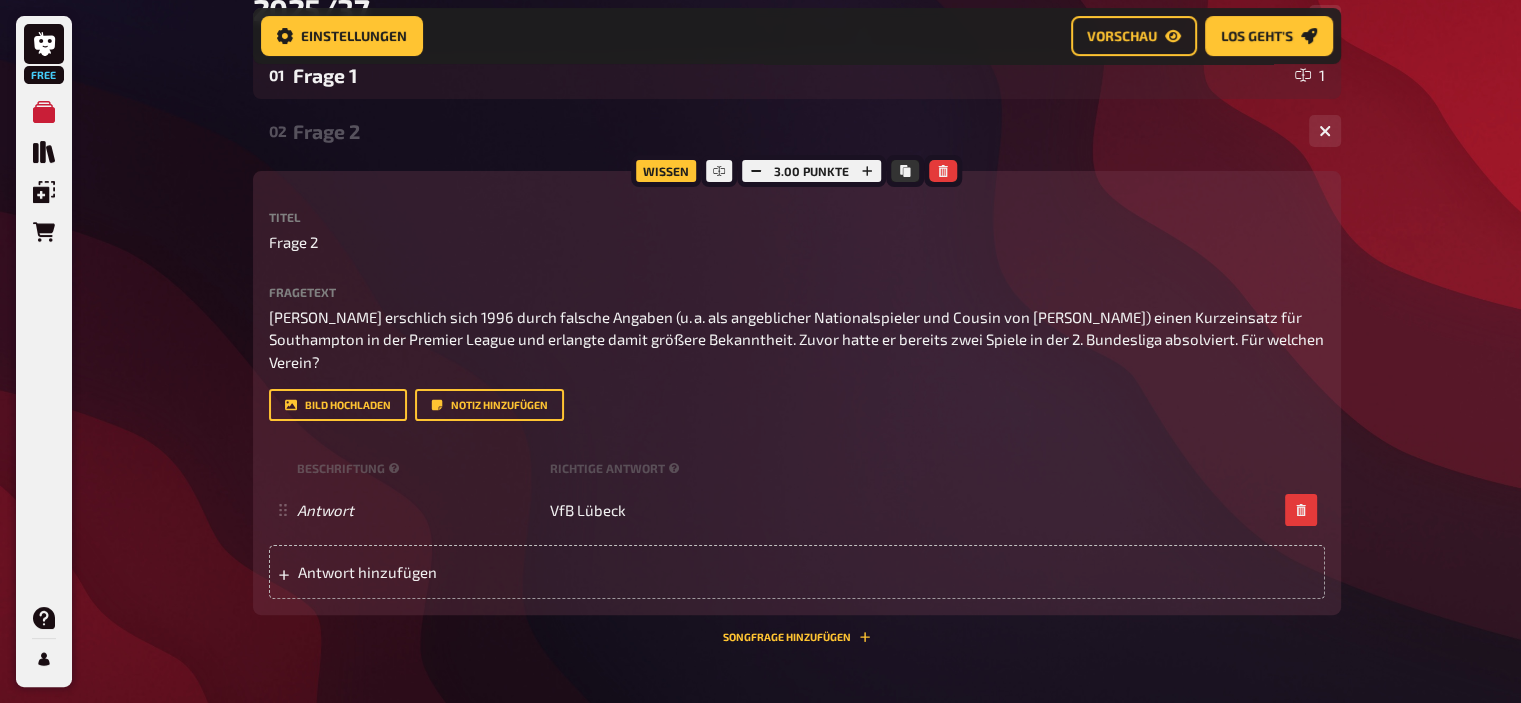 click on "Frage 2" at bounding box center [793, 131] 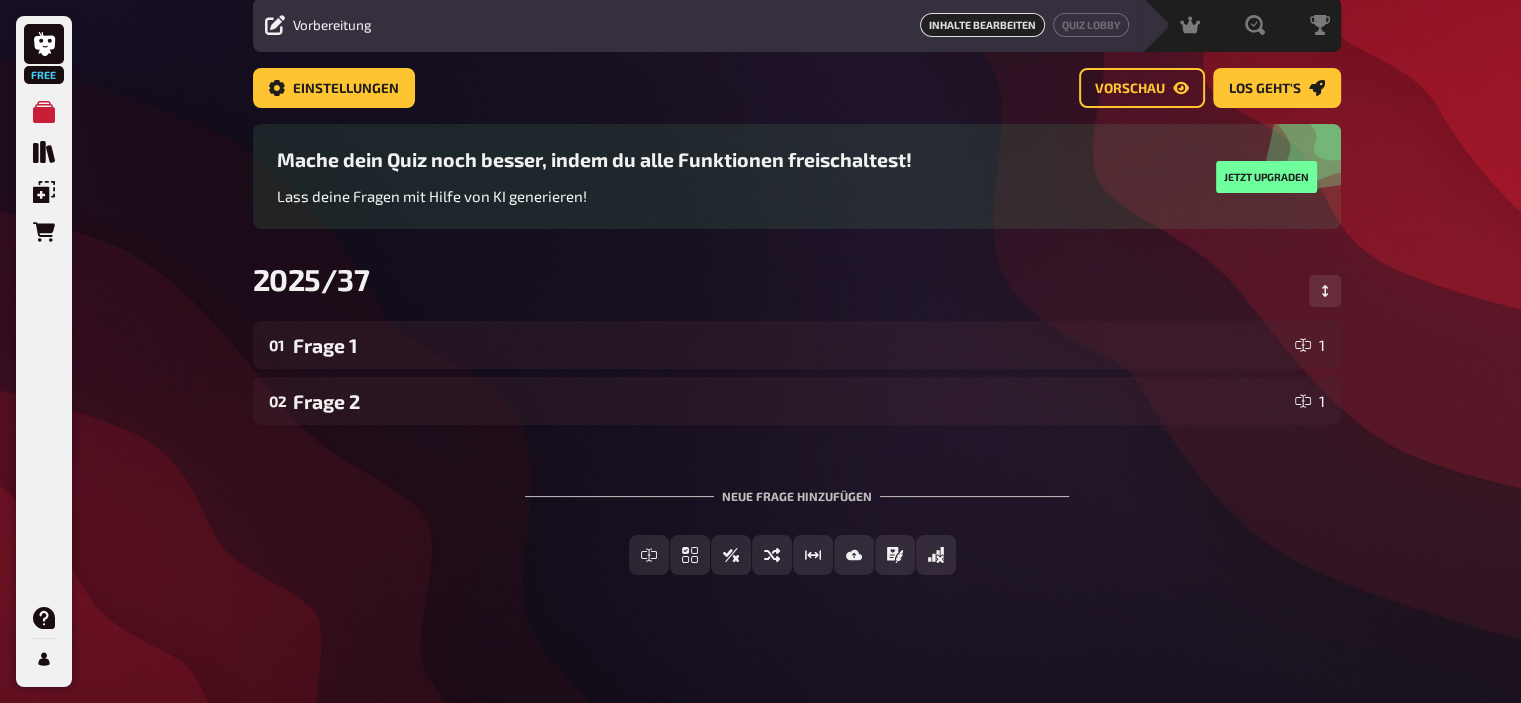 scroll, scrollTop: 71, scrollLeft: 0, axis: vertical 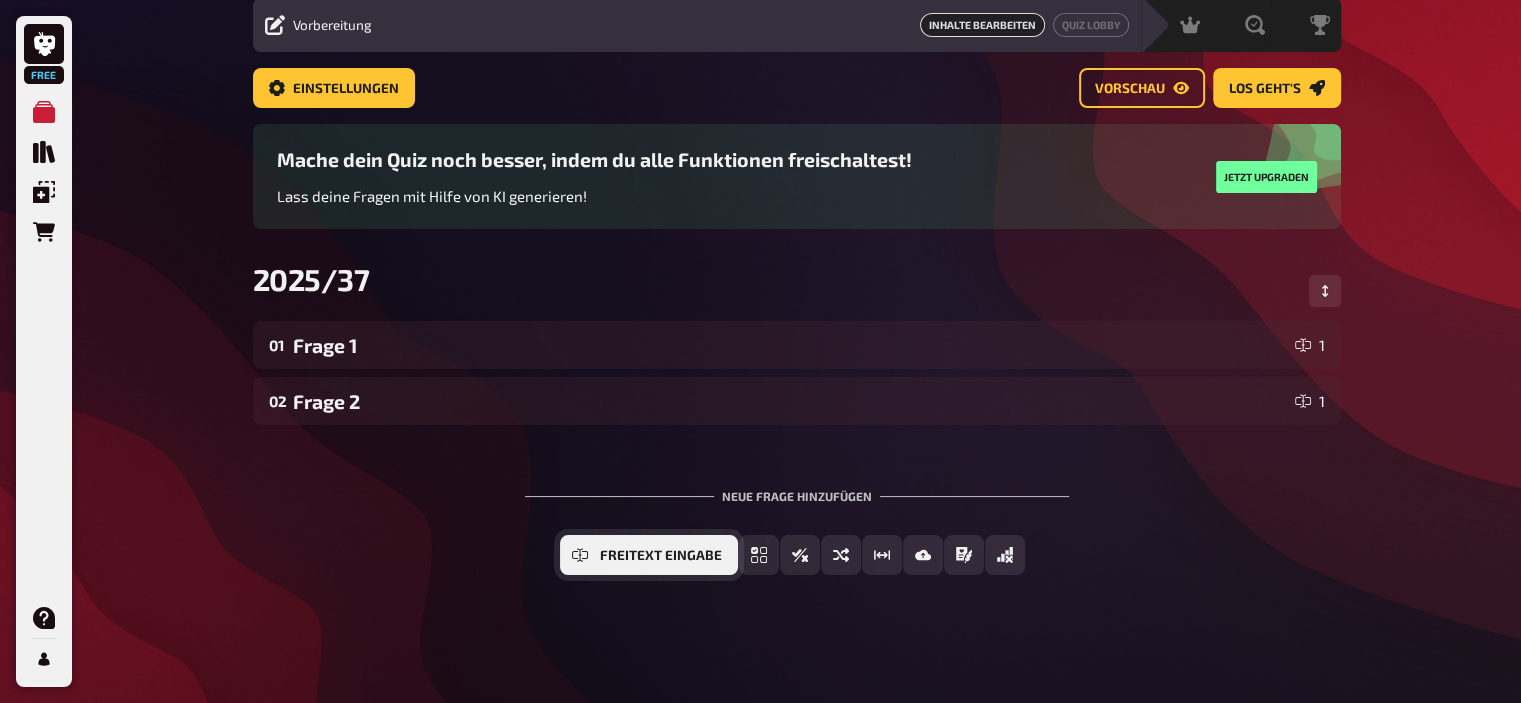 click on "Freitext Eingabe" at bounding box center [661, 556] 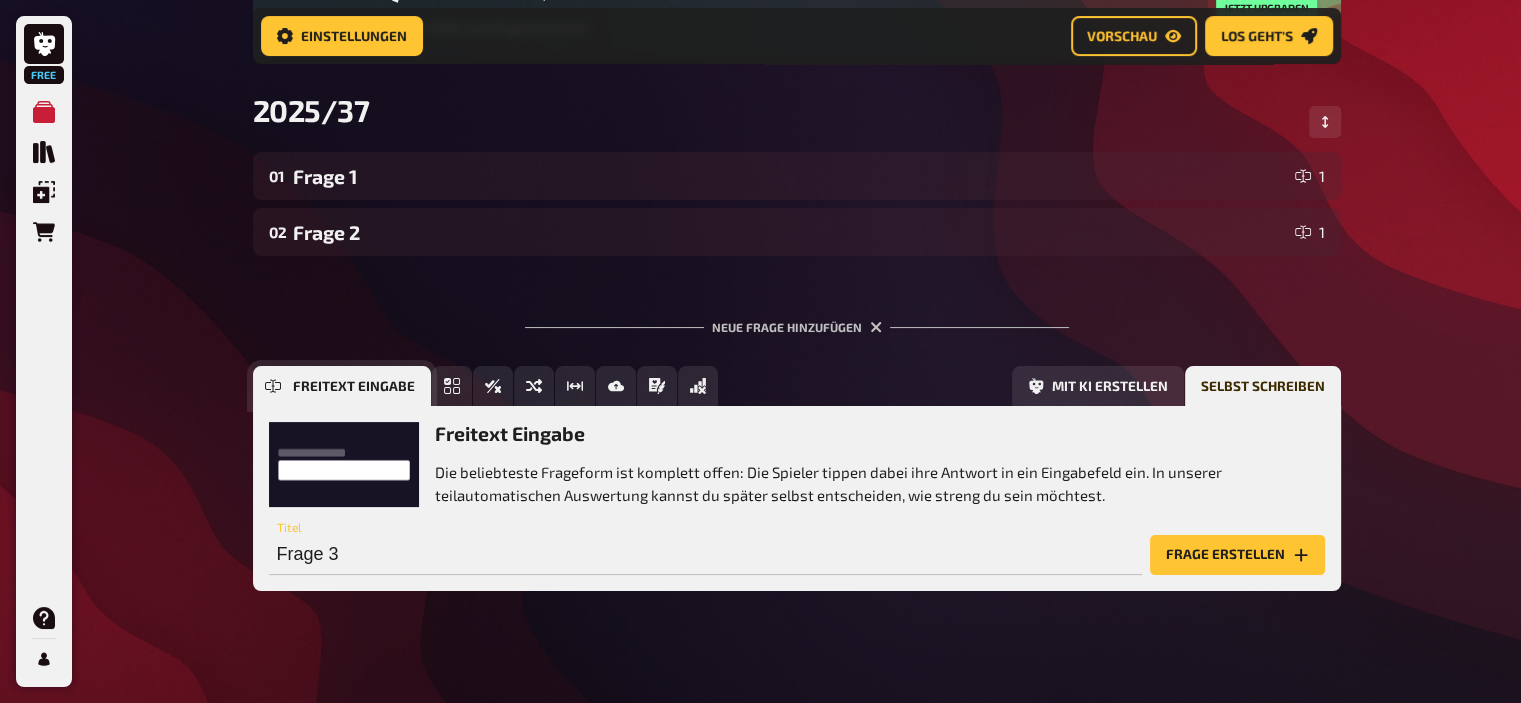 scroll, scrollTop: 260, scrollLeft: 0, axis: vertical 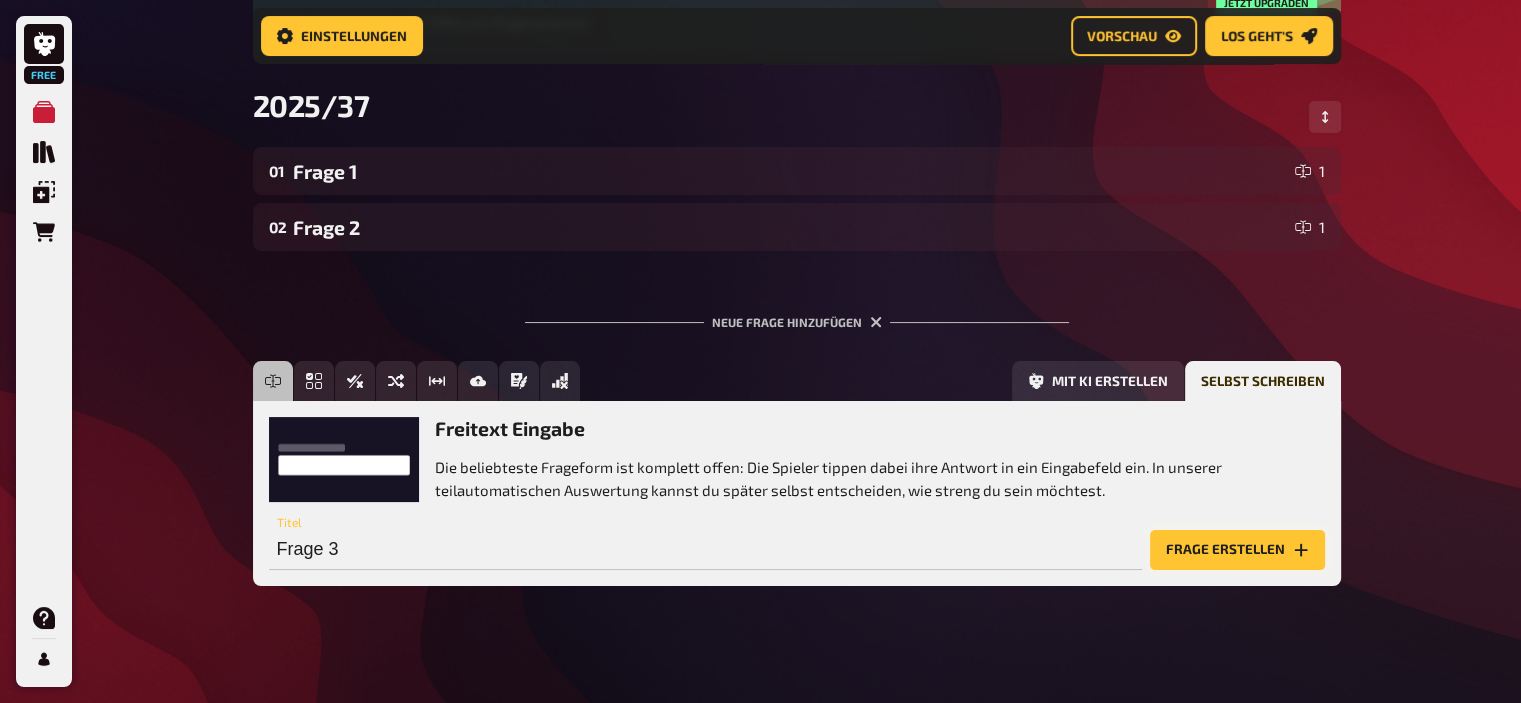 click on "Frage erstellen" at bounding box center (1237, 550) 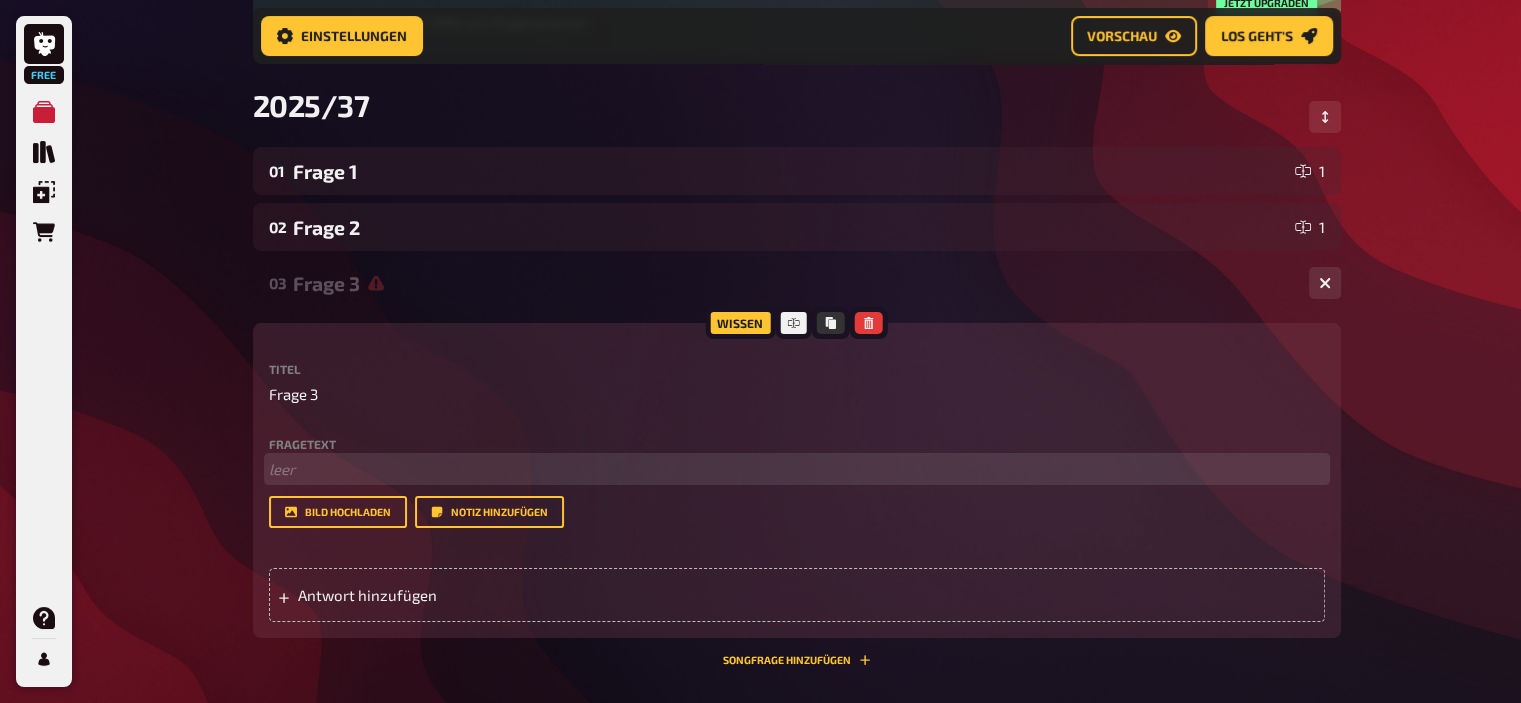 click on "﻿ leer" at bounding box center [797, 469] 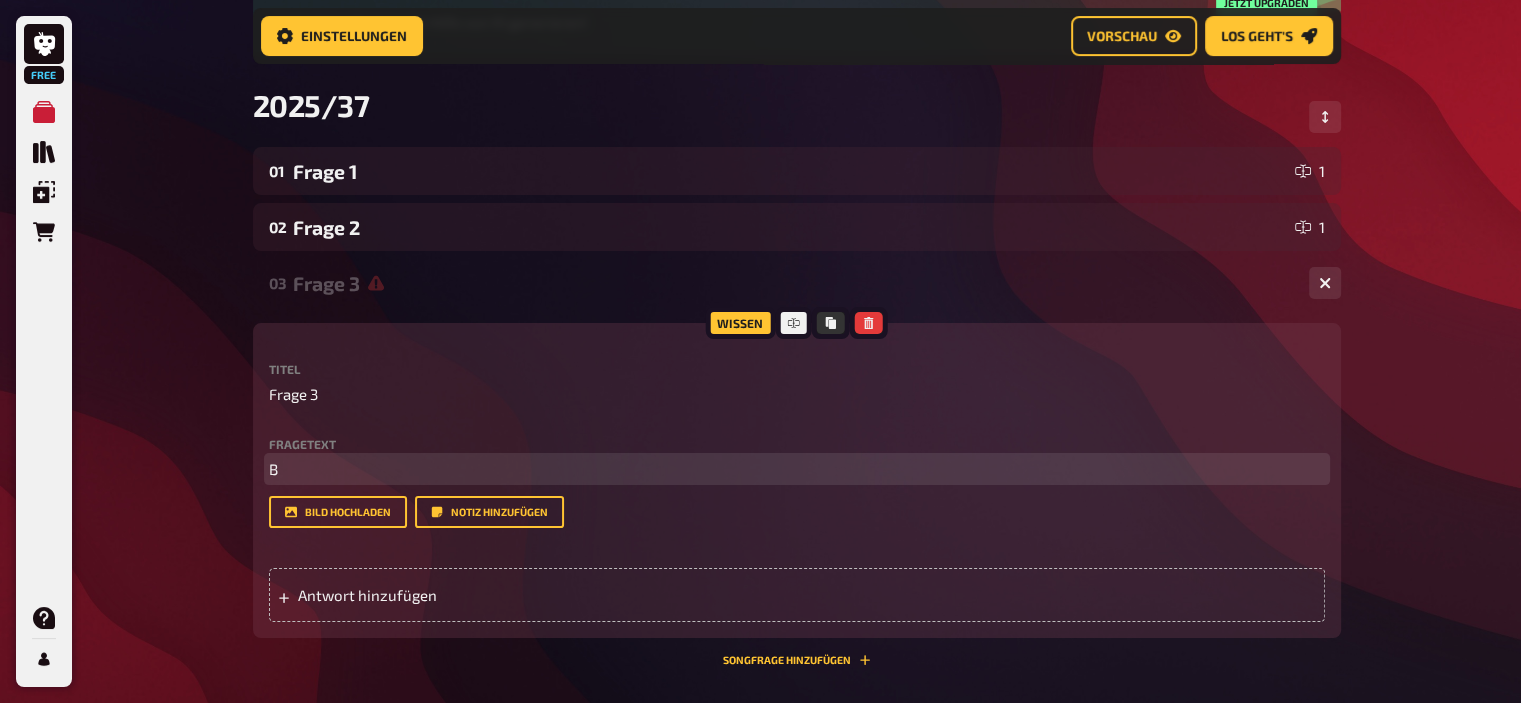 type 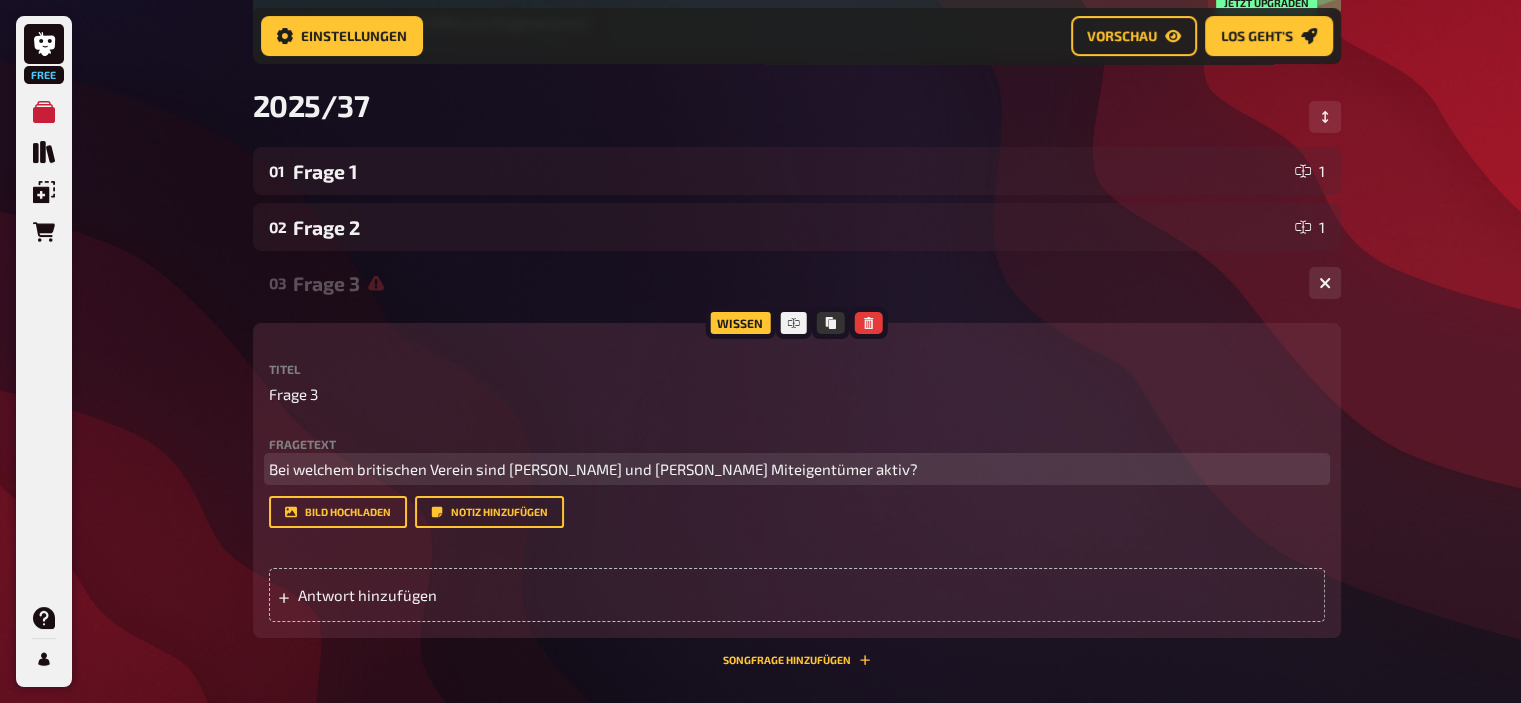click on "Bei welchem britischen Verein sind Snoop Dogg und Luka Modric Miteigentümer aktiv?" at bounding box center (593, 469) 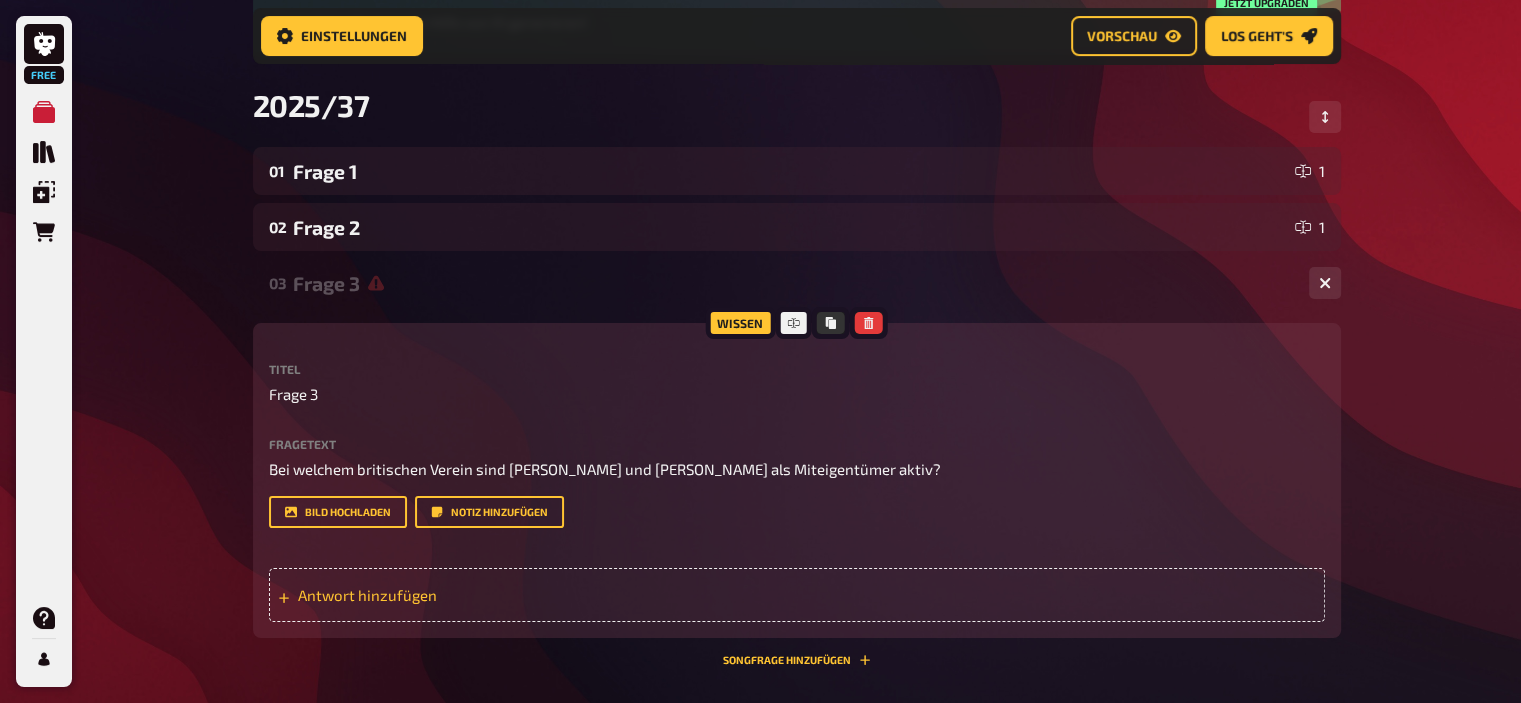click on "Antwort hinzufügen" at bounding box center (453, 595) 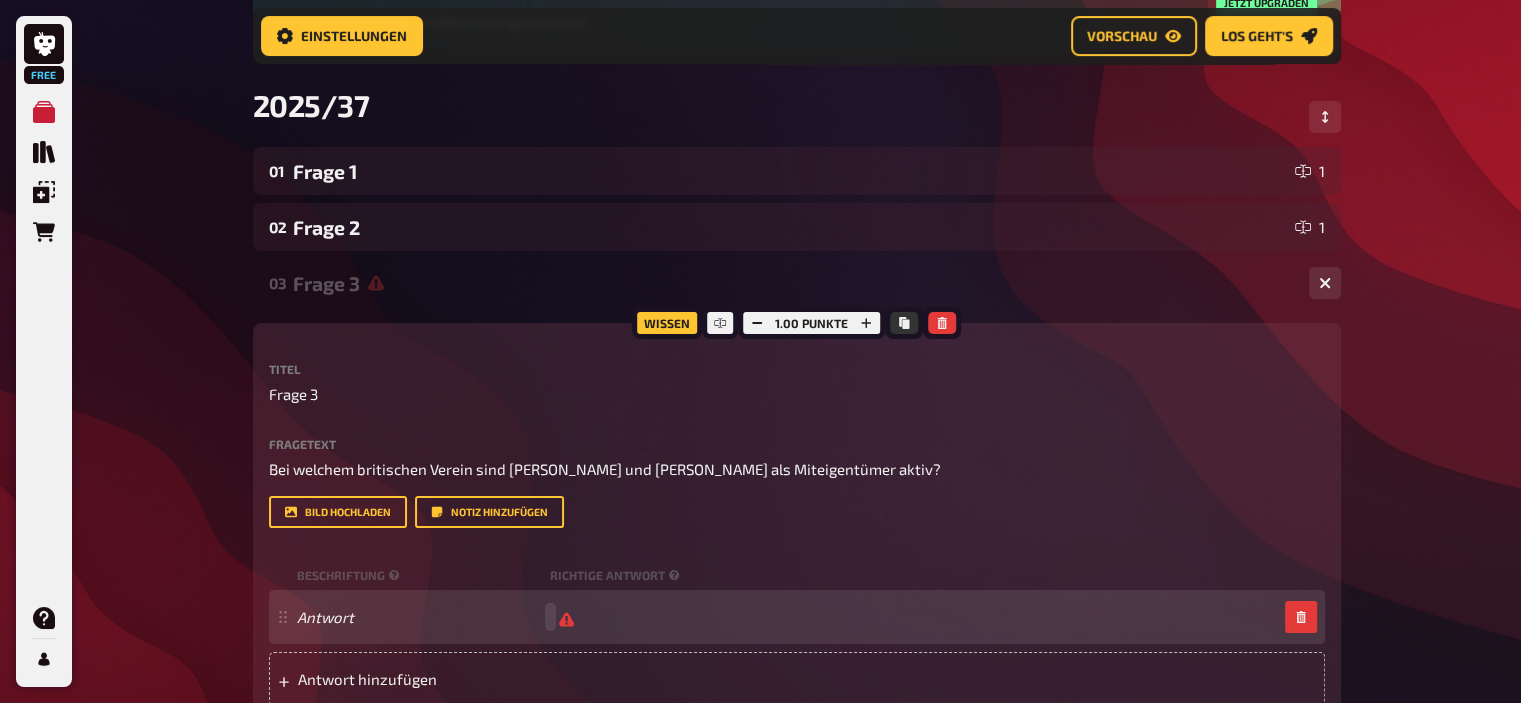 type 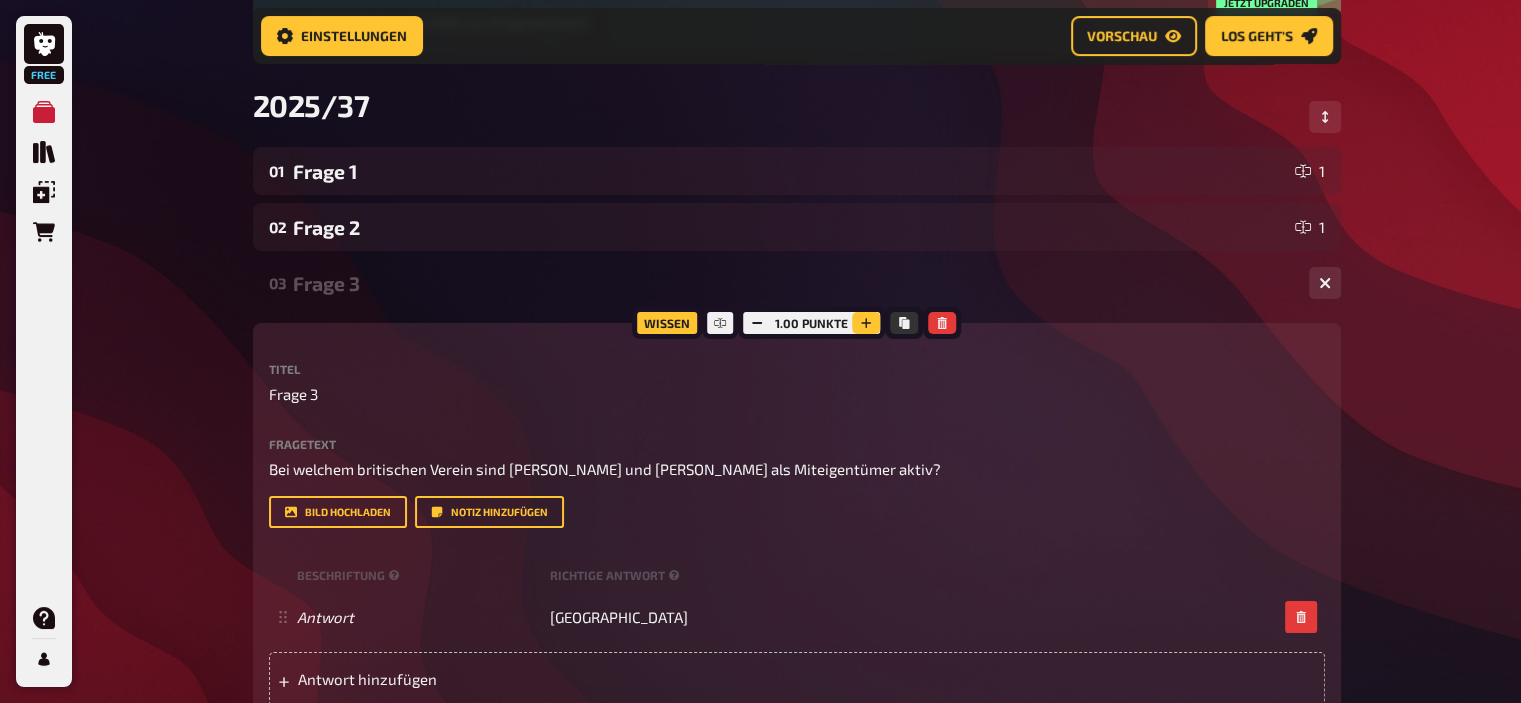 click at bounding box center [866, 323] 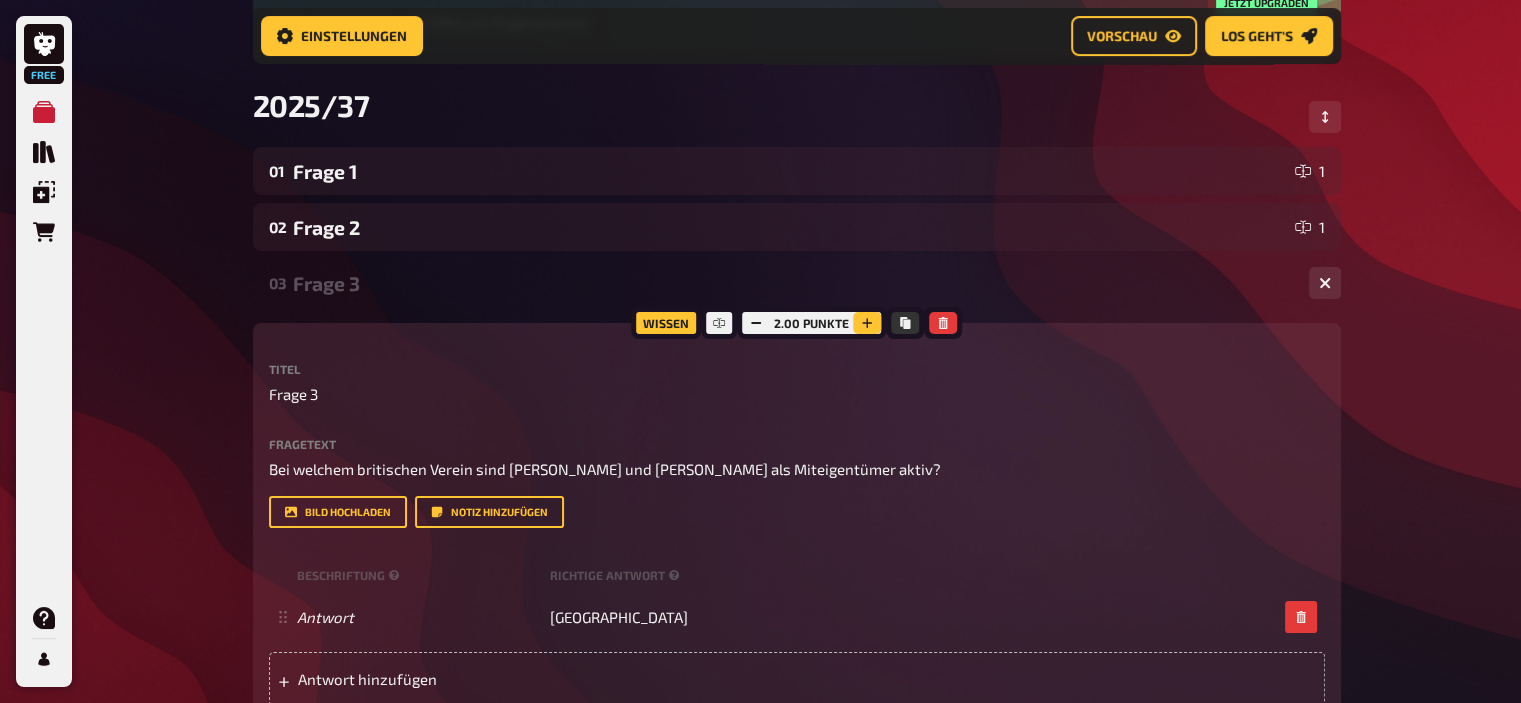 click at bounding box center [867, 323] 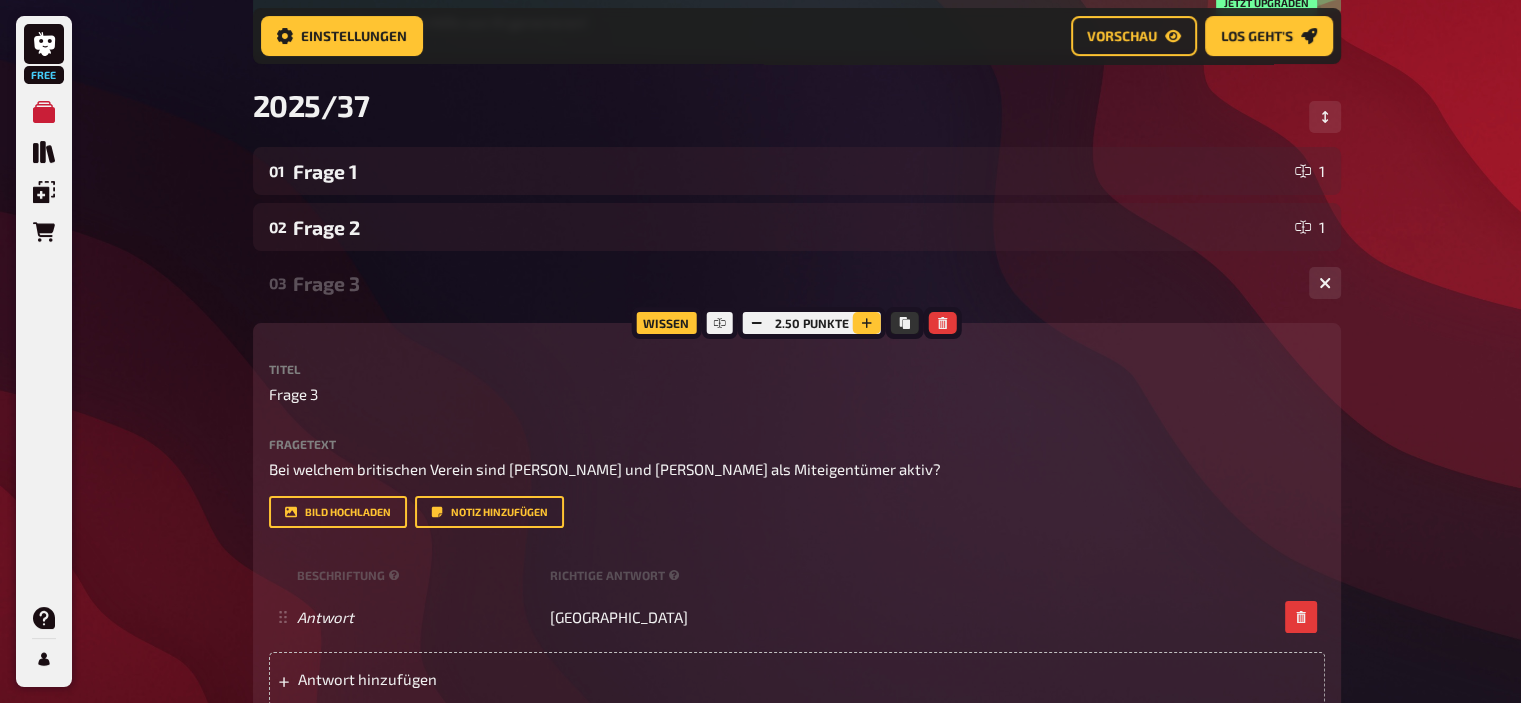 click at bounding box center (867, 323) 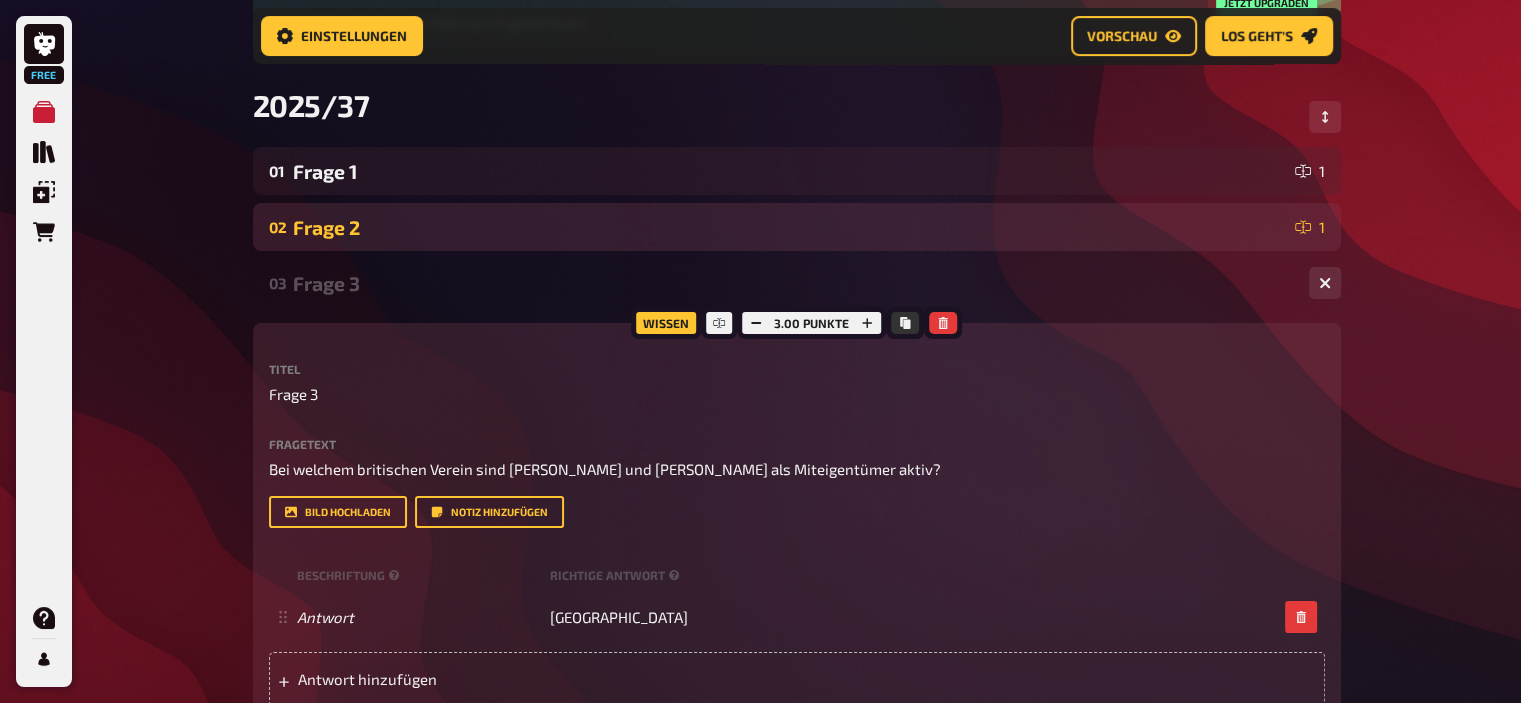 click on "02 Frage 2 1" at bounding box center [797, 227] 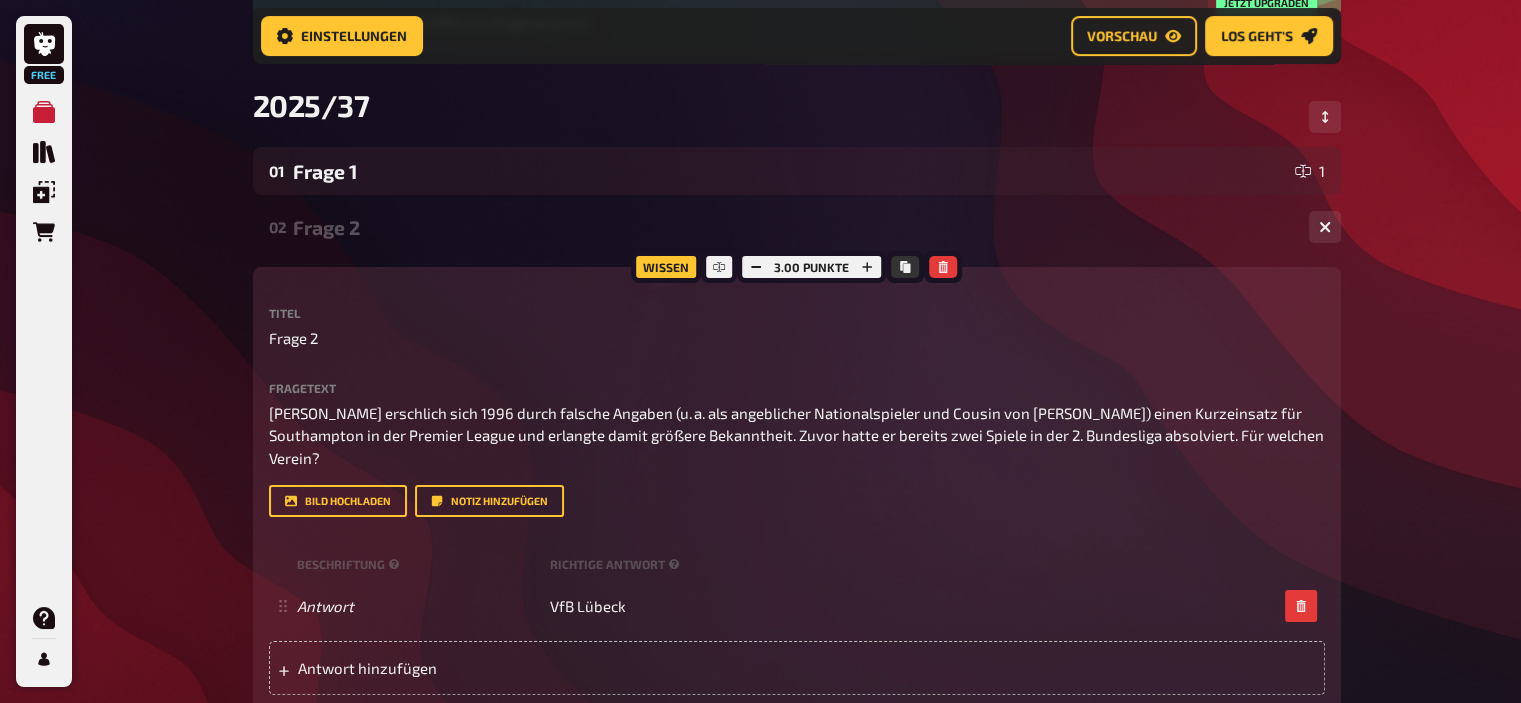 click on "02 Frage 2 1" at bounding box center [797, 227] 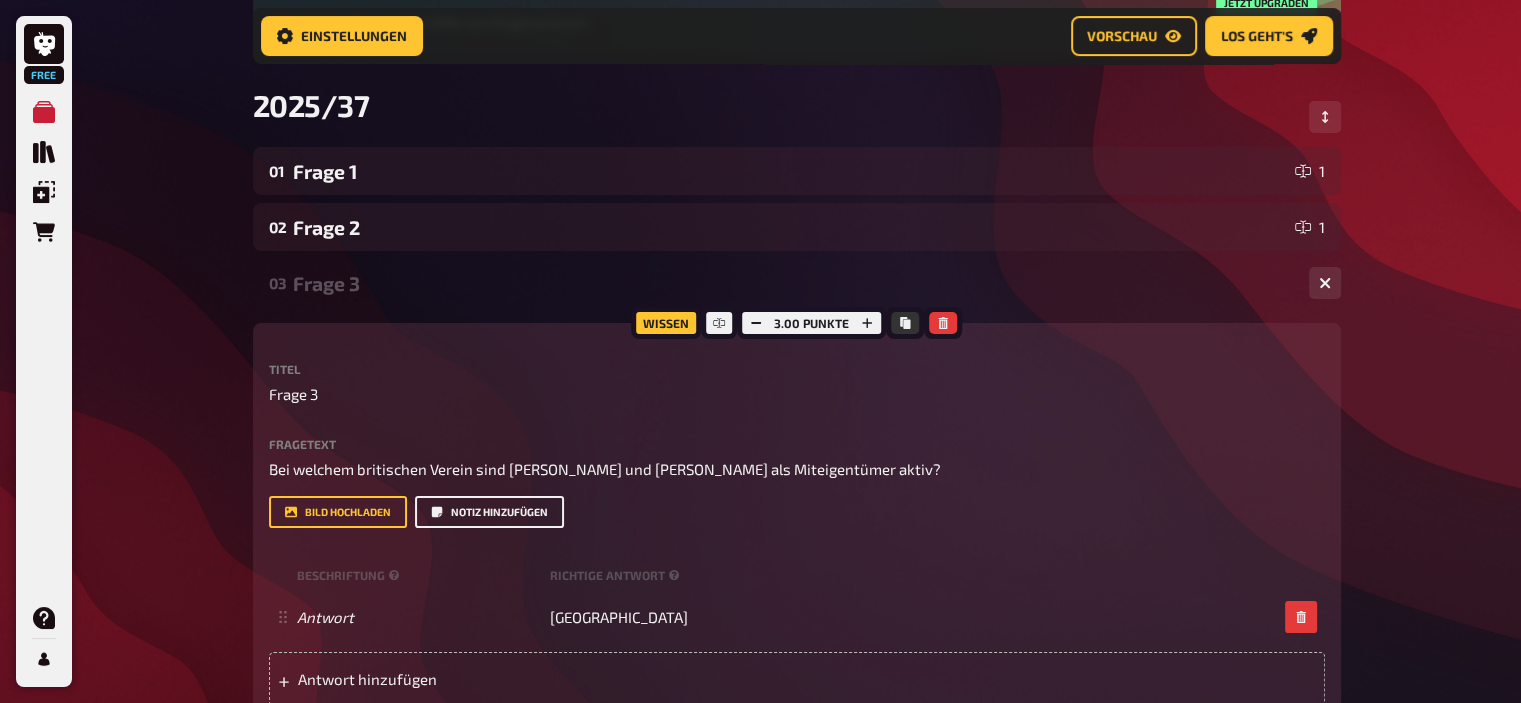 scroll, scrollTop: 602, scrollLeft: 0, axis: vertical 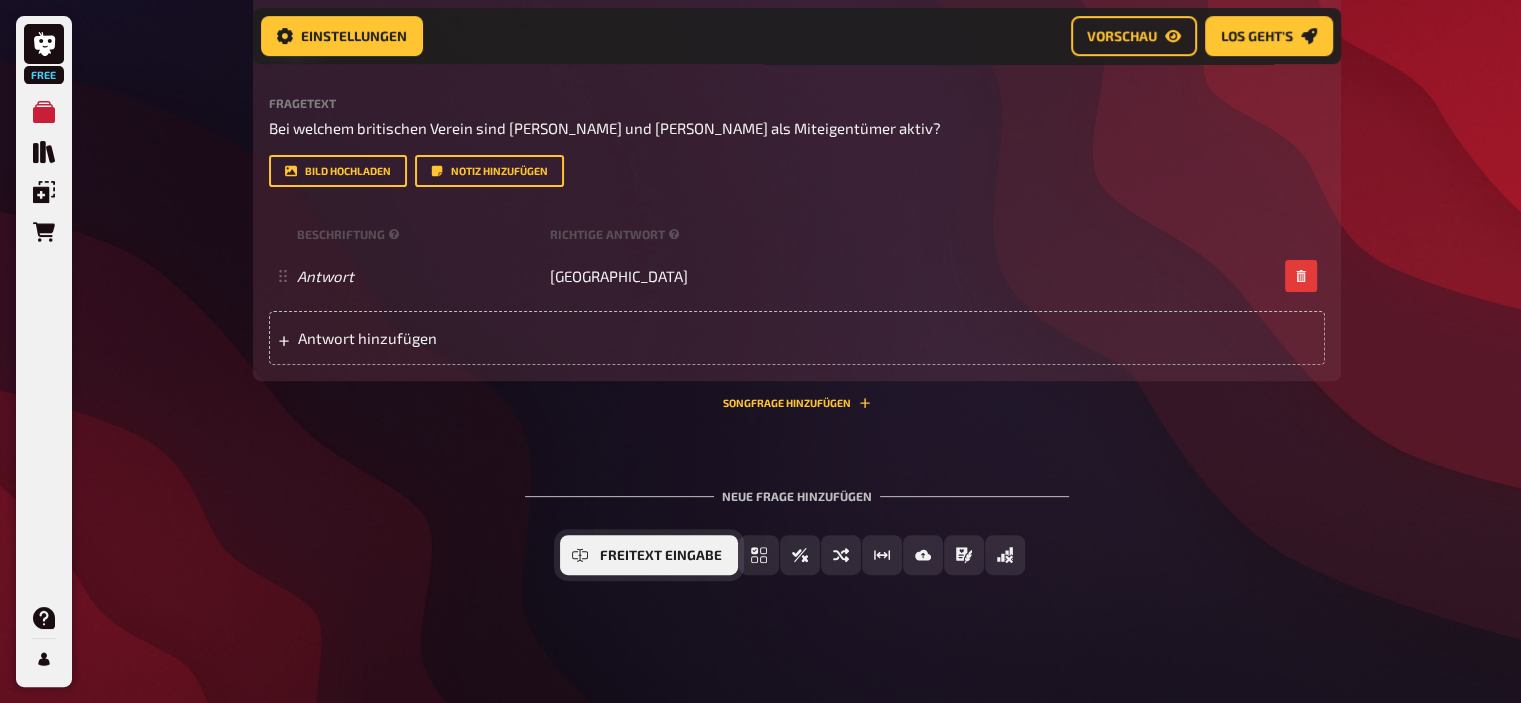 click on "Freitext Eingabe" at bounding box center [661, 556] 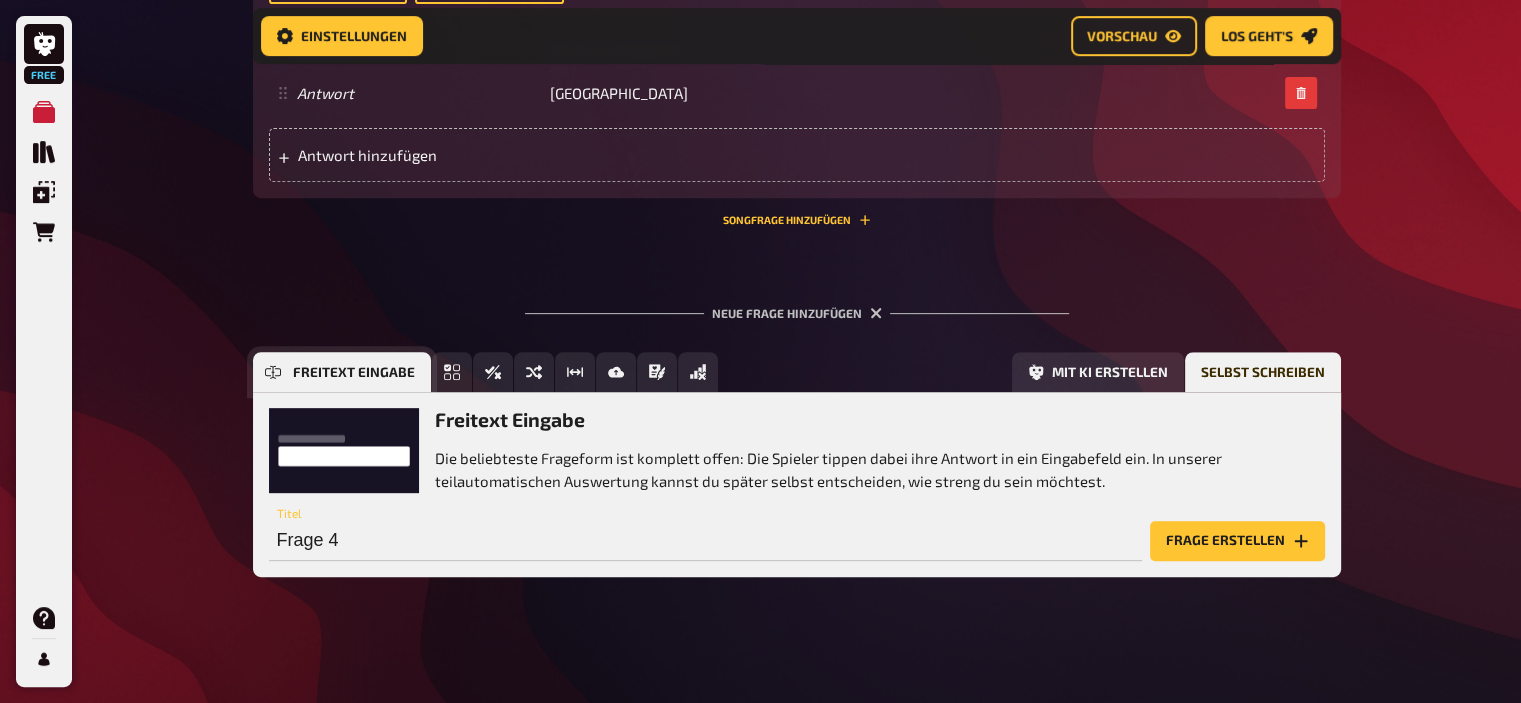 scroll, scrollTop: 786, scrollLeft: 0, axis: vertical 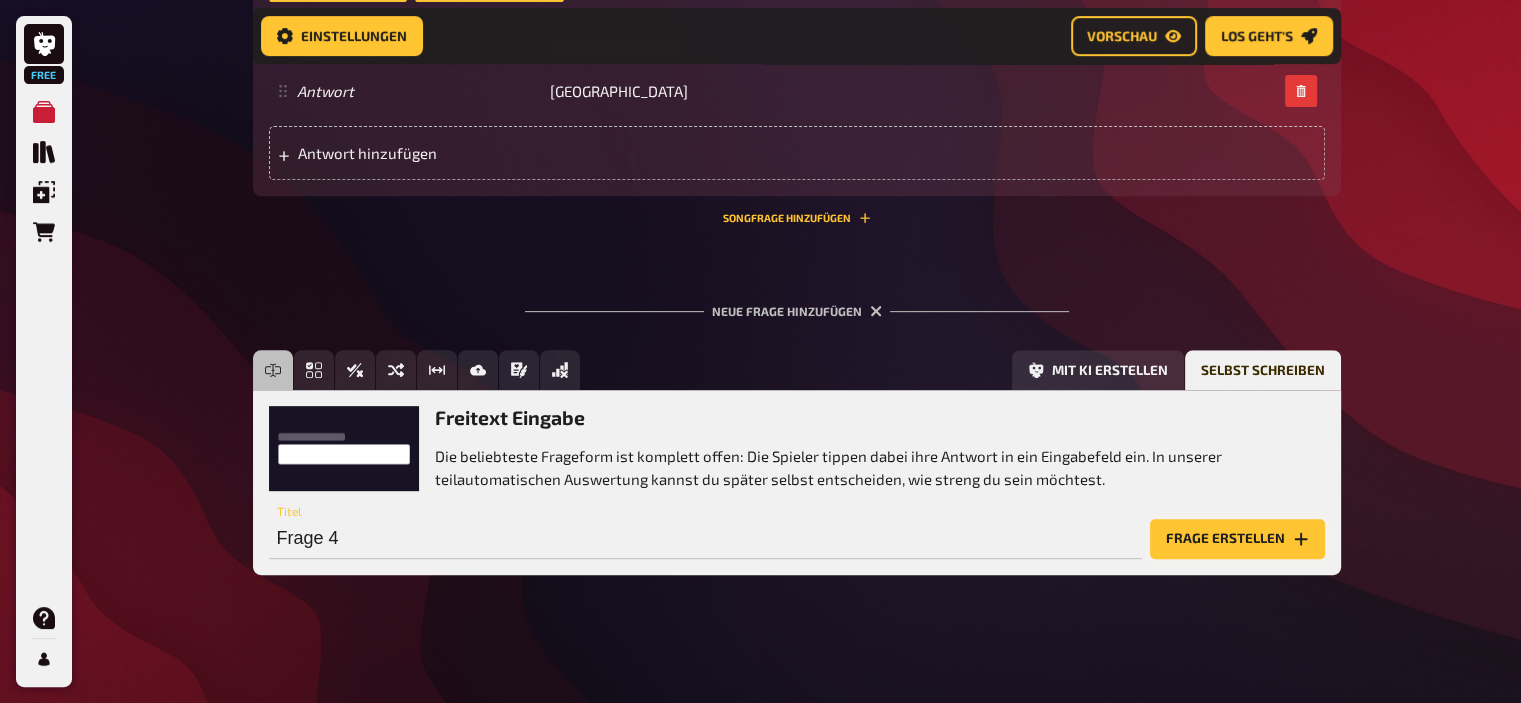 click on "Frage erstellen" at bounding box center (1237, 539) 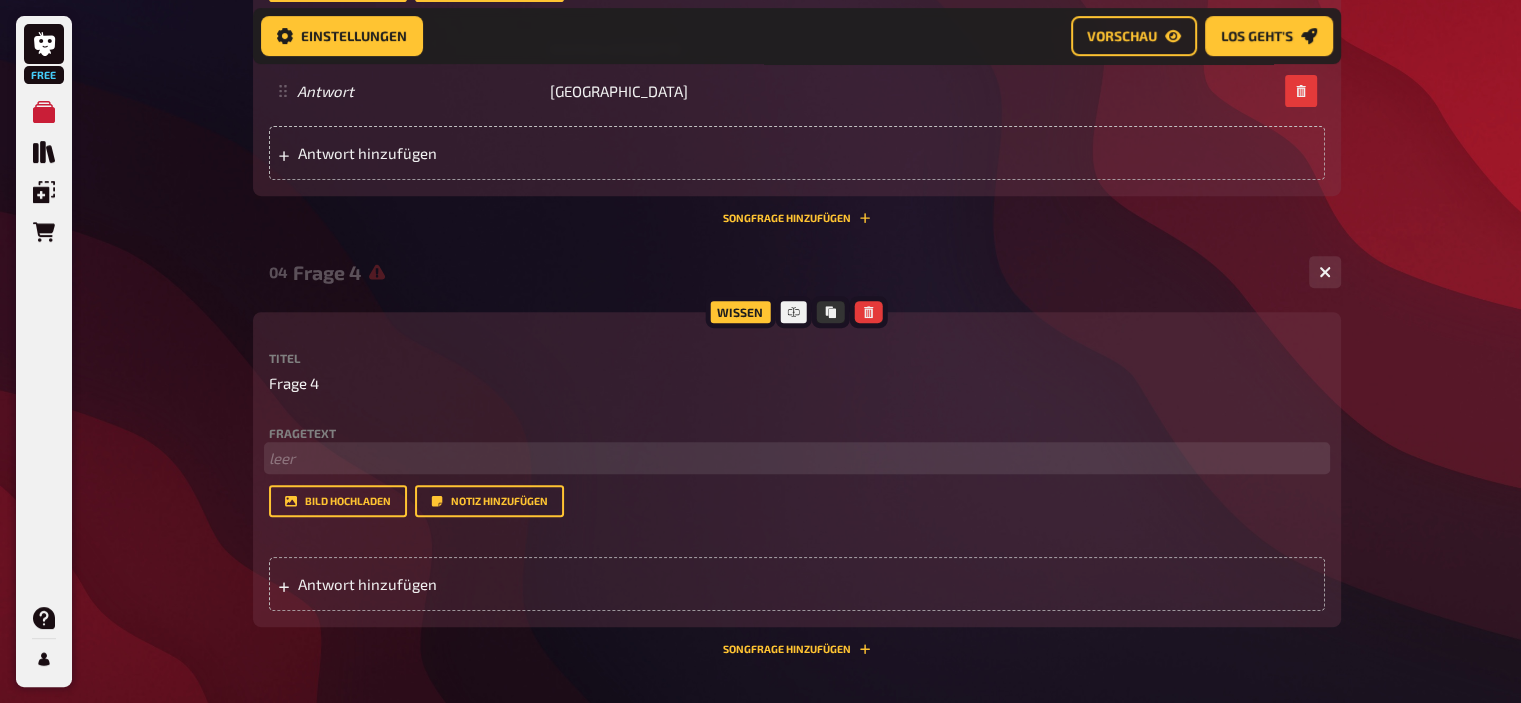click on "﻿ leer" at bounding box center [797, 458] 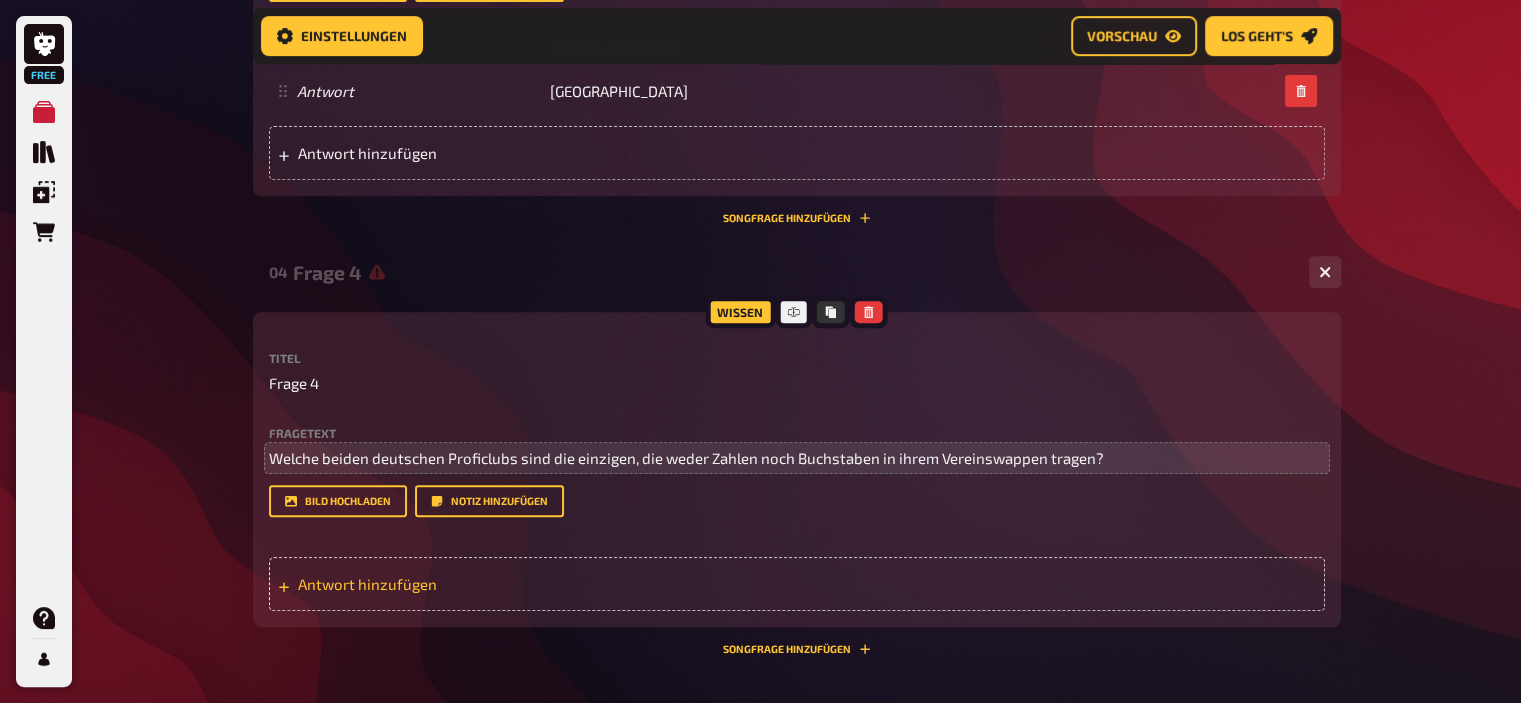 click on "Antwort hinzufügen" at bounding box center (797, 584) 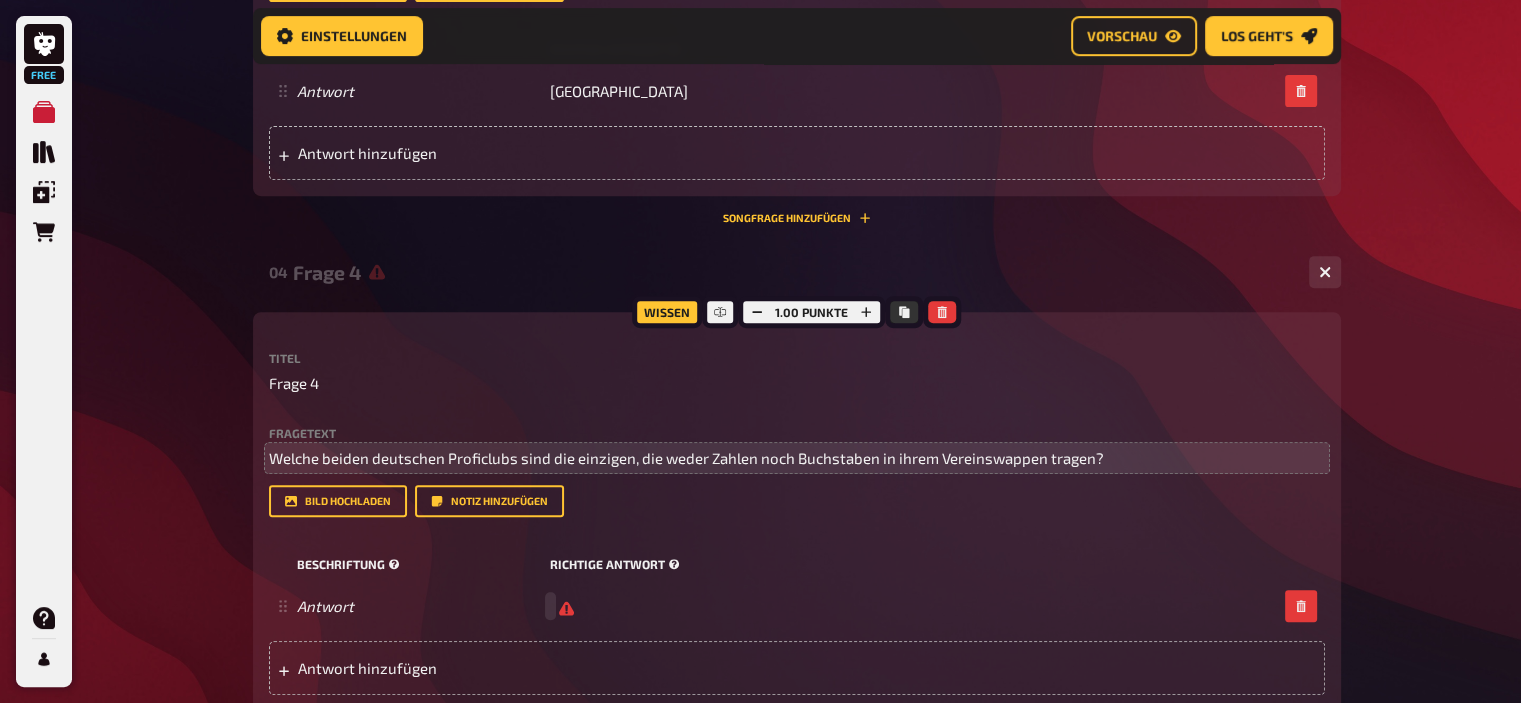 type 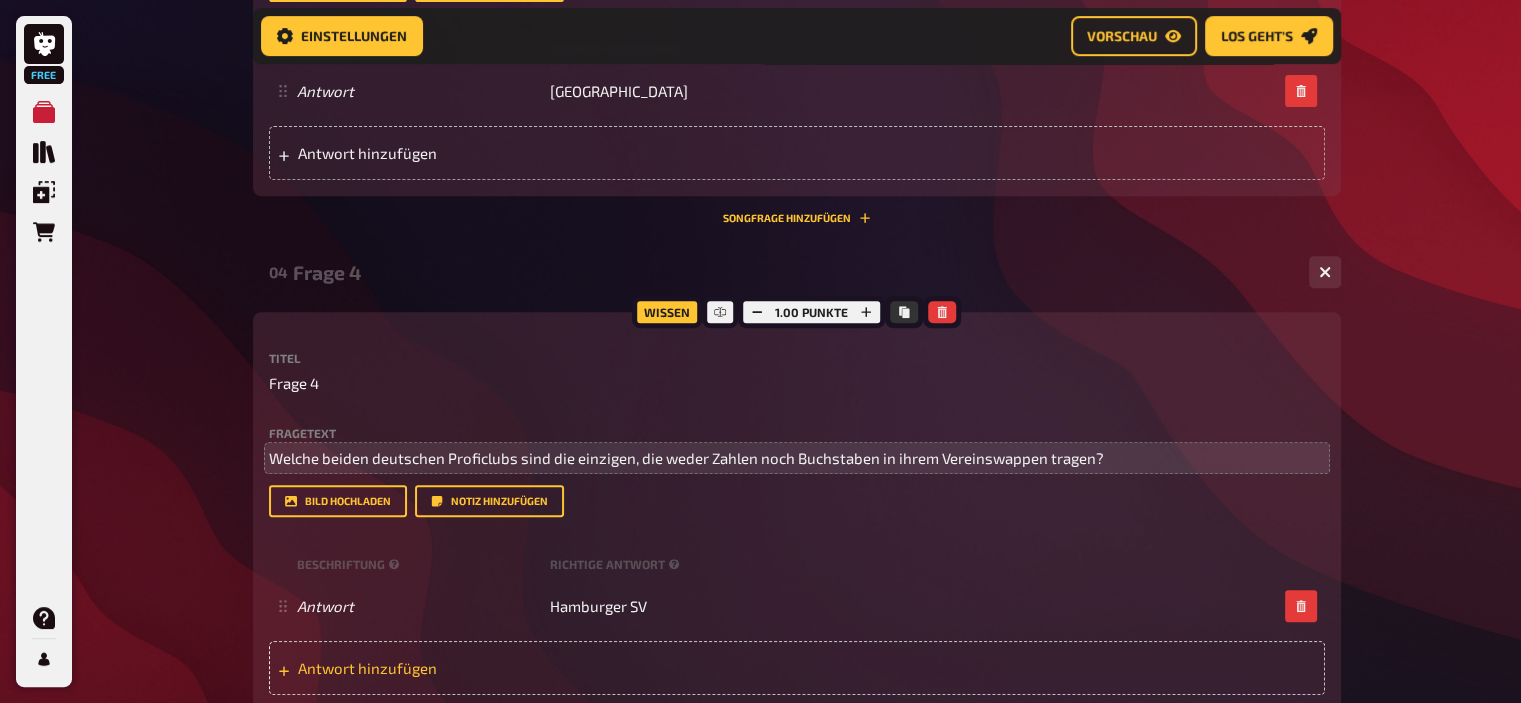 click on "Antwort hinzufügen" at bounding box center [453, 668] 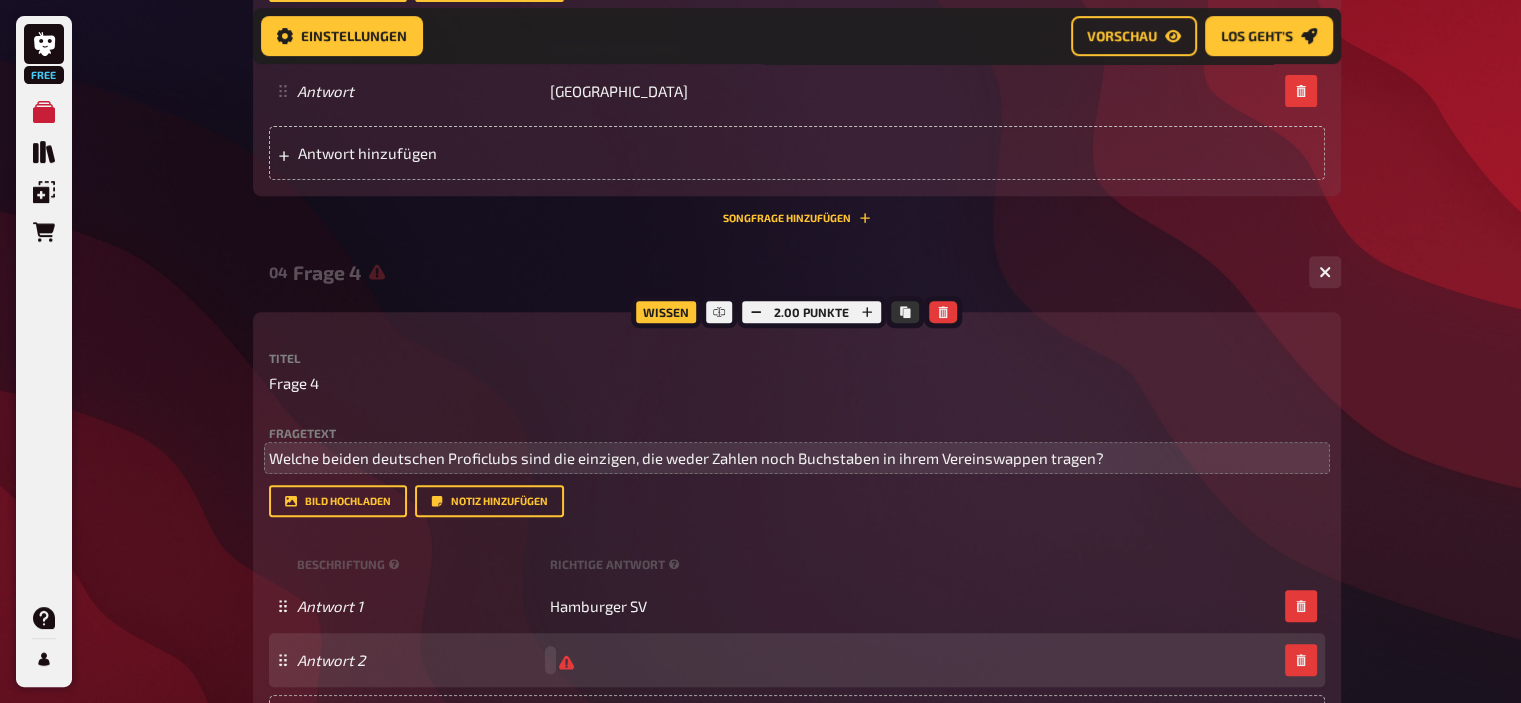 type 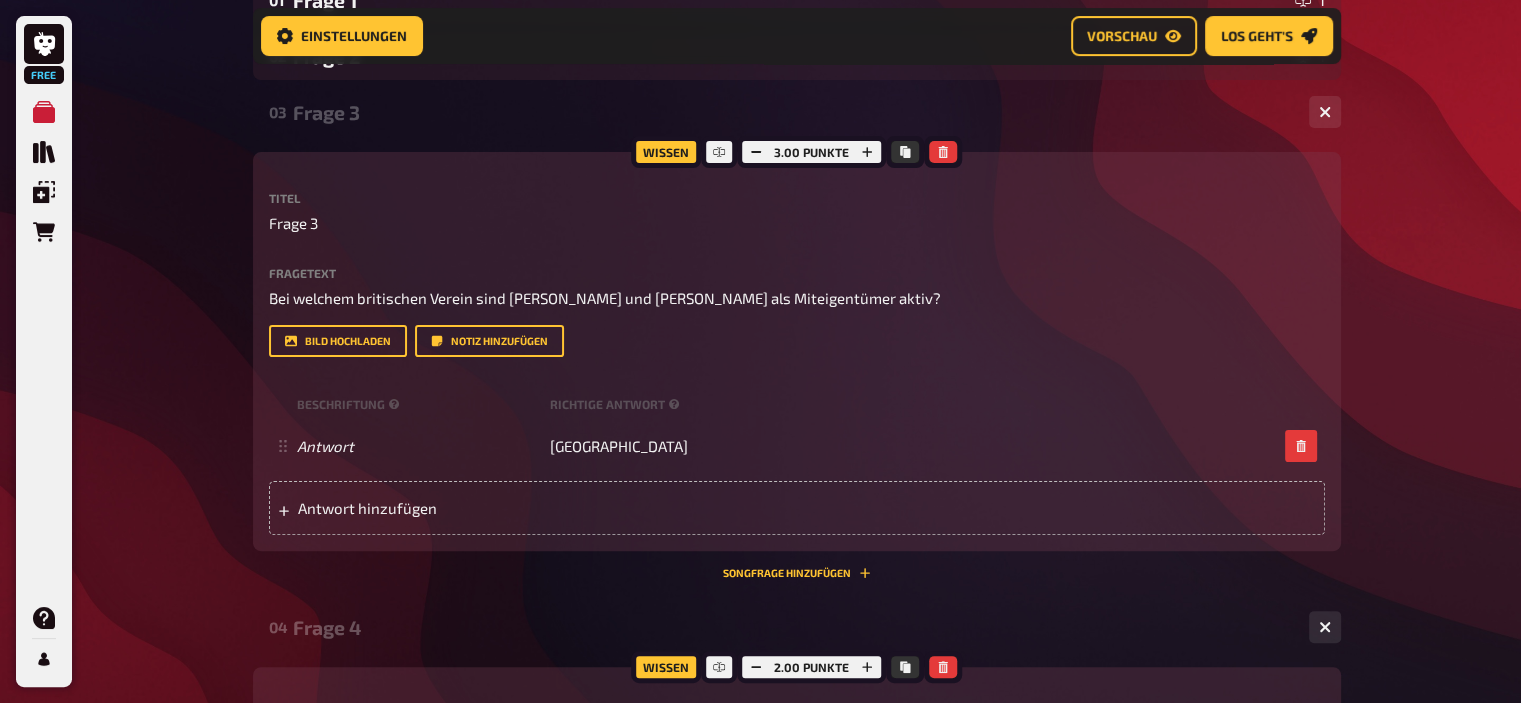 scroll, scrollTop: 430, scrollLeft: 0, axis: vertical 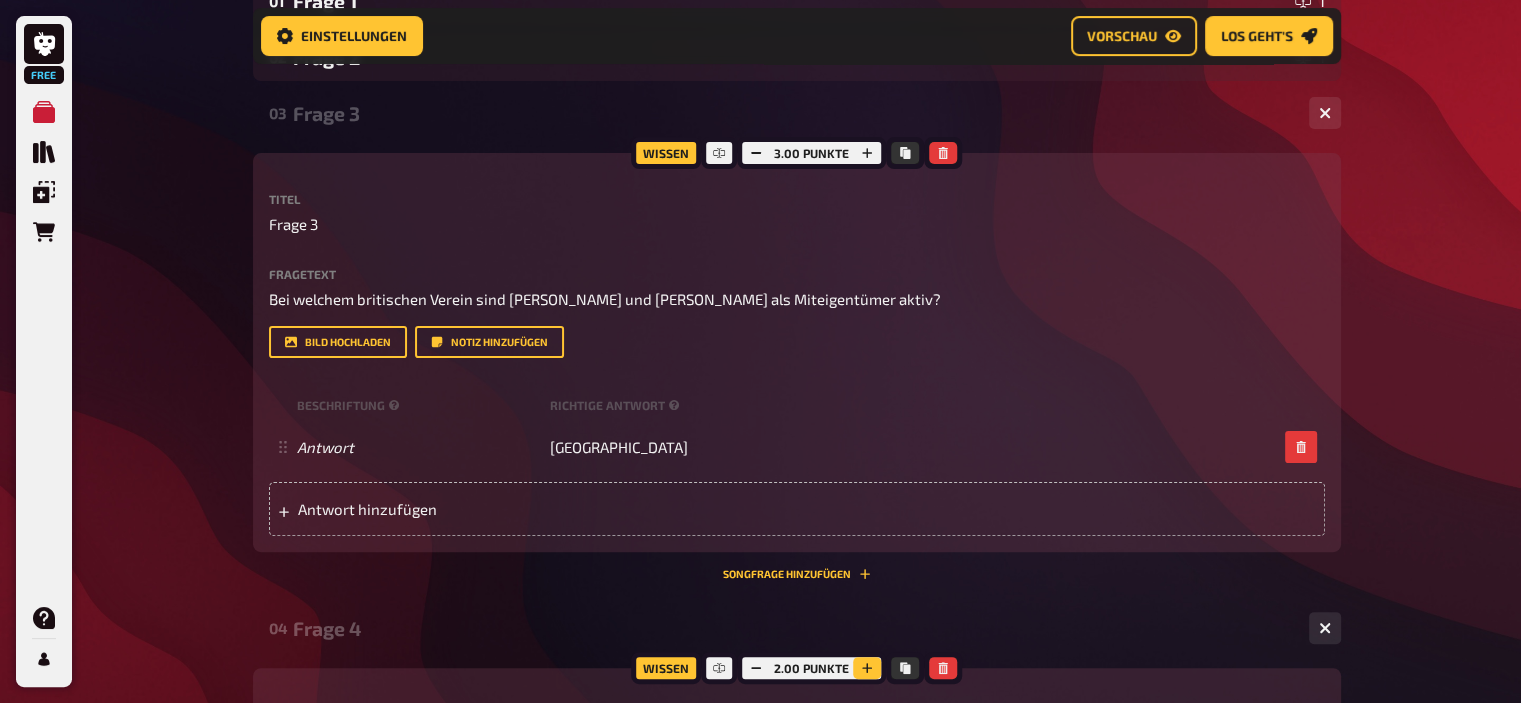 click at bounding box center (867, 668) 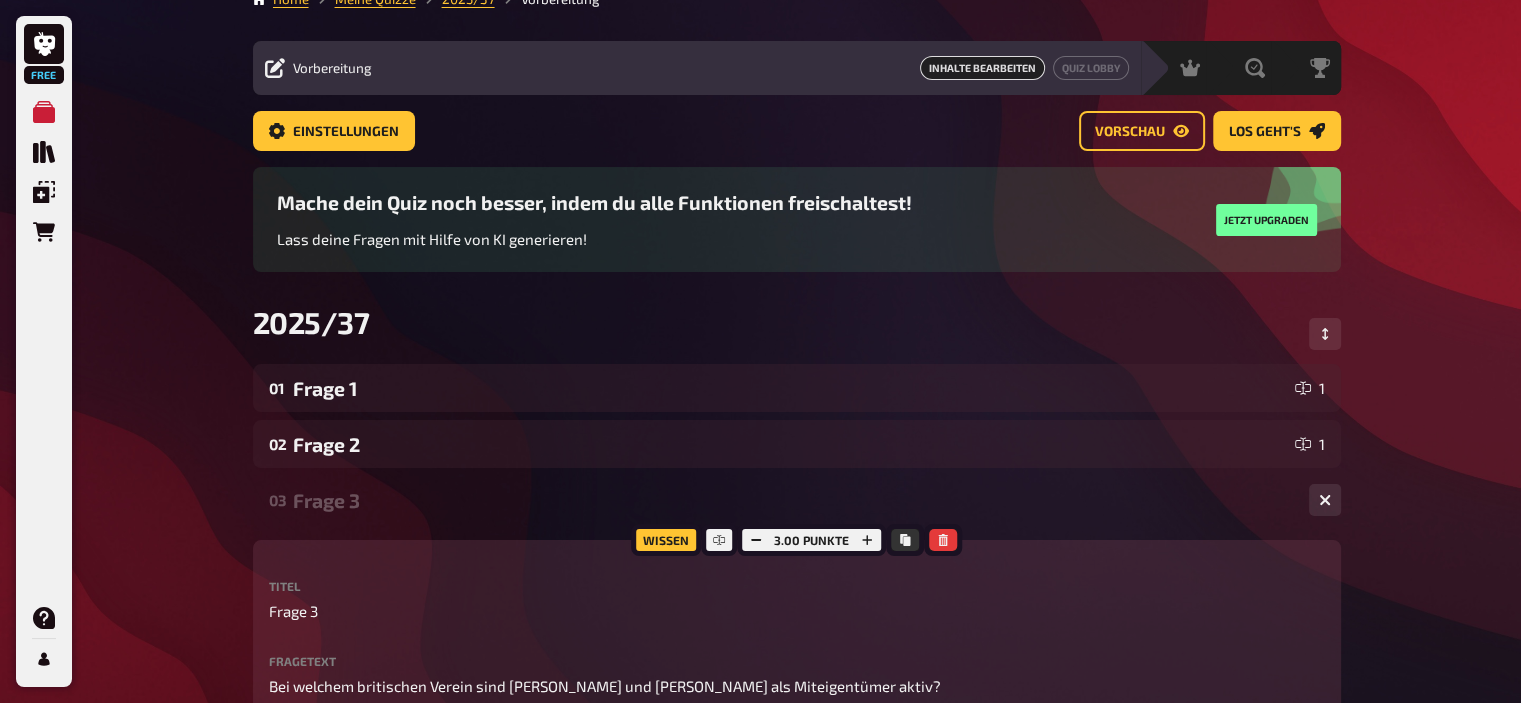scroll, scrollTop: 0, scrollLeft: 0, axis: both 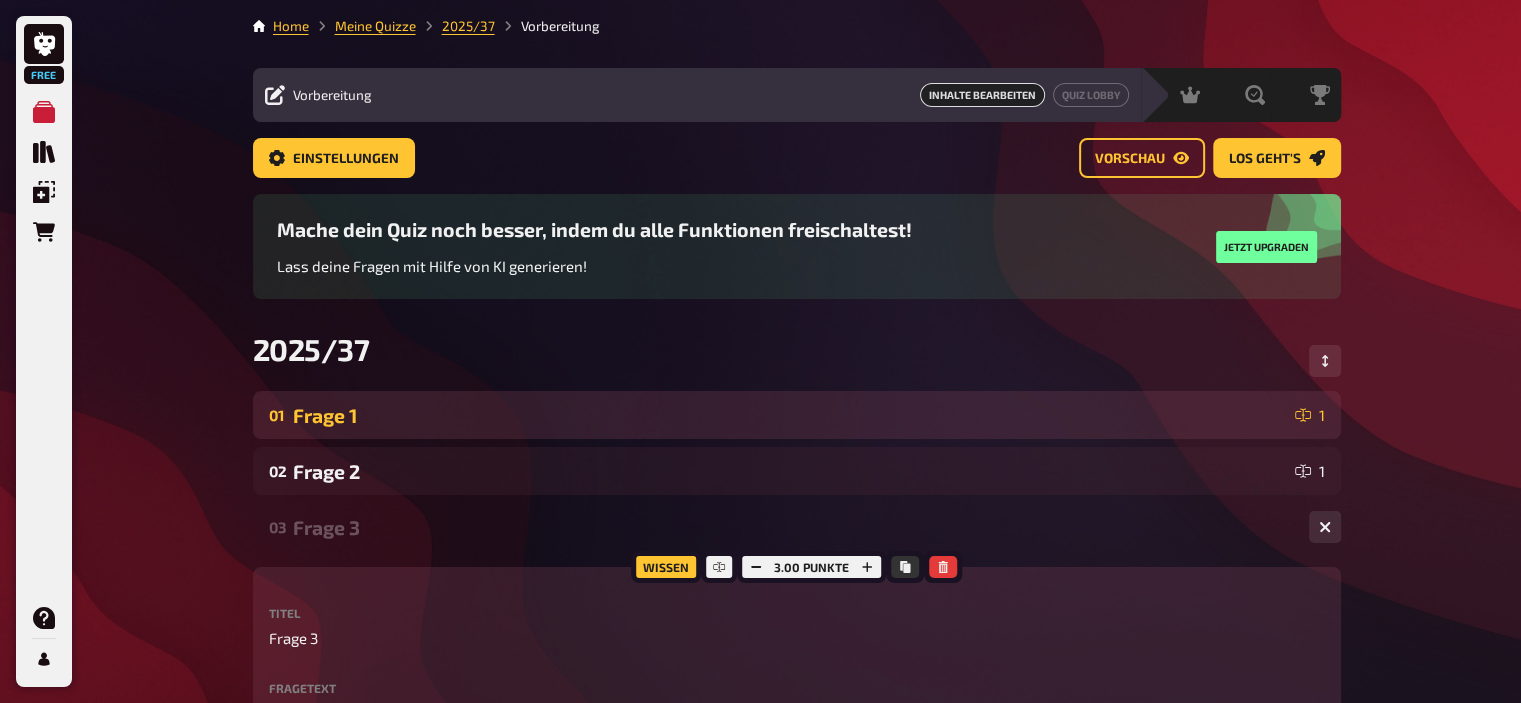 click on "Frage 1" at bounding box center [790, 415] 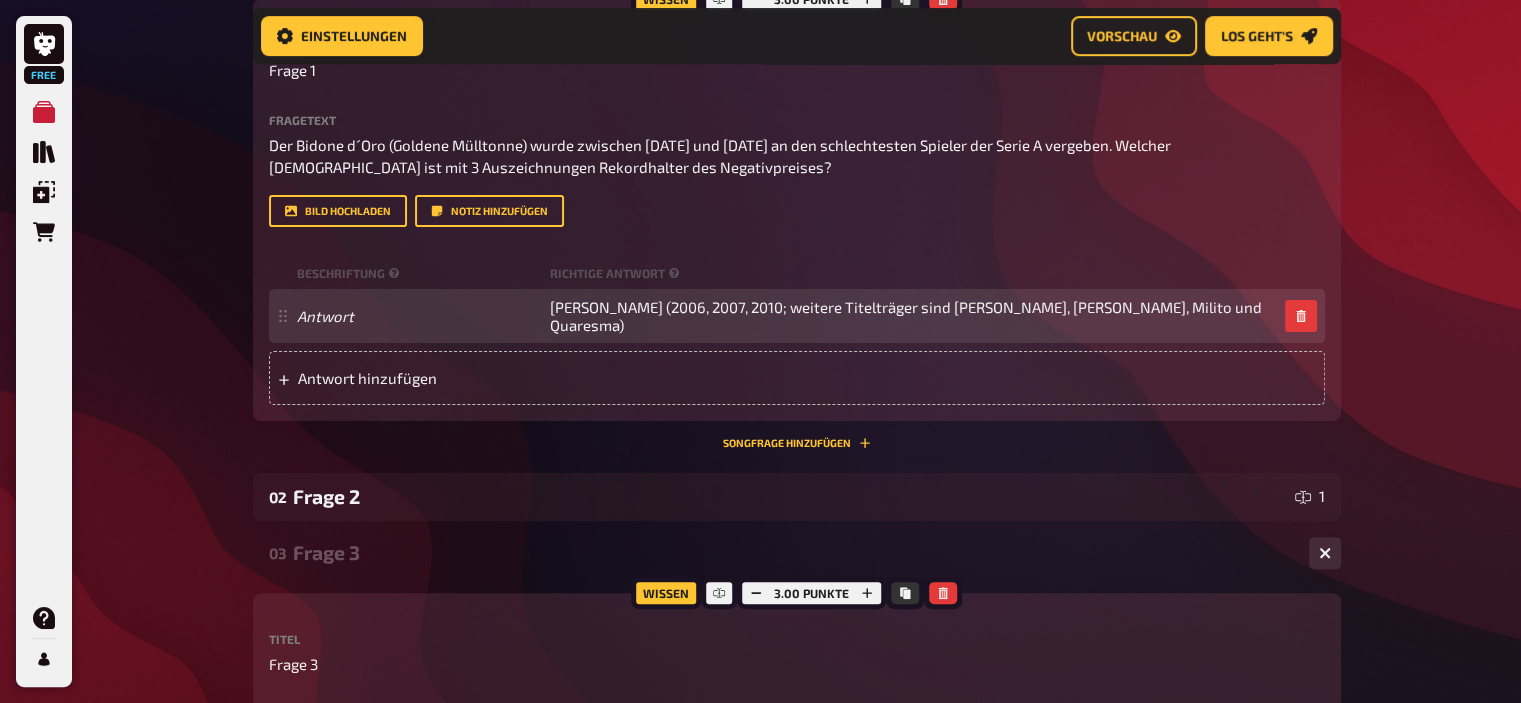 scroll, scrollTop: 474, scrollLeft: 0, axis: vertical 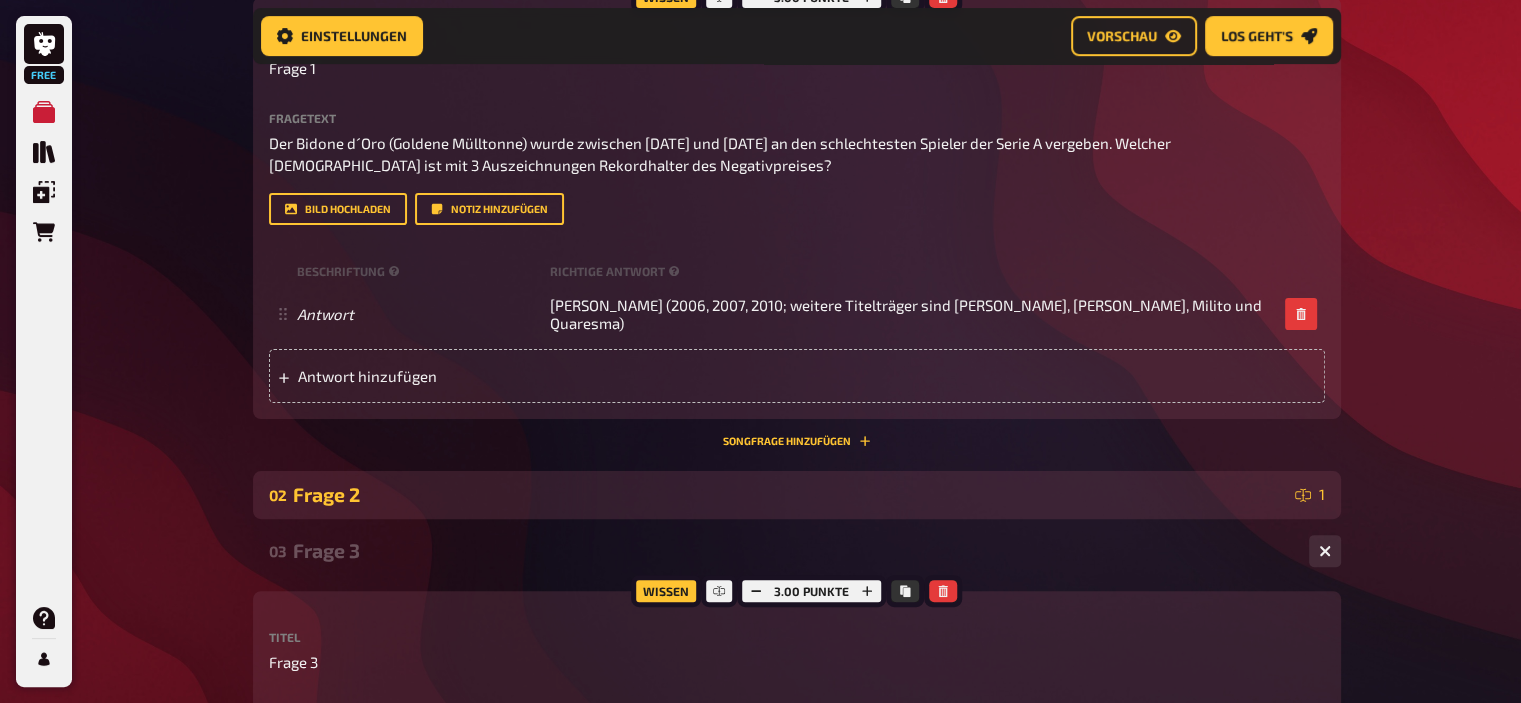 click on "Frage 2" at bounding box center (790, 494) 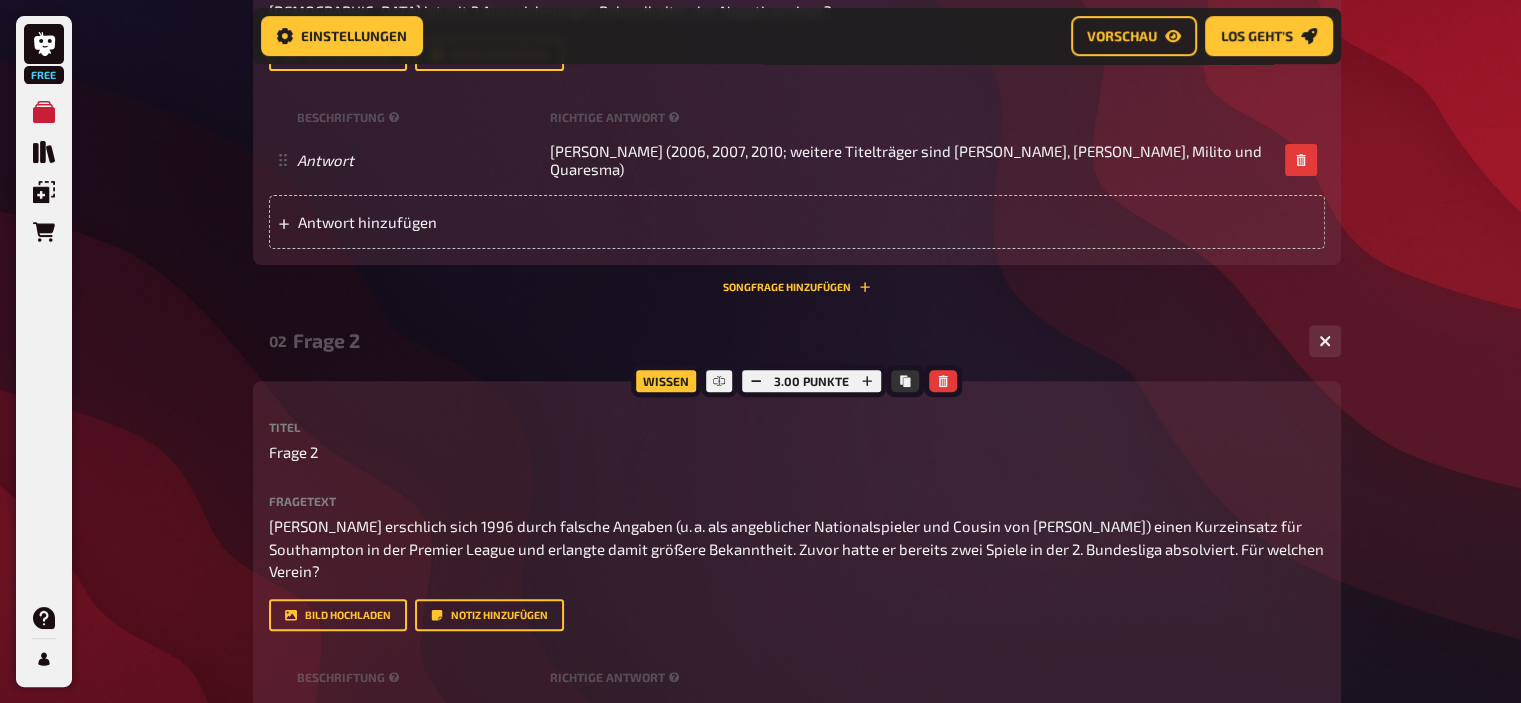 scroll, scrollTop: 639, scrollLeft: 0, axis: vertical 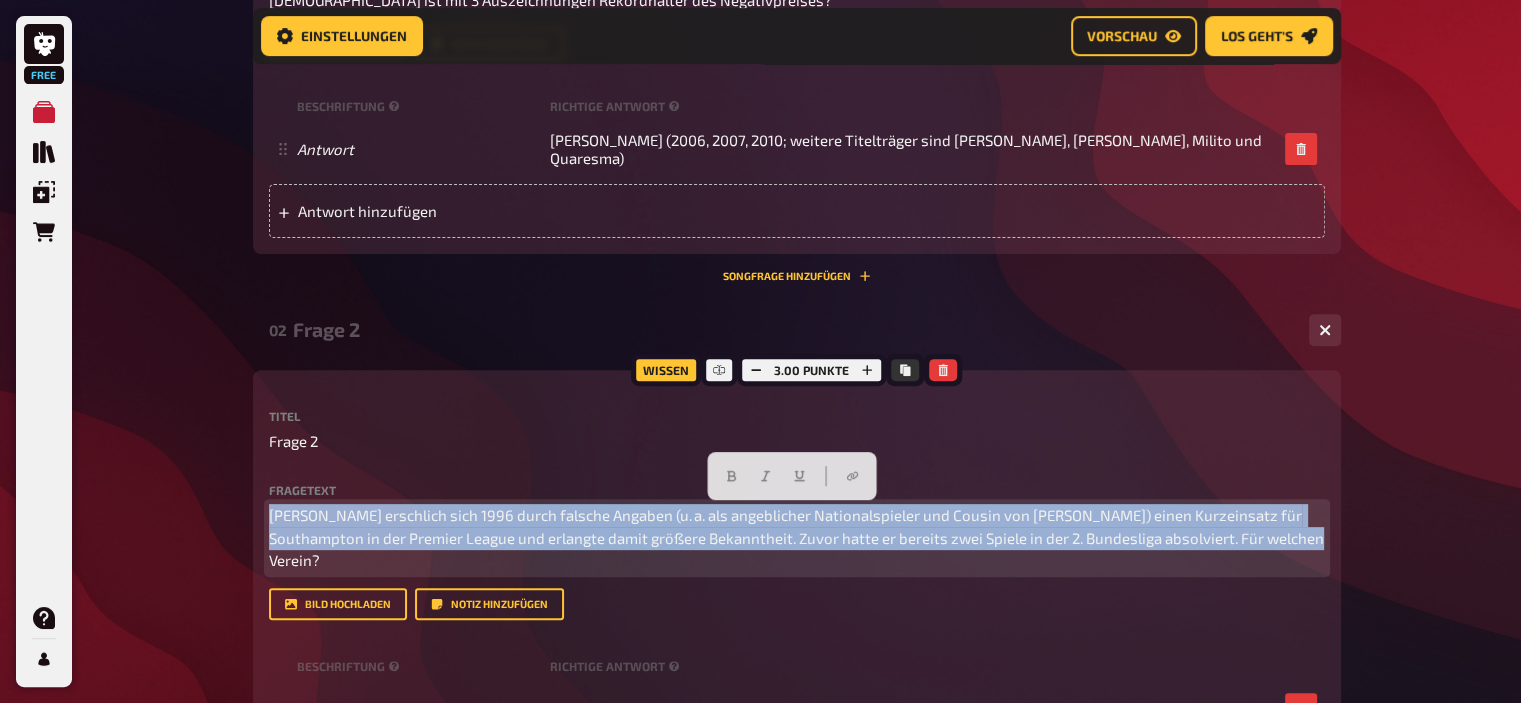 drag, startPoint x: 1276, startPoint y: 546, endPoint x: 60, endPoint y: 470, distance: 1218.3727 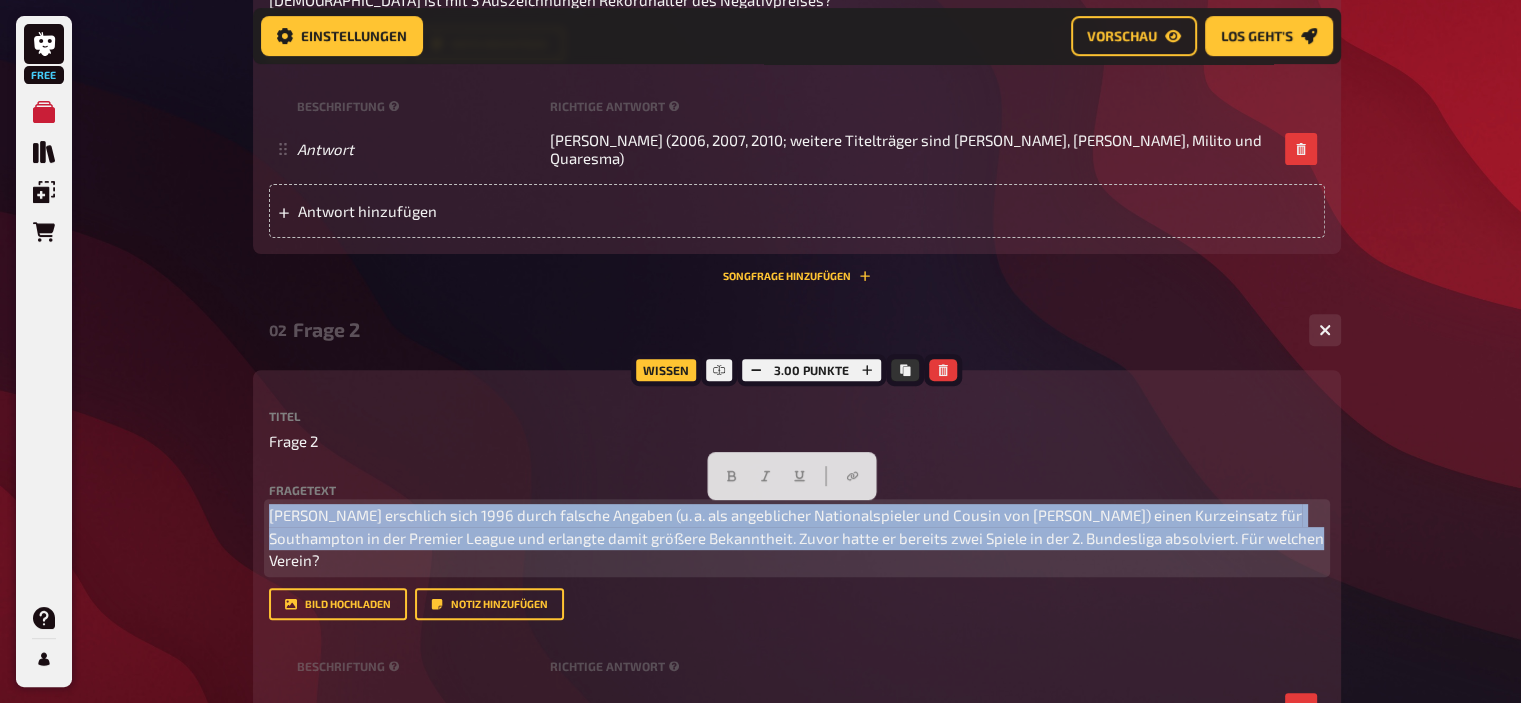 click on "Free Meine Quizze Quiz Sammlung Einblendungen Bestellungen Hilfe Profil Home Meine Quizze 2025/37 Vorbereitung Vorbereitung Inhalte Bearbeiten Quiz Lobby Moderation undefined Auswertung Siegerehrung Einstellungen Vorschau Los geht's Los geht's Mache dein Quiz noch besser, indem du alle Funktionen freischaltest! Lass deine Fragen mit Hilfe von KI generieren! Jetzt upgraden 2025/37 01 Frage 1 1 Wissen 3.00 Punkte Titel Frage 1 Fragetext Der Bidone d´Oro (Goldene Mülltonne) wurde zwischen 2003 und 2012 an den schlechtesten Spieler der Serie A vergeben. Welcher Brasilianer ist mit 3 Auszeichnungen Rekordhalter des Negativpreises? Hier hinziehen für Dateiupload Bild hochladen   Notiz hinzufügen Beschriftung Richtige Antwort Antwort Adriano (2006, 2007, 2010; weitere Titelträger sind u.a. Rivaldo, Pato, Milito und Quaresma) Antwort hinzufügen Songfrage hinzufügen   02 Frage 2 1 Wissen 3.00 Punkte Titel Frage 2 Fragetext Hier hinziehen für Dateiupload Bild hochladen   Notiz hinzufügen Beschriftung Antwort" at bounding box center (760, 790) 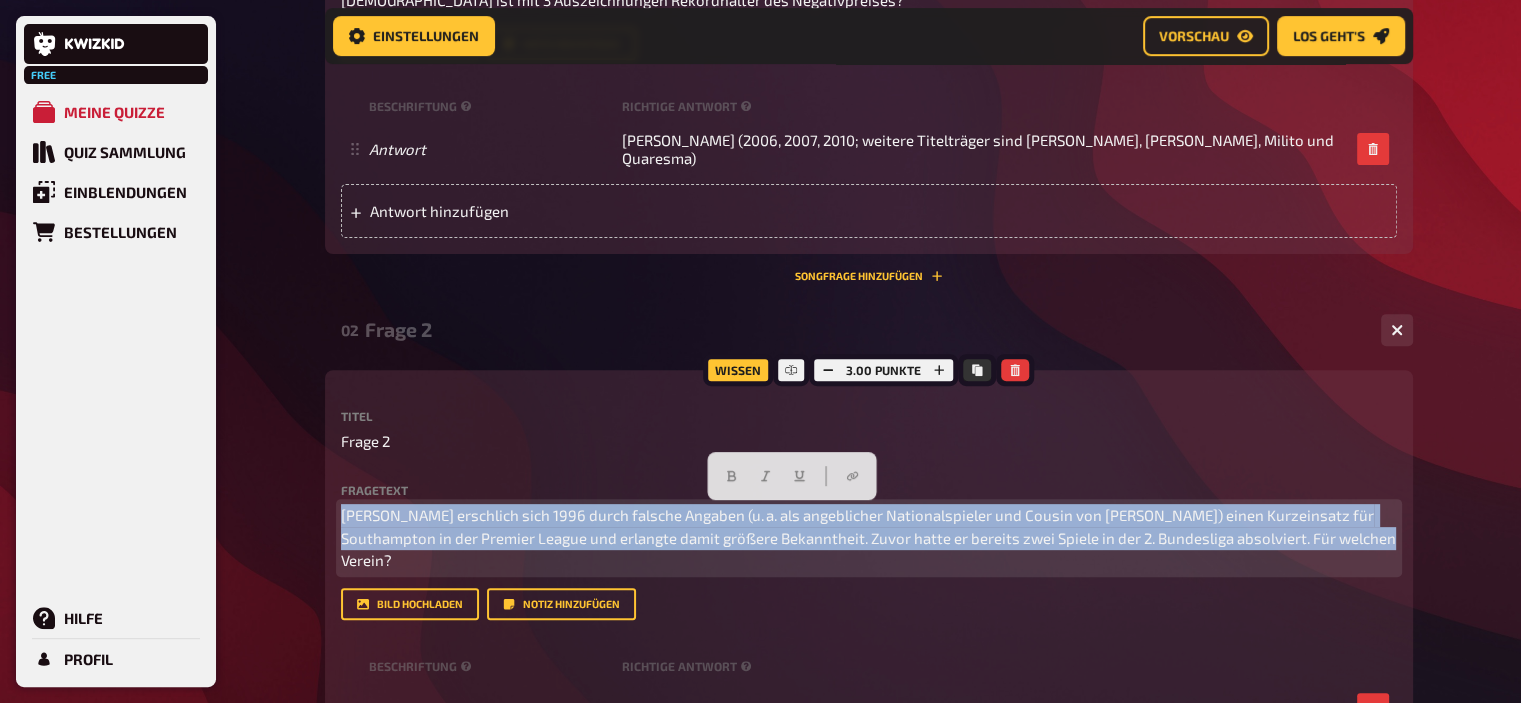 copy on "Ali Dia erschlich sich 1996 durch falsche Angaben (u. a. als angeblicher Nationalspieler und Cousin von George Weah) einen Kurzeinsatz für Southampton in der Premier League und erlangte damit größere Bekanntheit. Zuvor hatte er bereits zwei Spiele in der 2. Bundesliga absolviert. Für welchen Verein?" 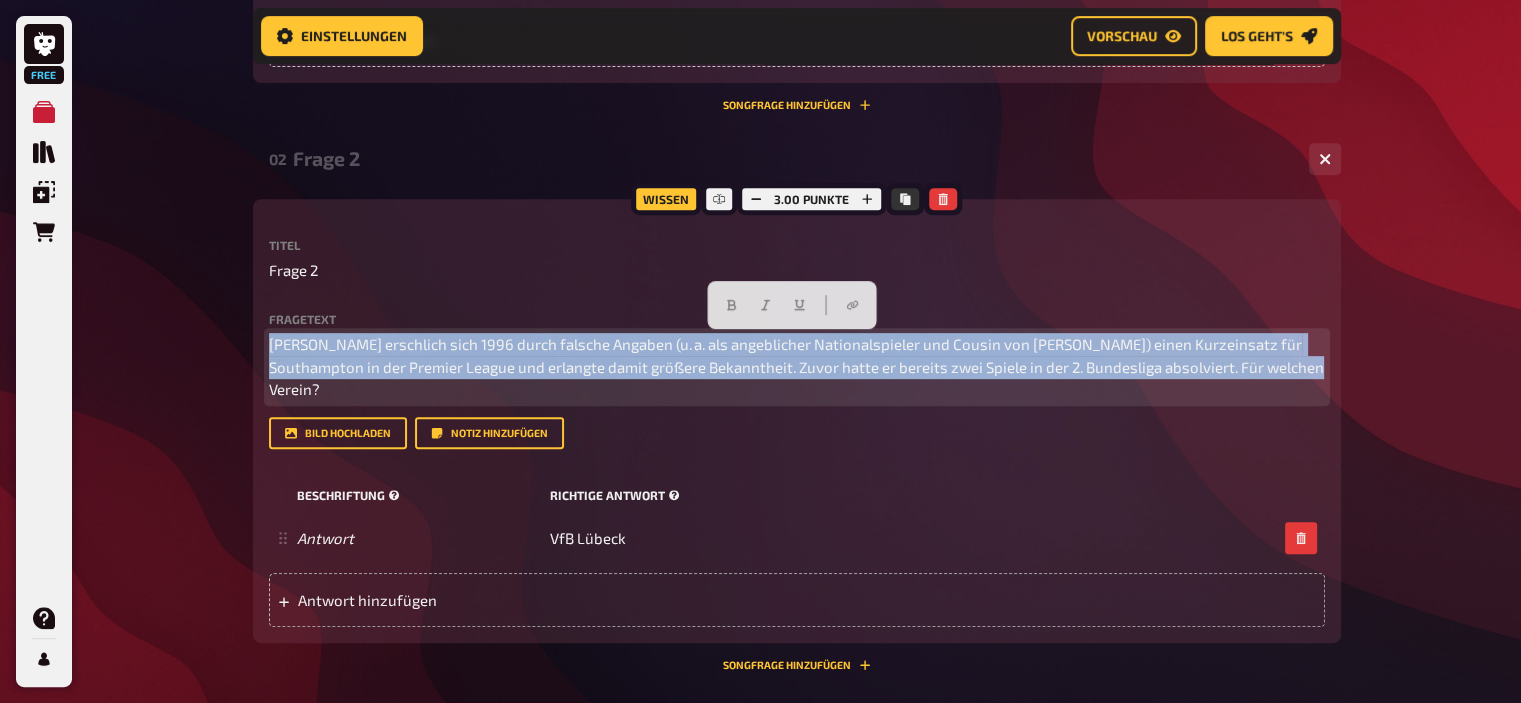 scroll, scrollTop: 816, scrollLeft: 0, axis: vertical 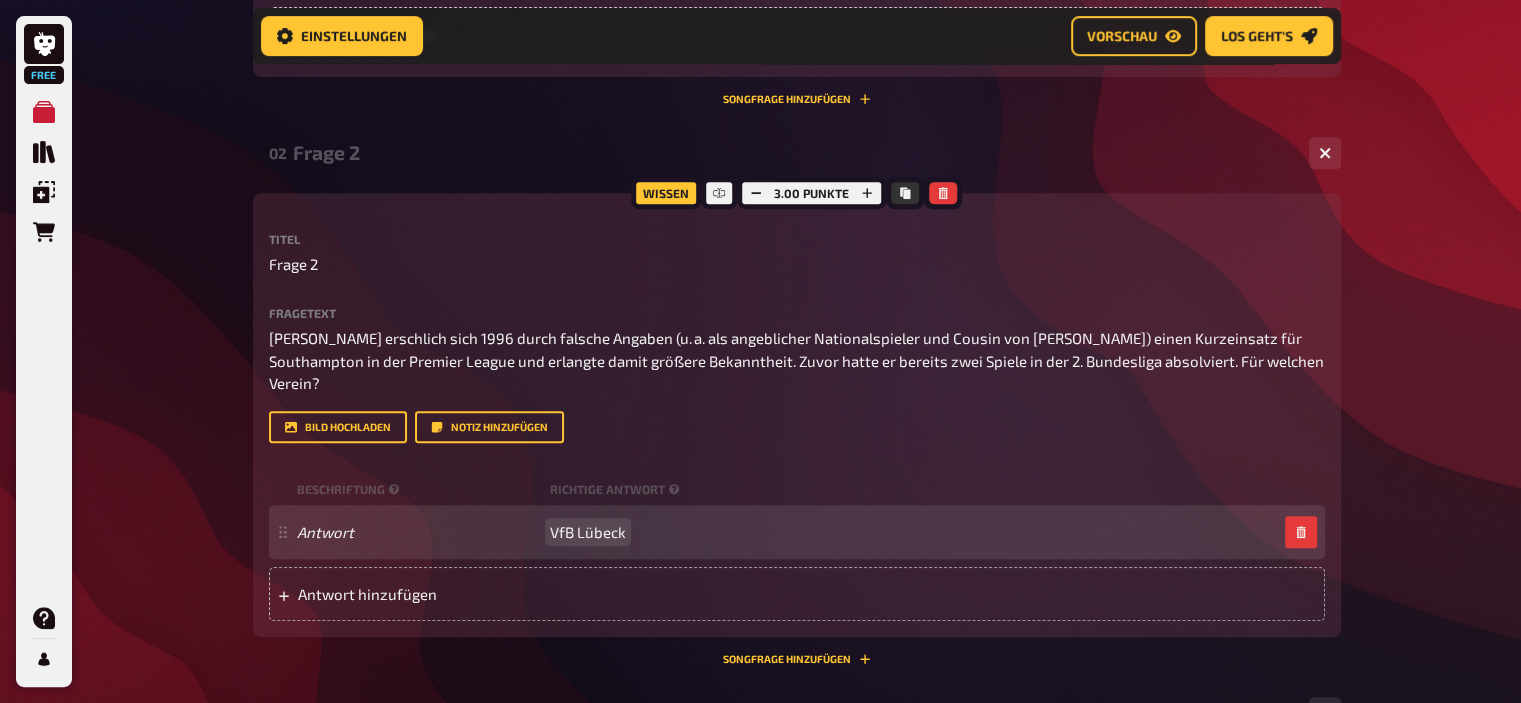 click on "VfB Lübeck" at bounding box center (588, 532) 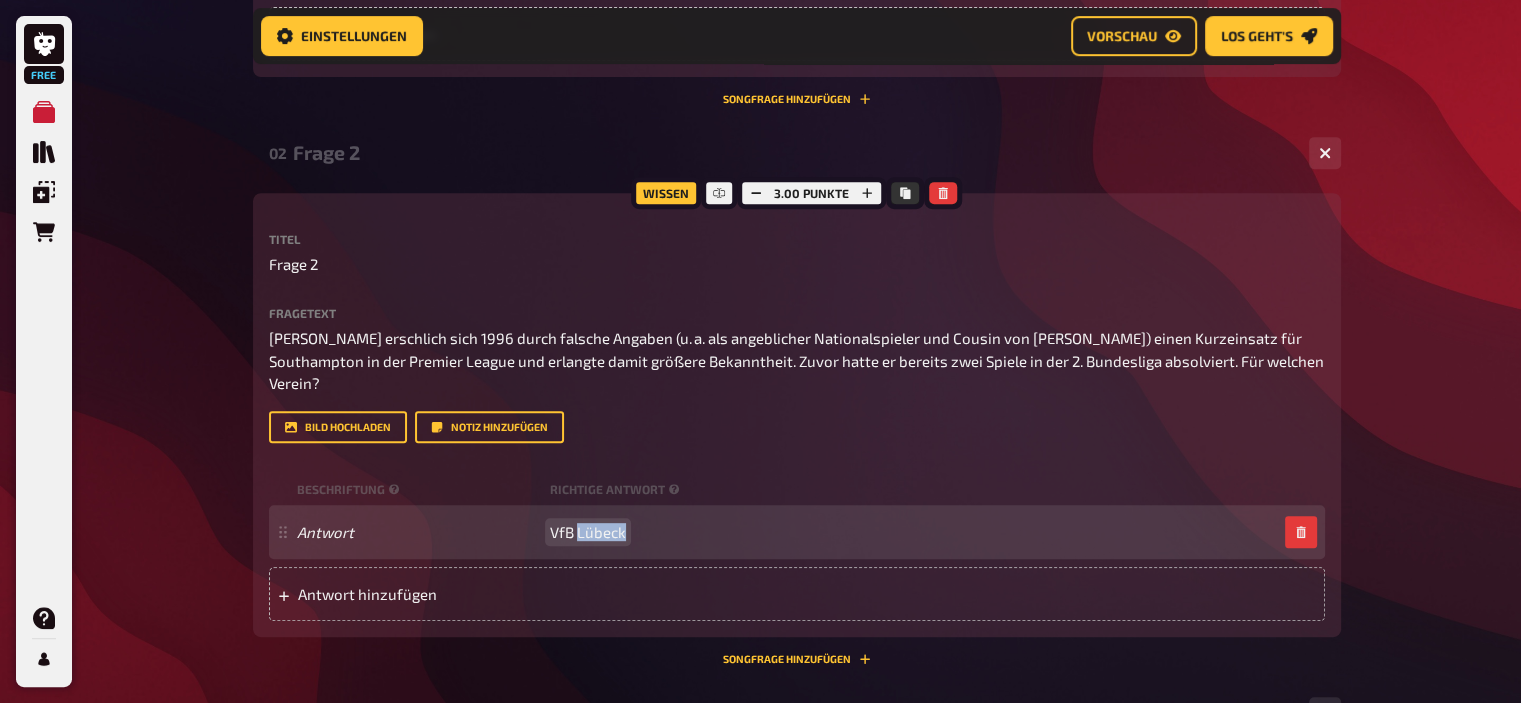 click on "VfB Lübeck" at bounding box center (588, 532) 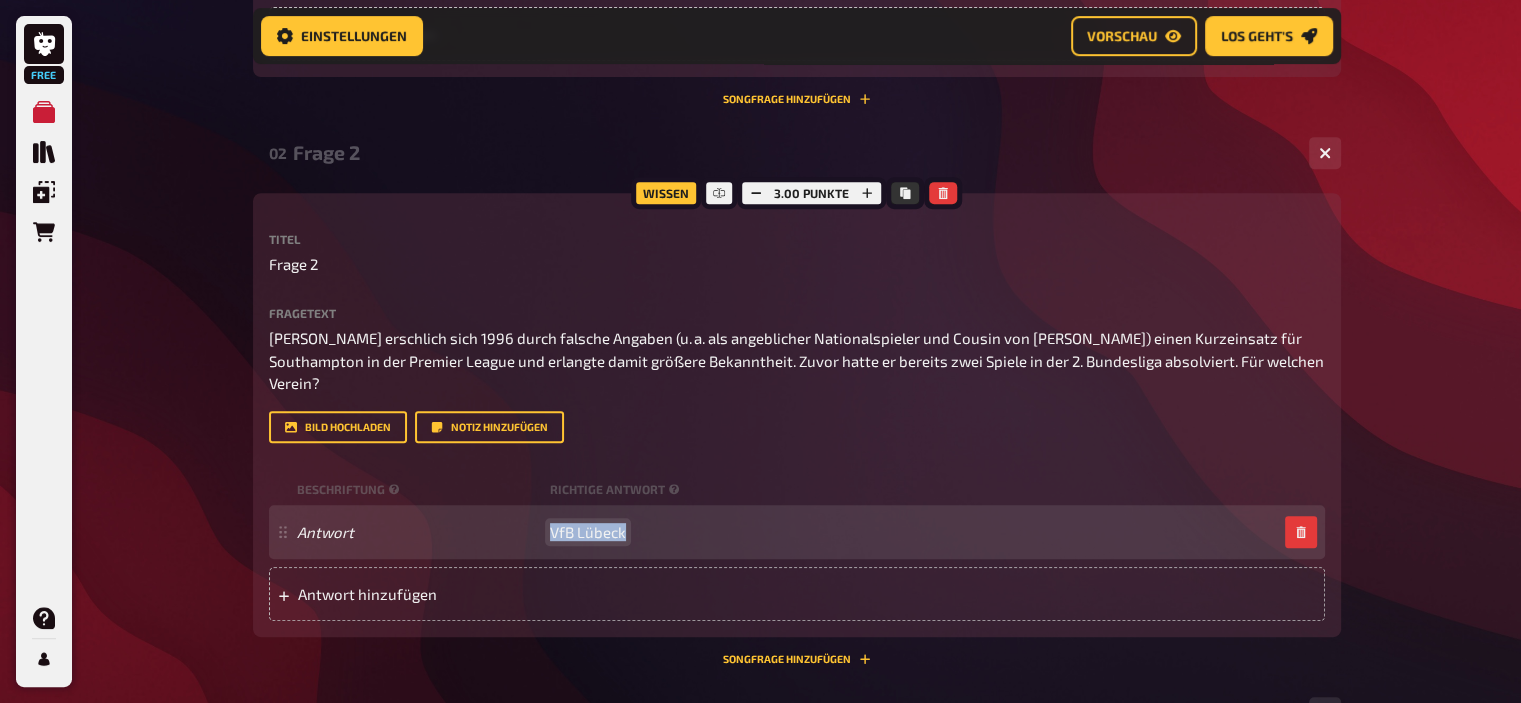 click on "VfB Lübeck" at bounding box center (588, 532) 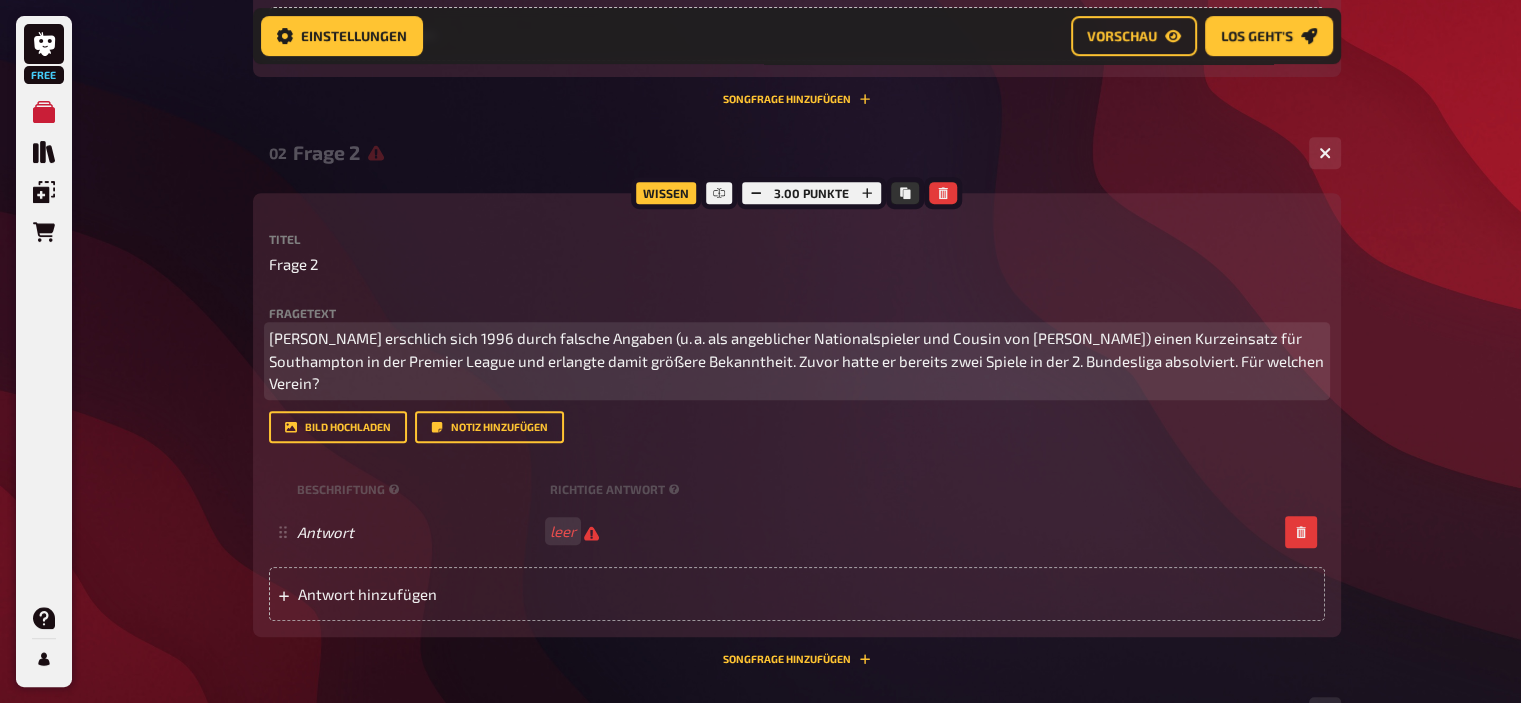 scroll, scrollTop: 815, scrollLeft: 0, axis: vertical 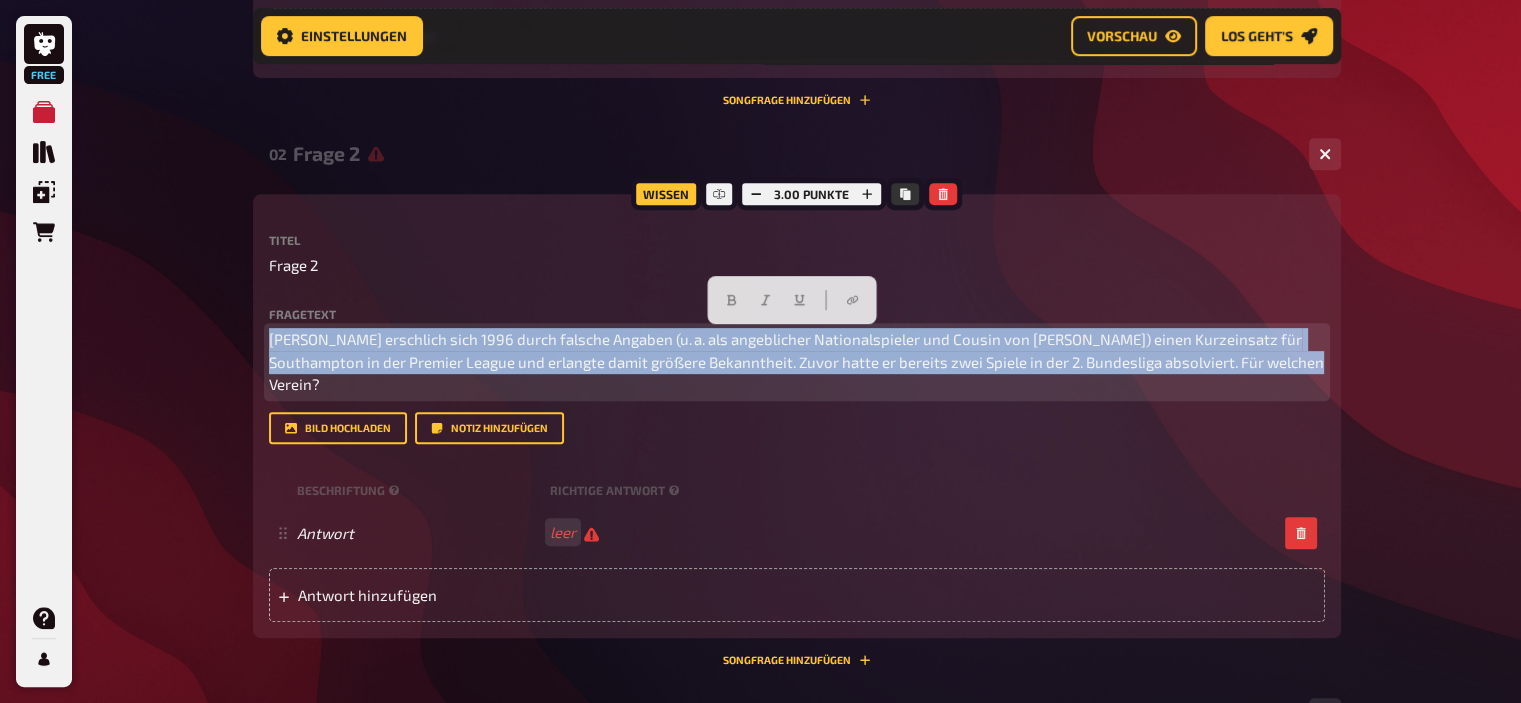 drag, startPoint x: 1263, startPoint y: 364, endPoint x: 191, endPoint y: 299, distance: 1073.9688 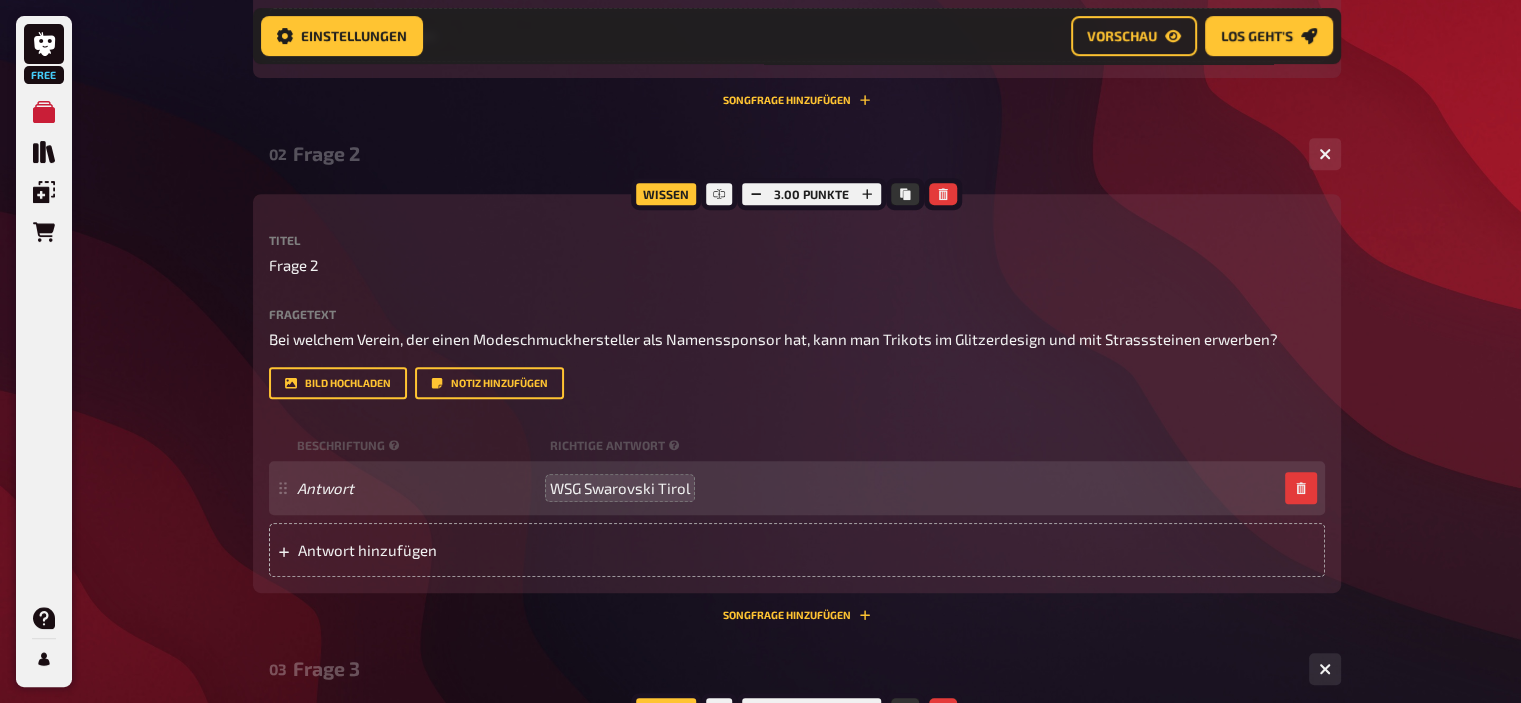 click on "Frage 2" at bounding box center [793, 153] 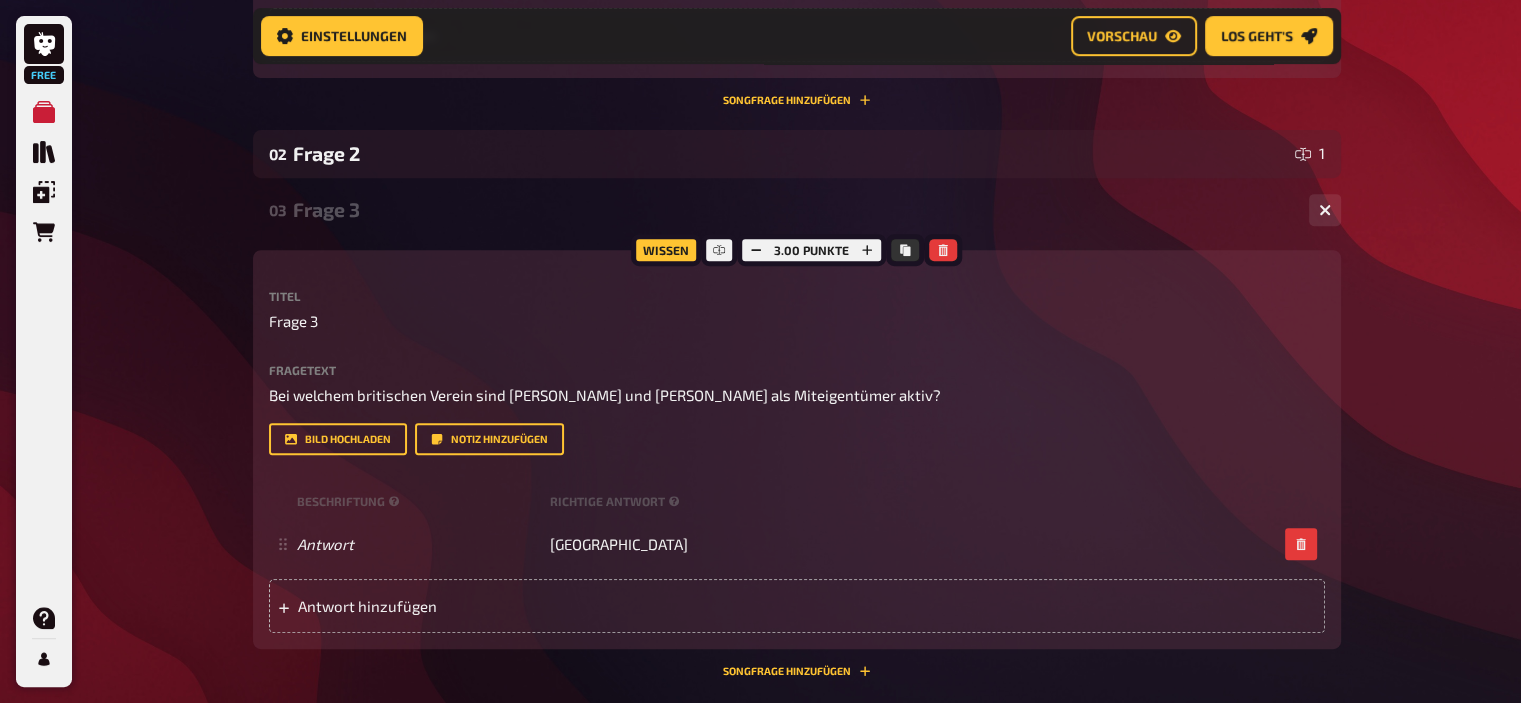 click on "03 Frage 3 1" at bounding box center [797, 210] 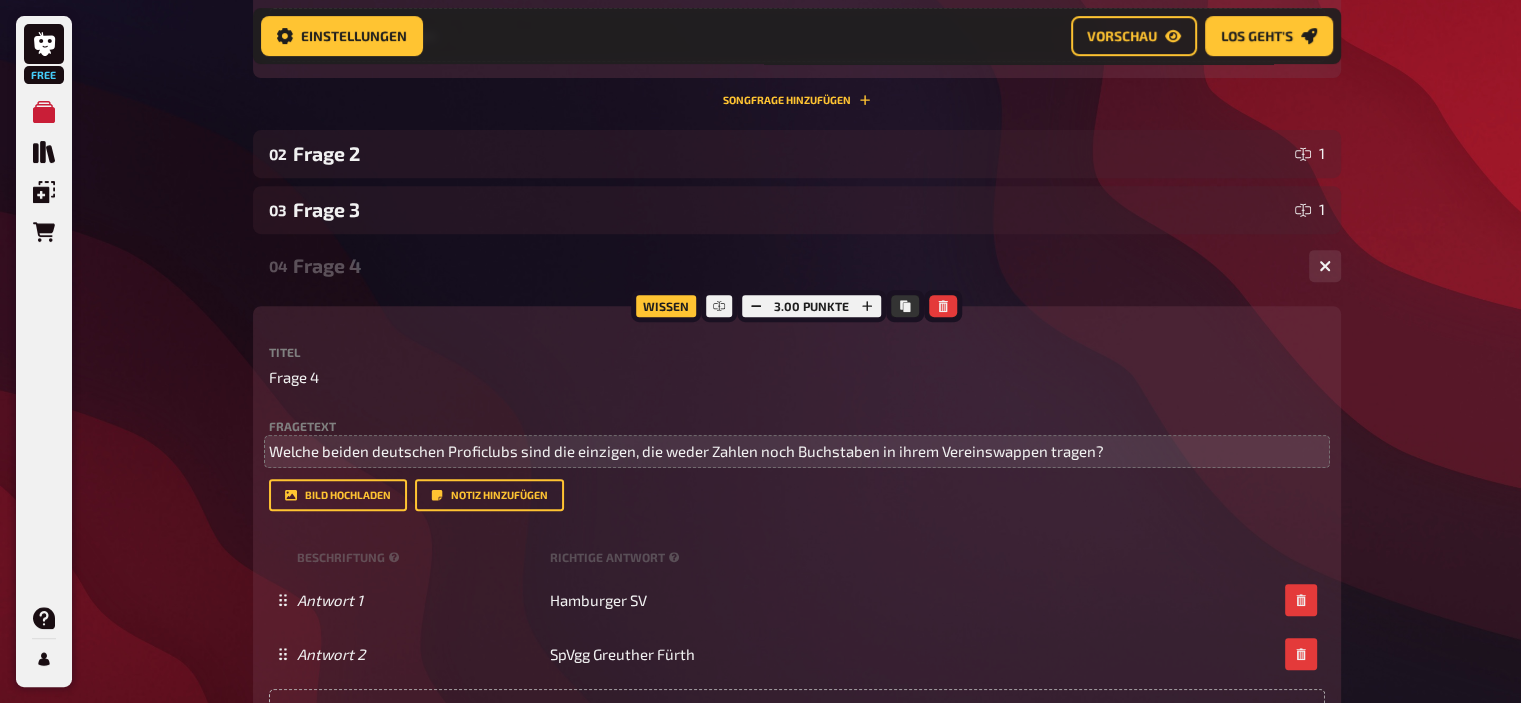 click on "Frage 4" at bounding box center (793, 265) 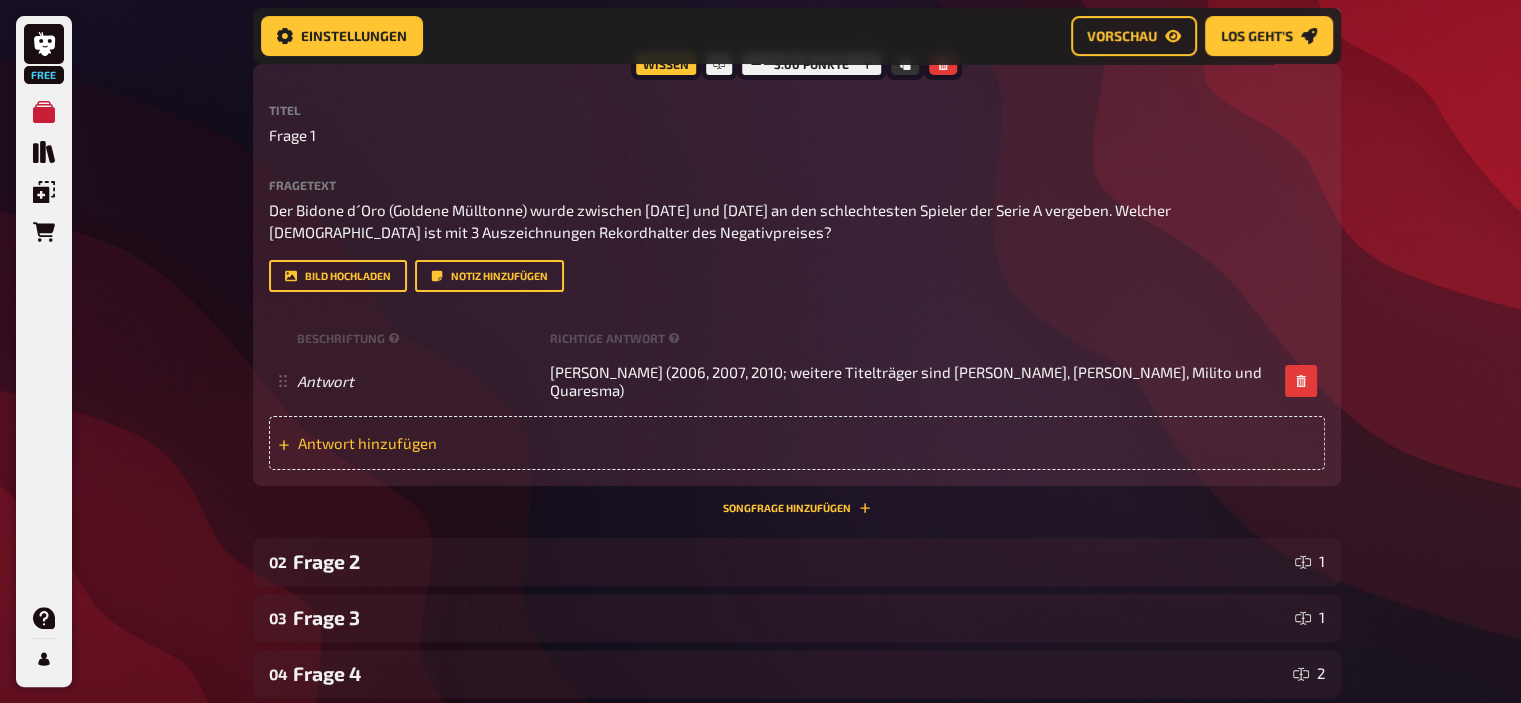 scroll, scrollTop: 404, scrollLeft: 0, axis: vertical 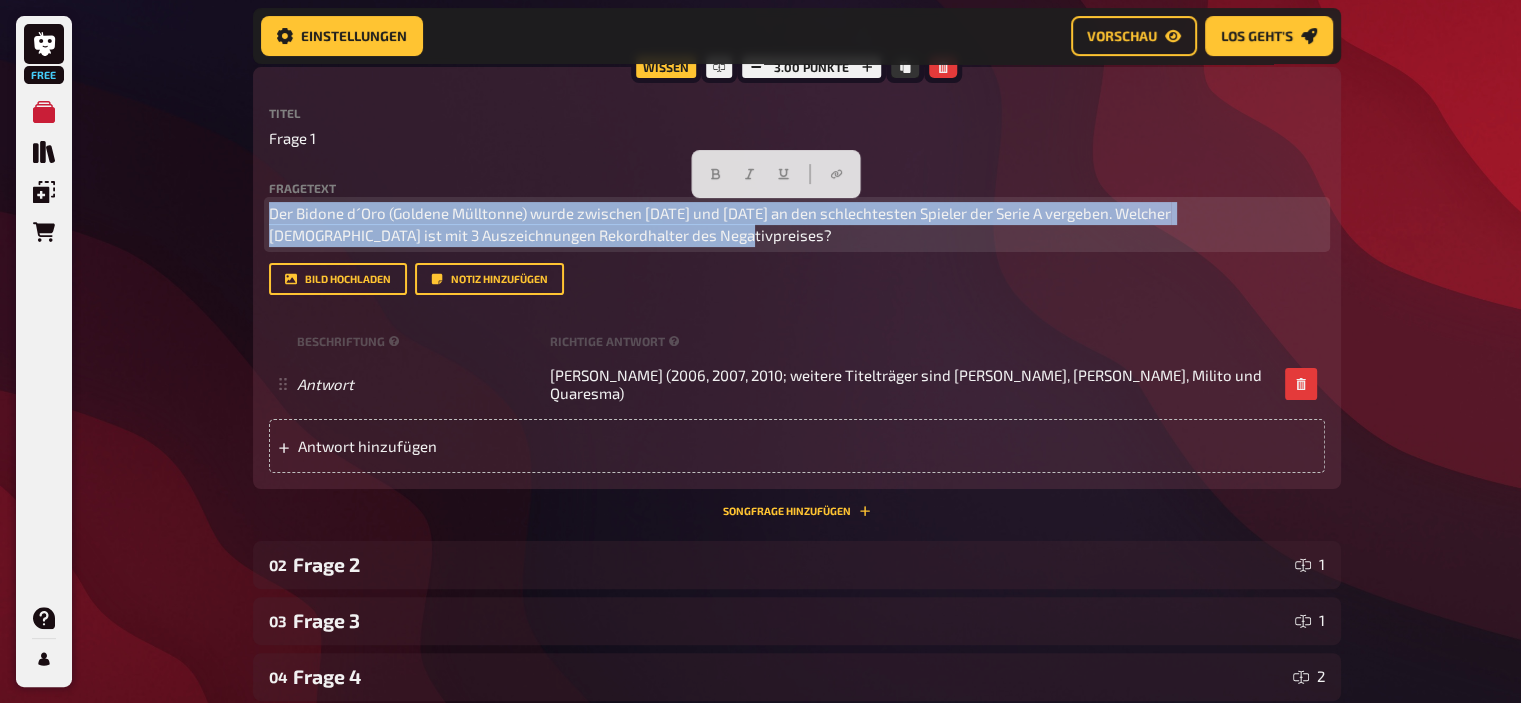 drag, startPoint x: 650, startPoint y: 243, endPoint x: 100, endPoint y: 114, distance: 564.92566 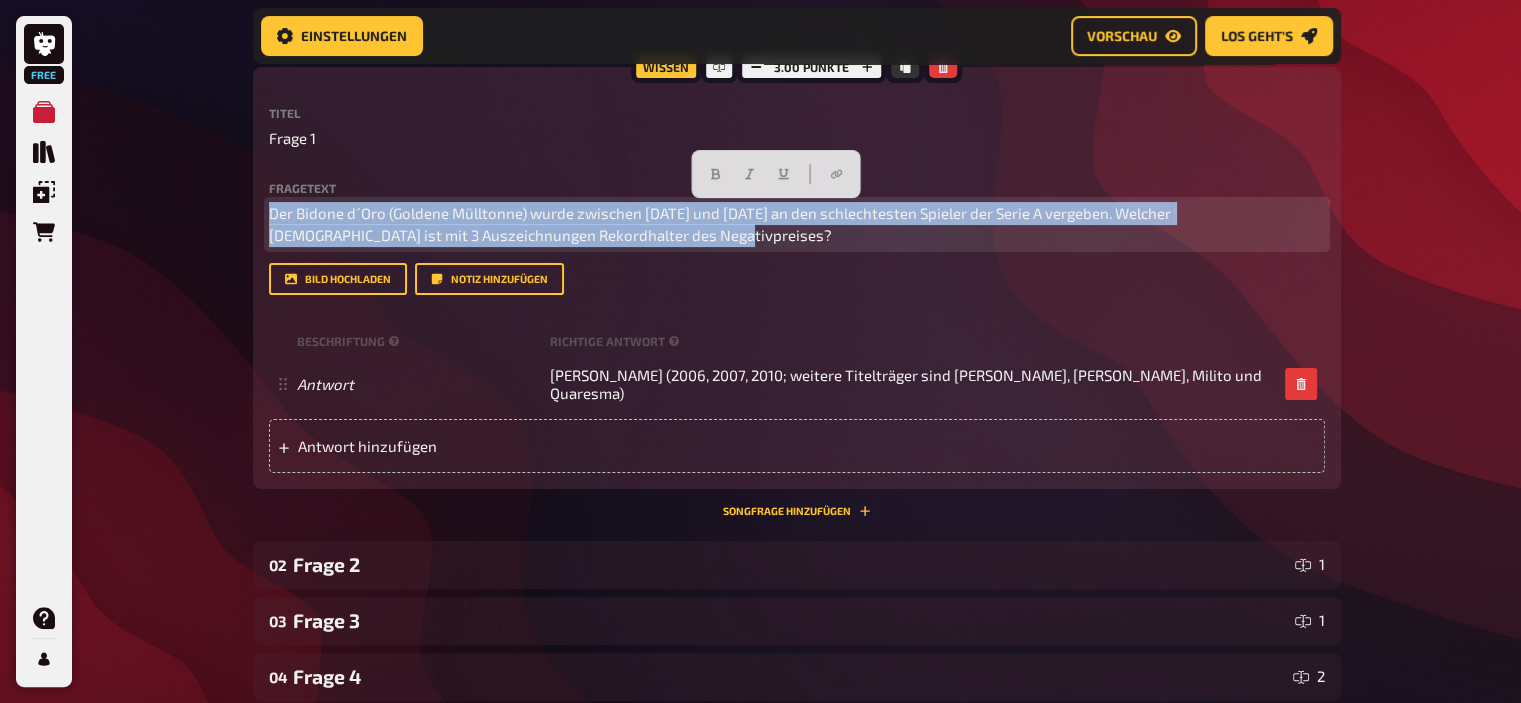 click on "Free Meine Quizze Quiz Sammlung Einblendungen Bestellungen Hilfe Profil Home Meine Quizze 2025/37 Vorbereitung Vorbereitung Inhalte Bearbeiten Quiz Lobby Moderation undefined Auswertung Siegerehrung Einstellungen Vorschau Los geht's Los geht's Mache dein Quiz noch besser, indem du alle Funktionen freischaltest! Lass deine Fragen mit Hilfe von KI generieren! Jetzt upgraden 2025/37 01 Frage 1 1 Wissen 3.00 Punkte Titel Frage 1 Fragetext Der Bidone d´Oro (Goldene Mülltonne) wurde zwischen 2003 und 2012 an den schlechtesten Spieler der Serie A vergeben. Welcher Brasilianer ist mit 3 Auszeichnungen Rekordhalter des Negativpreises? Hier hinziehen für Dateiupload Bild hochladen   Notiz hinzufügen Beschriftung Richtige Antwort Antwort Adriano (2006, 2007, 2010; weitere Titelträger sind u.a. Rivaldo, Pato, Milito und Quaresma) Antwort hinzufügen Songfrage hinzufügen   02 Frage 2 1 03 Frage 3 1 04 Frage 4 2 Neue Frage hinzufügen   Freitext Eingabe Einfachauswahl Wahr / Falsch Sortierfrage Schätzfrage" at bounding box center (760, 287) 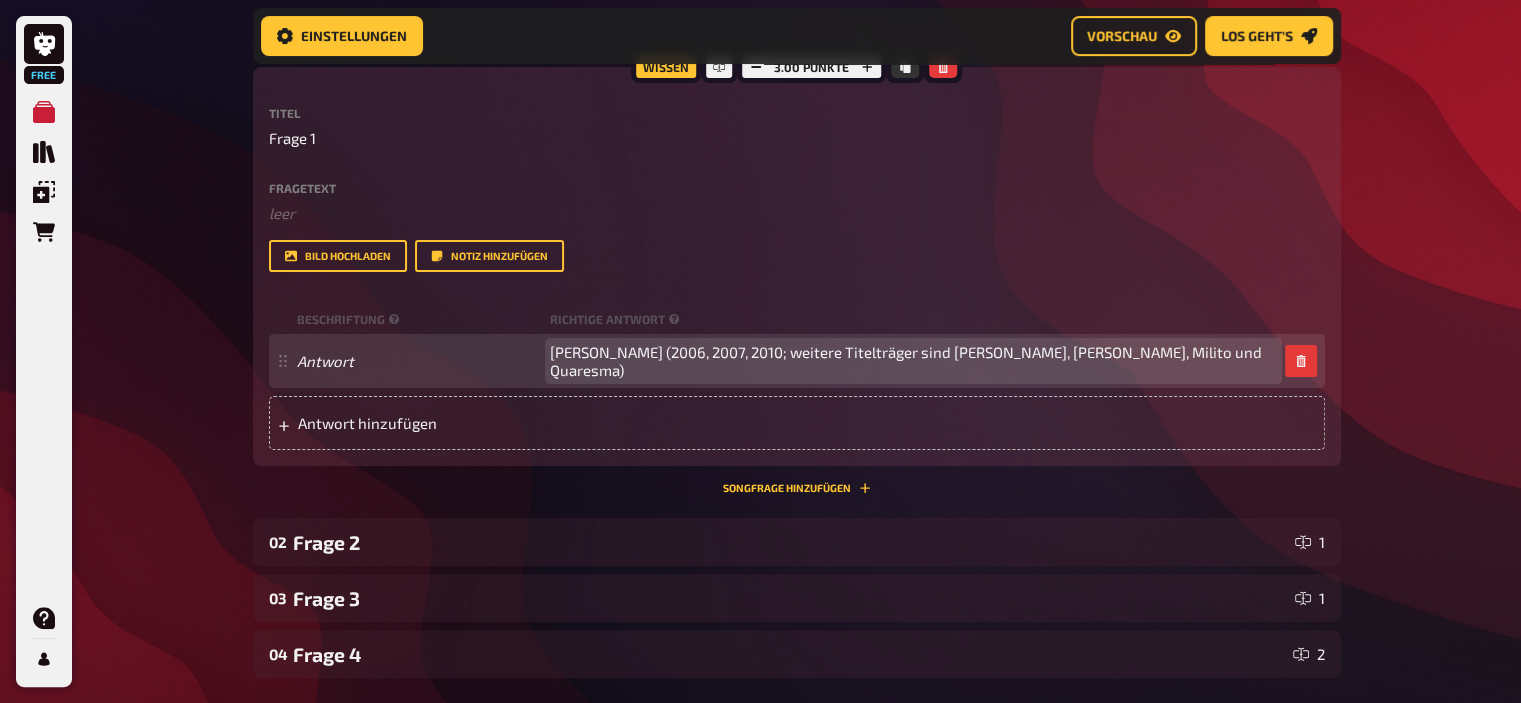 click on "Adriano (2006, 2007, 2010; weitere Titelträger sind u.a. Rivaldo, Pato, Milito und Quaresma)" at bounding box center (913, 361) 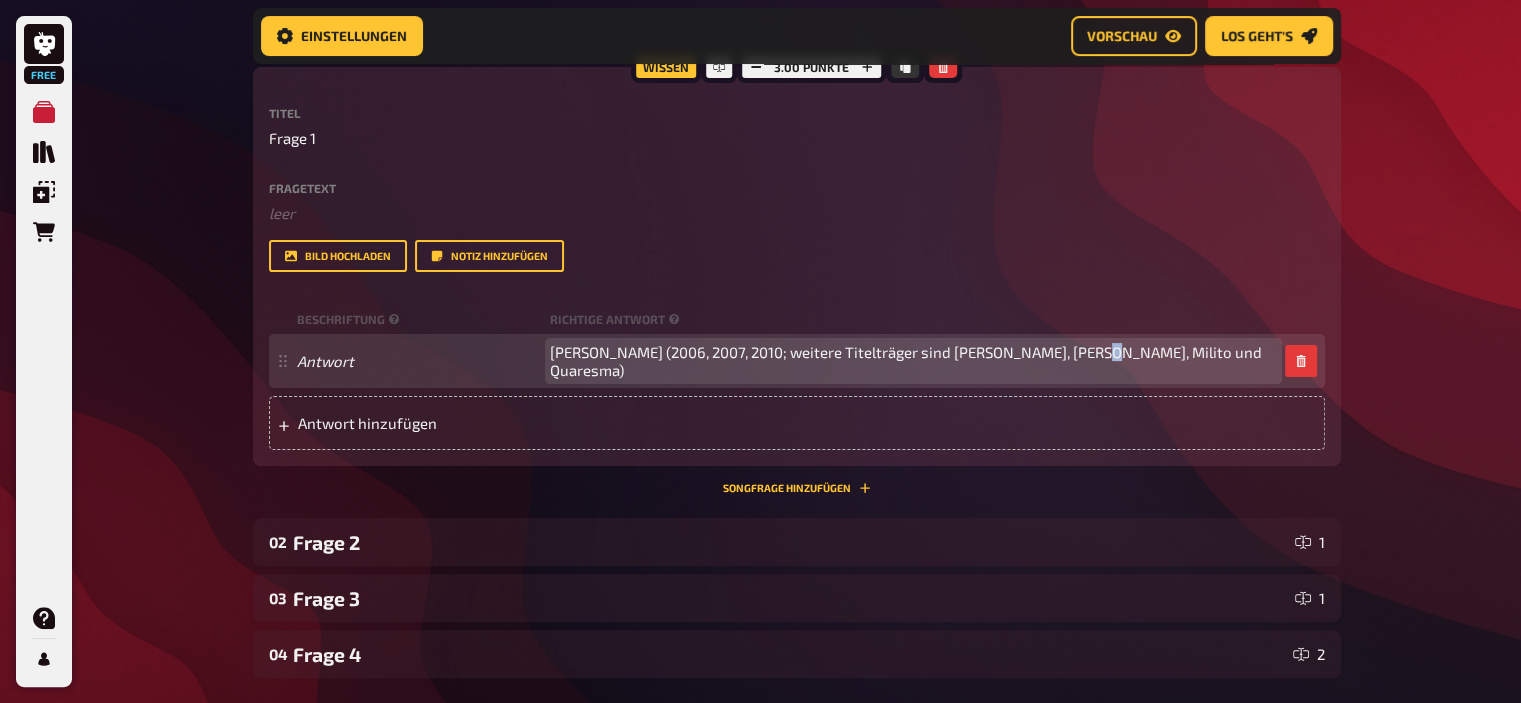 click on "Adriano (2006, 2007, 2010; weitere Titelträger sind u.a. Rivaldo, Pato, Milito und Quaresma)" at bounding box center (913, 361) 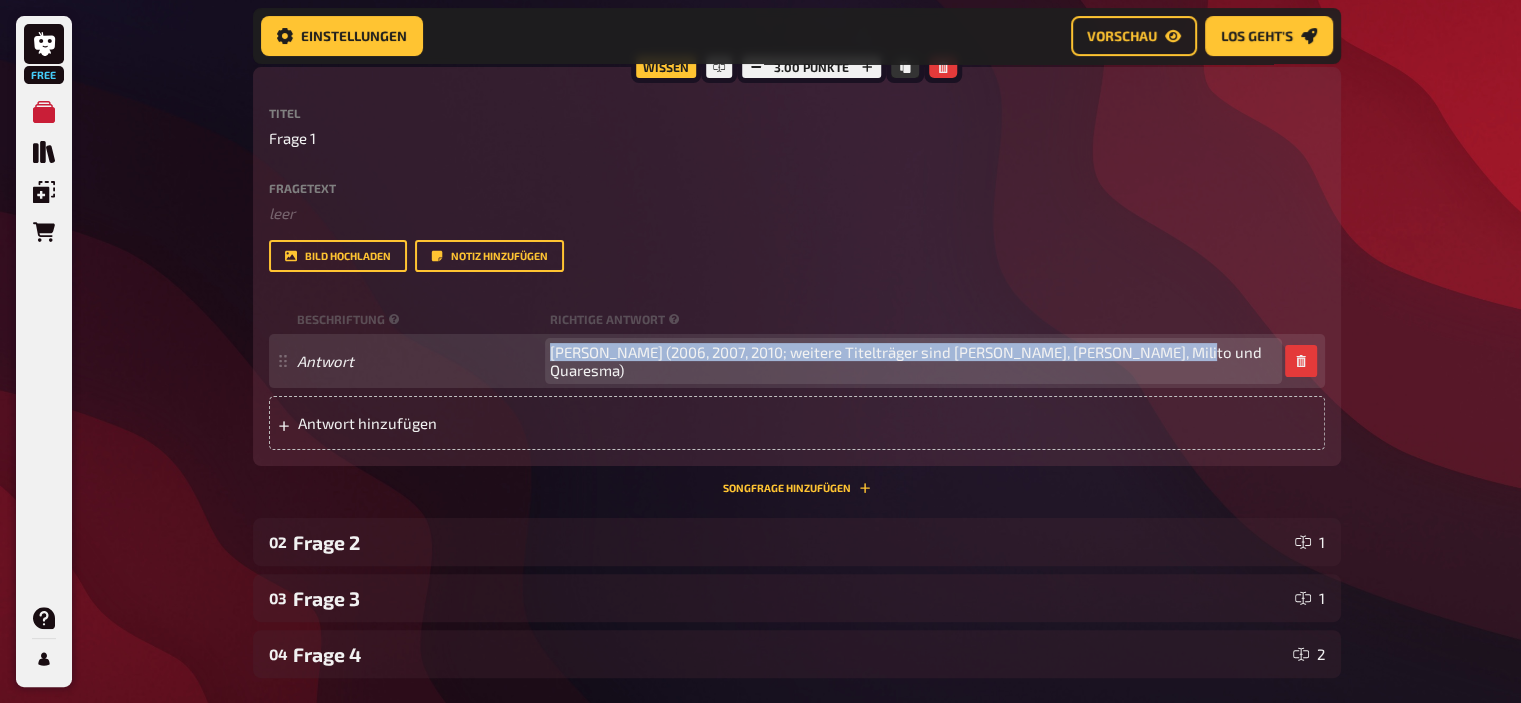 click on "Adriano (2006, 2007, 2010; weitere Titelträger sind u.a. Rivaldo, Pato, Milito und Quaresma)" at bounding box center (913, 361) 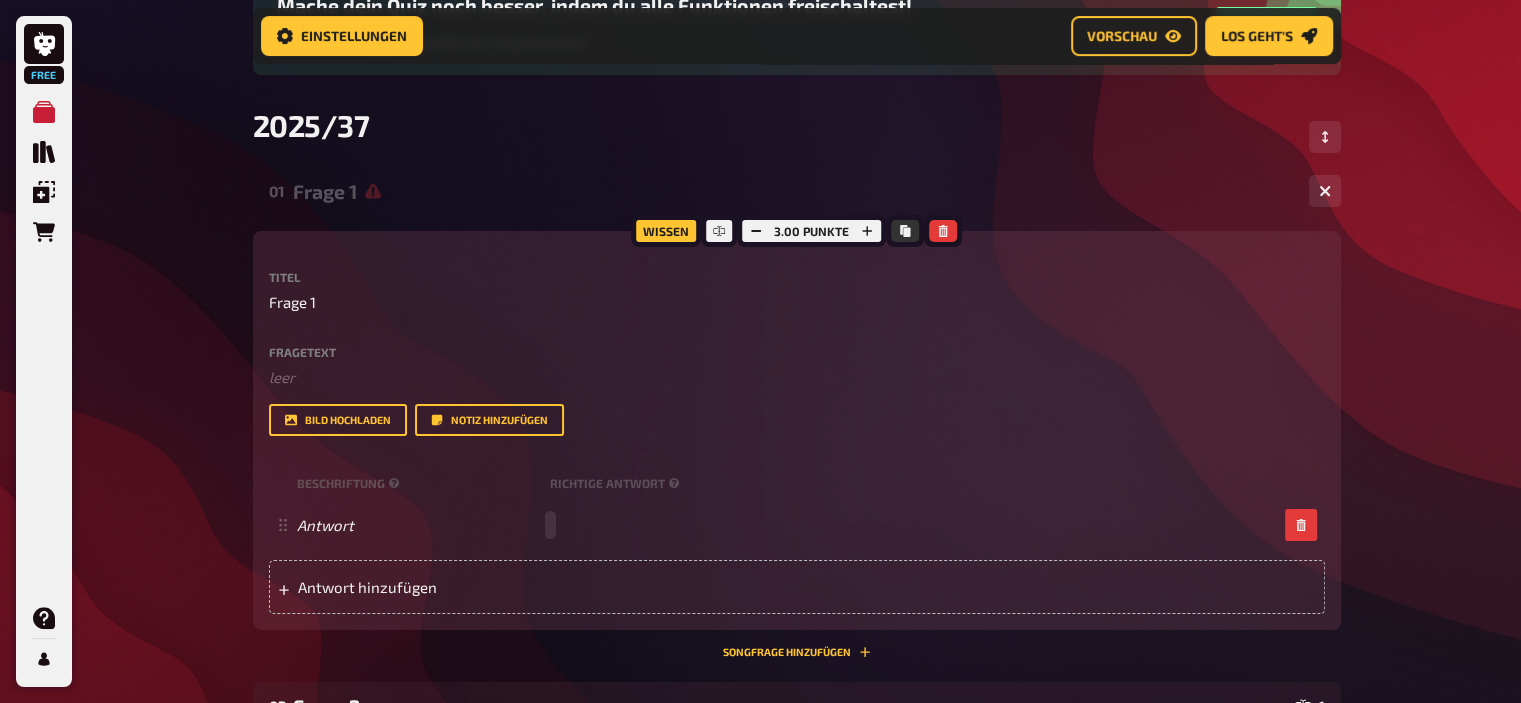 scroll, scrollTop: 239, scrollLeft: 0, axis: vertical 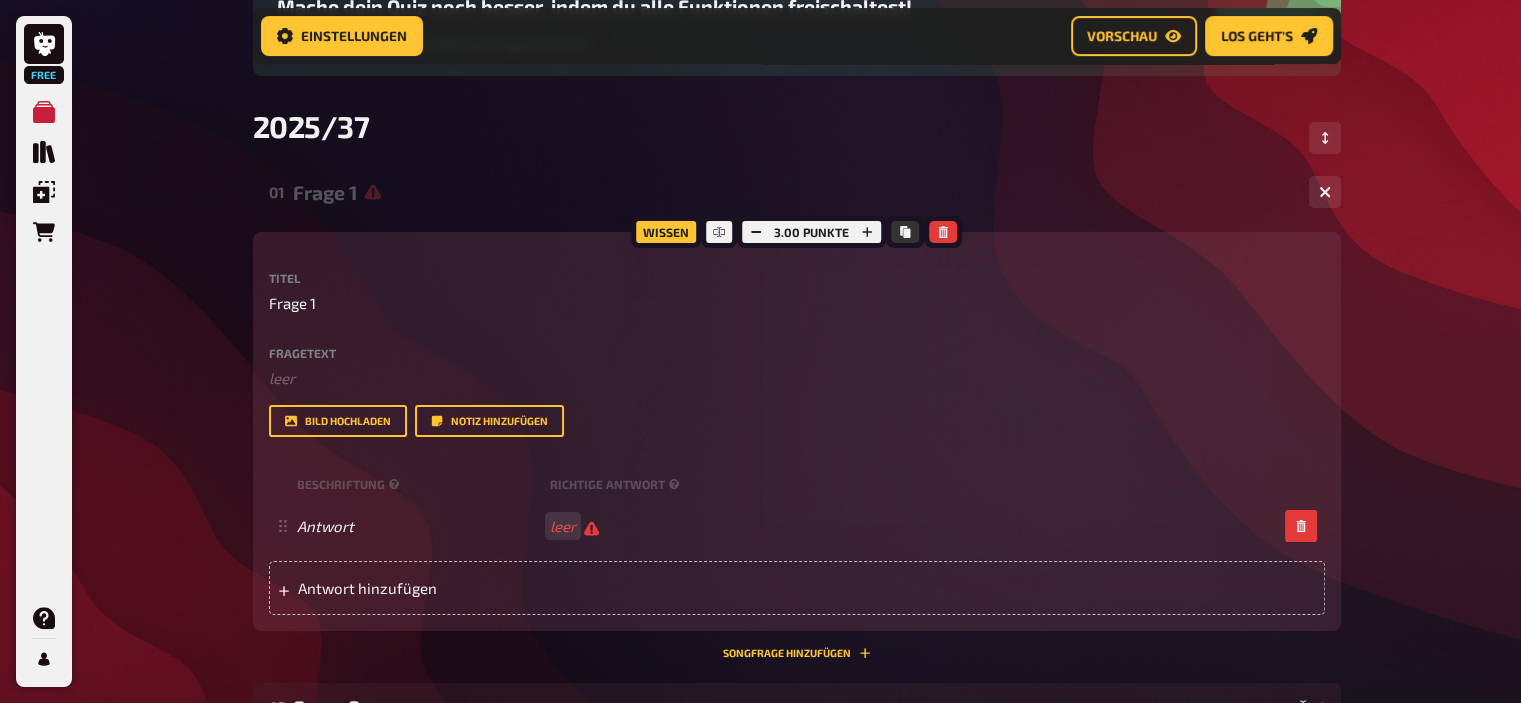 click at bounding box center (943, 232) 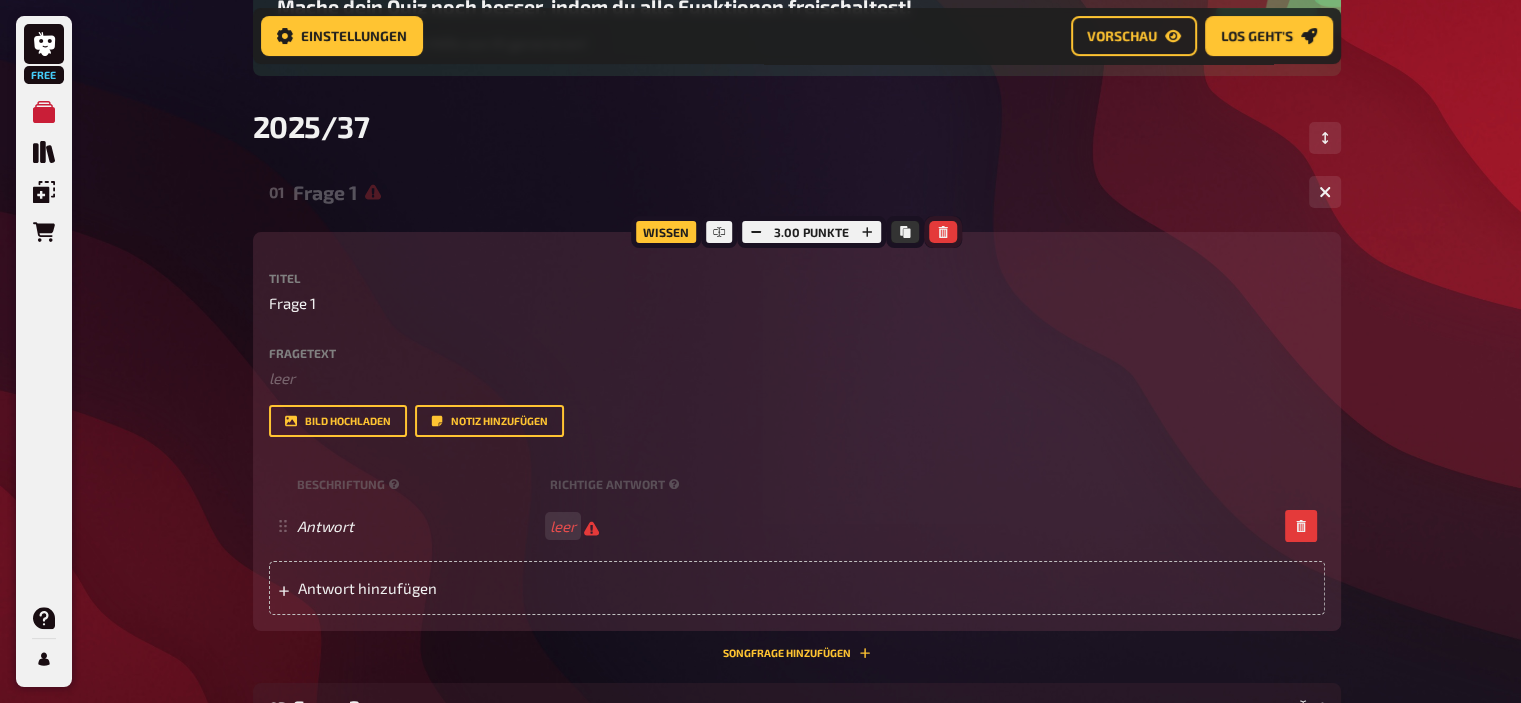 click at bounding box center [943, 232] 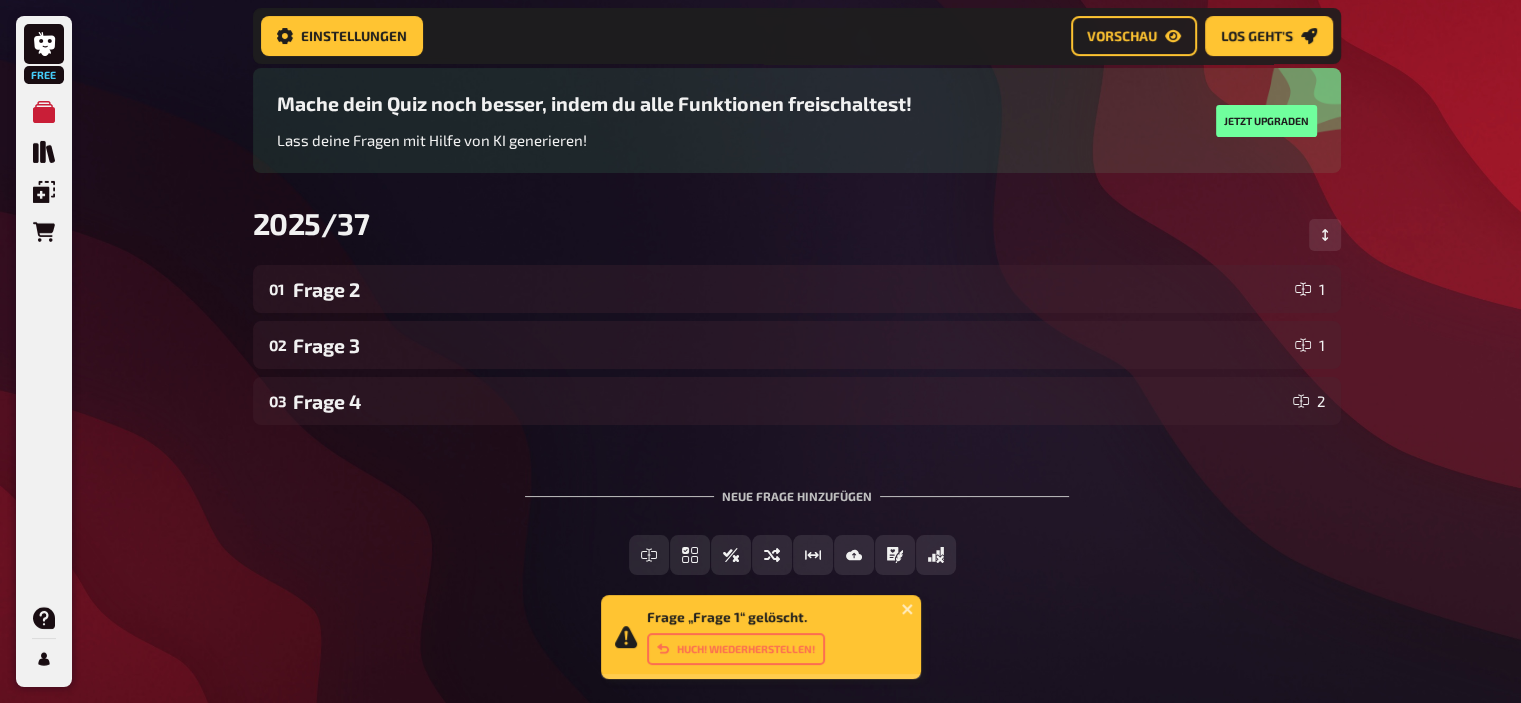 scroll, scrollTop: 143, scrollLeft: 0, axis: vertical 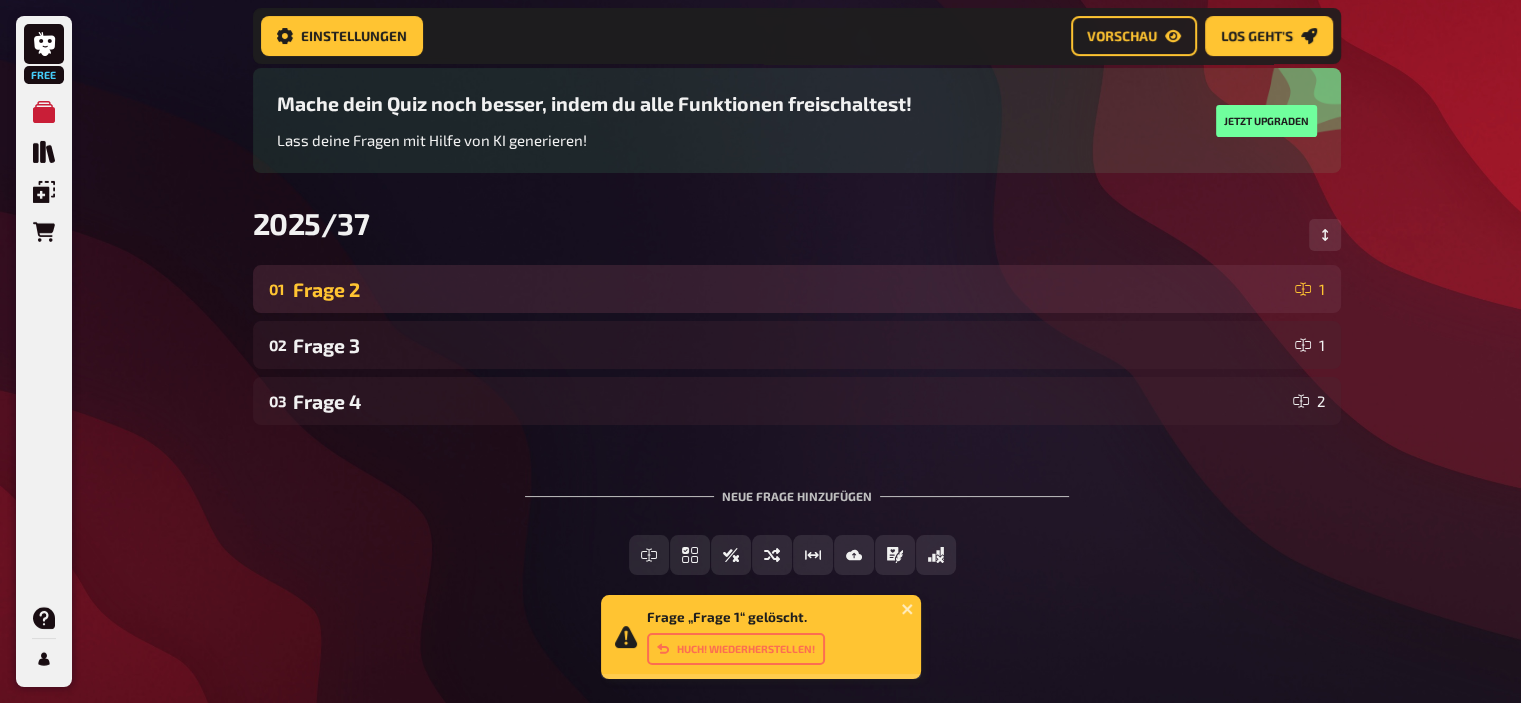 click on "01 Frage 2 1" at bounding box center [797, 289] 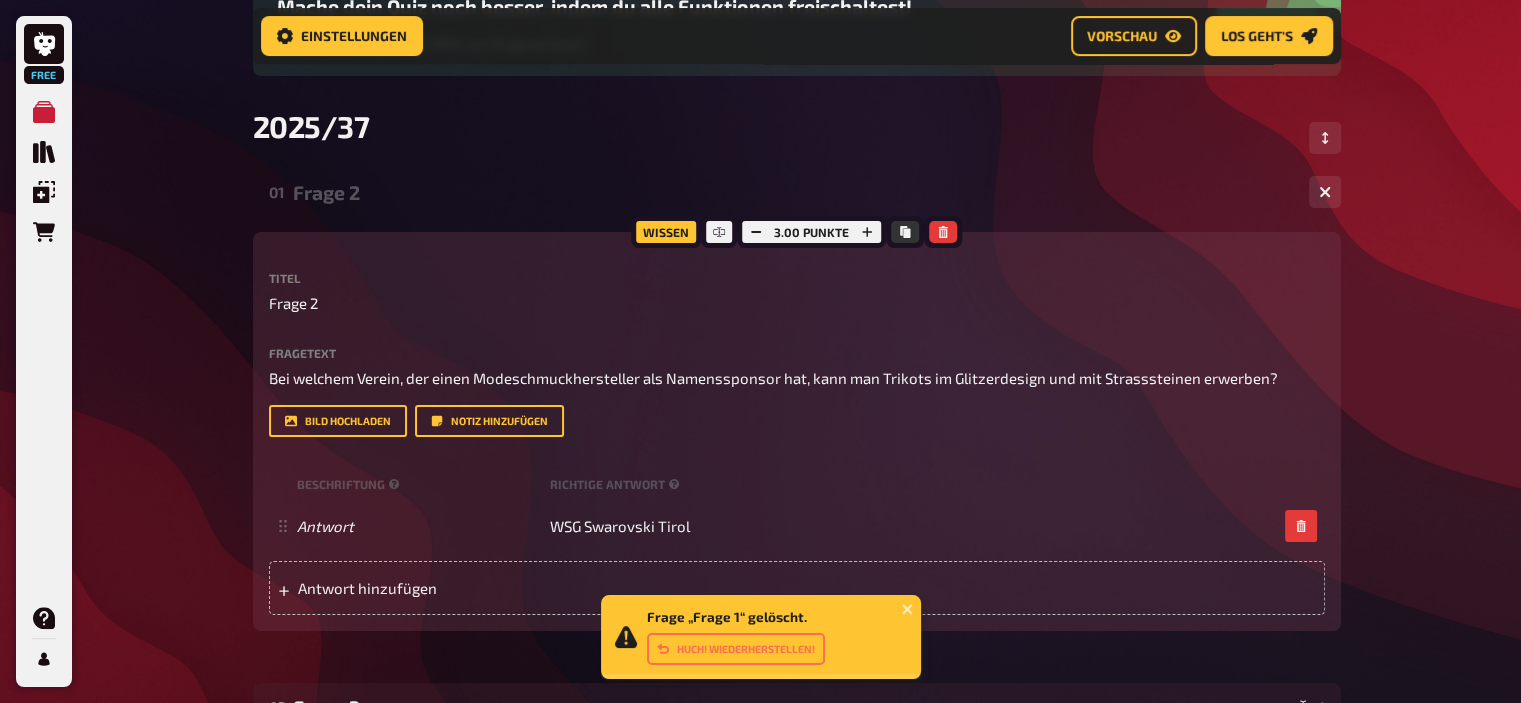 click on "Frage 2" at bounding box center (793, 192) 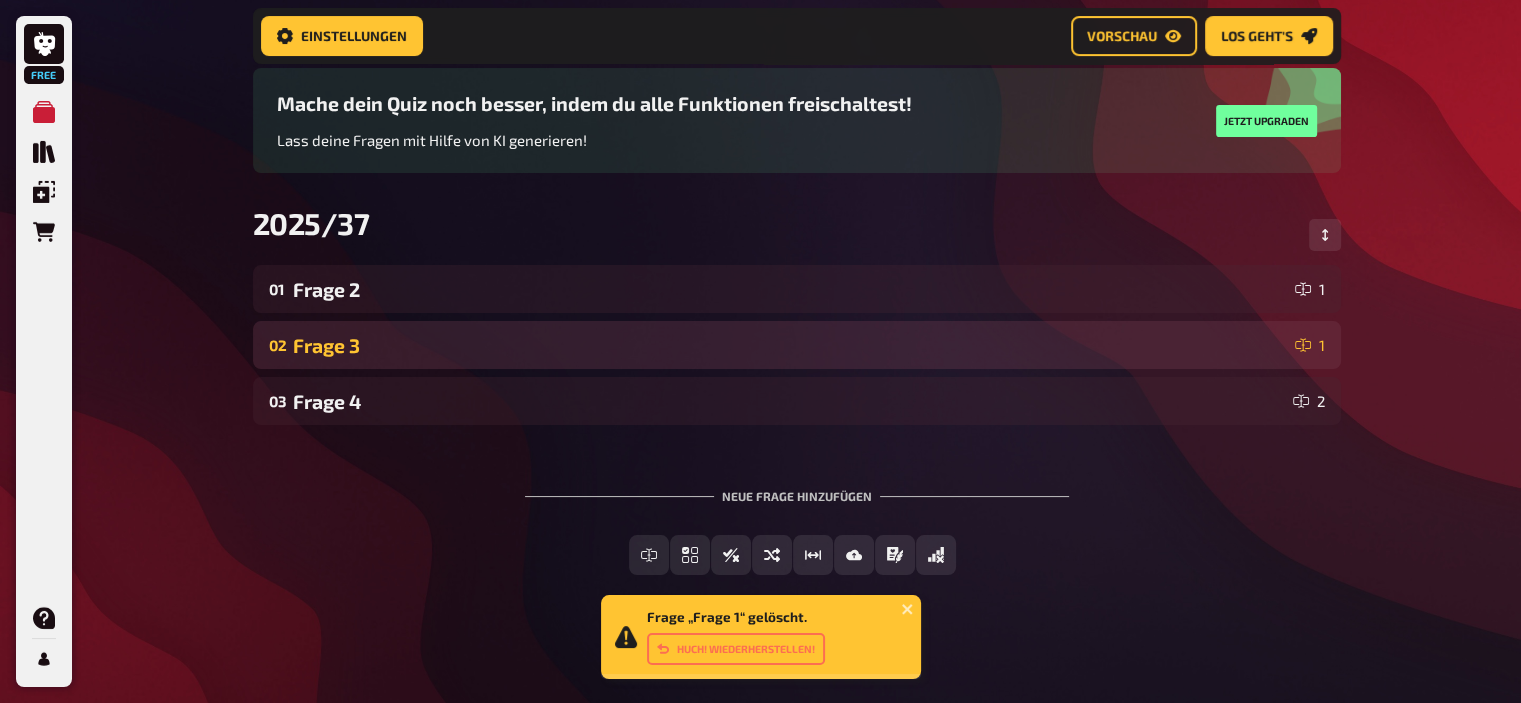 click on "Frage 3" at bounding box center [790, 345] 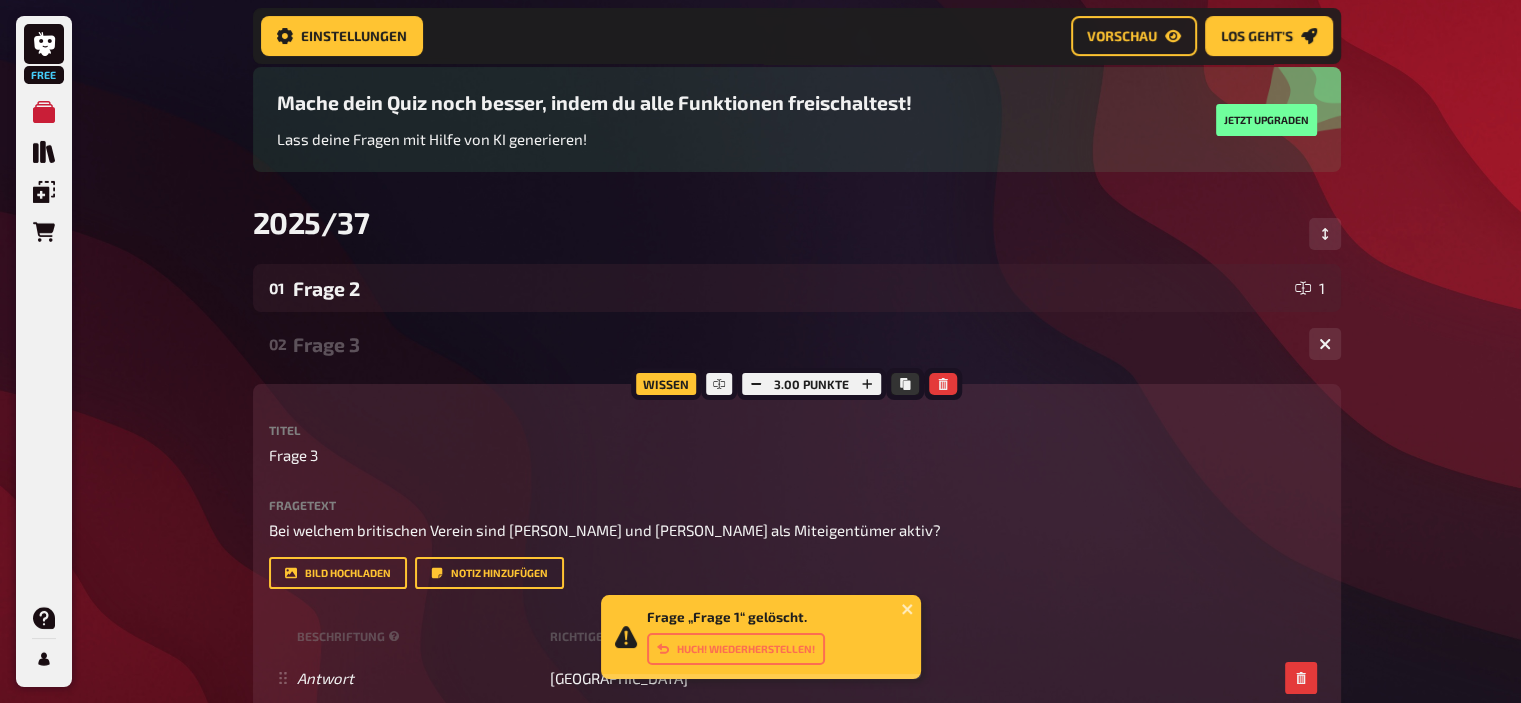 scroll, scrollTop: 239, scrollLeft: 0, axis: vertical 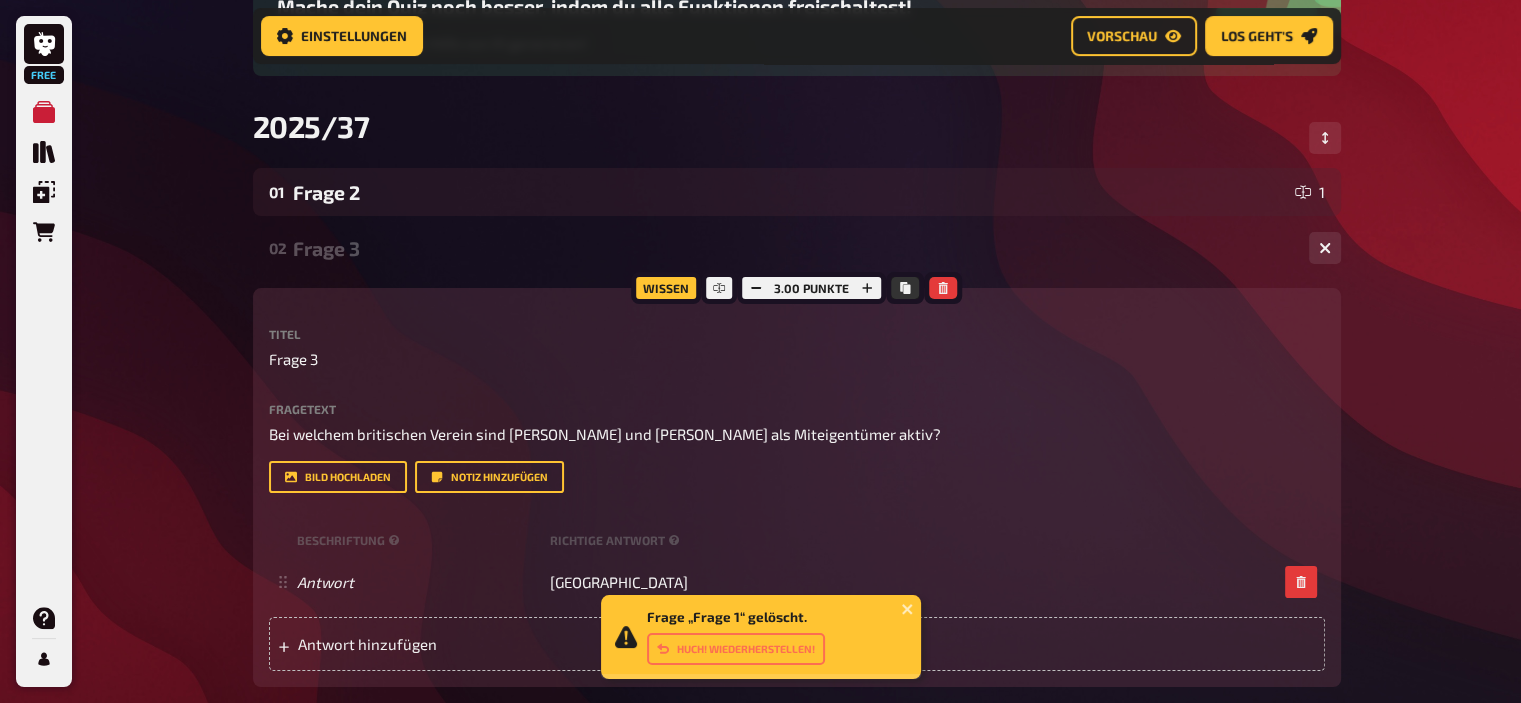 click on "Frage 3" at bounding box center [793, 248] 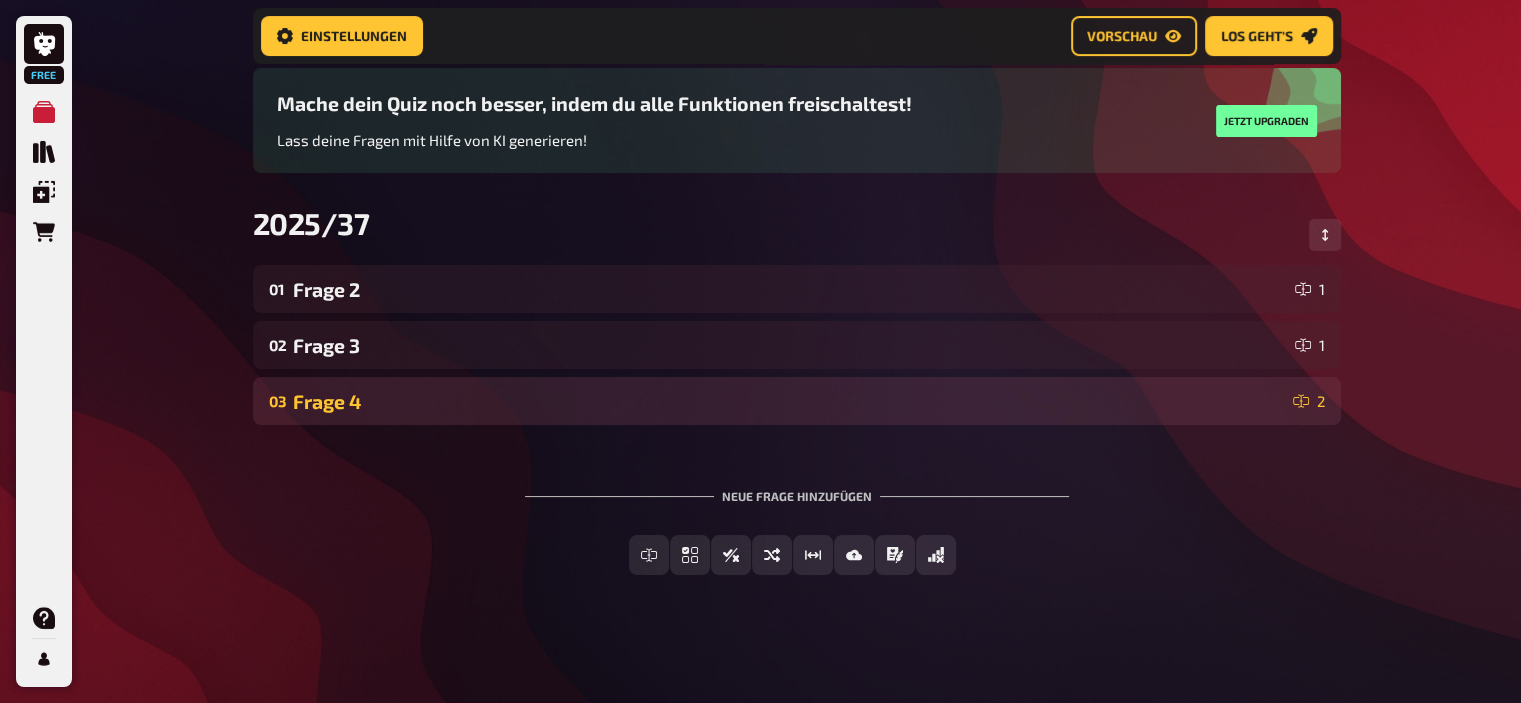 click on "Frage 4" at bounding box center (789, 401) 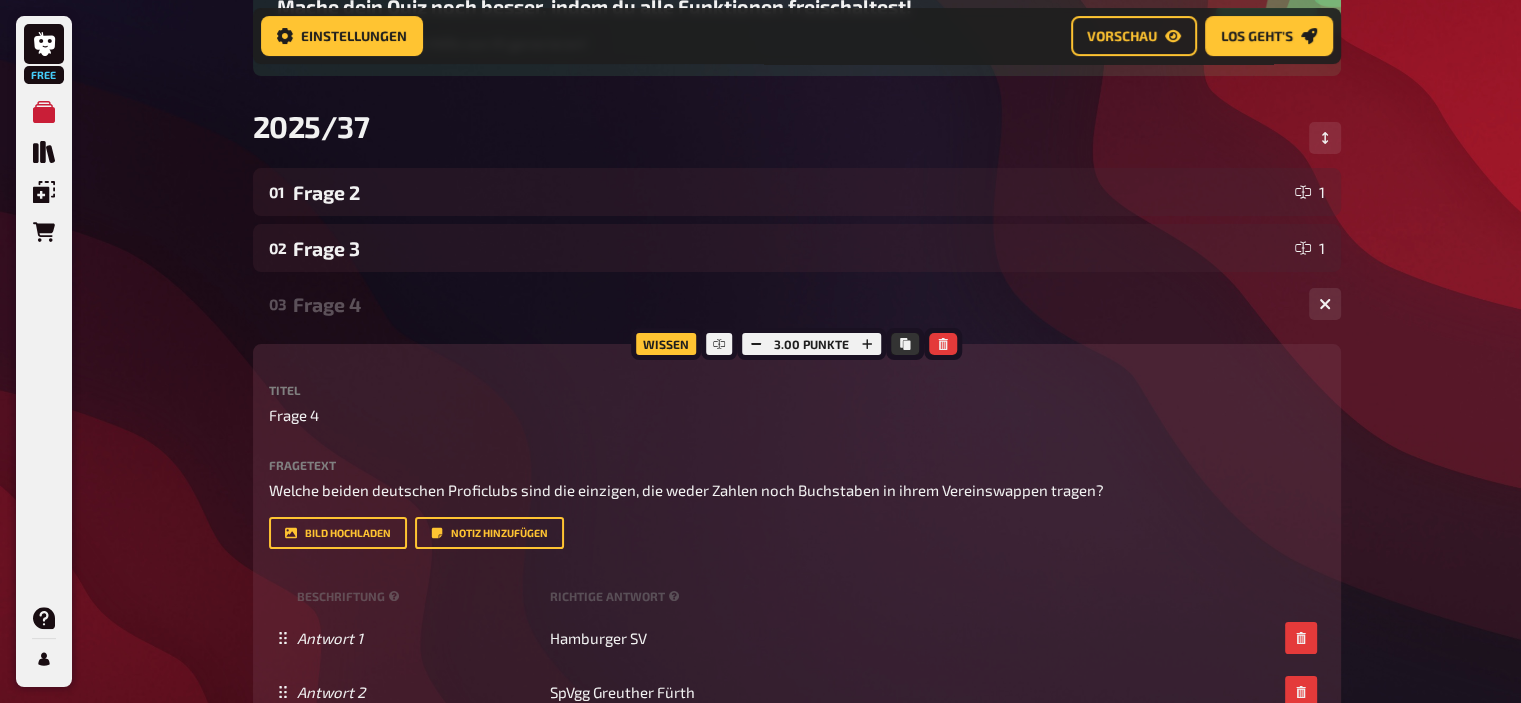 click on "Frage 4" at bounding box center (793, 304) 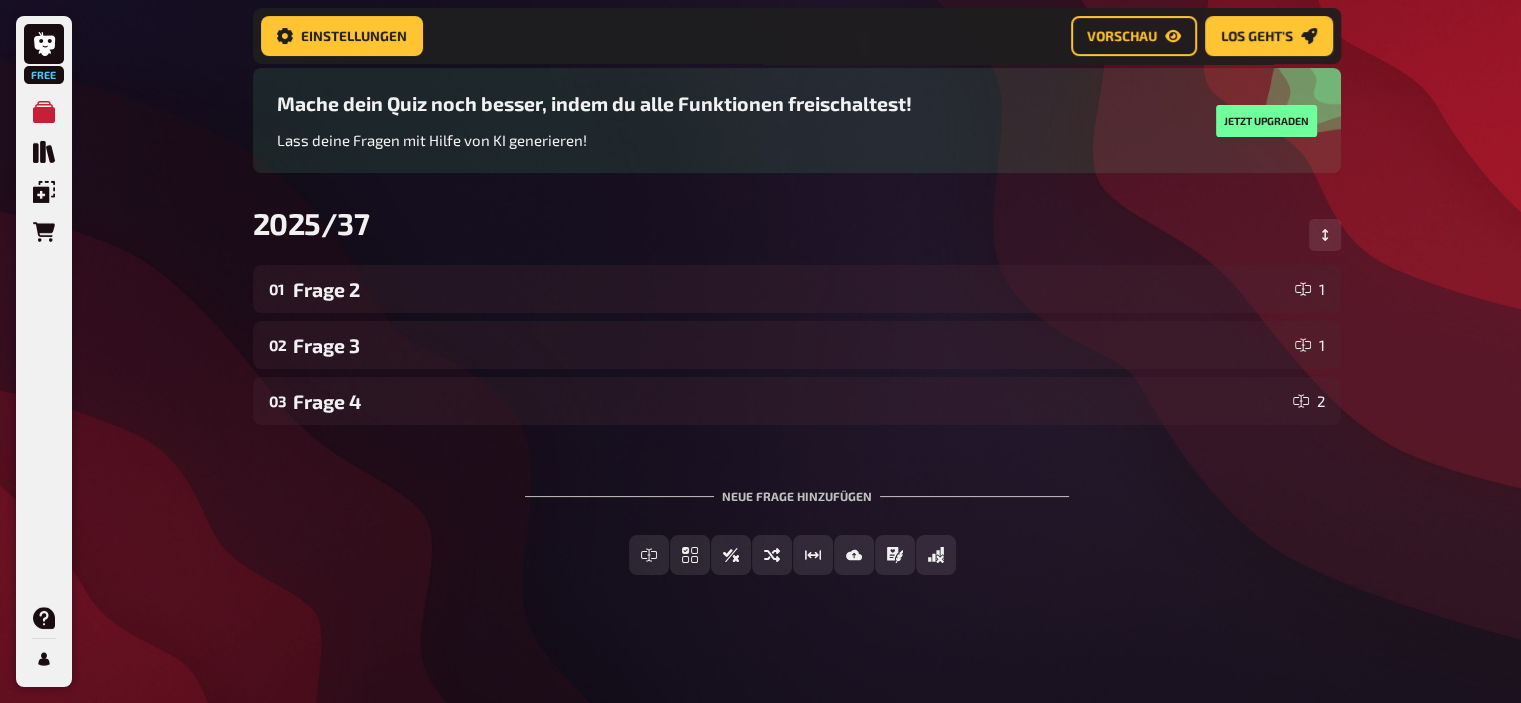 scroll, scrollTop: 143, scrollLeft: 0, axis: vertical 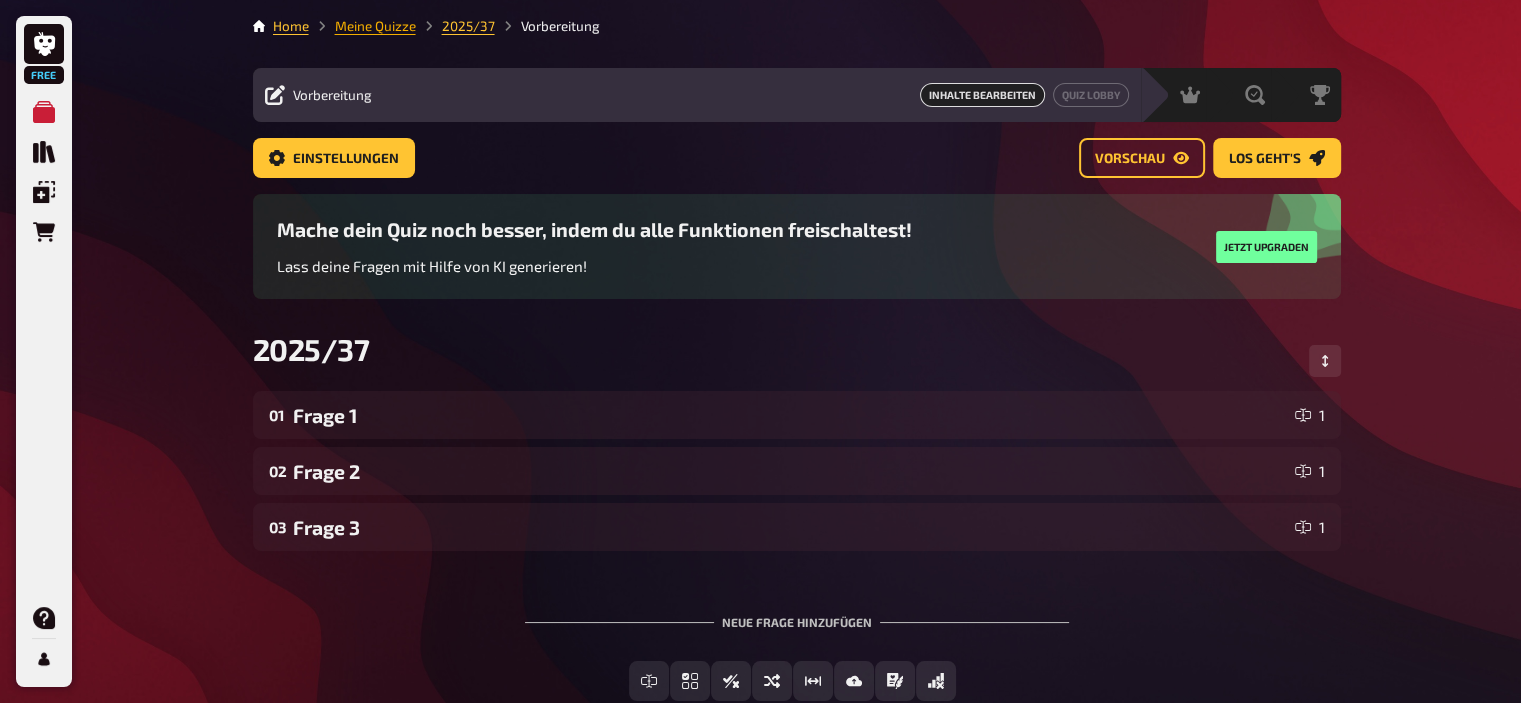 click on "Meine Quizze" at bounding box center (375, 26) 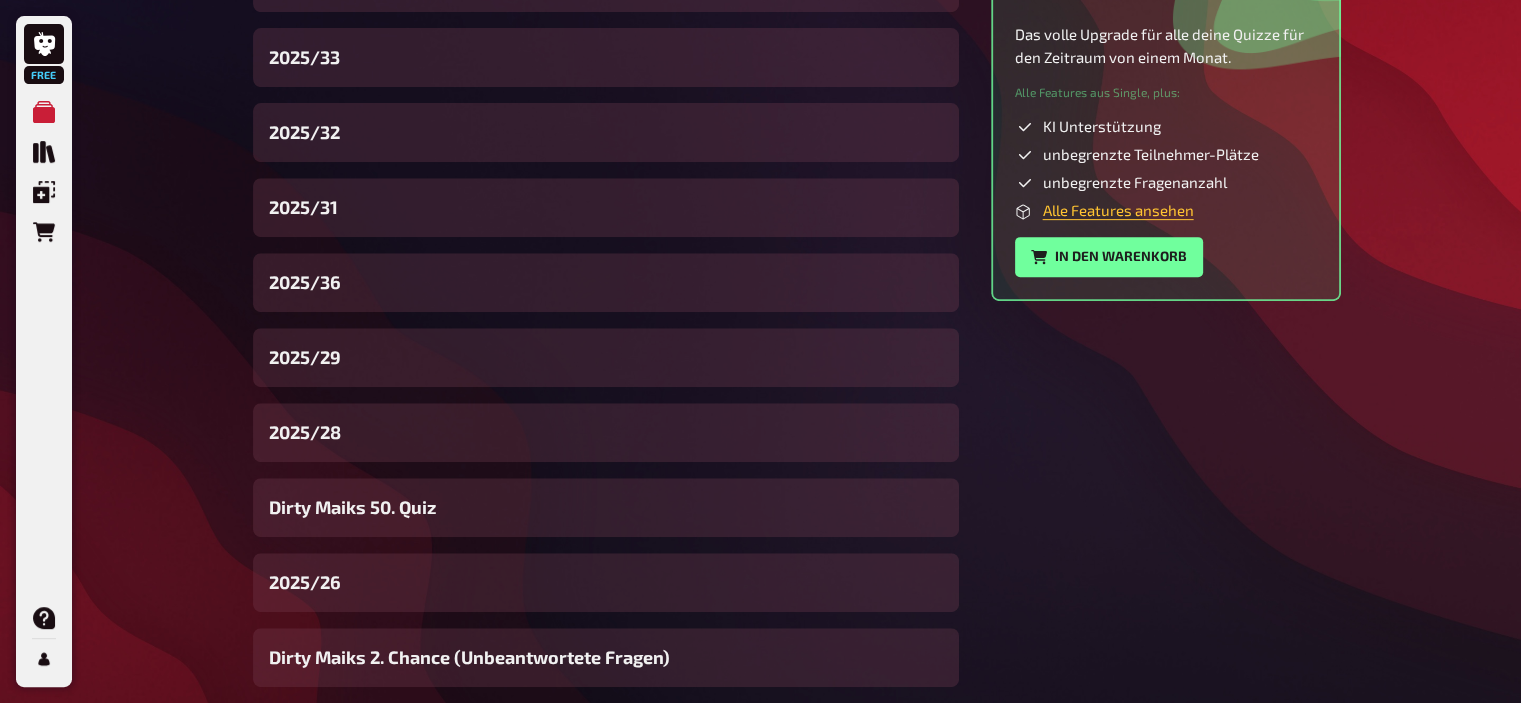 scroll, scrollTop: 800, scrollLeft: 0, axis: vertical 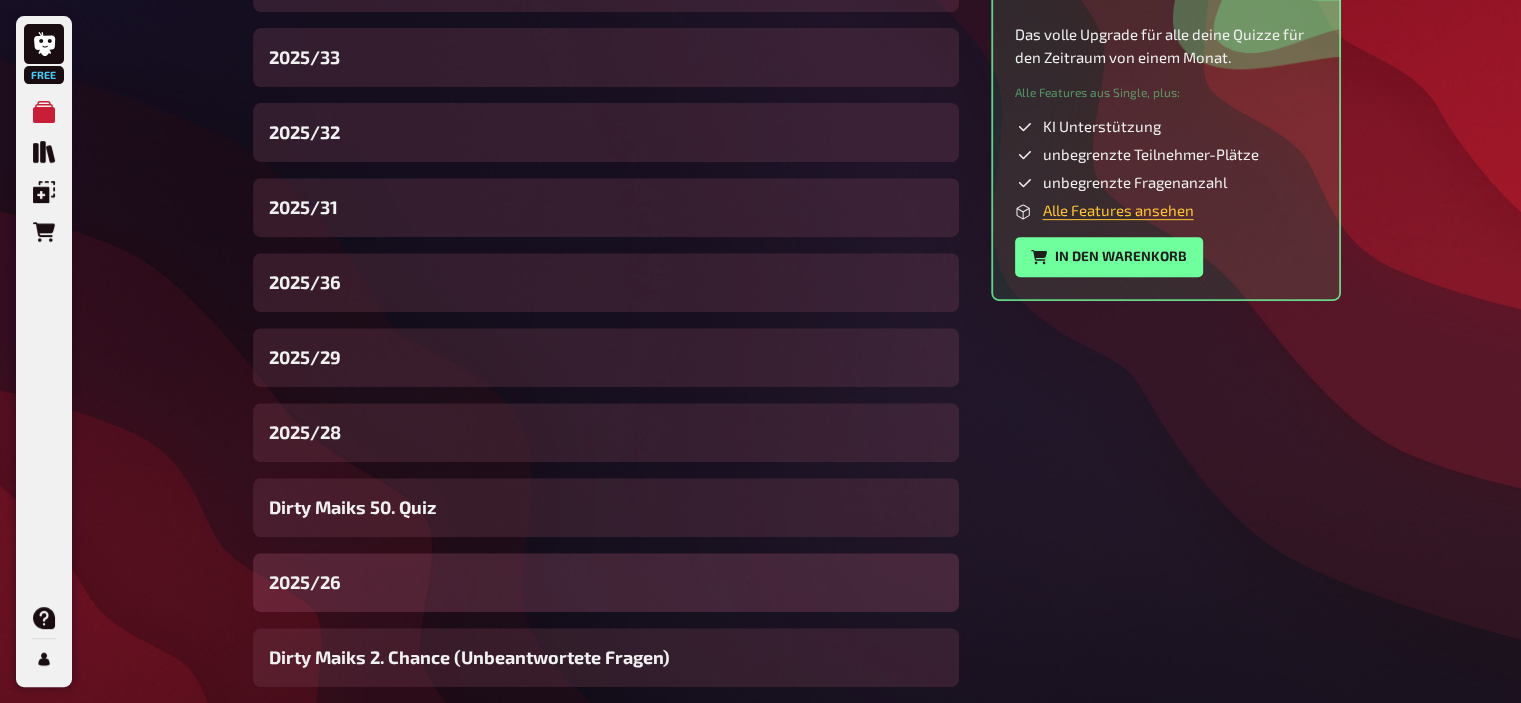 click on "2025/26" at bounding box center [305, 582] 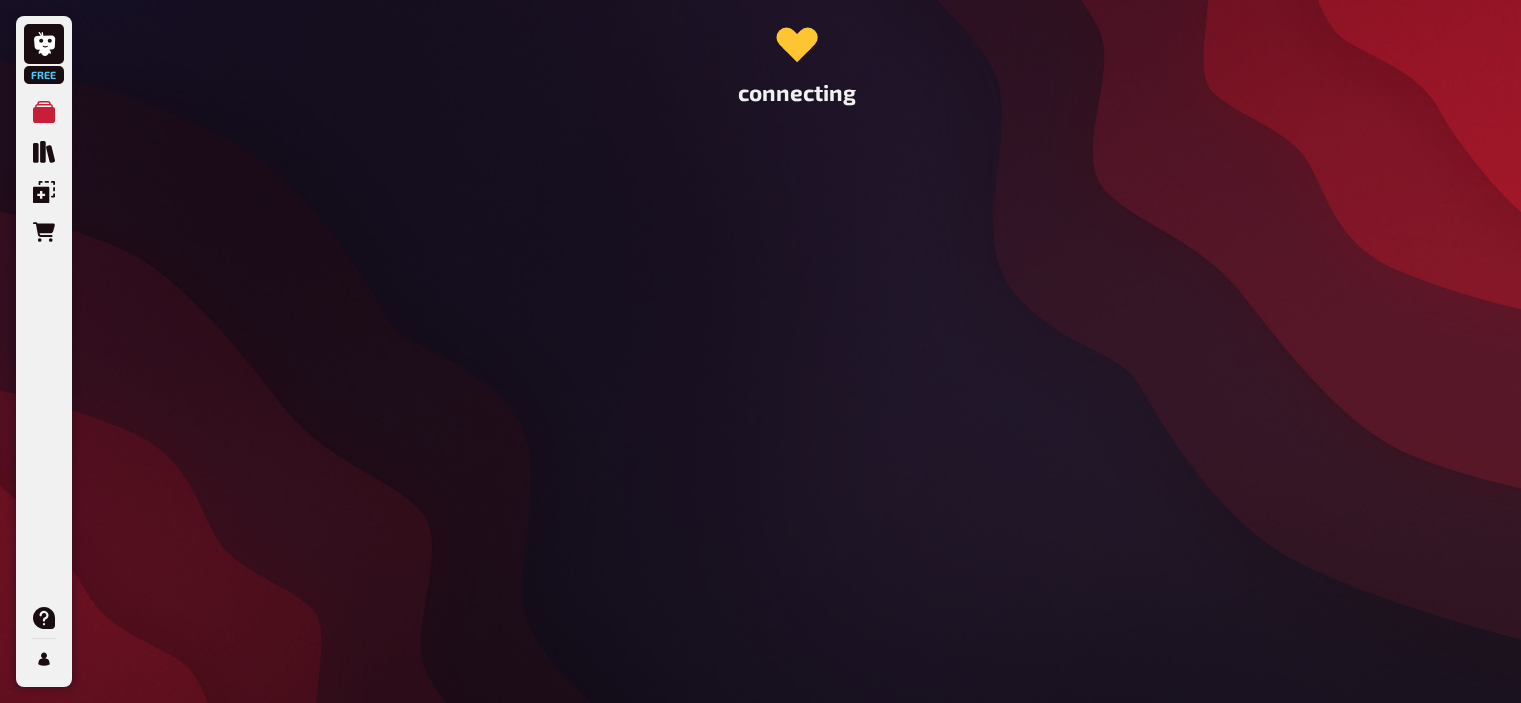 scroll, scrollTop: 0, scrollLeft: 0, axis: both 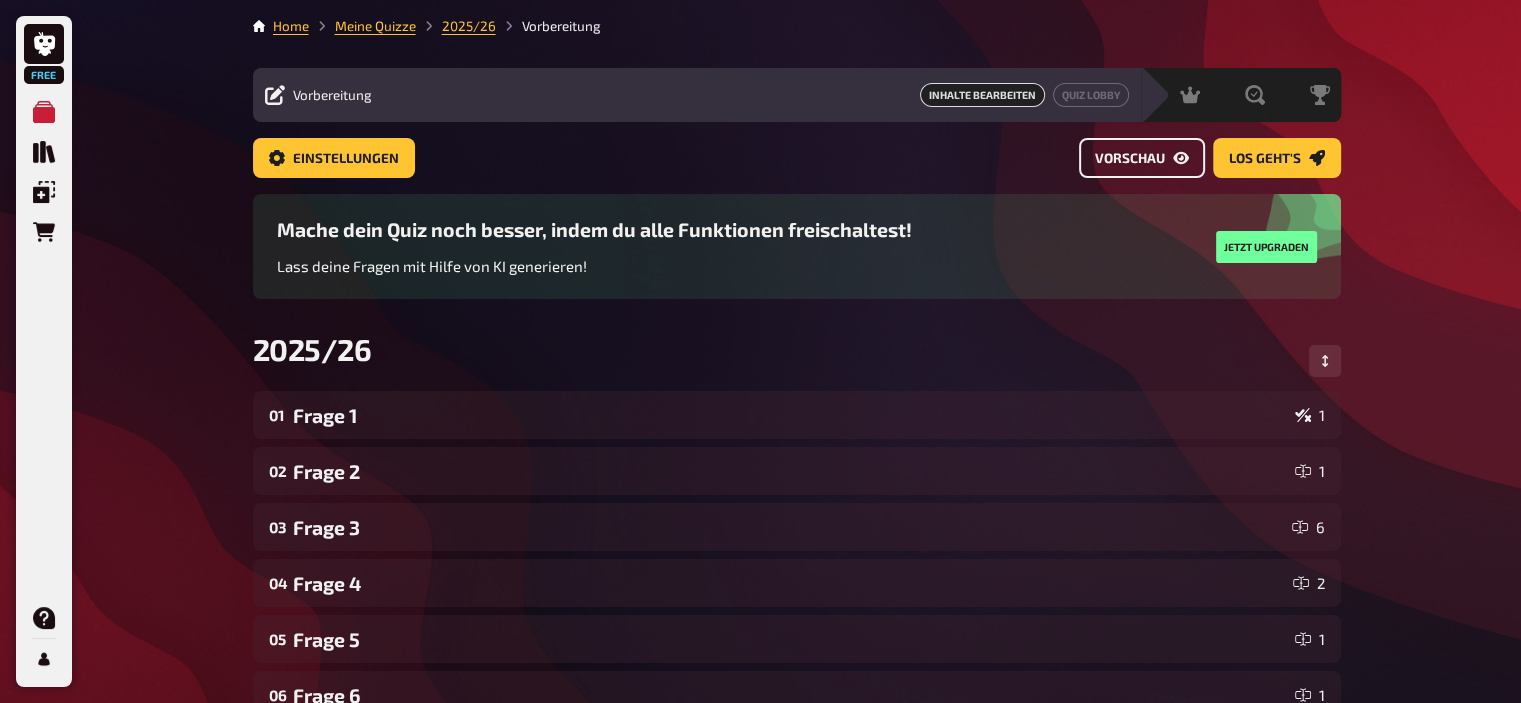click on "Vorschau" at bounding box center (1142, 158) 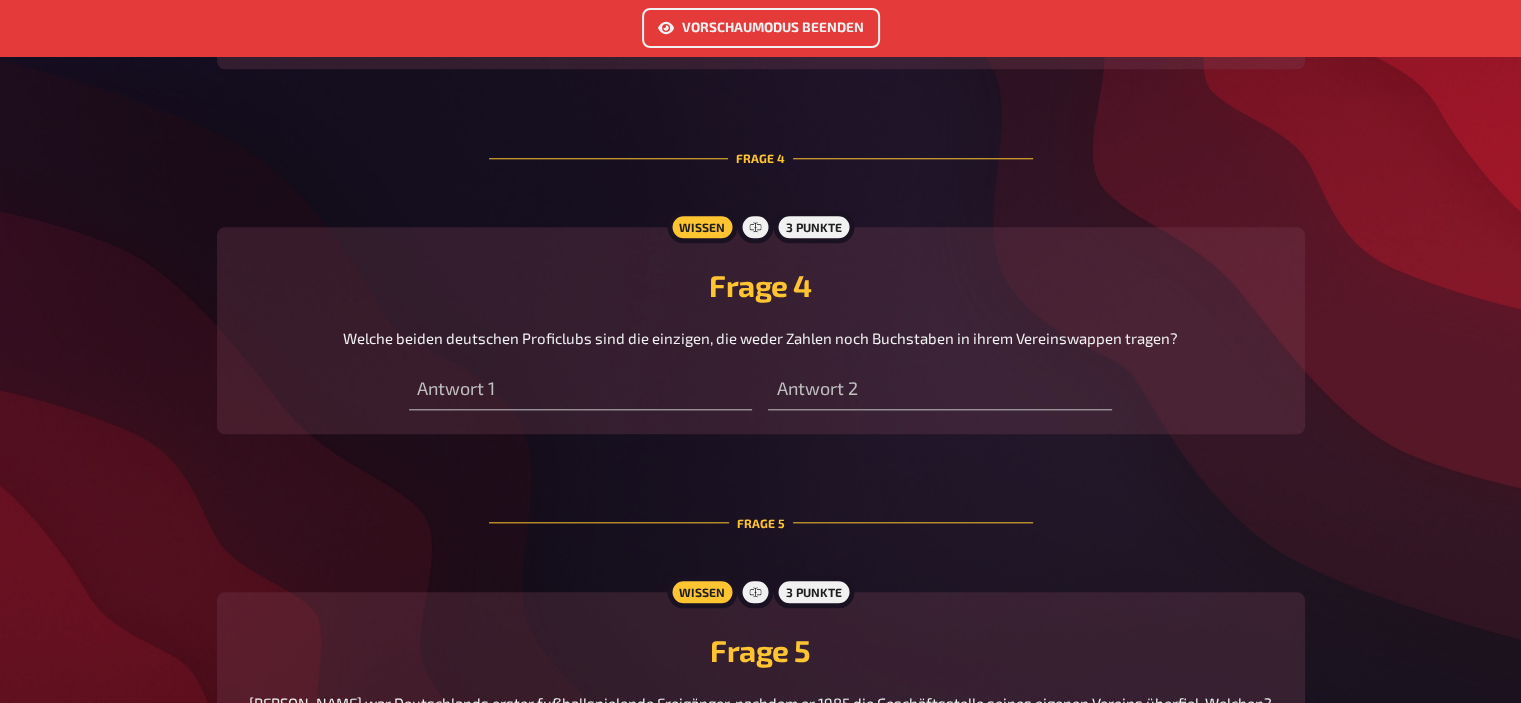 scroll, scrollTop: 1918, scrollLeft: 0, axis: vertical 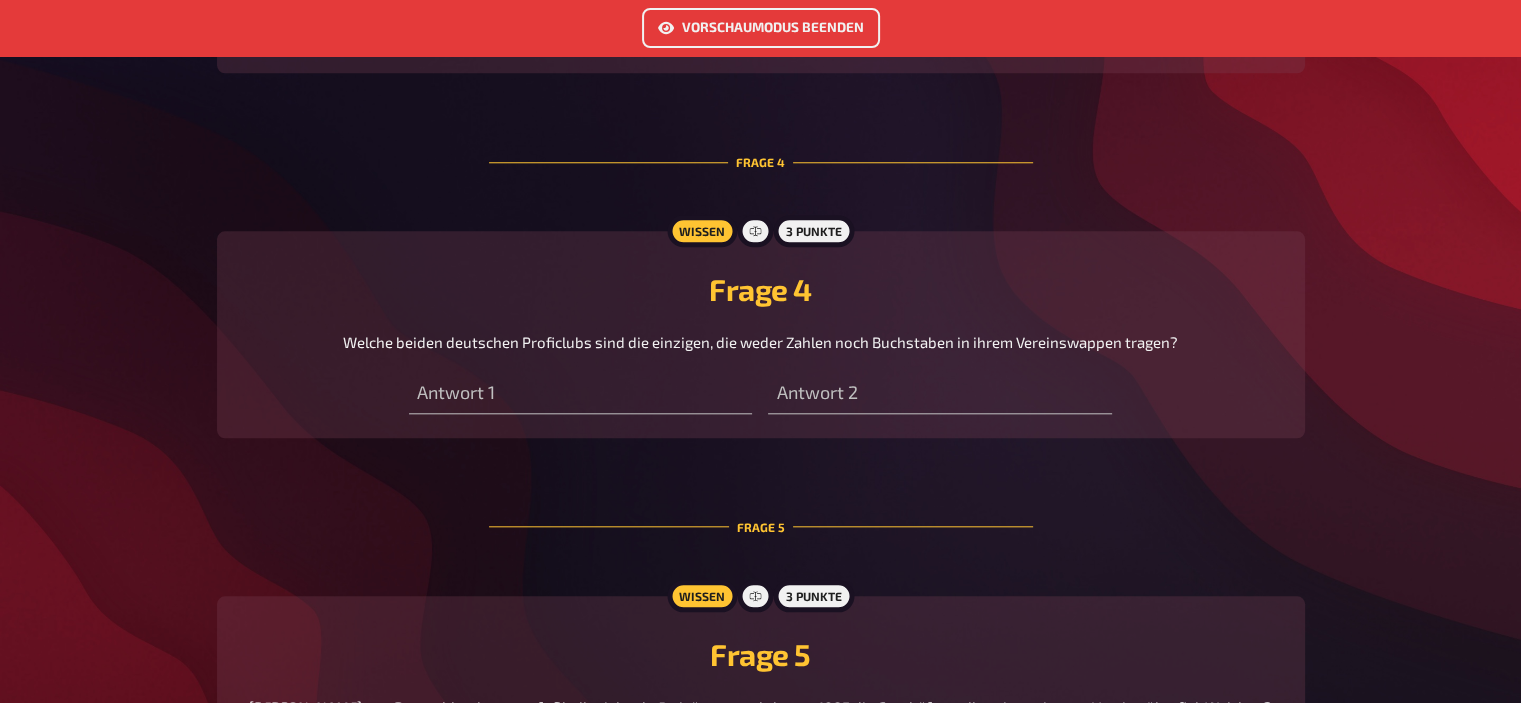 click on "Vorschaumodus beenden" at bounding box center [761, 28] 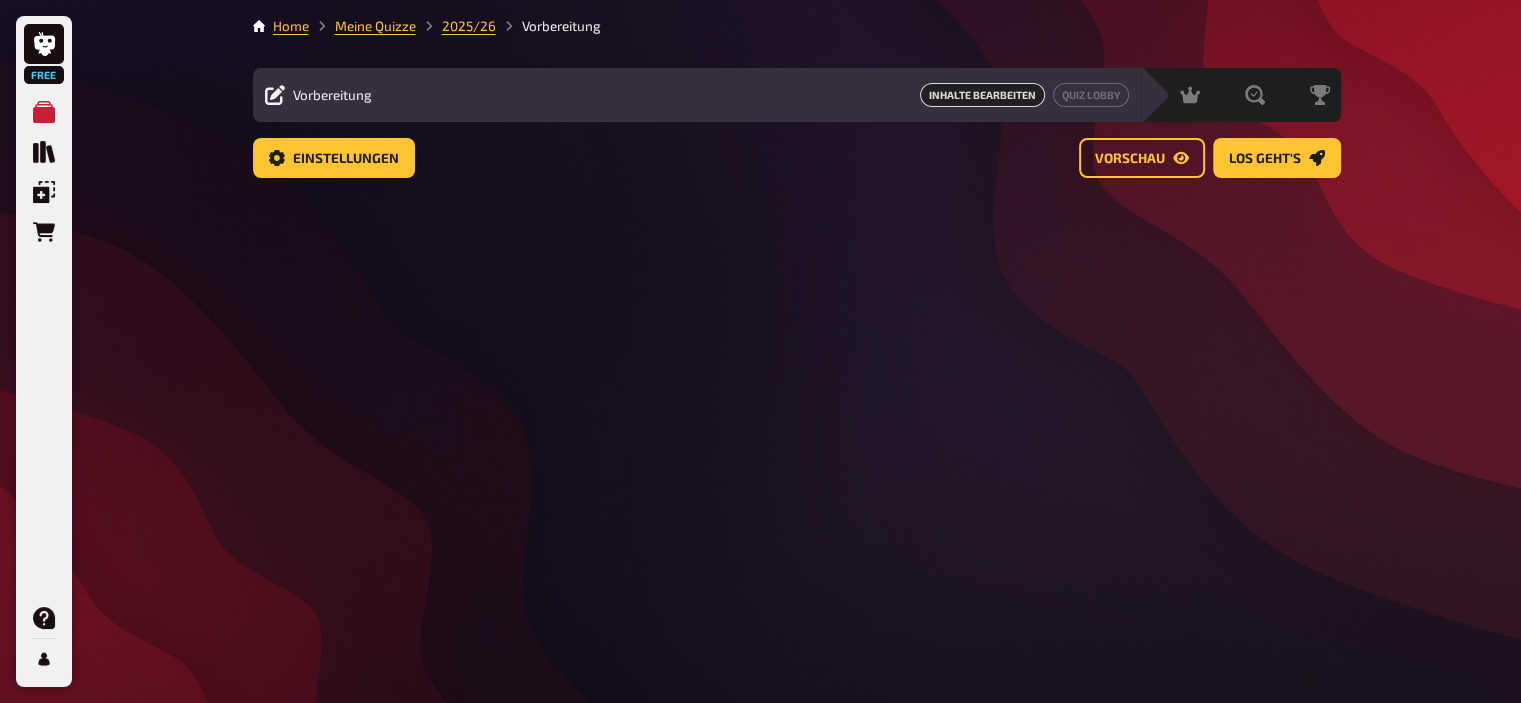 scroll, scrollTop: 0, scrollLeft: 0, axis: both 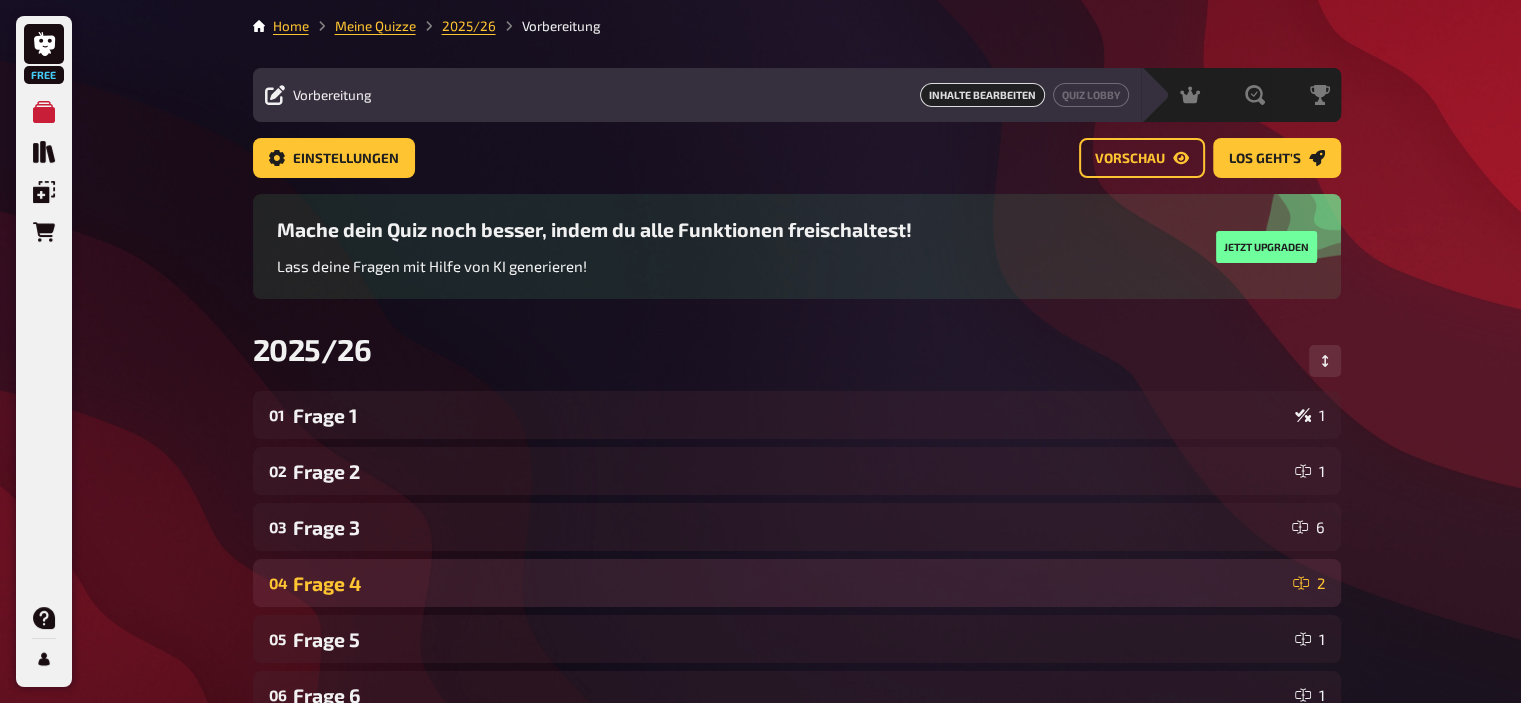 click on "Frage 4" at bounding box center [789, 583] 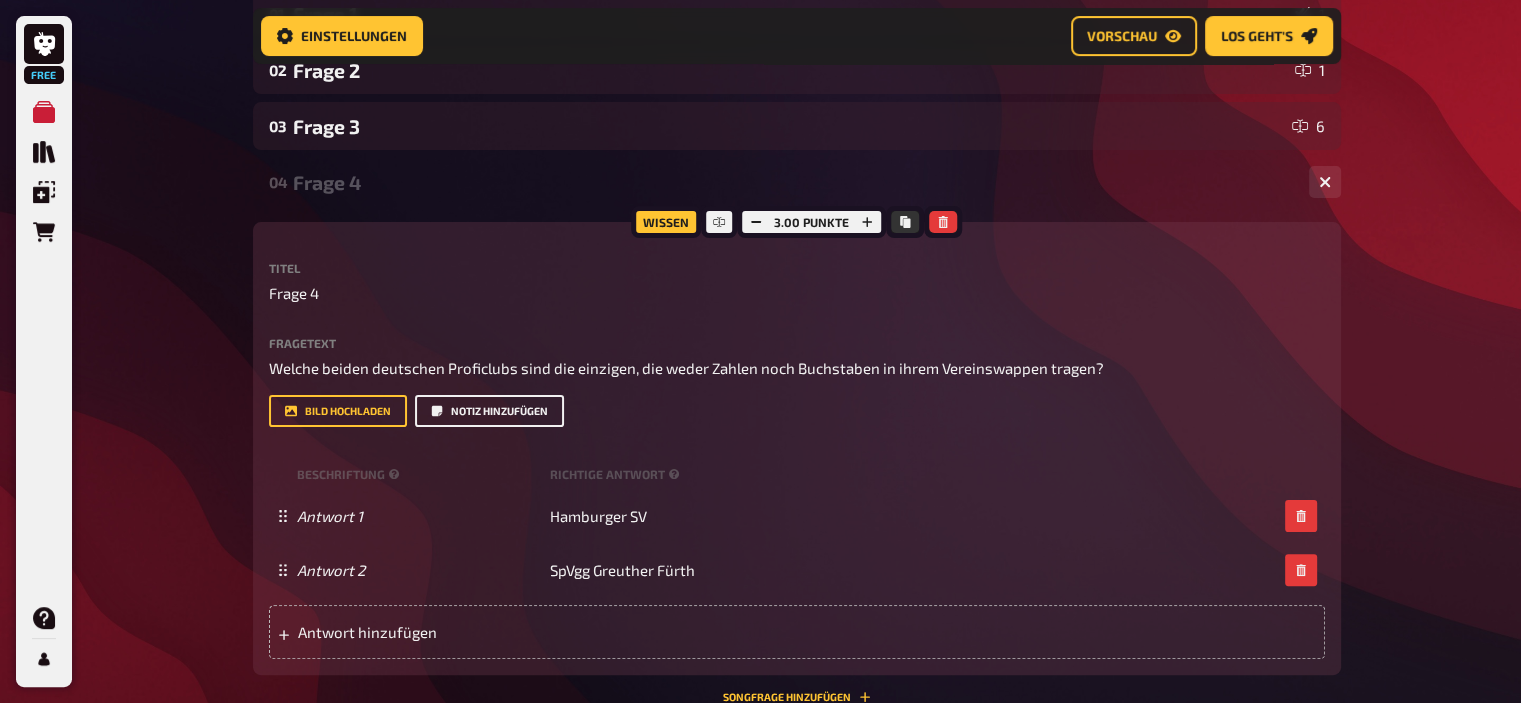 scroll, scrollTop: 418, scrollLeft: 0, axis: vertical 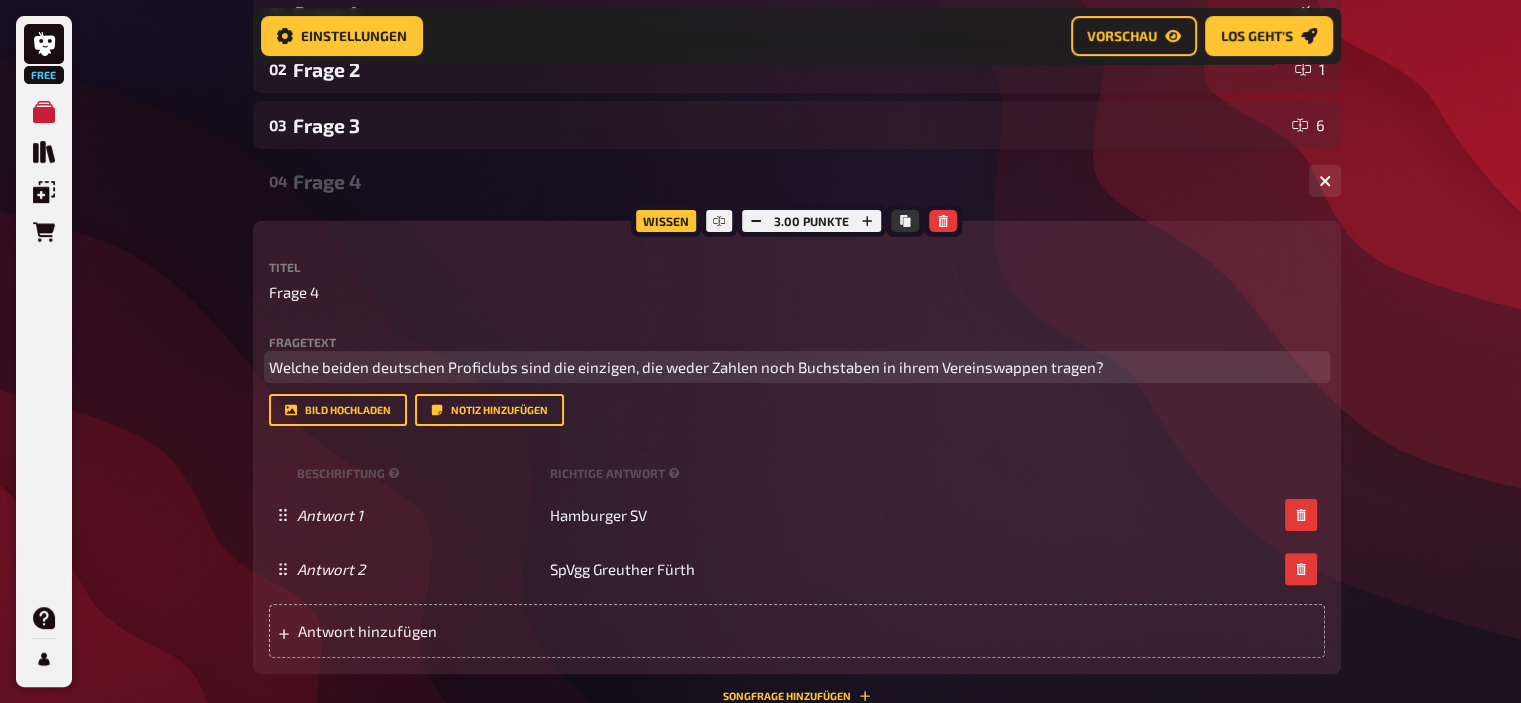 click on "Welche beiden deutschen Proficlubs sind die einzigen, die weder Zahlen noch Buchstaben in ihrem Vereinswappen tragen?" at bounding box center (686, 367) 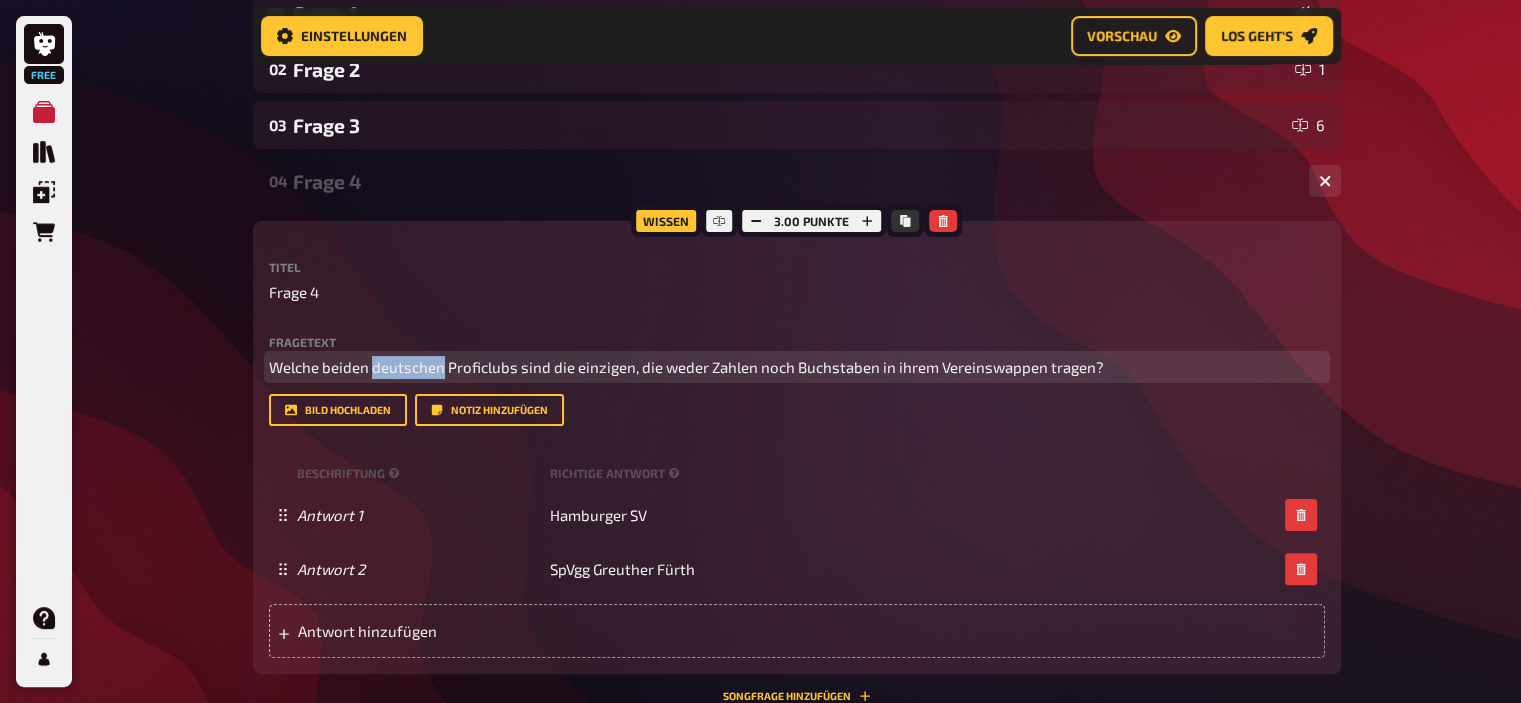click on "Welche beiden deutschen Proficlubs sind die einzigen, die weder Zahlen noch Buchstaben in ihrem Vereinswappen tragen?" at bounding box center [686, 367] 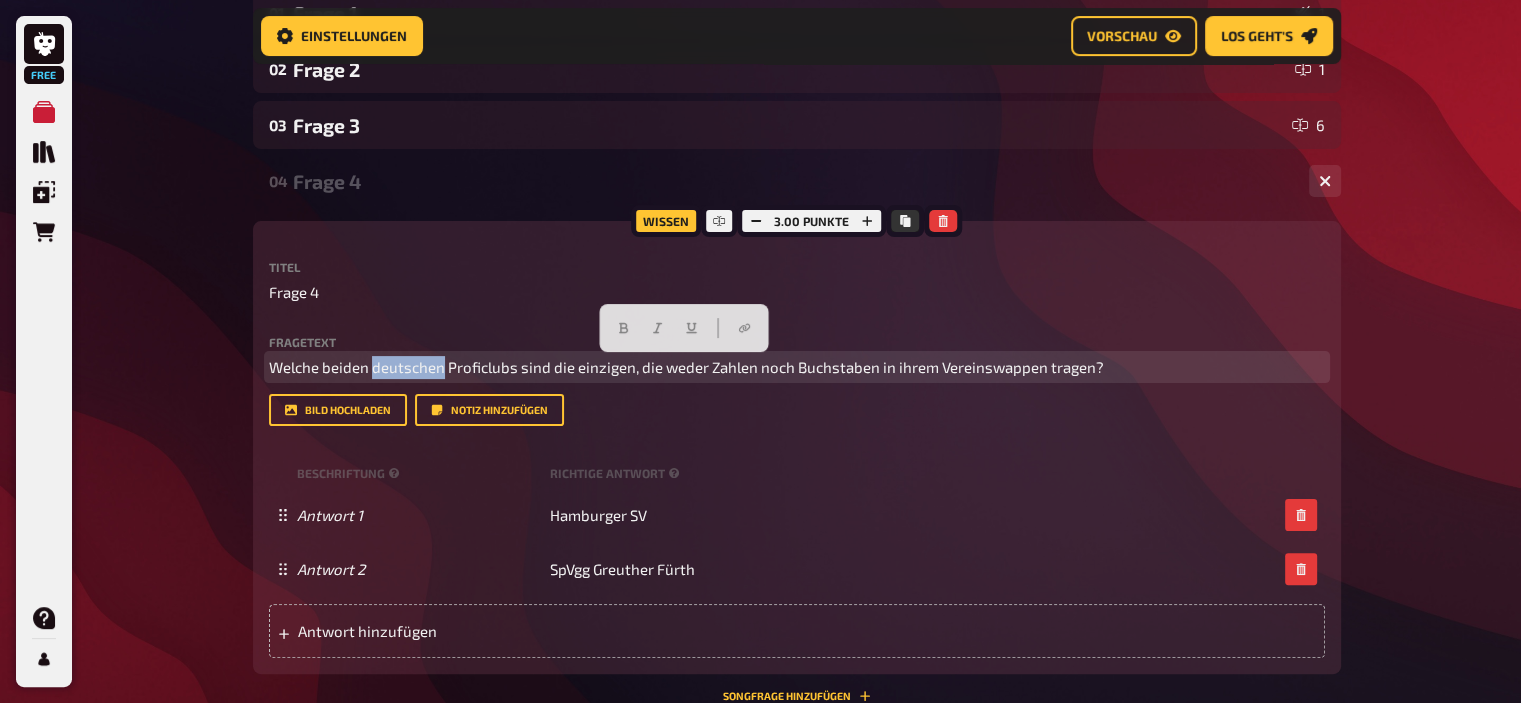 click on "Welche beiden deutschen Proficlubs sind die einzigen, die weder Zahlen noch Buchstaben in ihrem Vereinswappen tragen?" at bounding box center [686, 367] 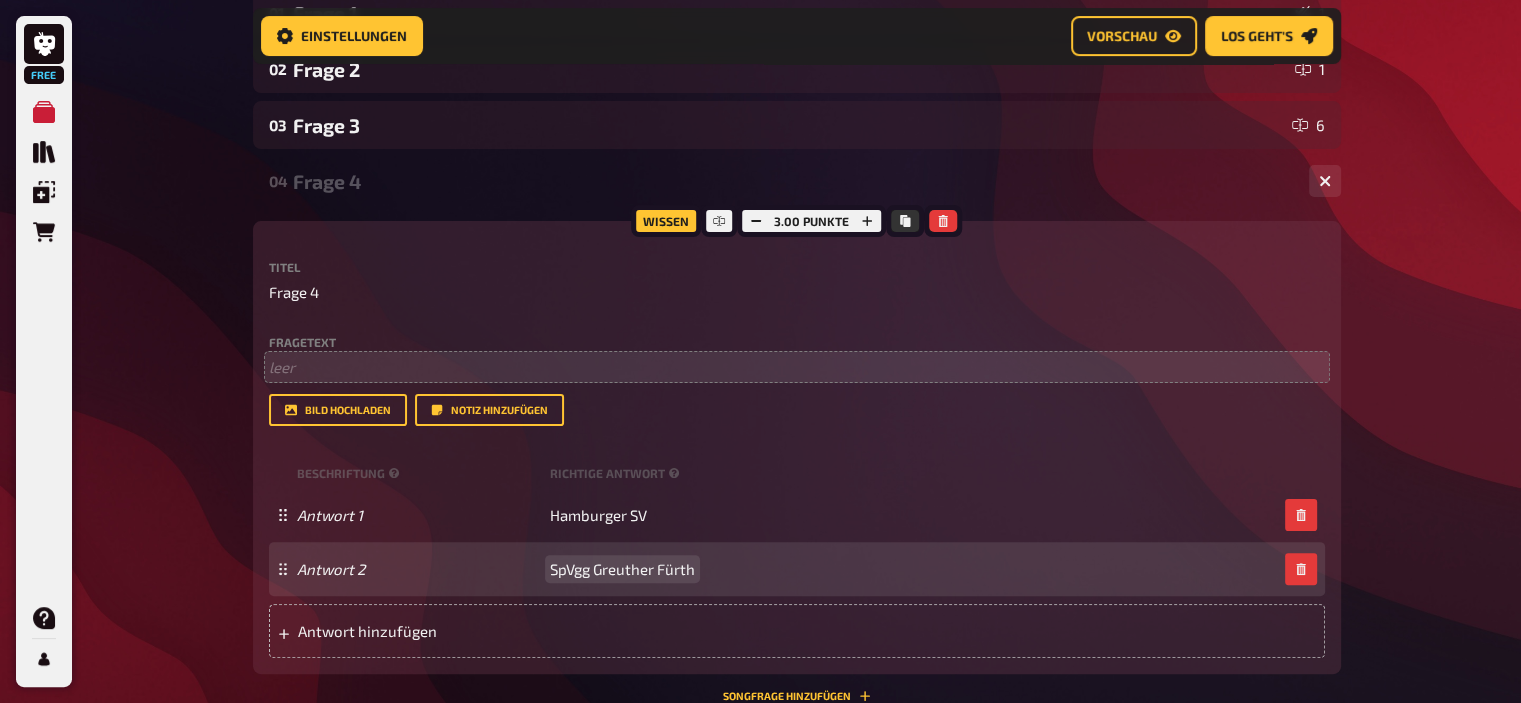click on "SpVgg Greuther Fürth" at bounding box center (622, 569) 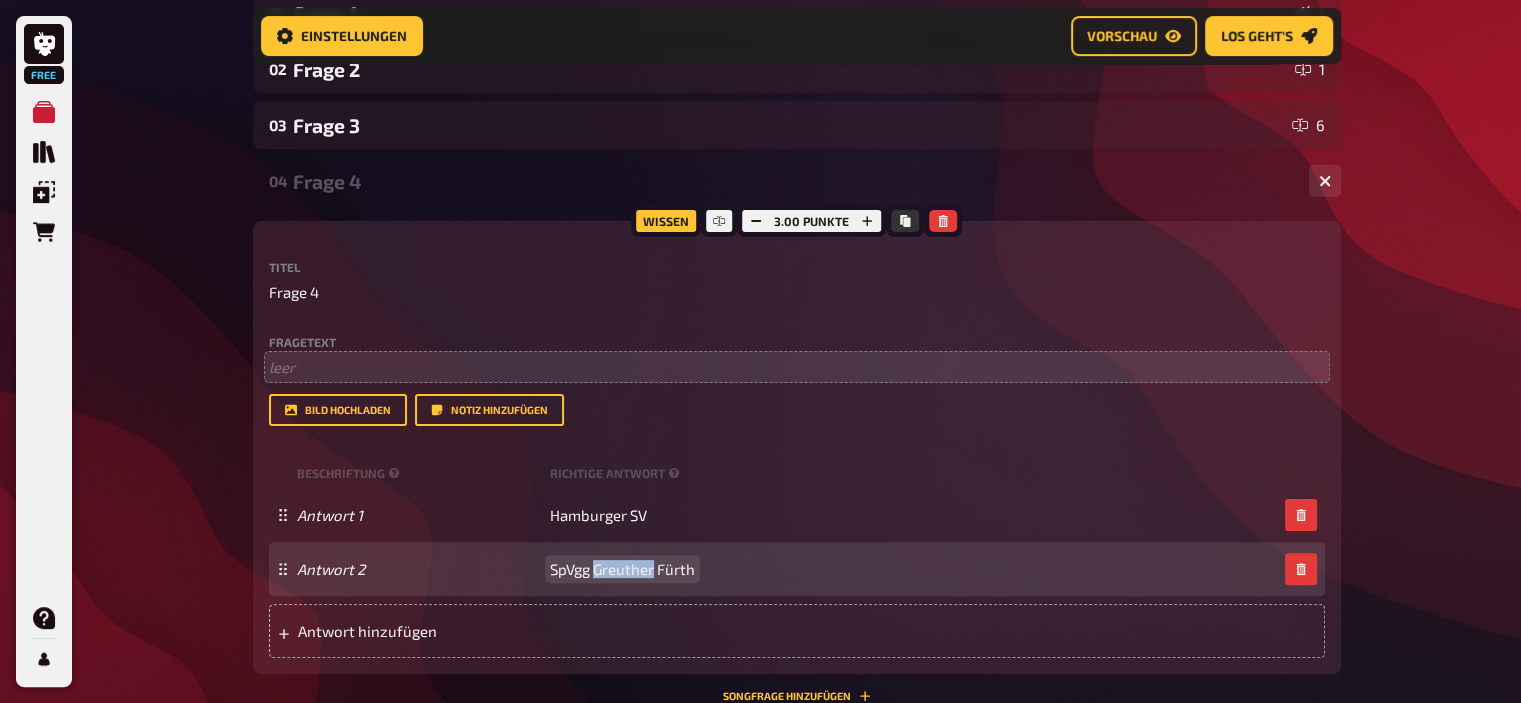 click on "SpVgg Greuther Fürth" at bounding box center [622, 569] 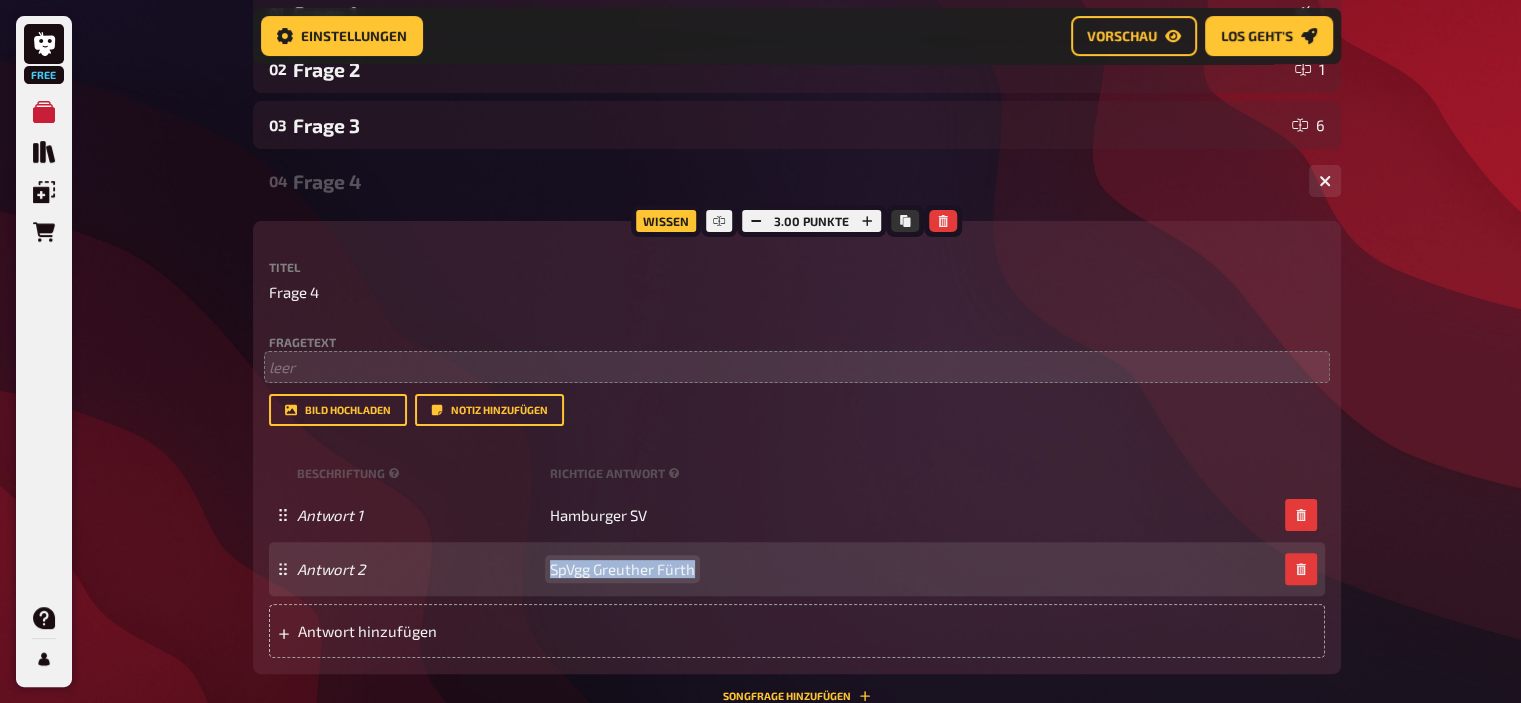 click on "SpVgg Greuther Fürth" at bounding box center (622, 569) 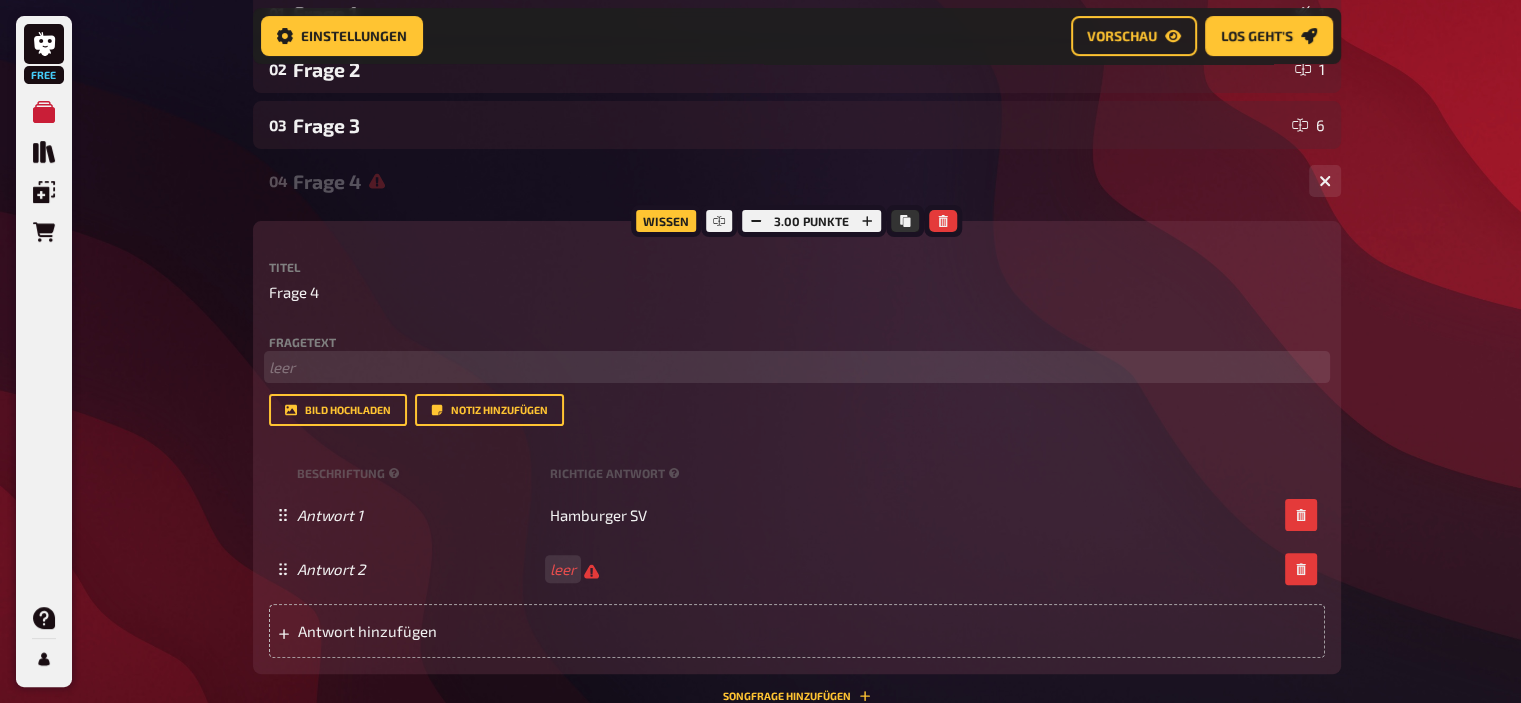 click on "﻿ leer" at bounding box center [797, 367] 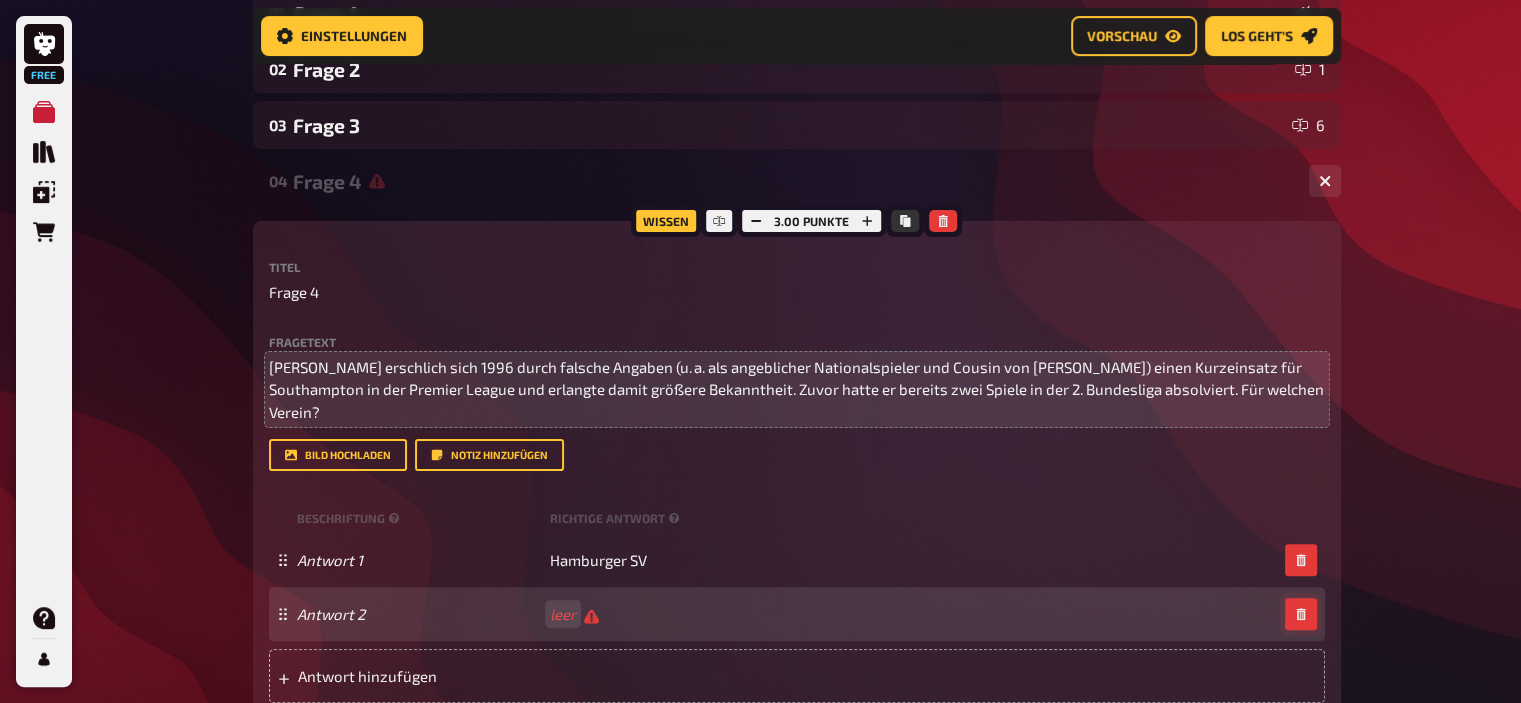 click at bounding box center (1301, 614) 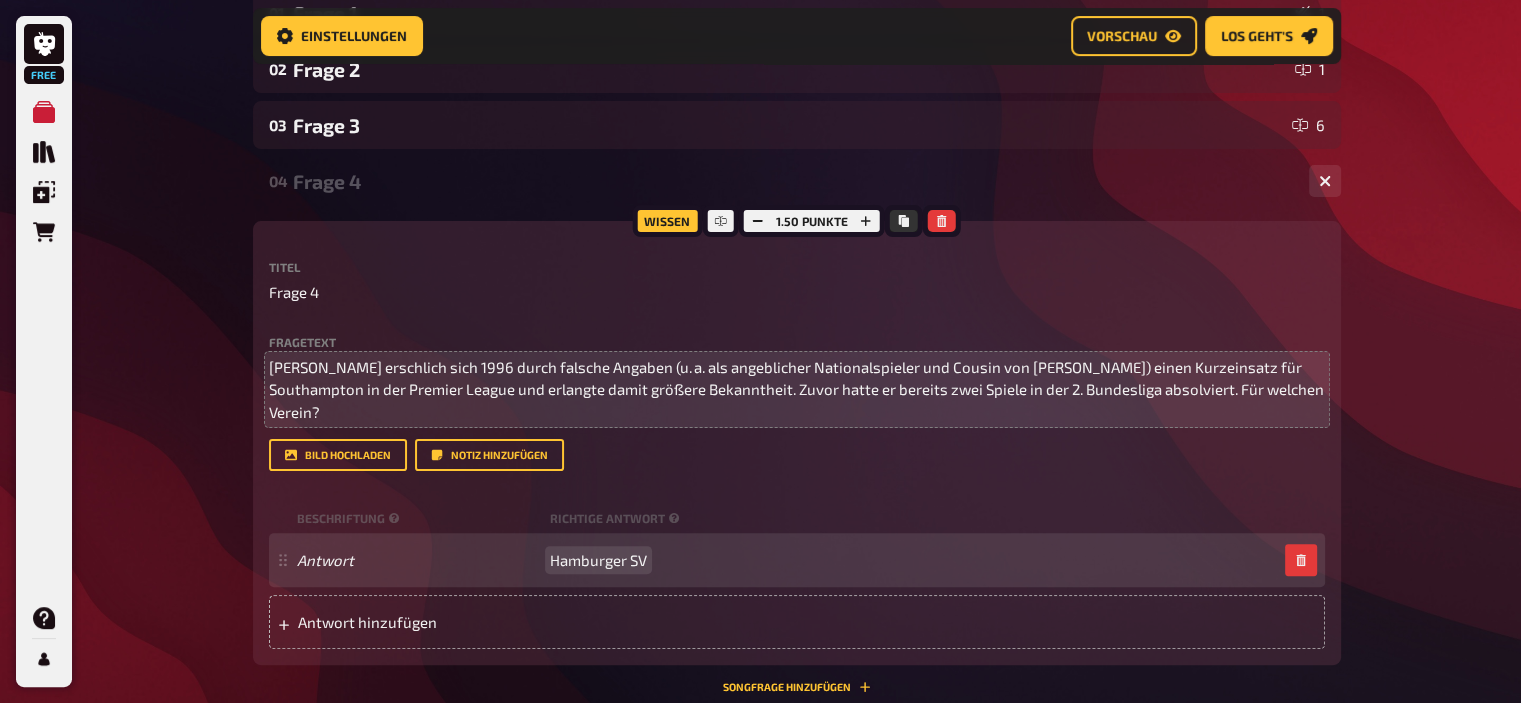 click on "Hamburger SV" at bounding box center (598, 560) 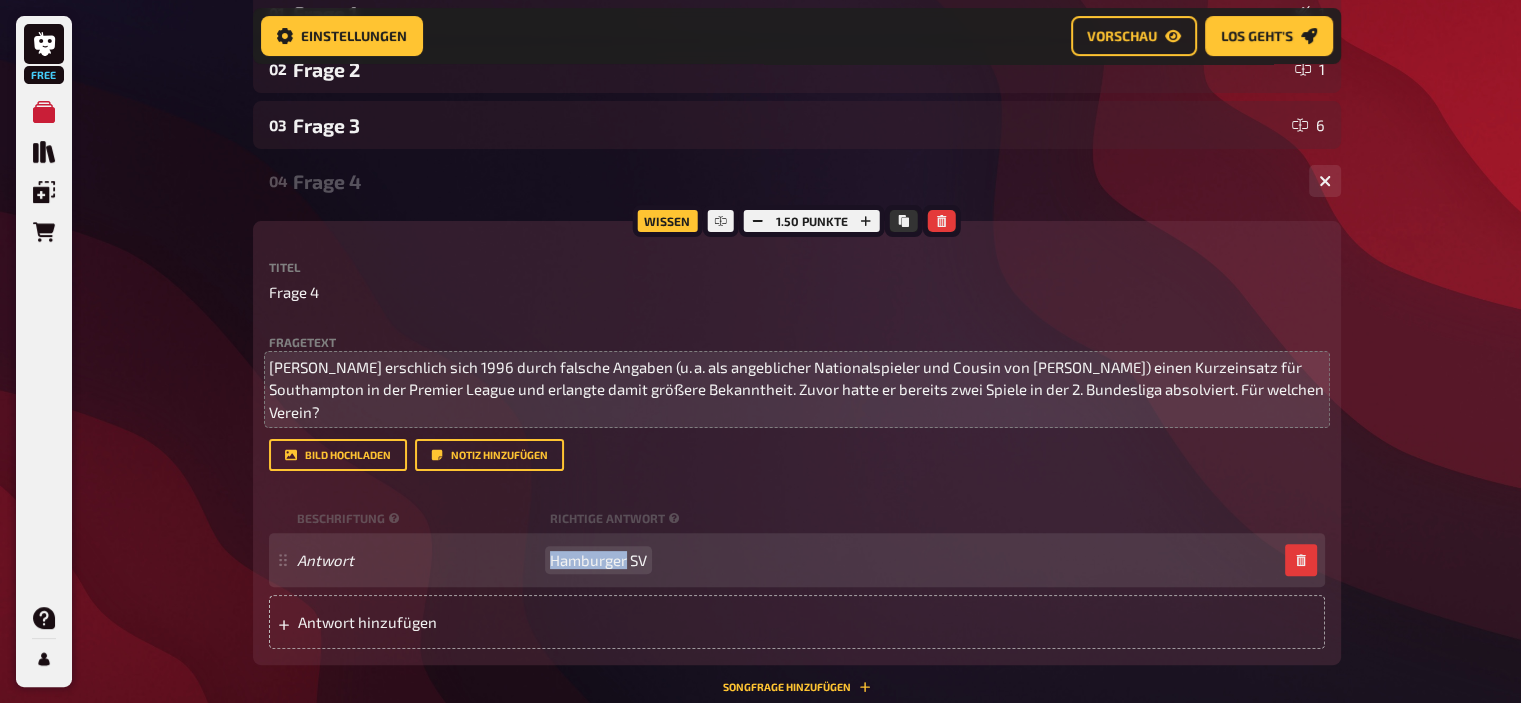 click on "Hamburger SV" at bounding box center (598, 560) 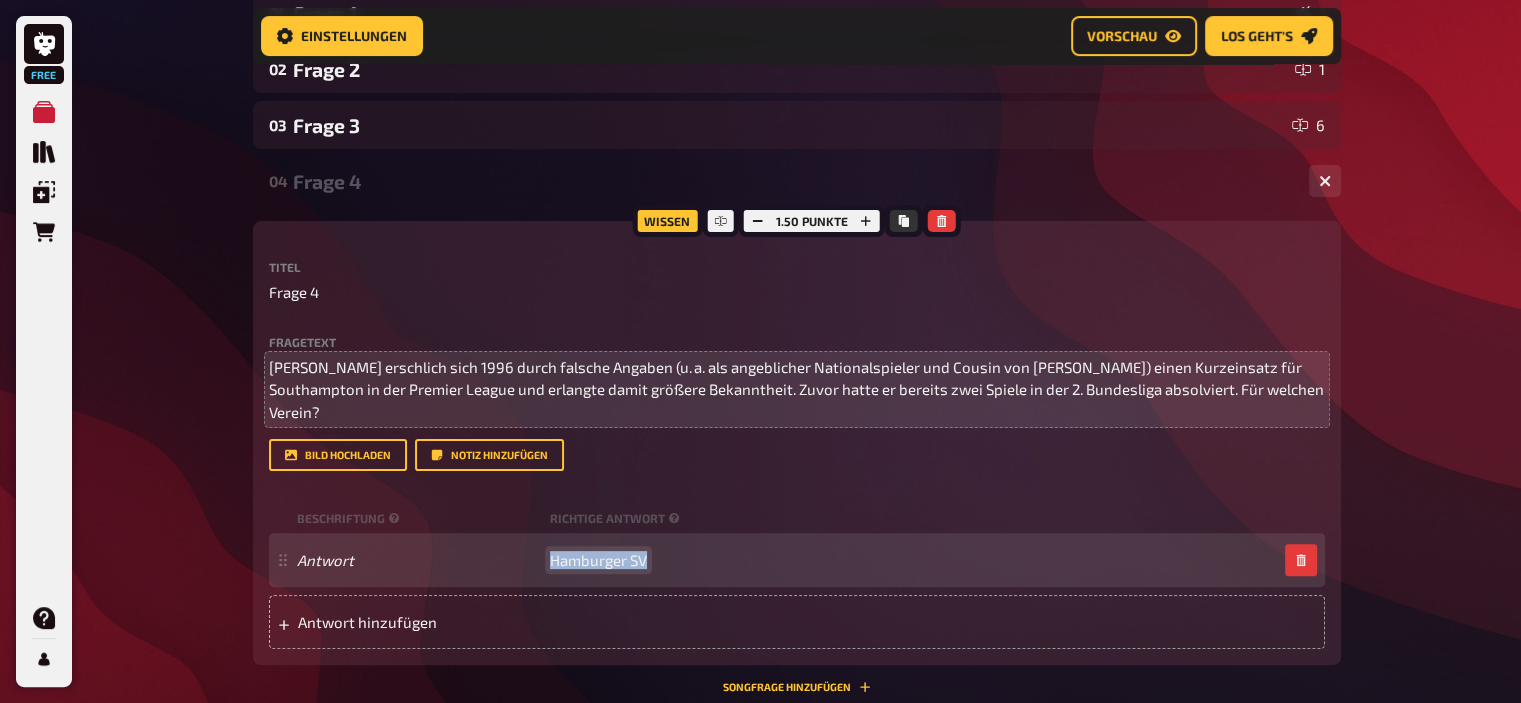 click on "Hamburger SV" at bounding box center (598, 560) 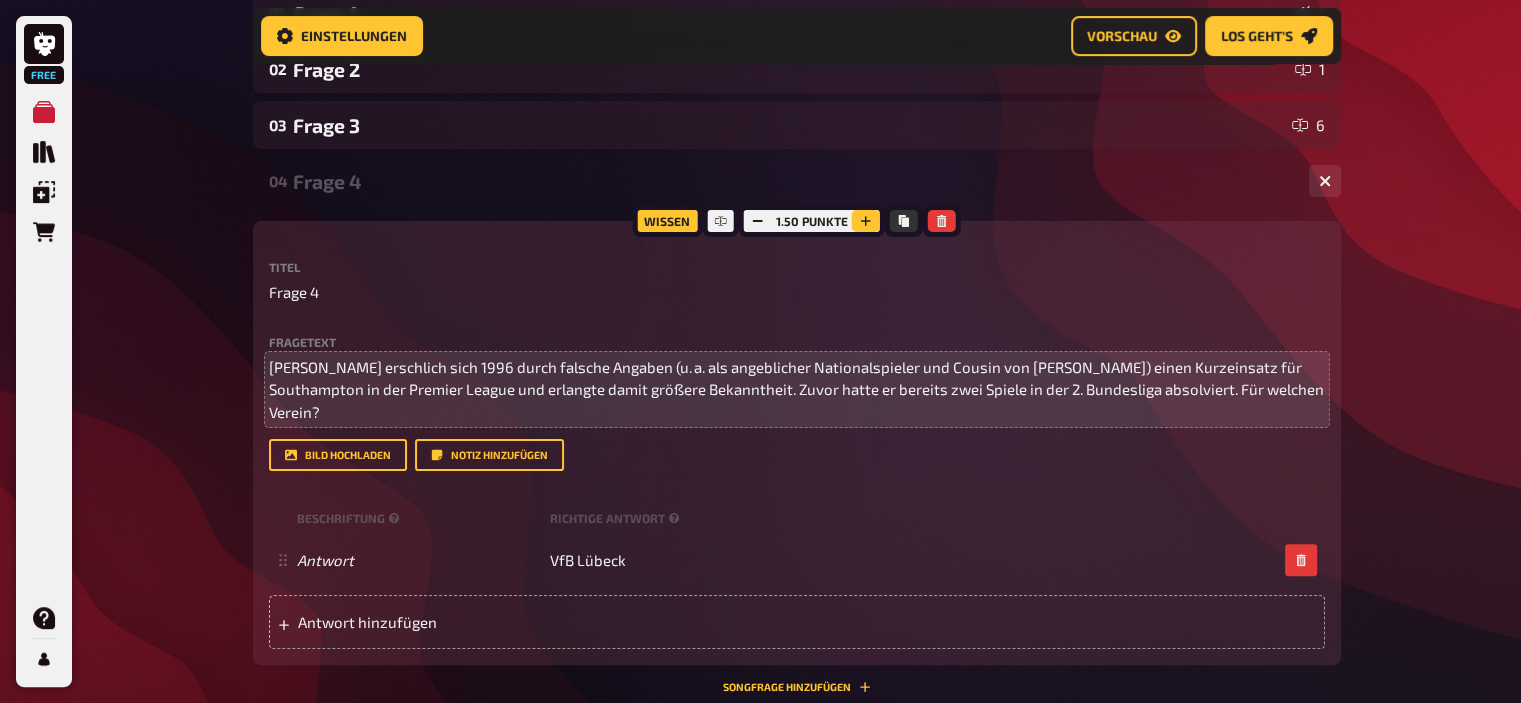 click 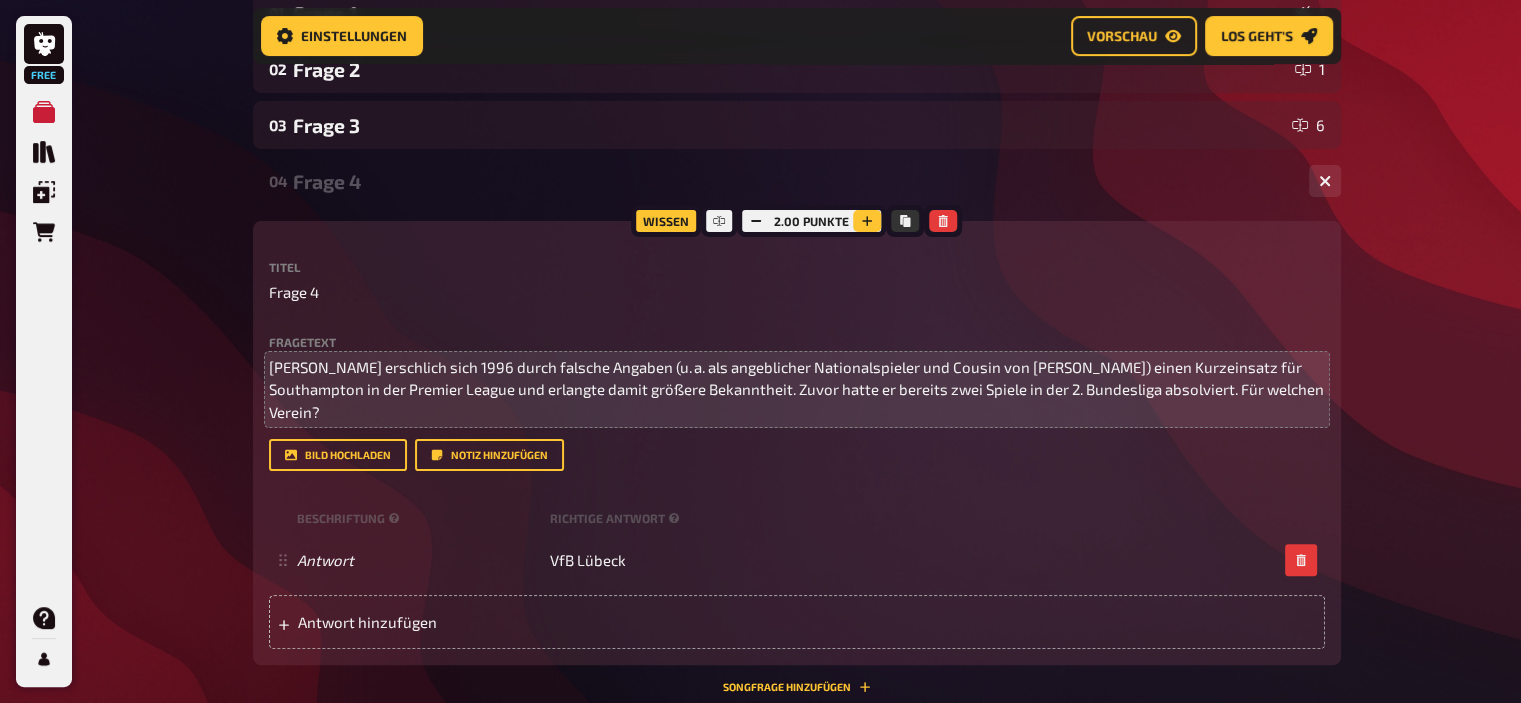 click 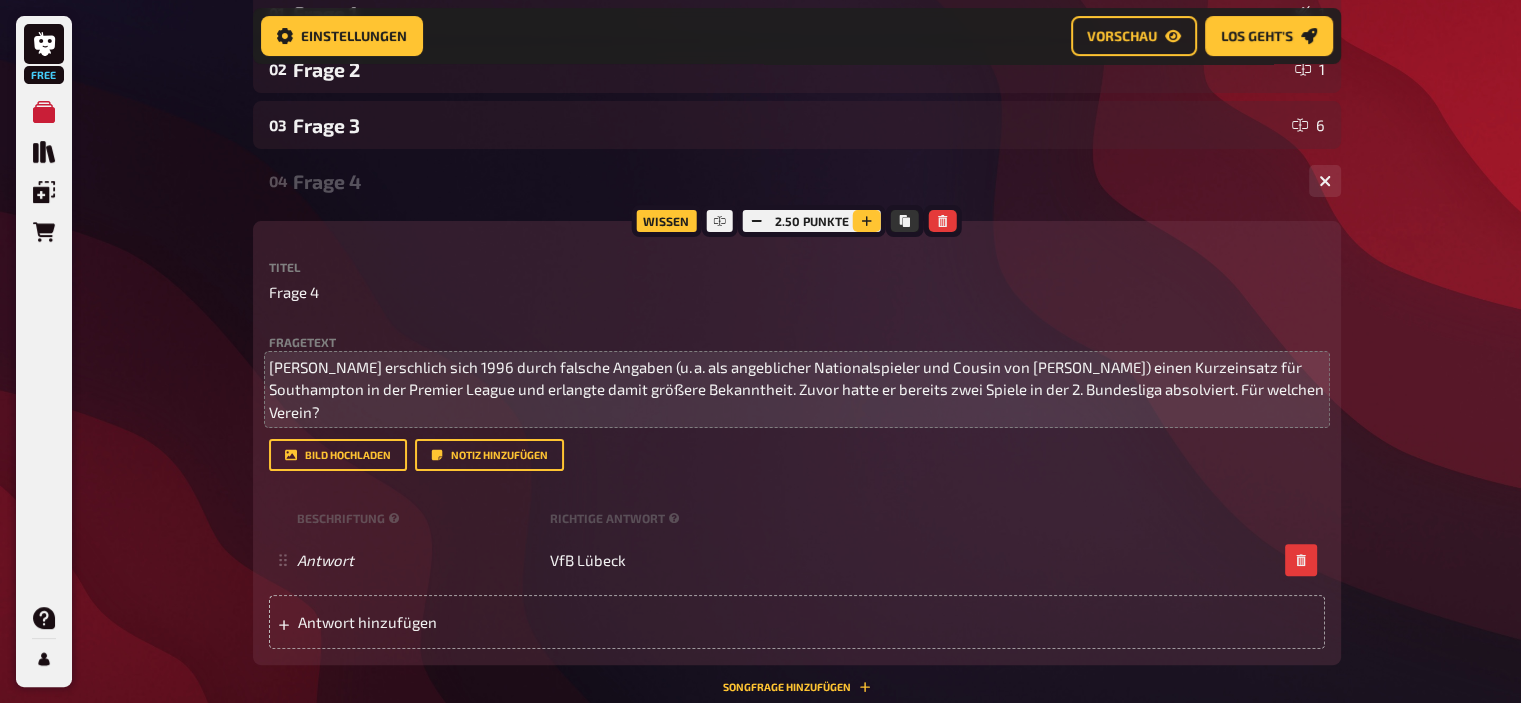 click 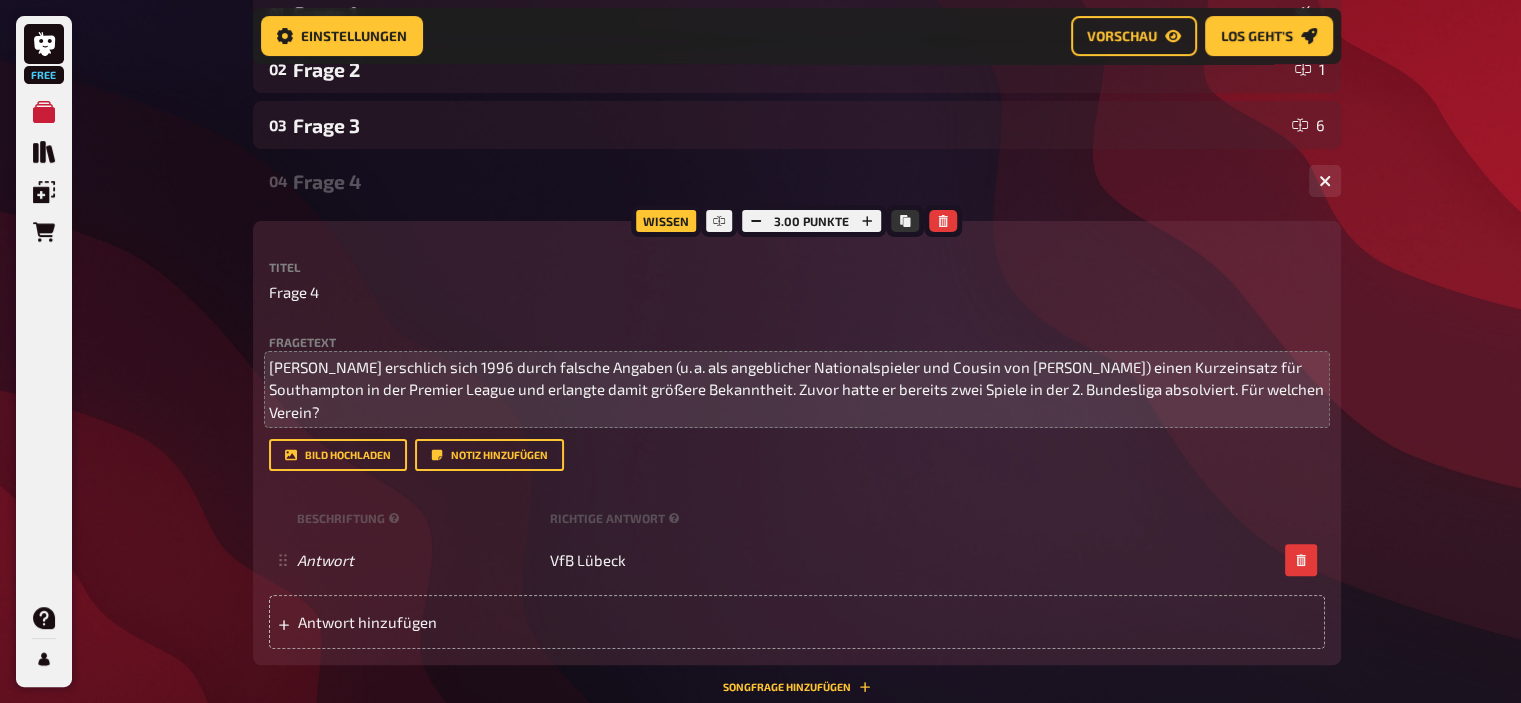click on "Frage 4" at bounding box center [793, 181] 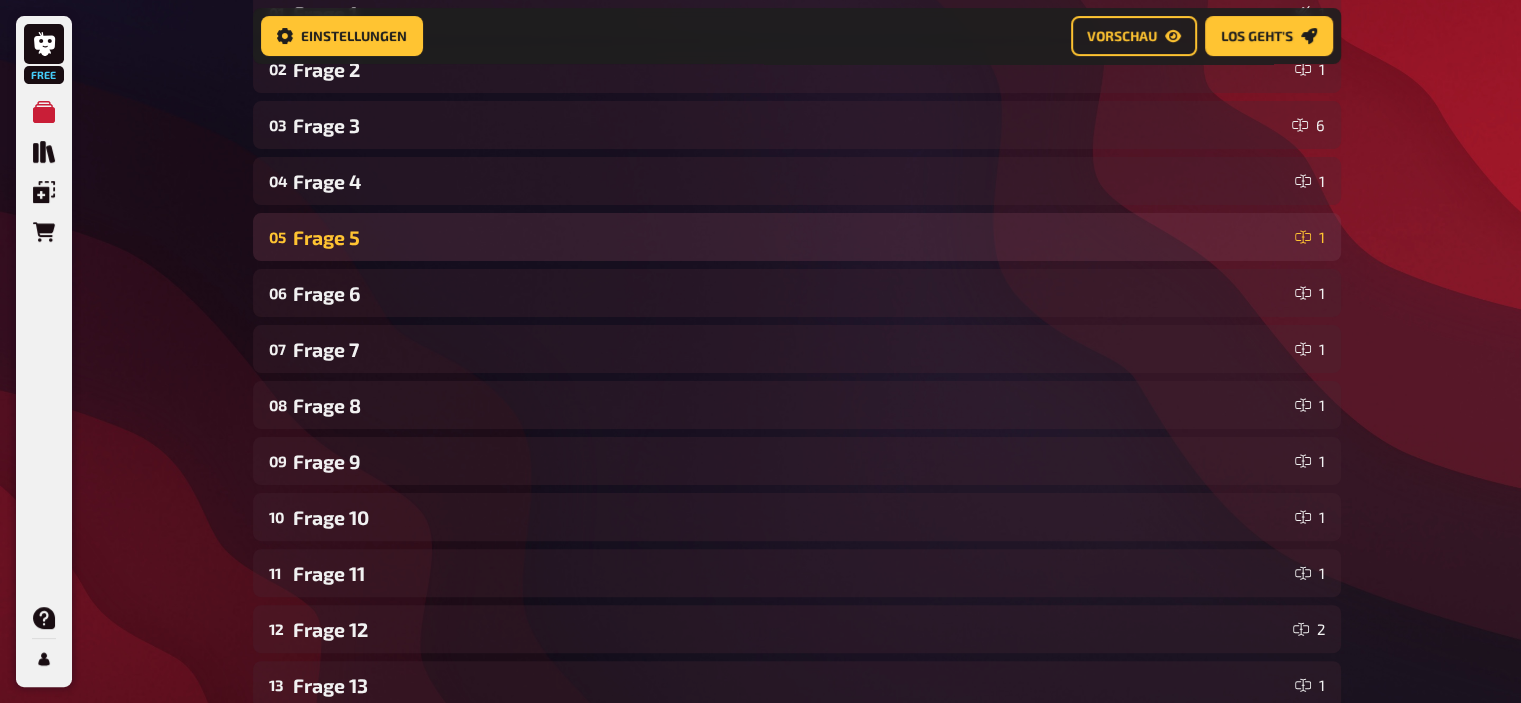 click on "Frage 5" at bounding box center (790, 237) 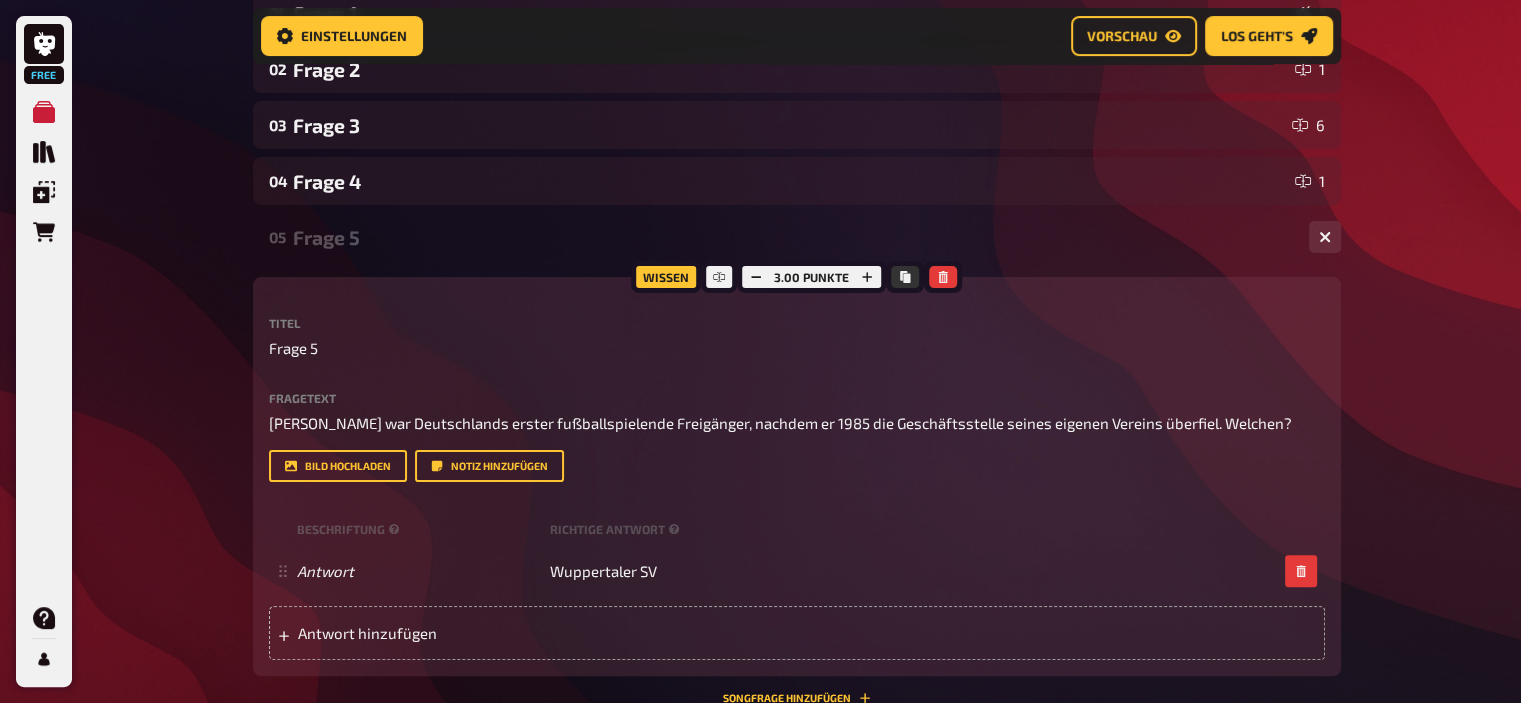 click on "Frage 5" at bounding box center [793, 237] 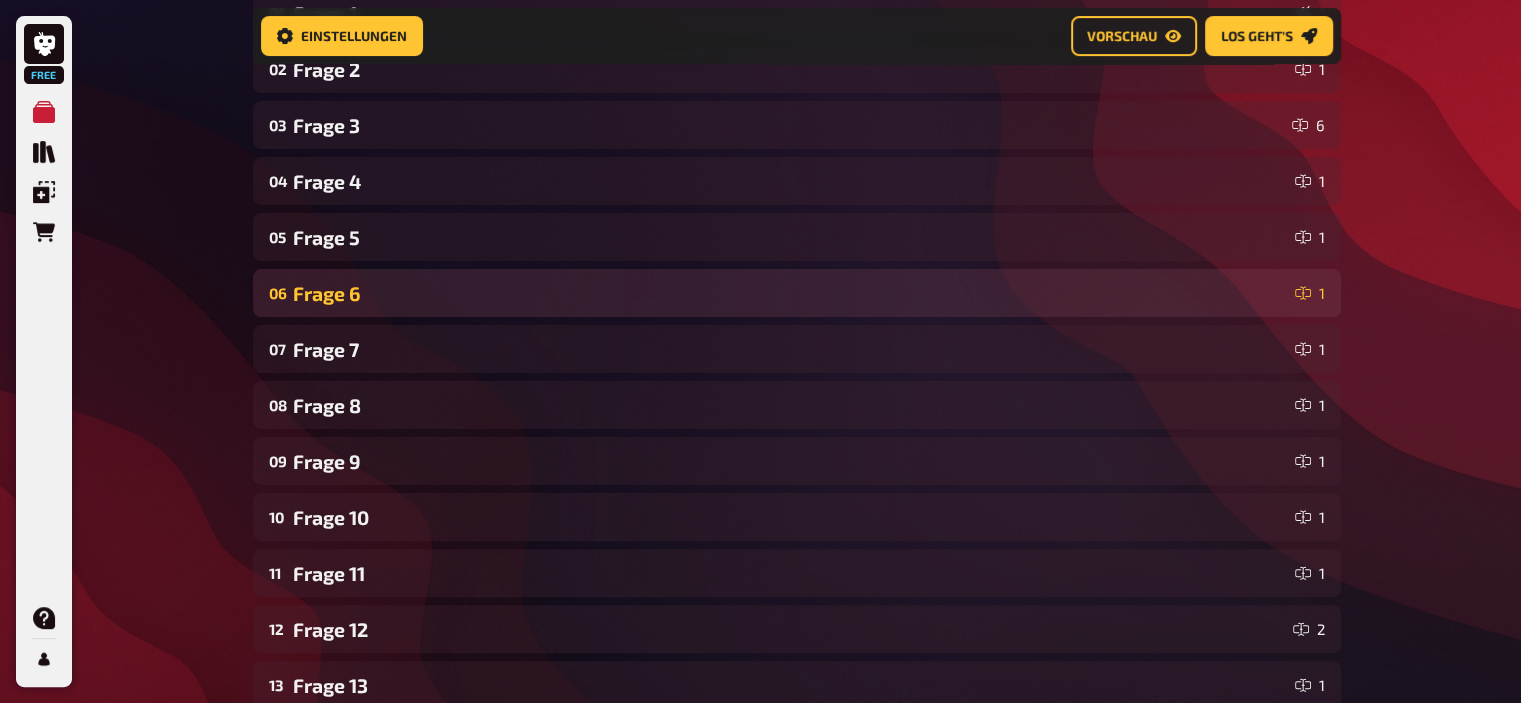 click on "Frage 6" at bounding box center [790, 293] 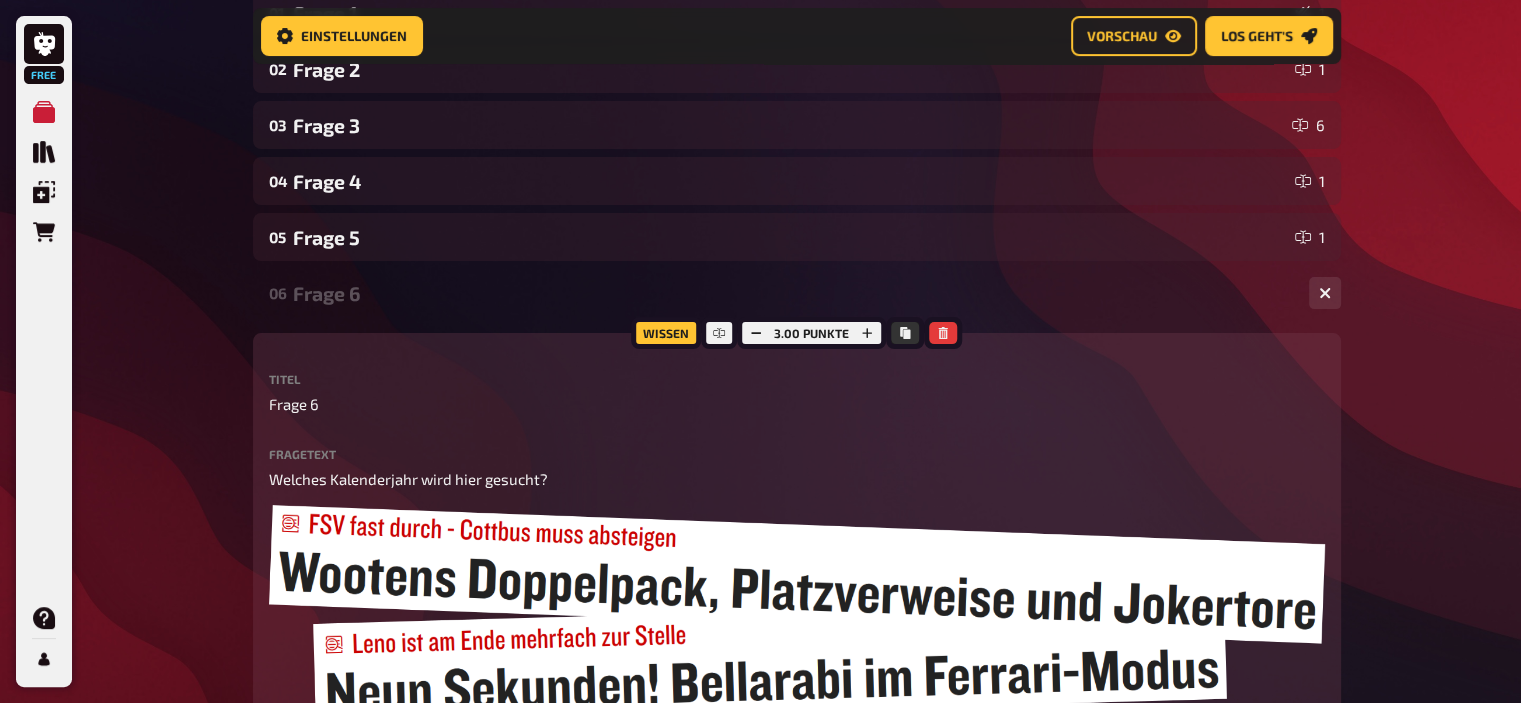 click on "Frage 6" at bounding box center [793, 293] 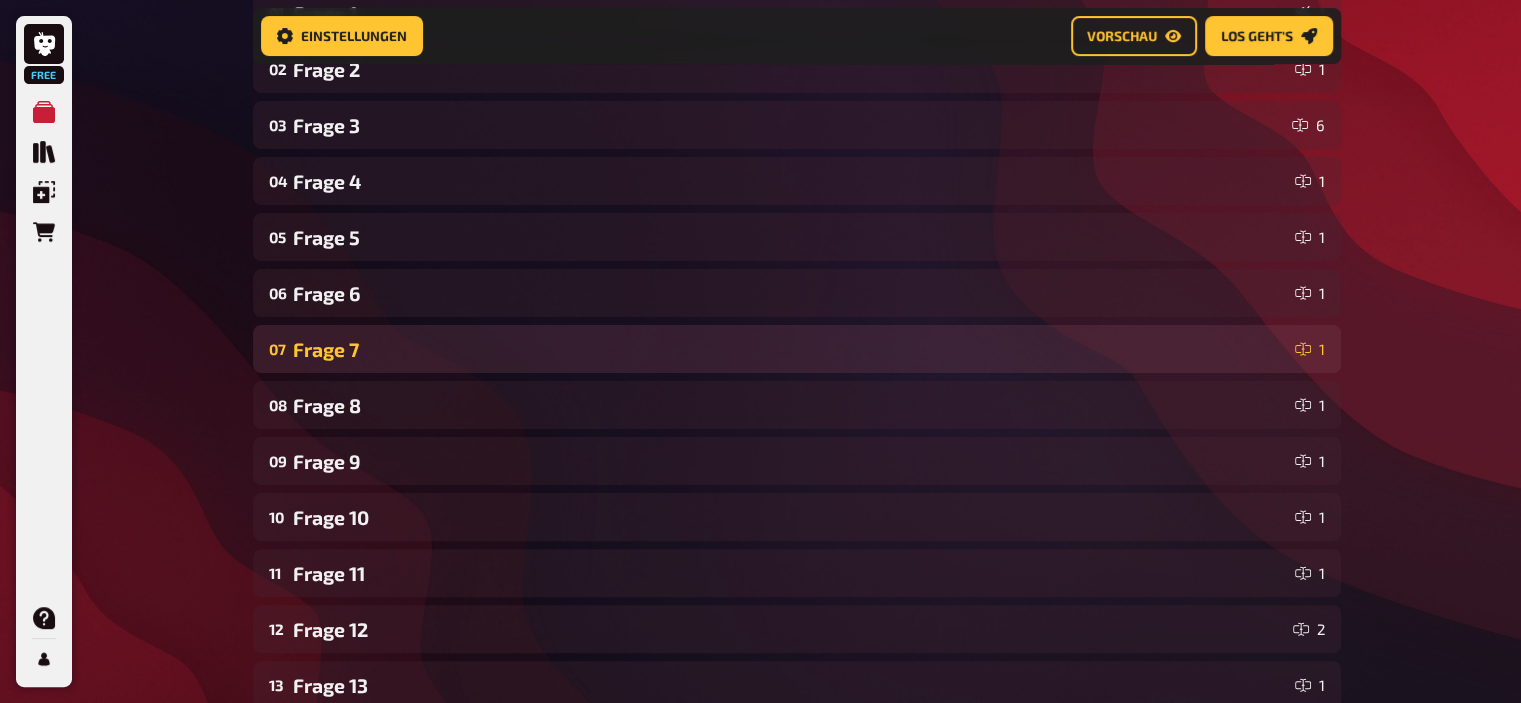 click on "Frage 7" at bounding box center [790, 349] 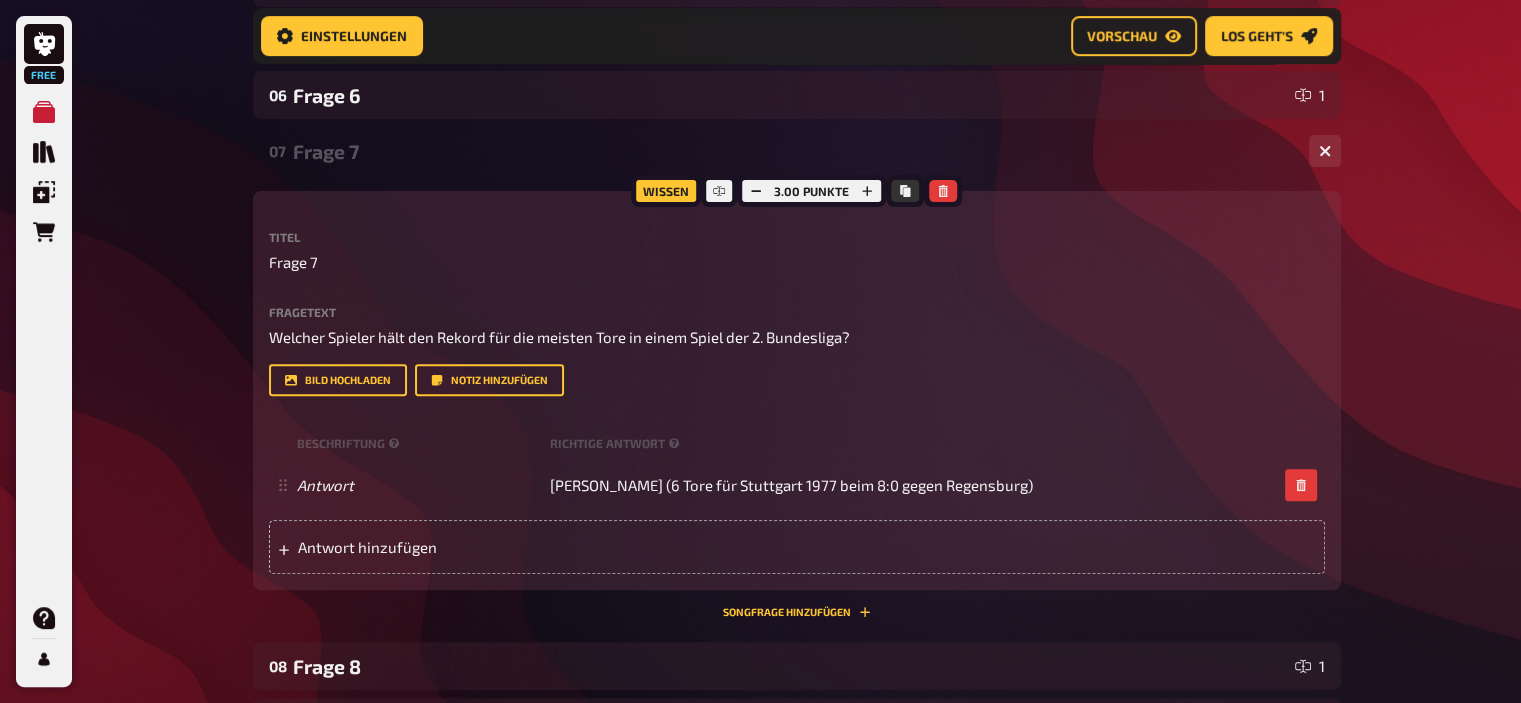 scroll, scrollTop: 621, scrollLeft: 0, axis: vertical 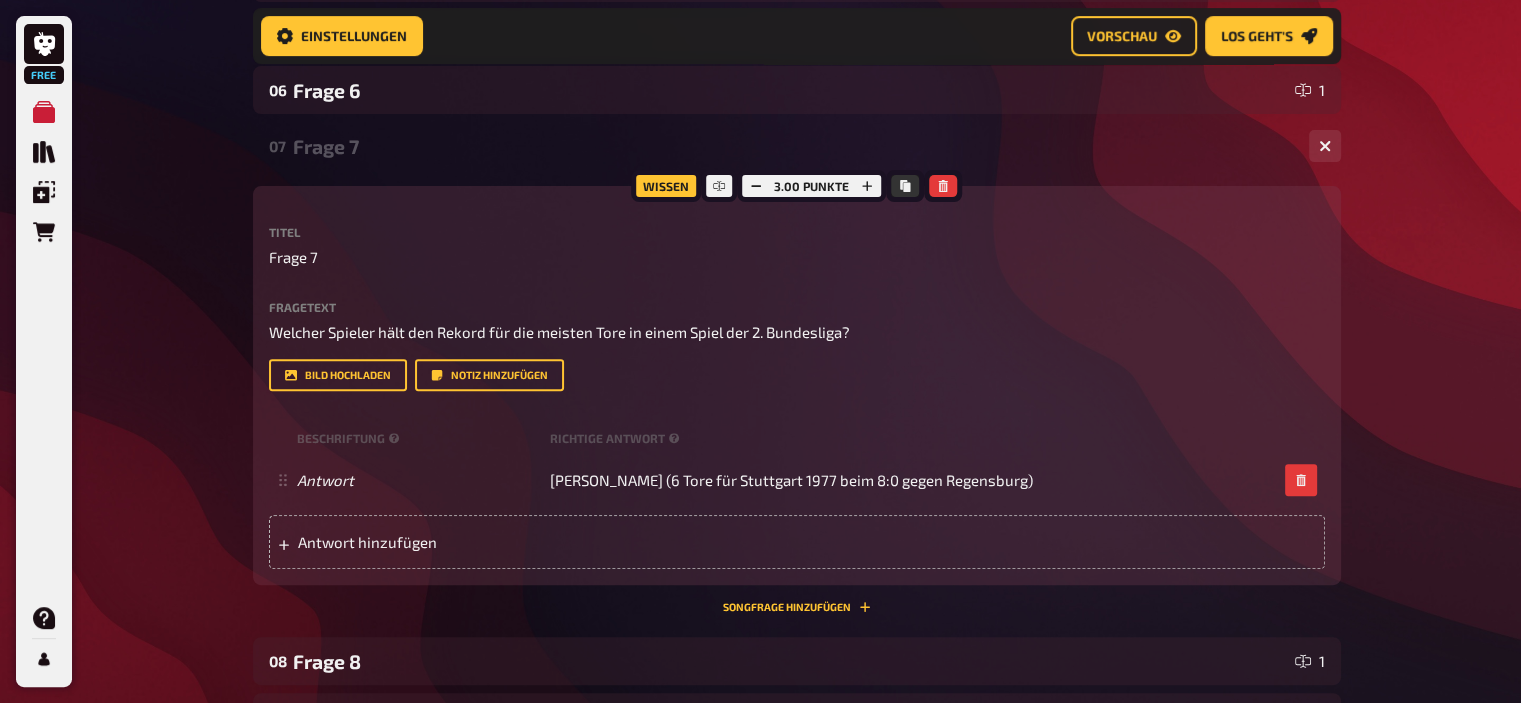 click on "Frage 7" at bounding box center [793, 146] 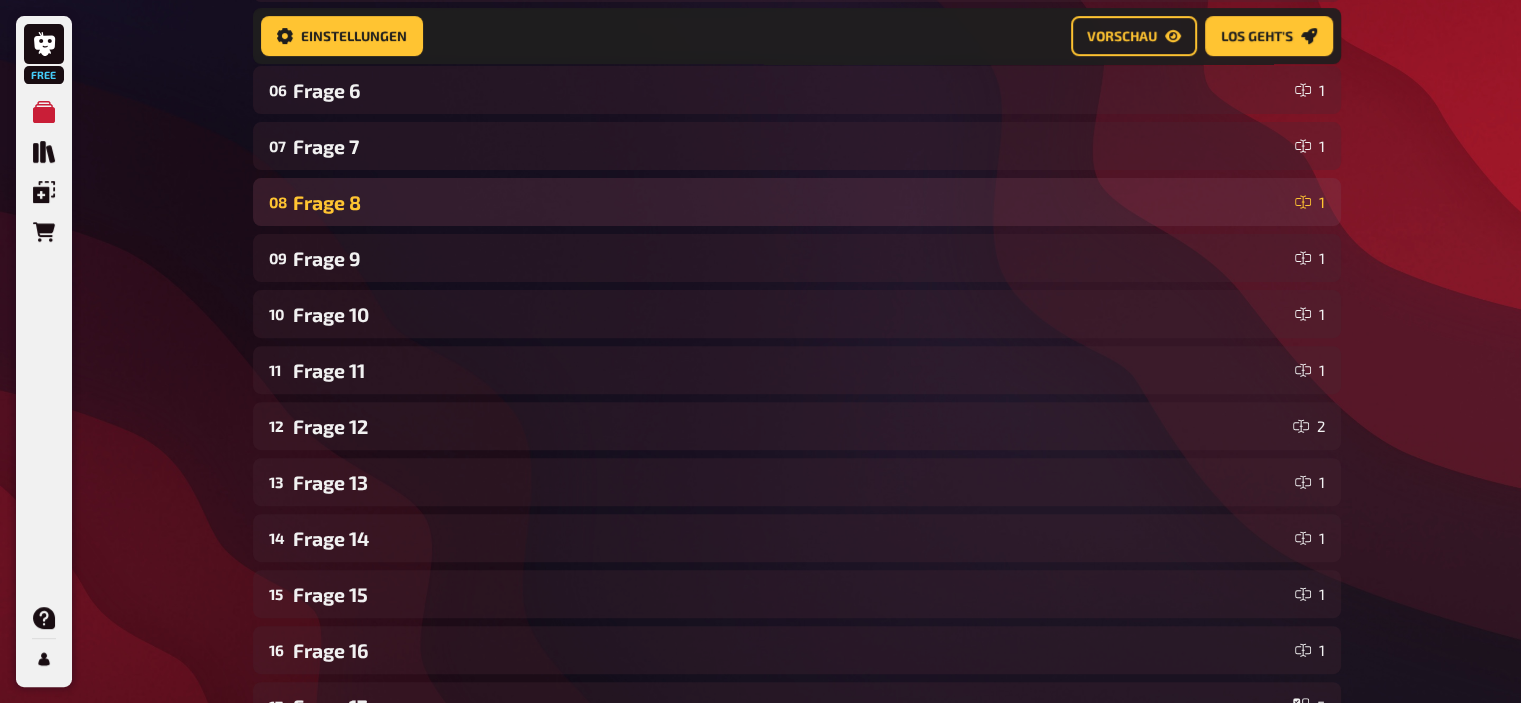 click on "Frage 8" at bounding box center [790, 202] 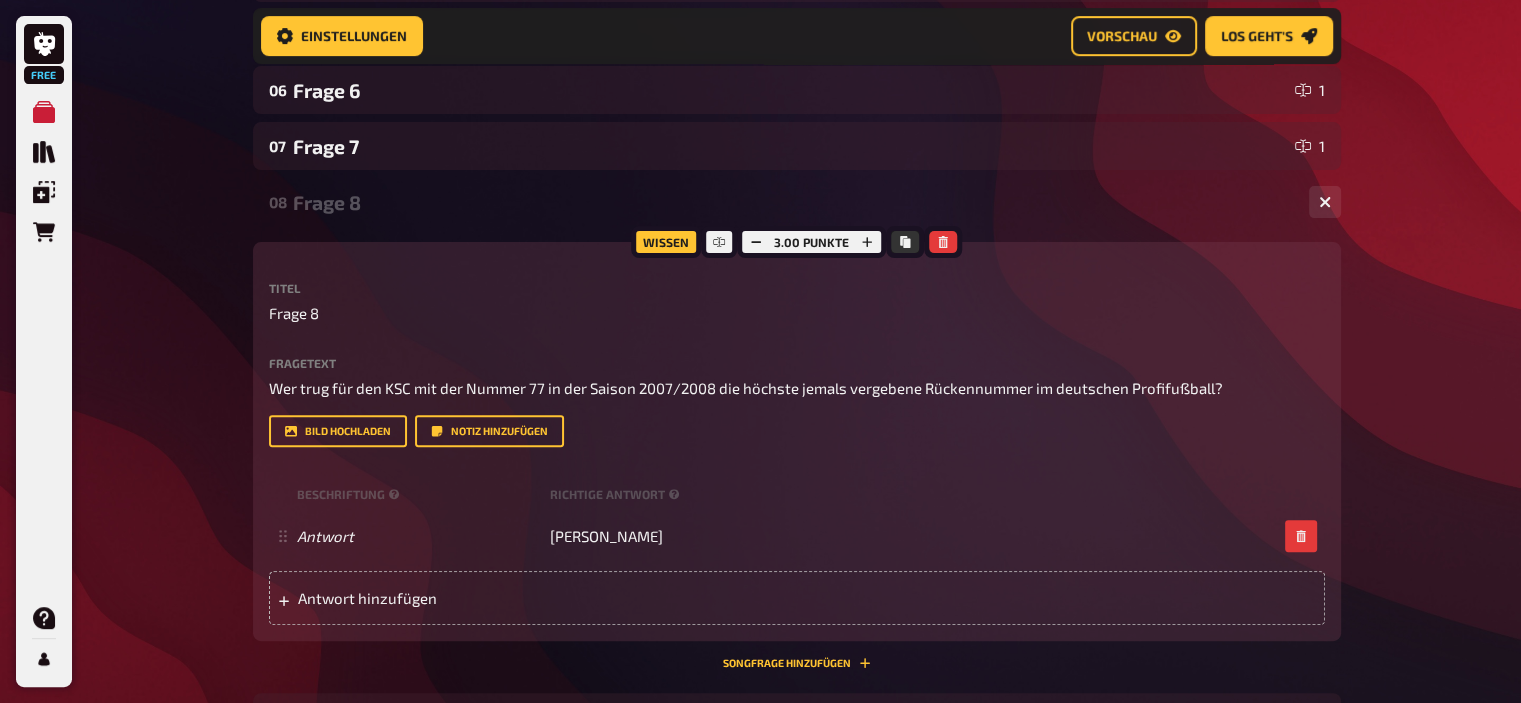 click on "Frage 8" at bounding box center [793, 202] 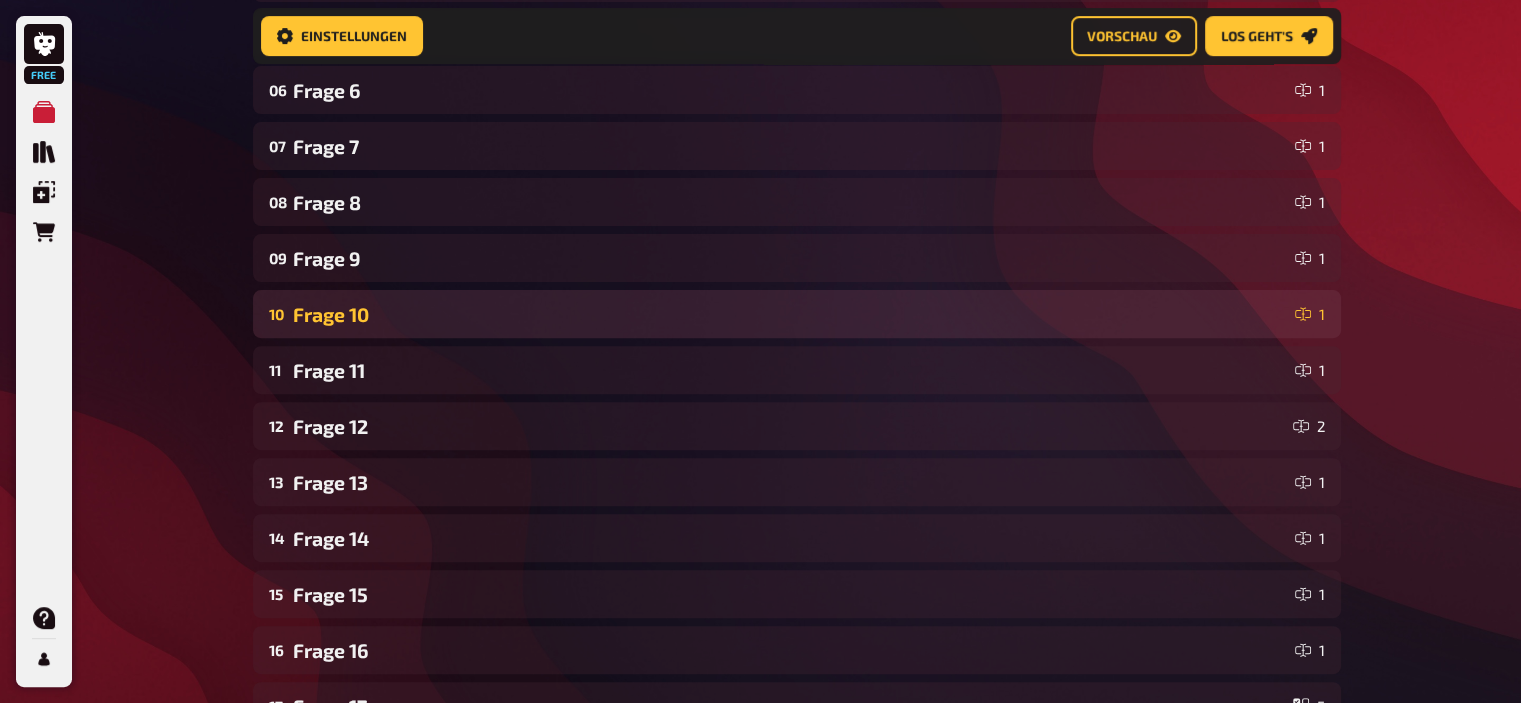 click on "Frage 10" at bounding box center [790, 314] 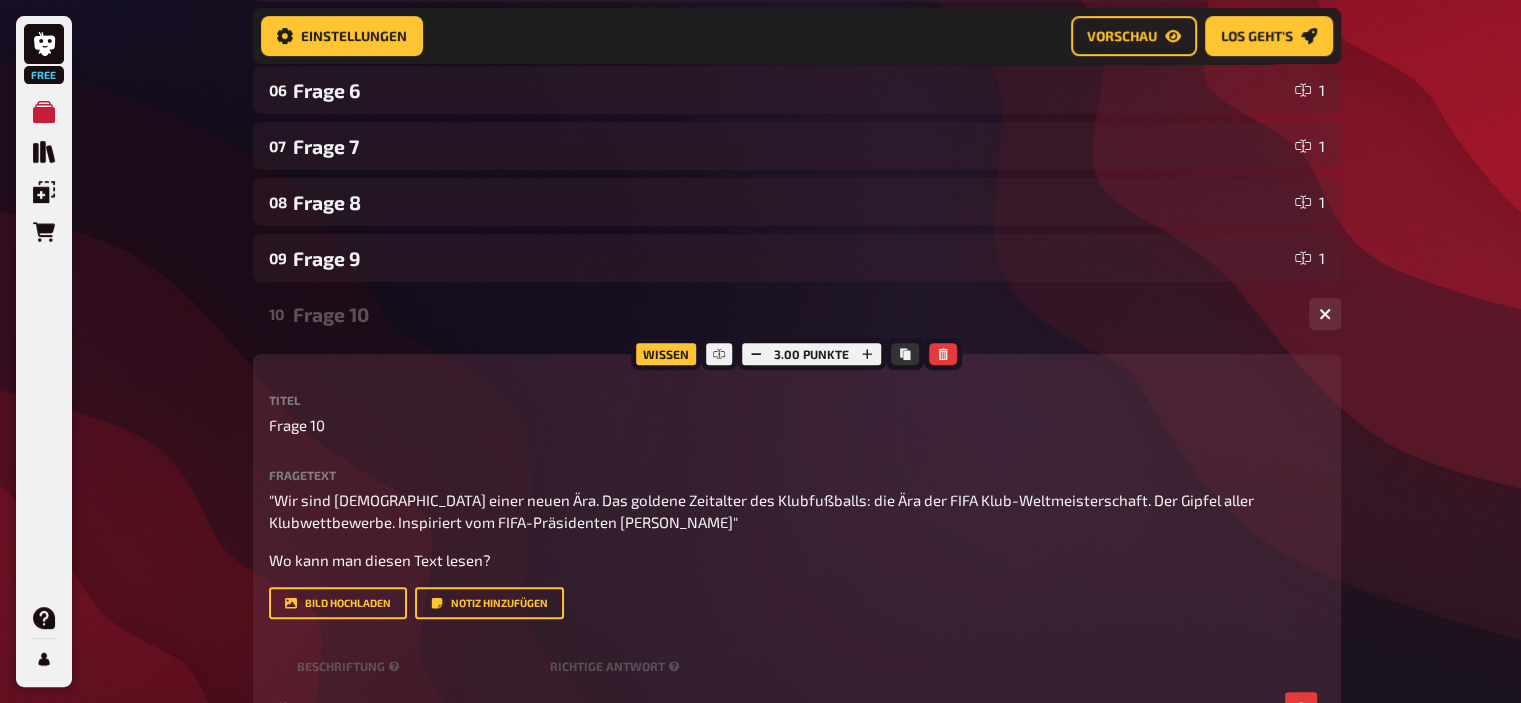 click on "Frage 10" at bounding box center (793, 314) 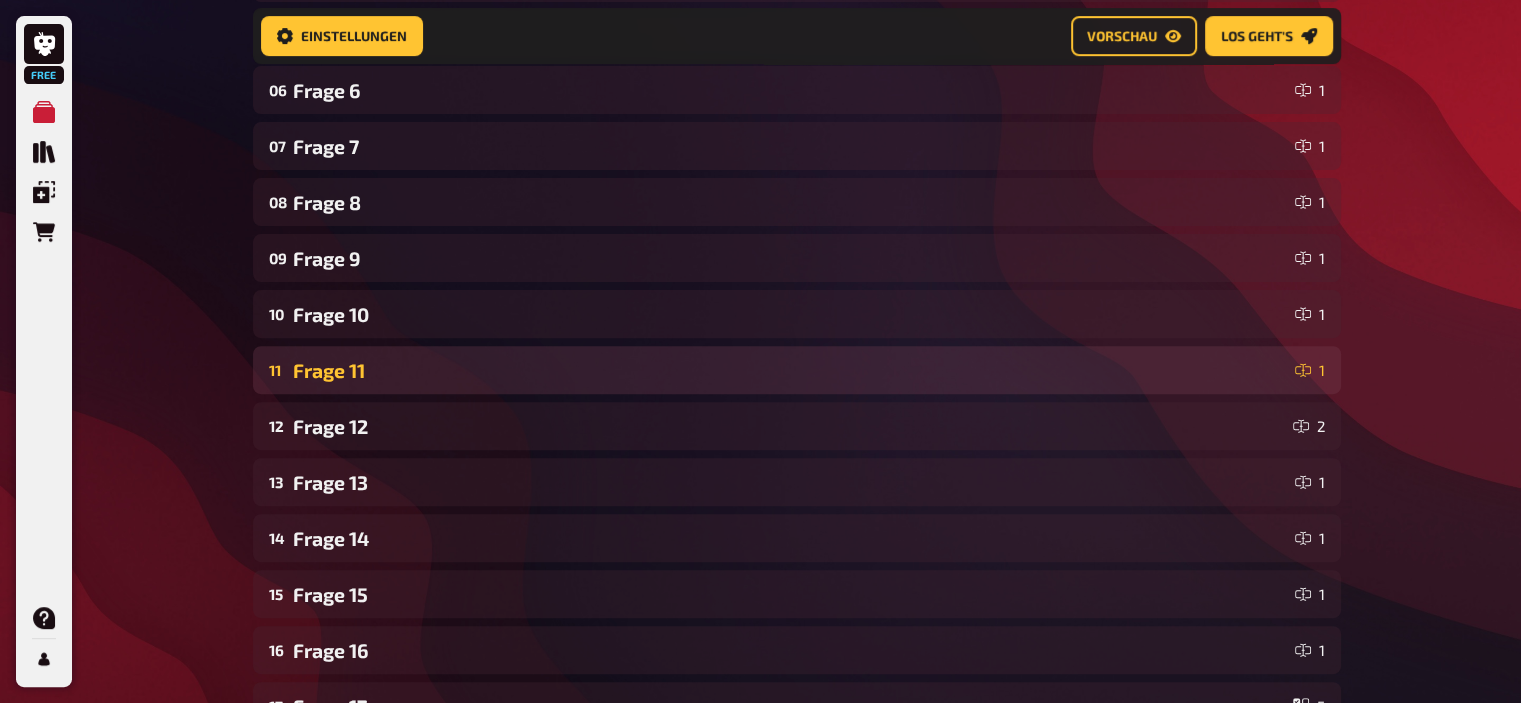 click on "Frage 11" at bounding box center (790, 370) 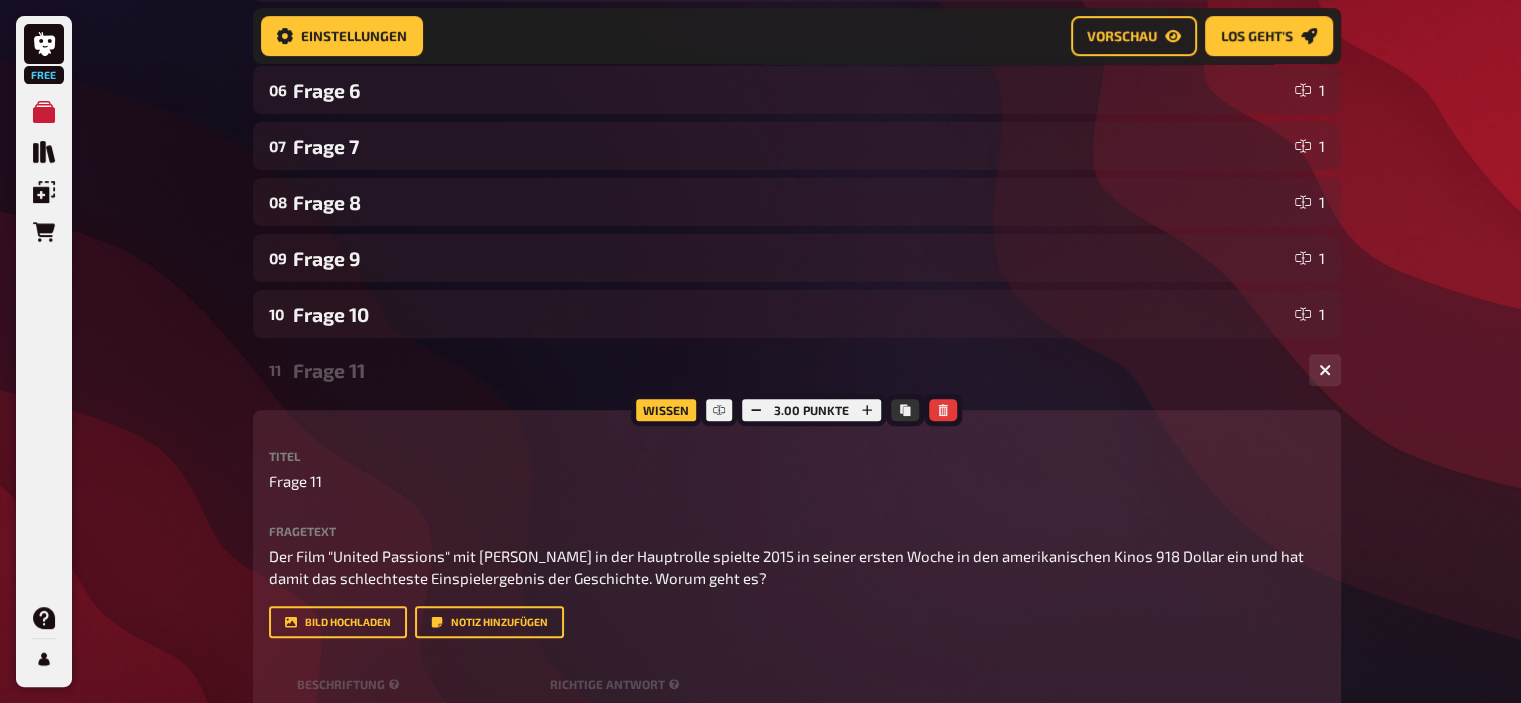 click on "Frage 11" at bounding box center (793, 370) 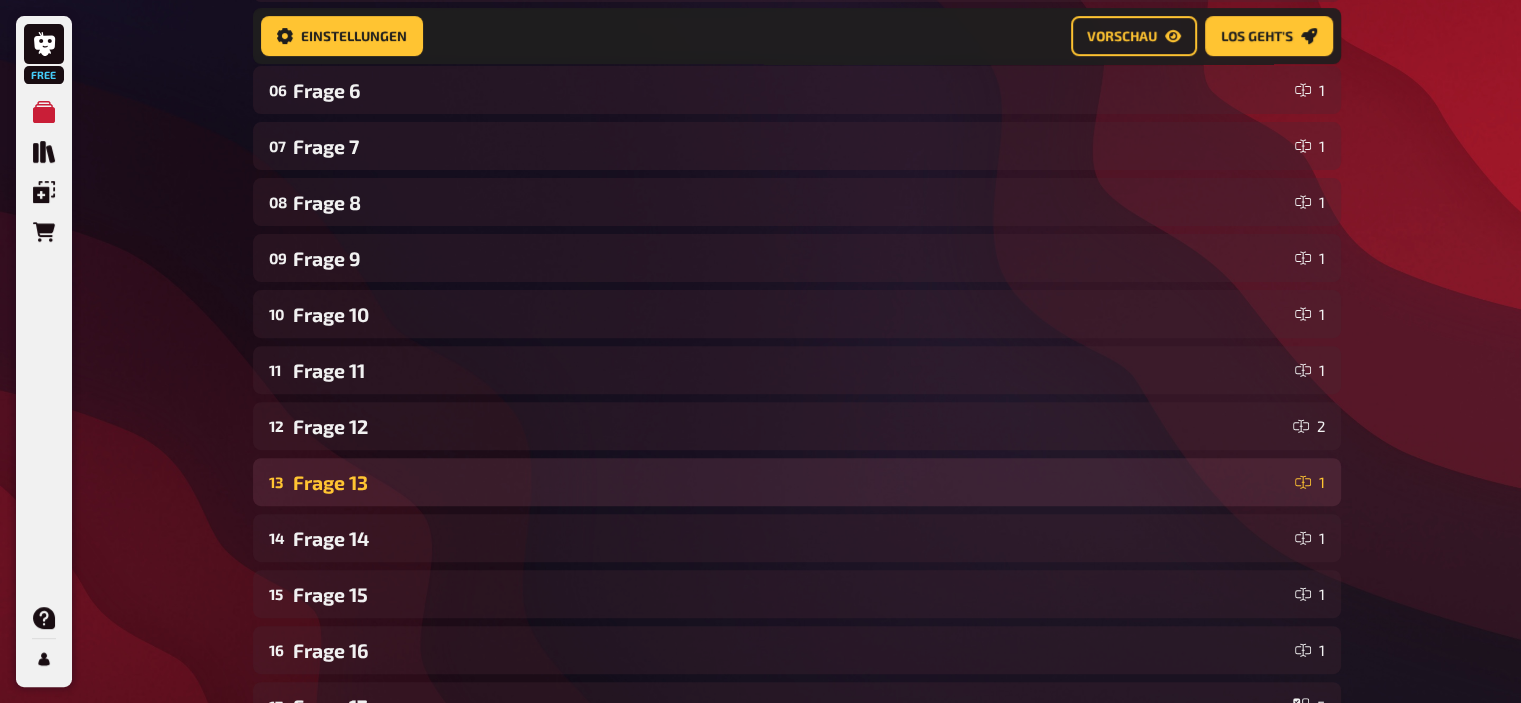 click on "Frage 13" at bounding box center (790, 482) 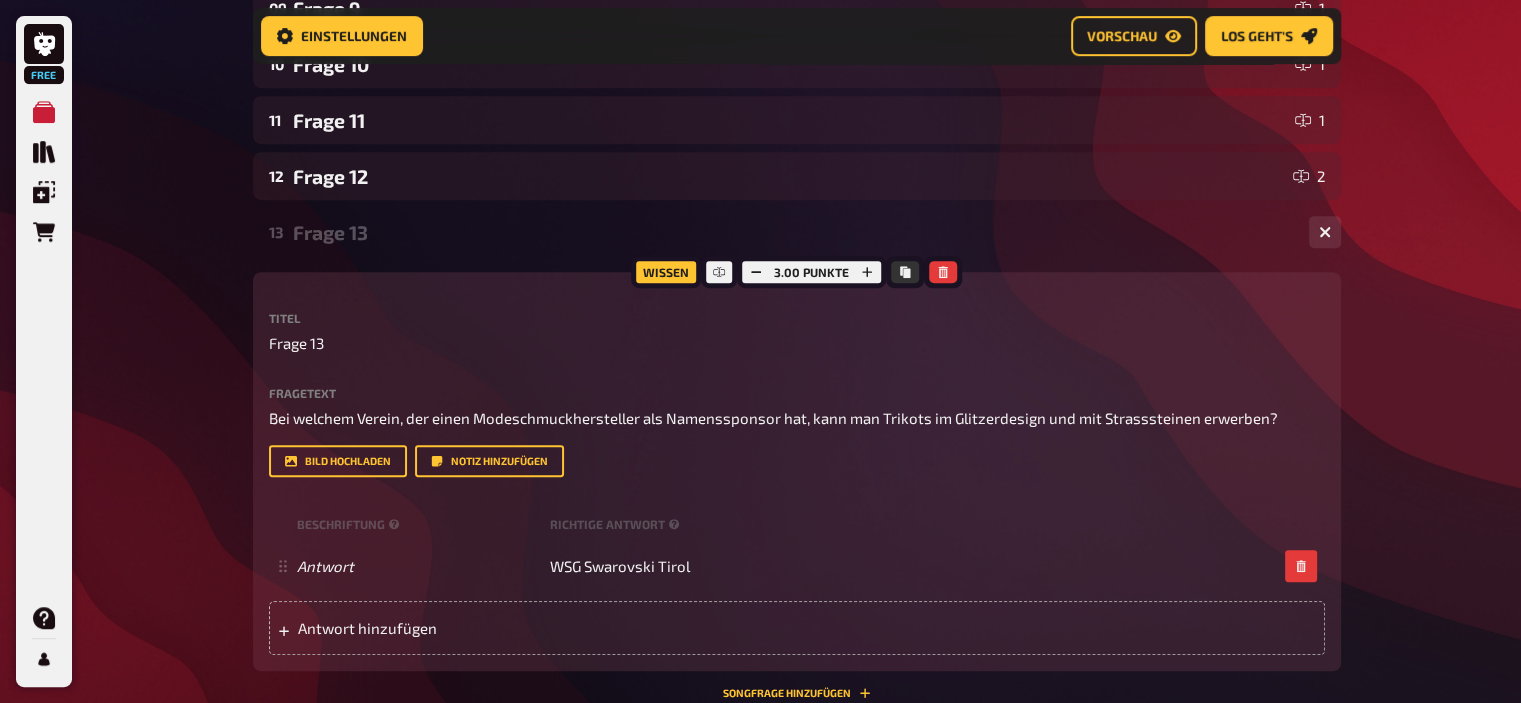 scroll, scrollTop: 891, scrollLeft: 0, axis: vertical 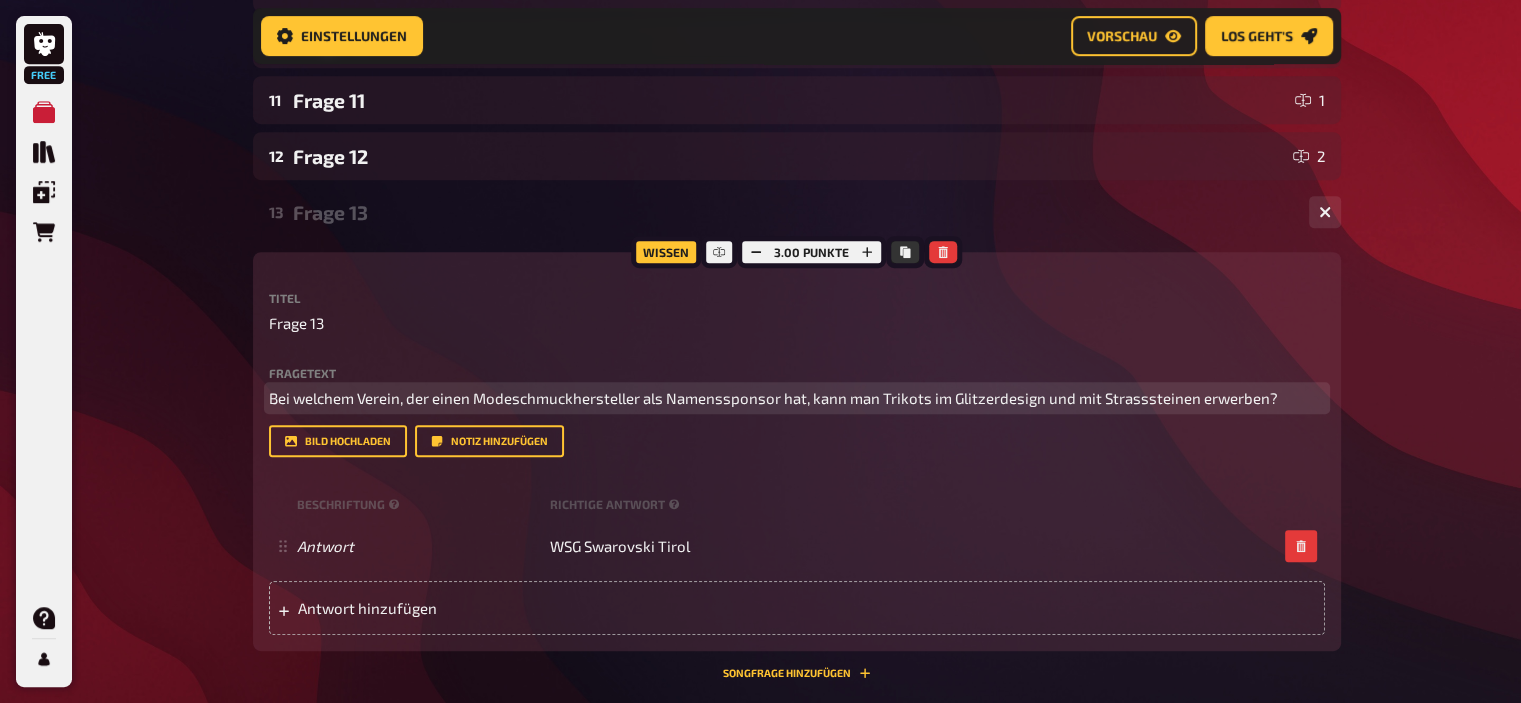click on "Bei welchem Verein, der einen Modeschmuckhersteller als Namenssponsor hat, kann man Trikots im Glitzerdesign und mit Strasssteinen erwerben?" at bounding box center [773, 398] 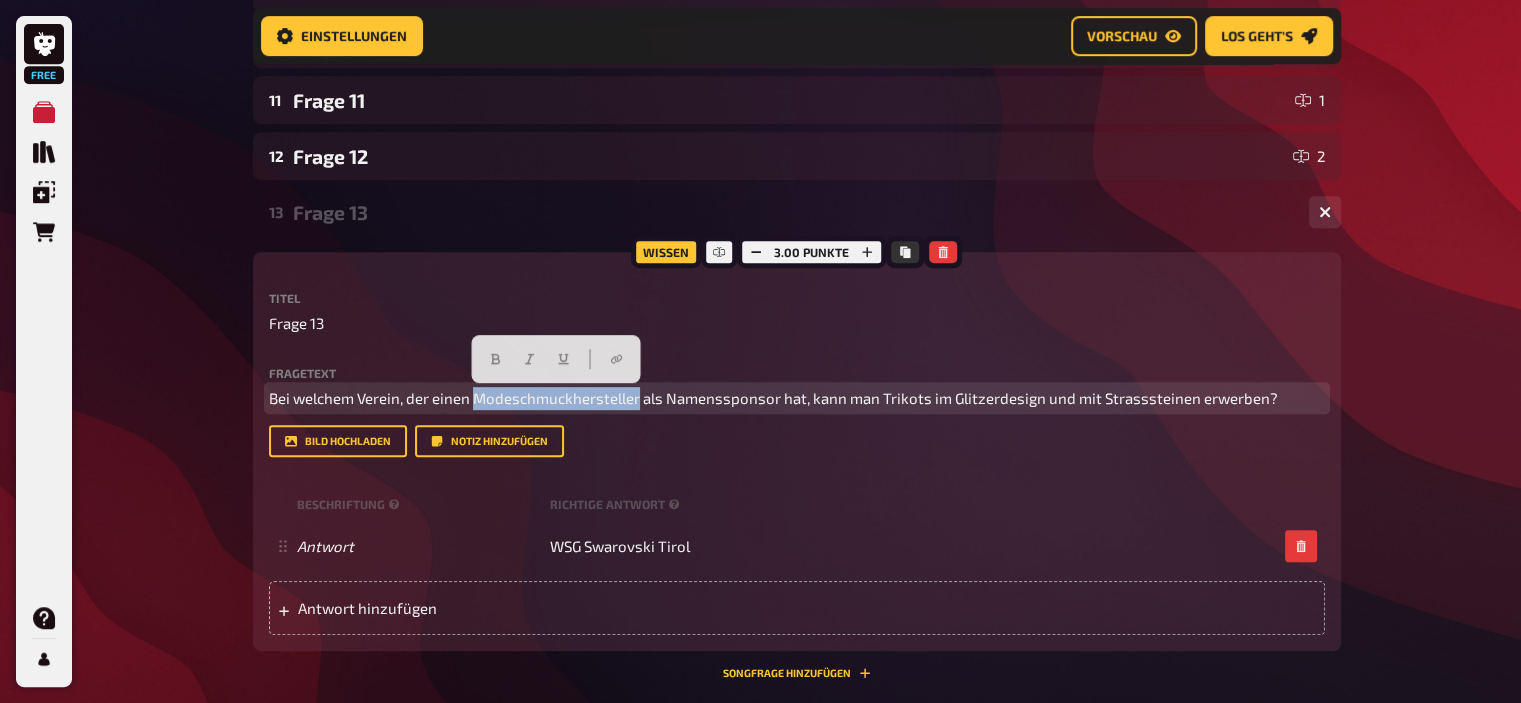 click on "Bei welchem Verein, der einen Modeschmuckhersteller als Namenssponsor hat, kann man Trikots im Glitzerdesign und mit Strasssteinen erwerben?" at bounding box center [773, 398] 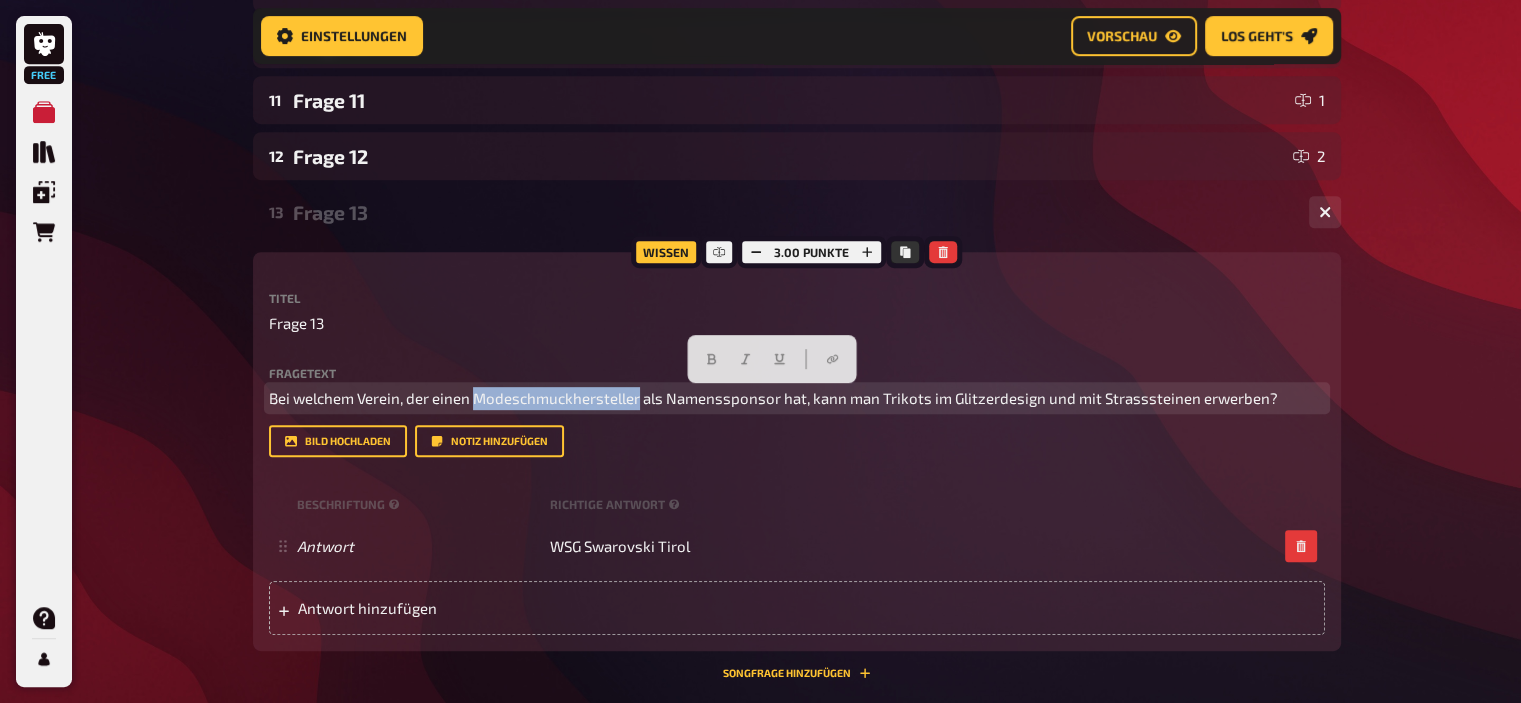 click on "Bei welchem Verein, der einen Modeschmuckhersteller als Namenssponsor hat, kann man Trikots im Glitzerdesign und mit Strasssteinen erwerben?" at bounding box center [773, 398] 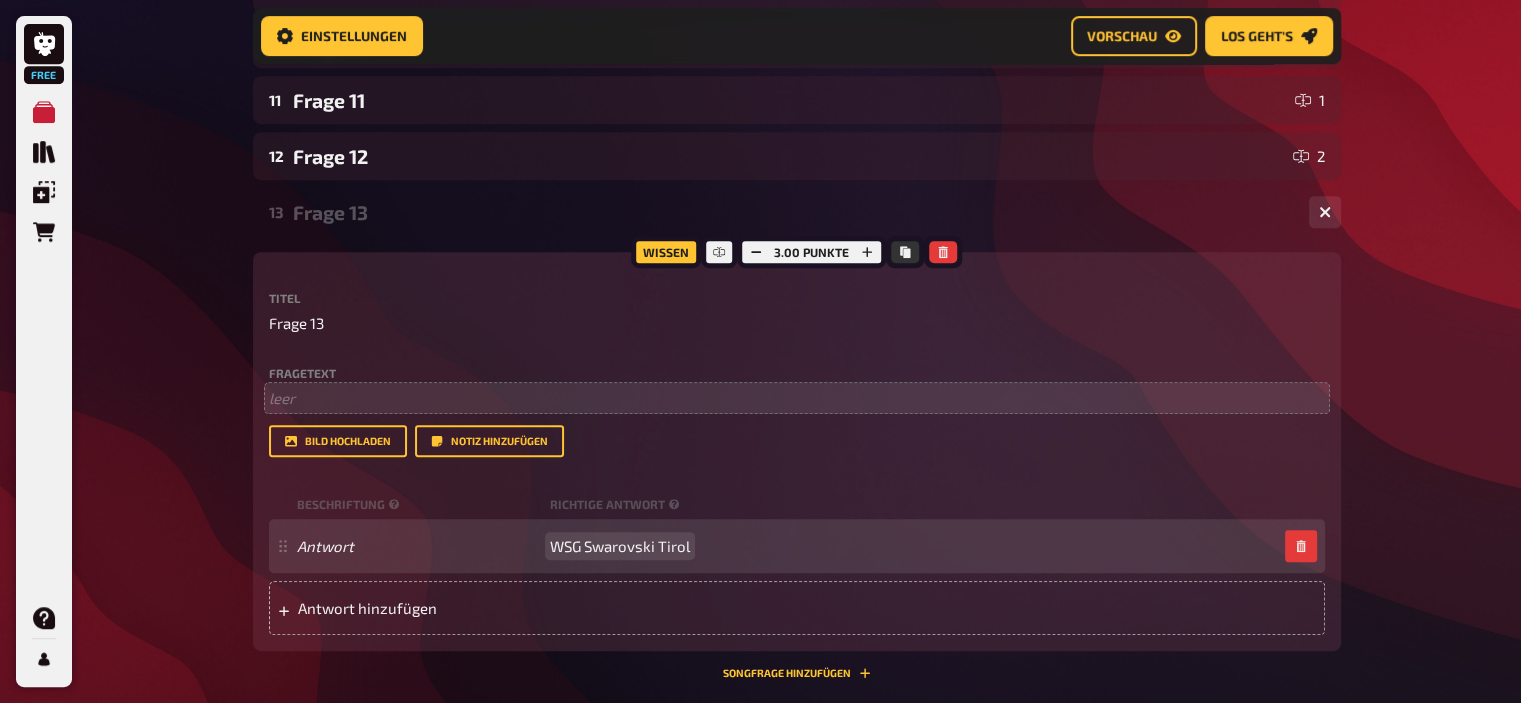 click on "WSG Swarovski Tirol" at bounding box center [620, 546] 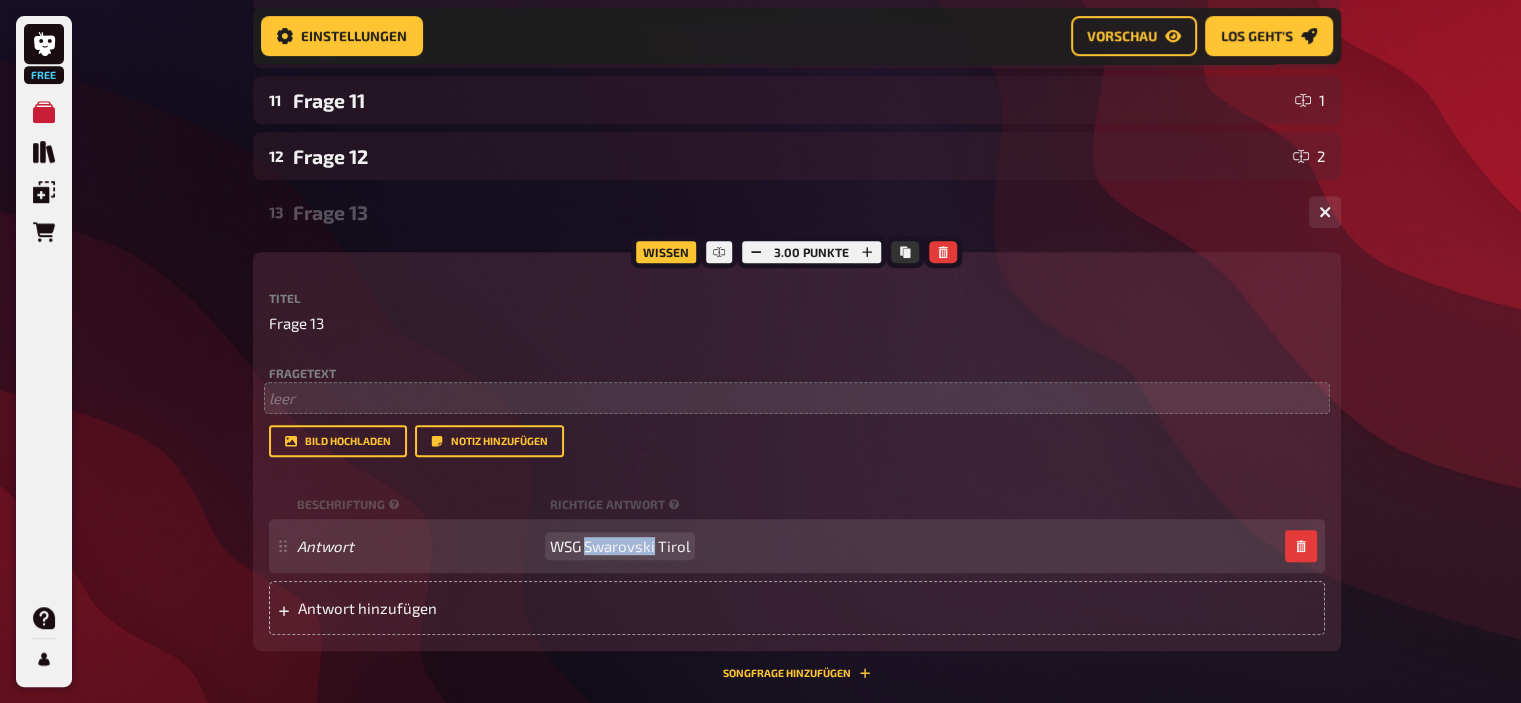 click on "WSG Swarovski Tirol" at bounding box center [620, 546] 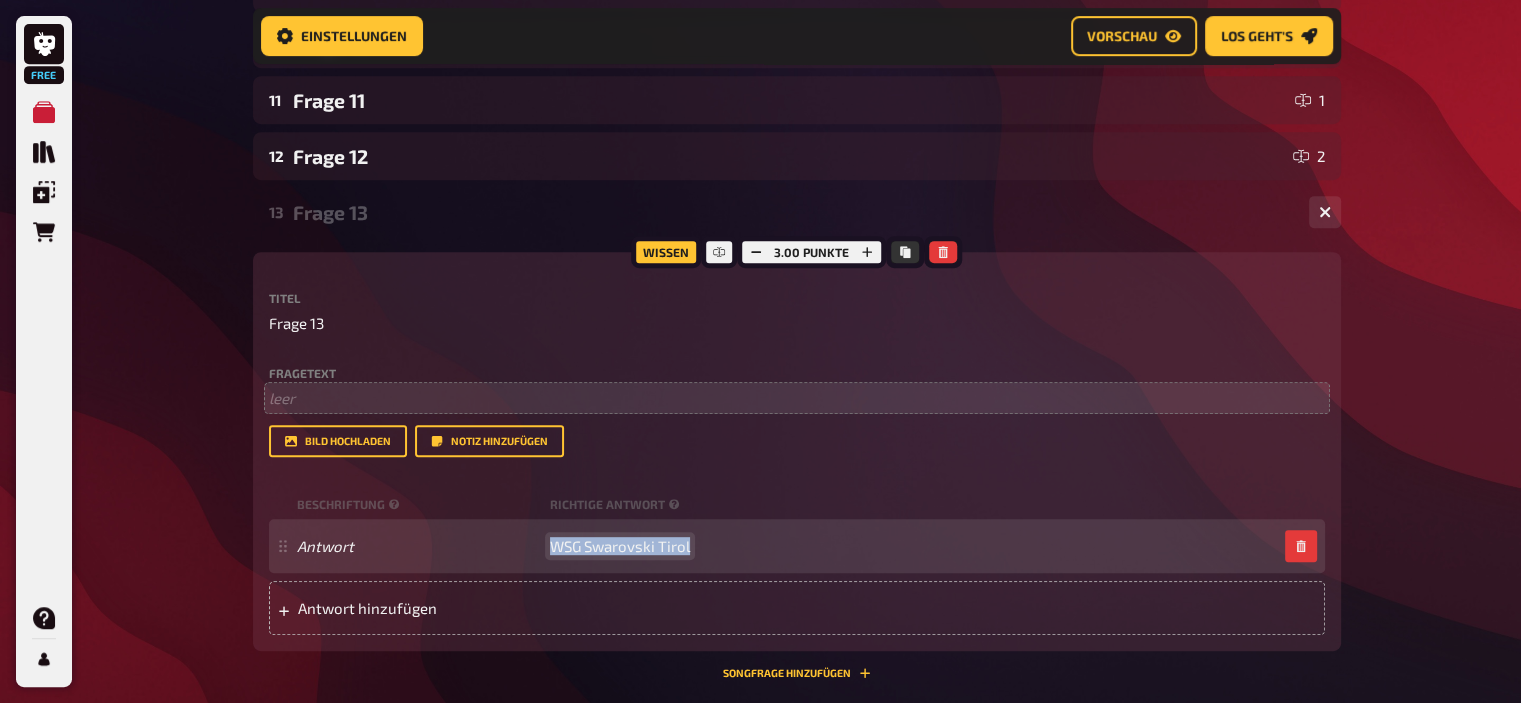 click on "WSG Swarovski Tirol" at bounding box center (620, 546) 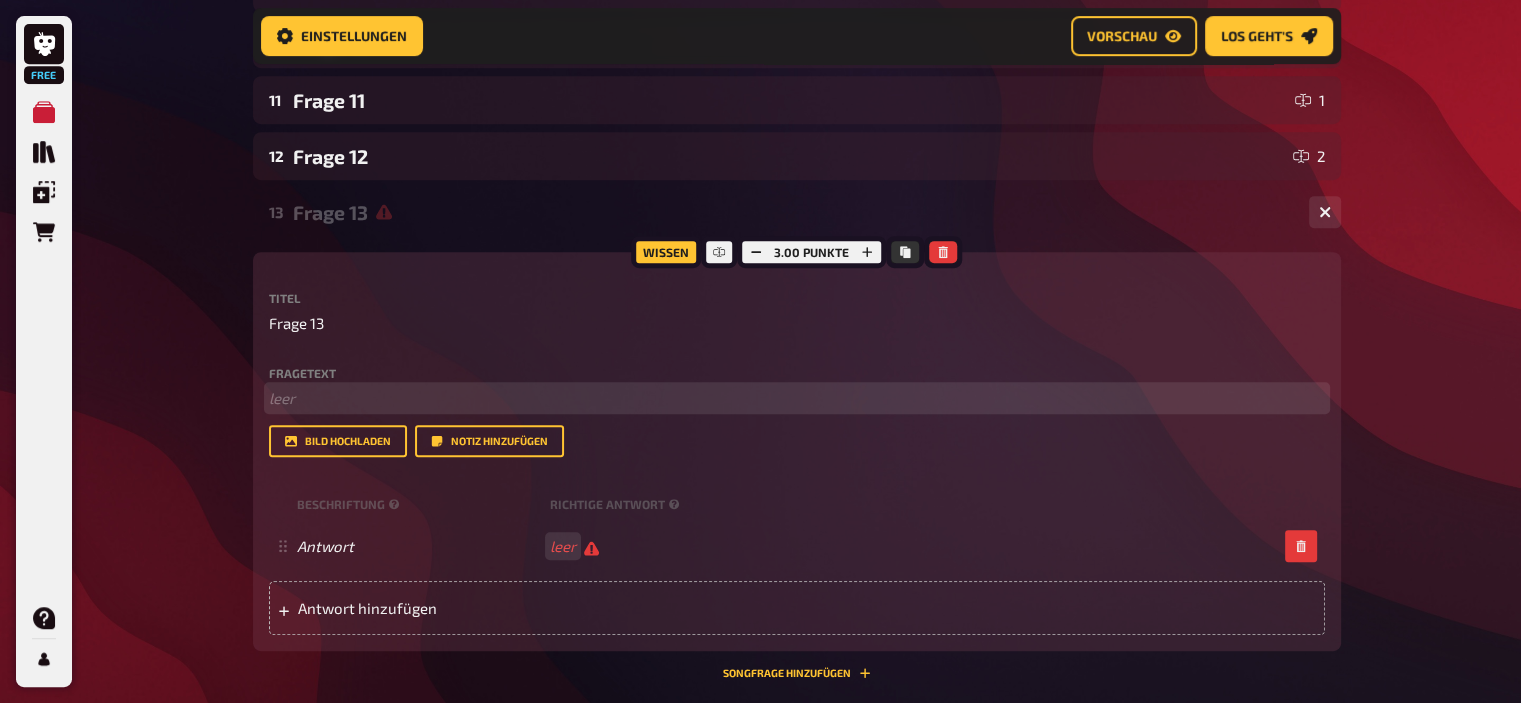 scroll, scrollTop: 890, scrollLeft: 0, axis: vertical 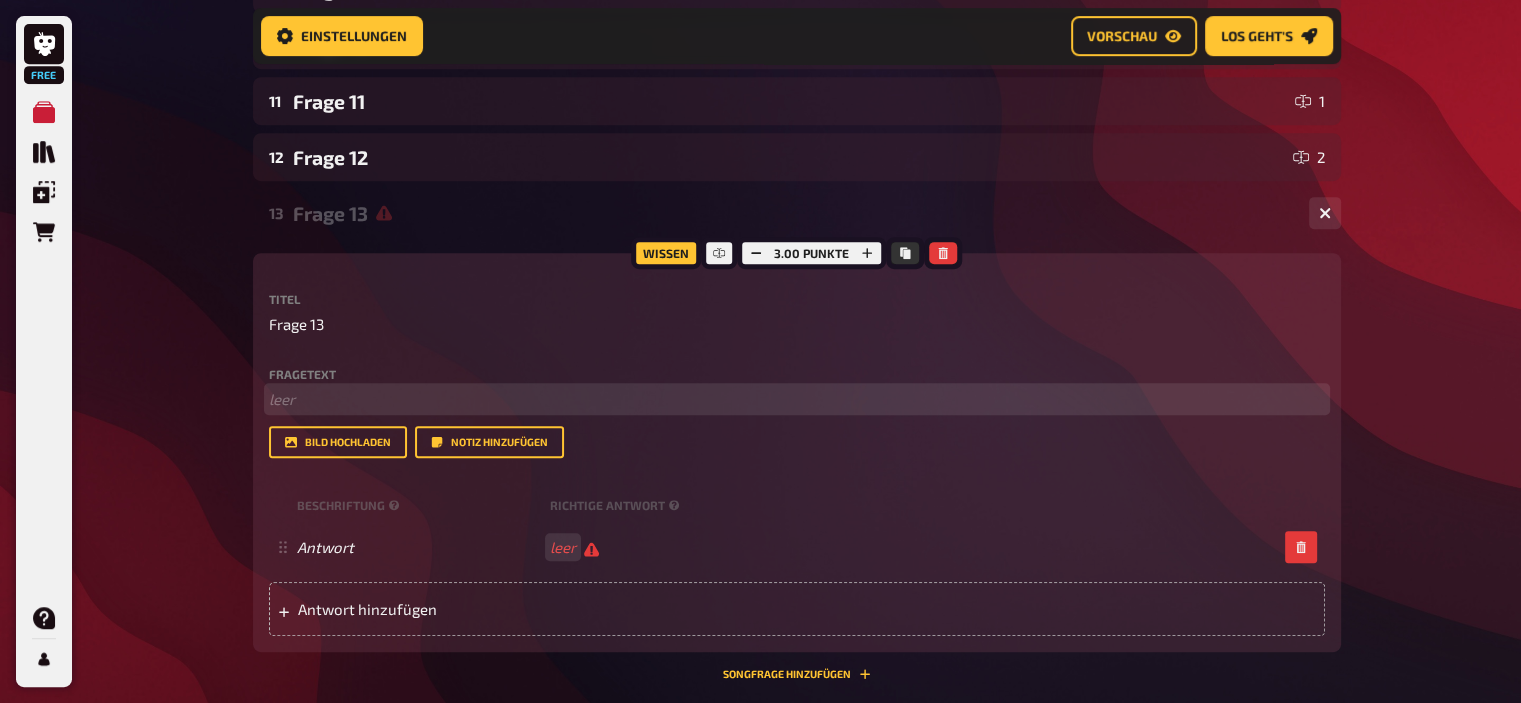 click on "﻿ leer" at bounding box center [797, 399] 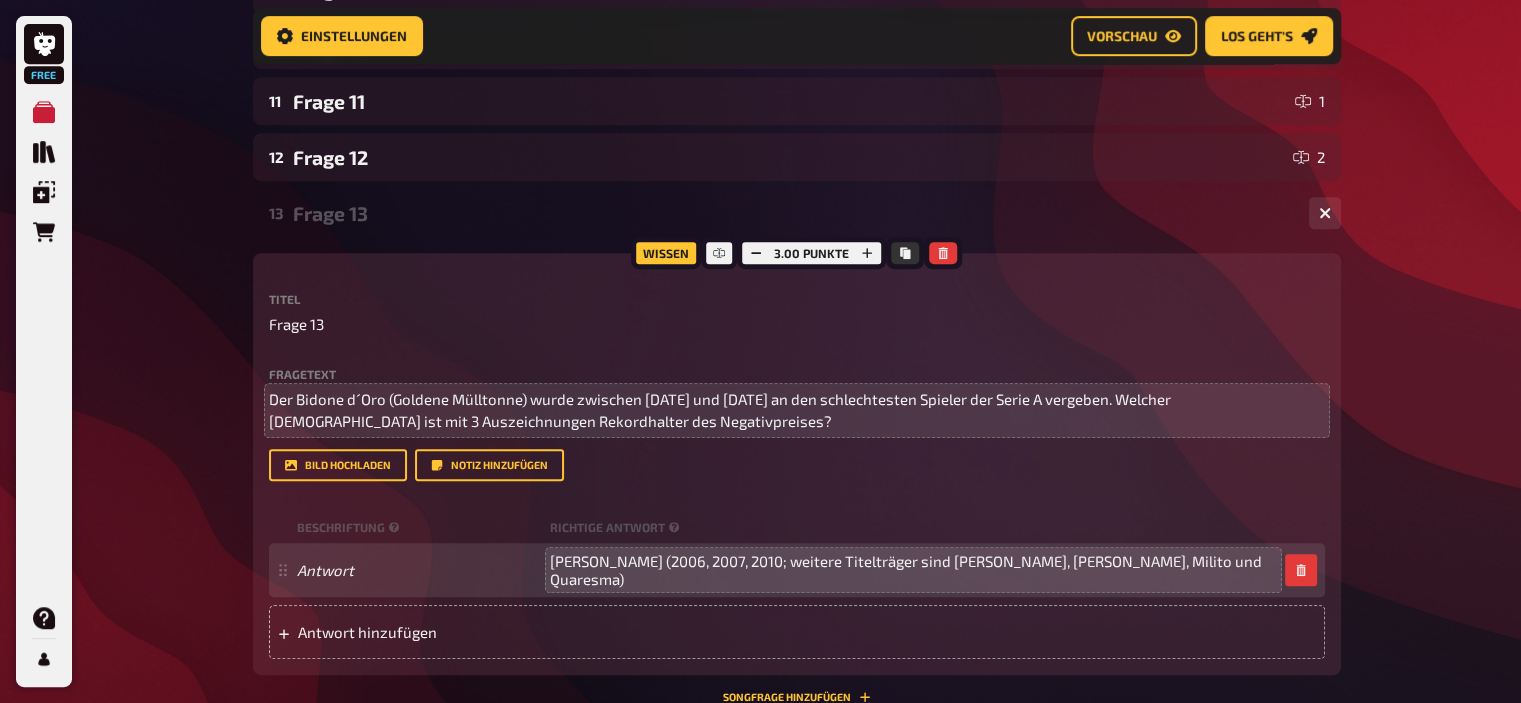 click on "Frage 13" at bounding box center [793, 213] 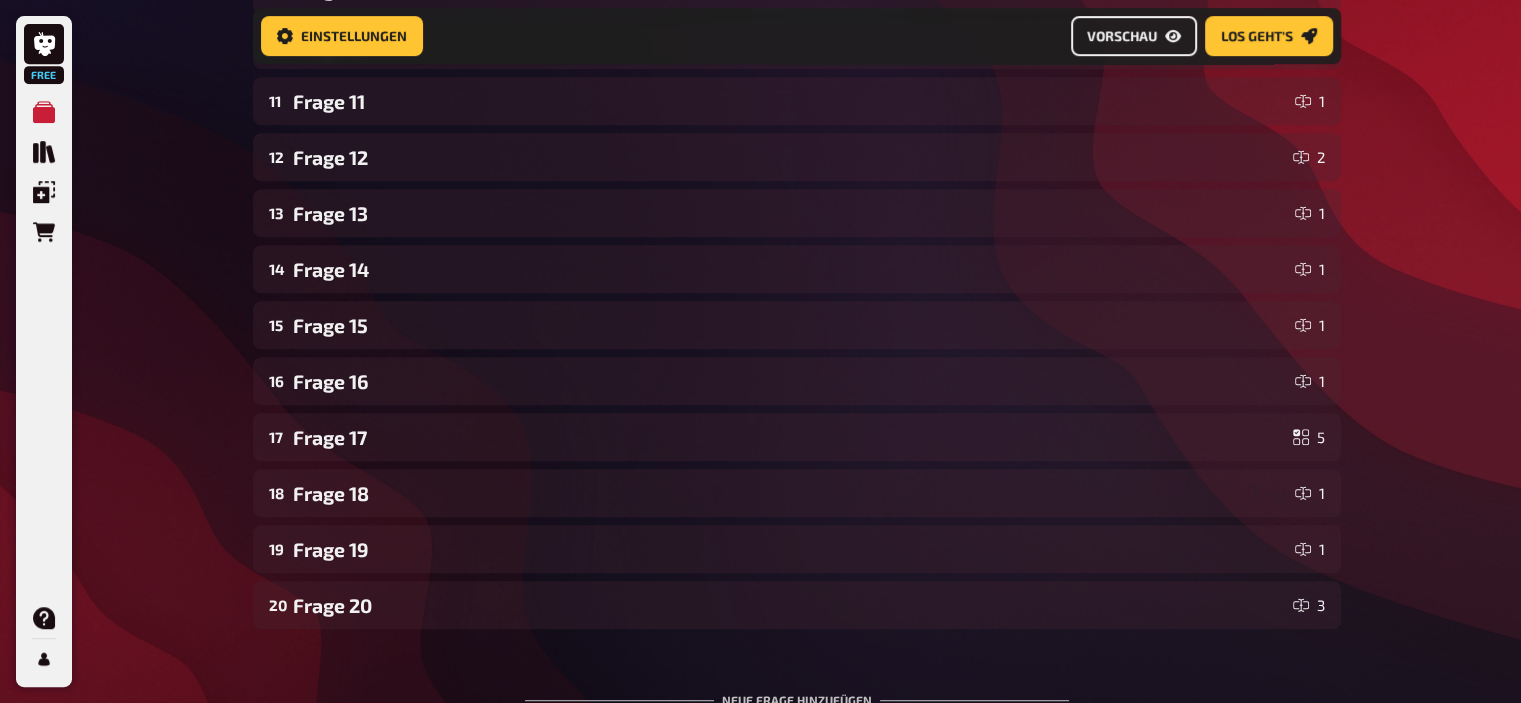 click on "Vorschau" at bounding box center [1134, 36] 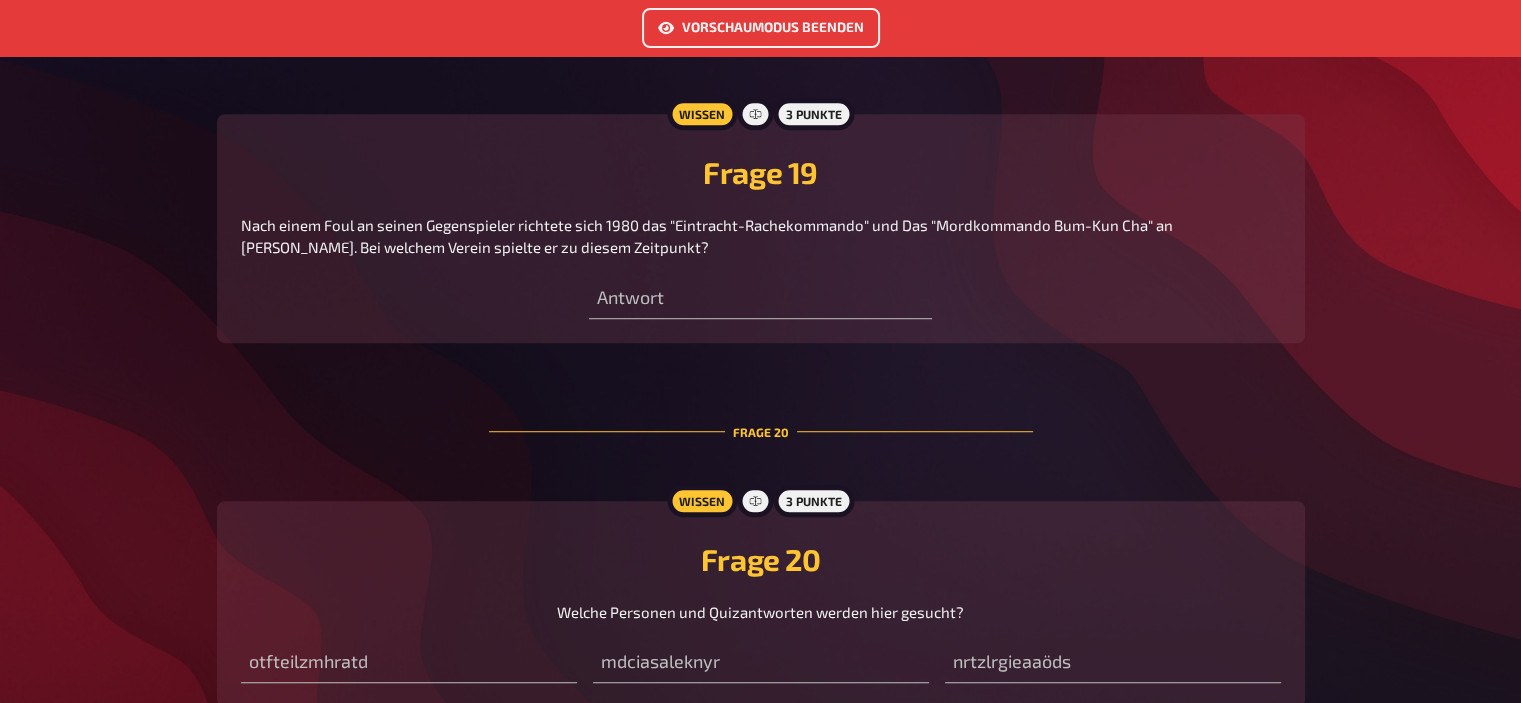 scroll, scrollTop: 9000, scrollLeft: 0, axis: vertical 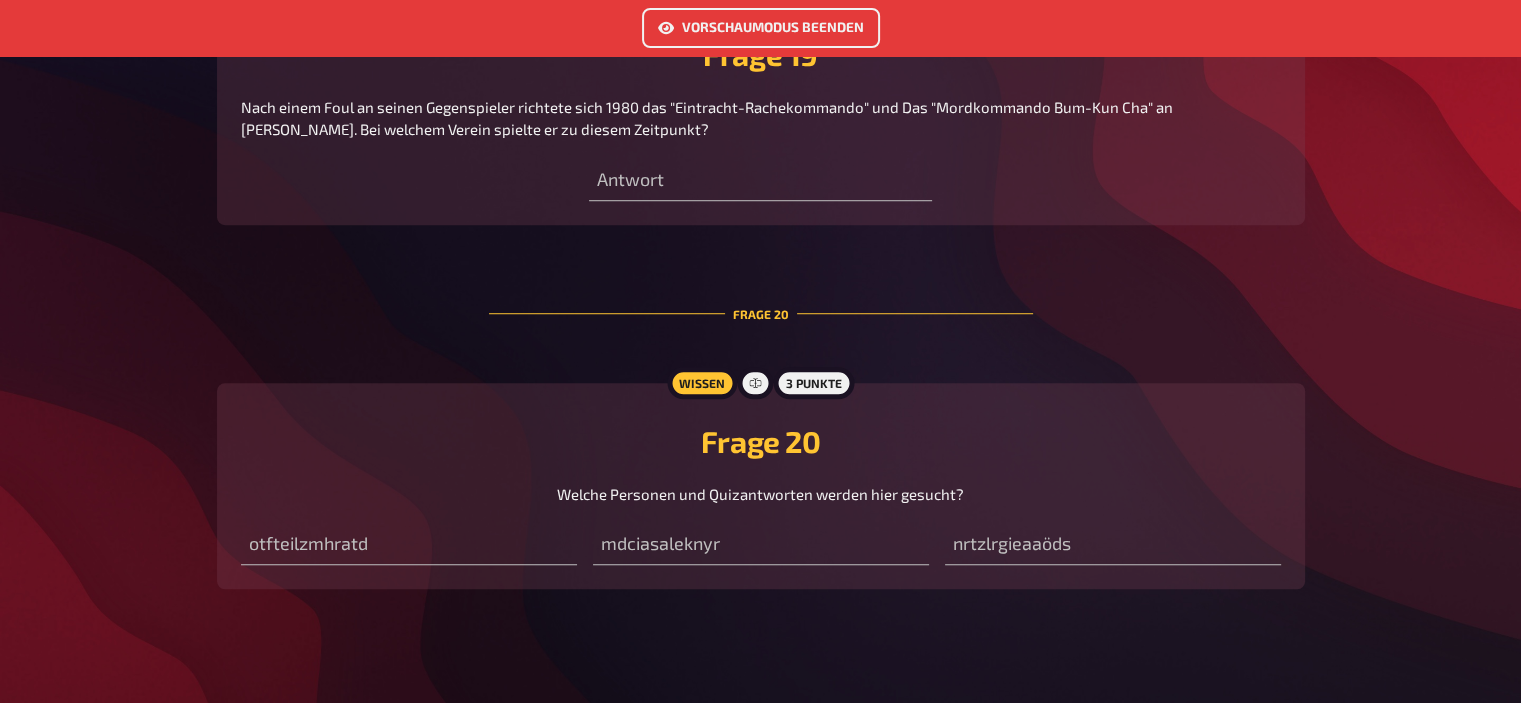 click on "Vorschaumodus beenden" at bounding box center (761, 28) 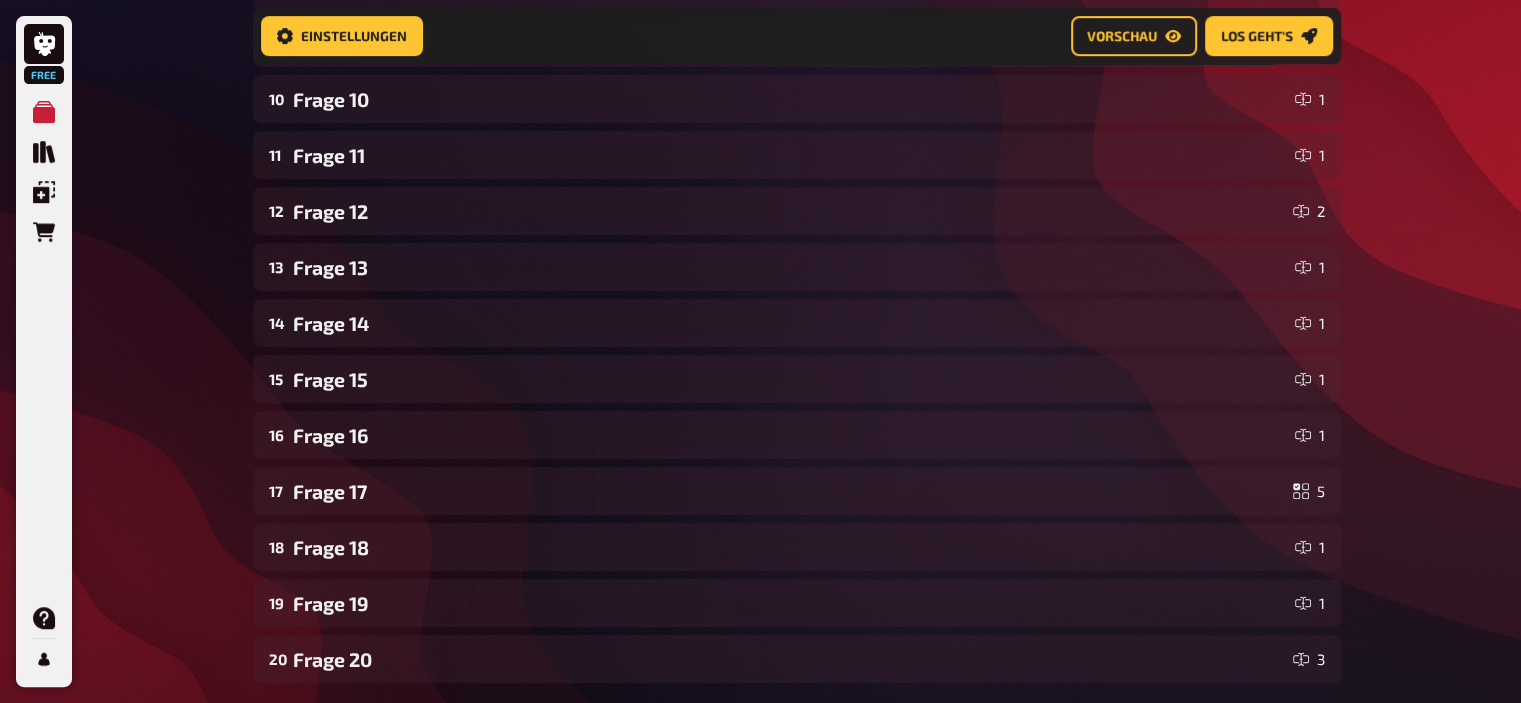 scroll, scrollTop: 1095, scrollLeft: 0, axis: vertical 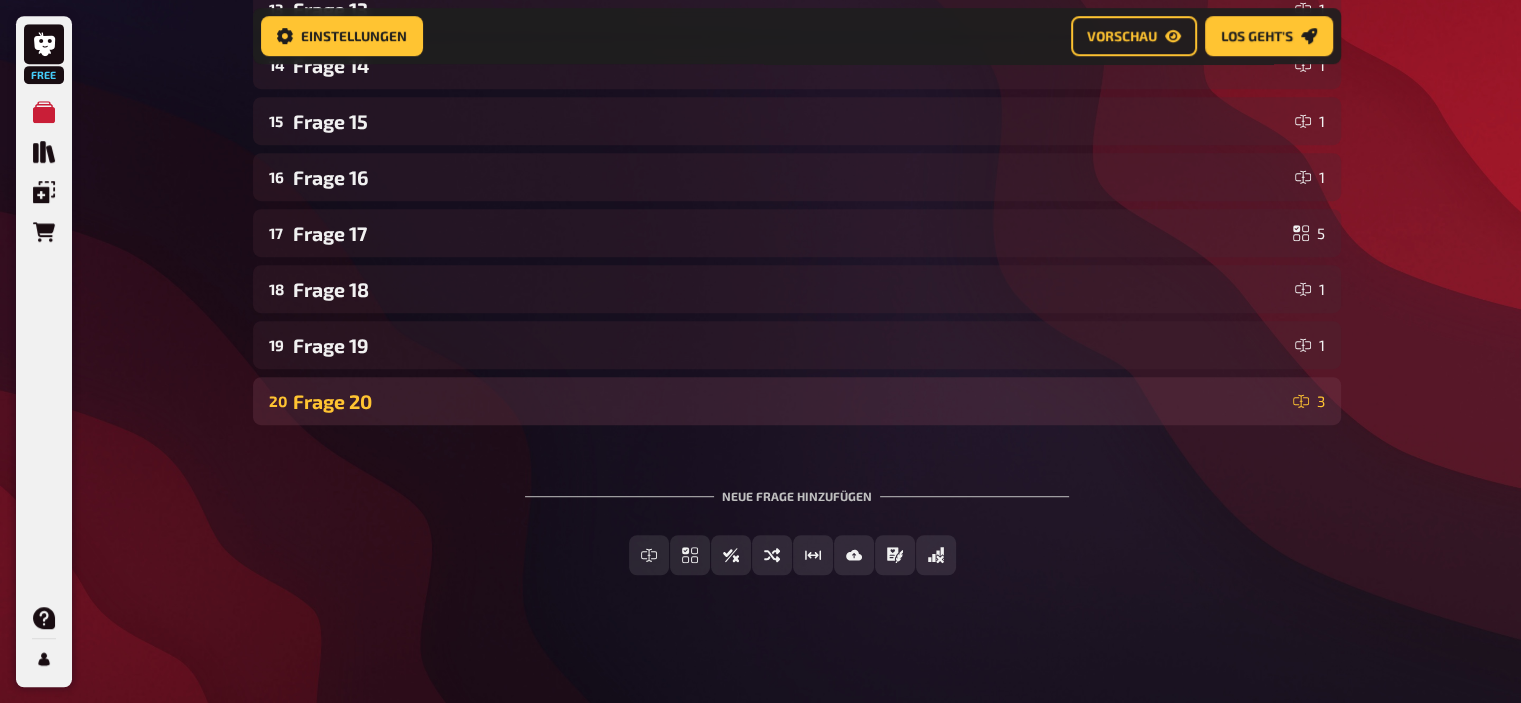 click on "Frage 20" at bounding box center [789, 401] 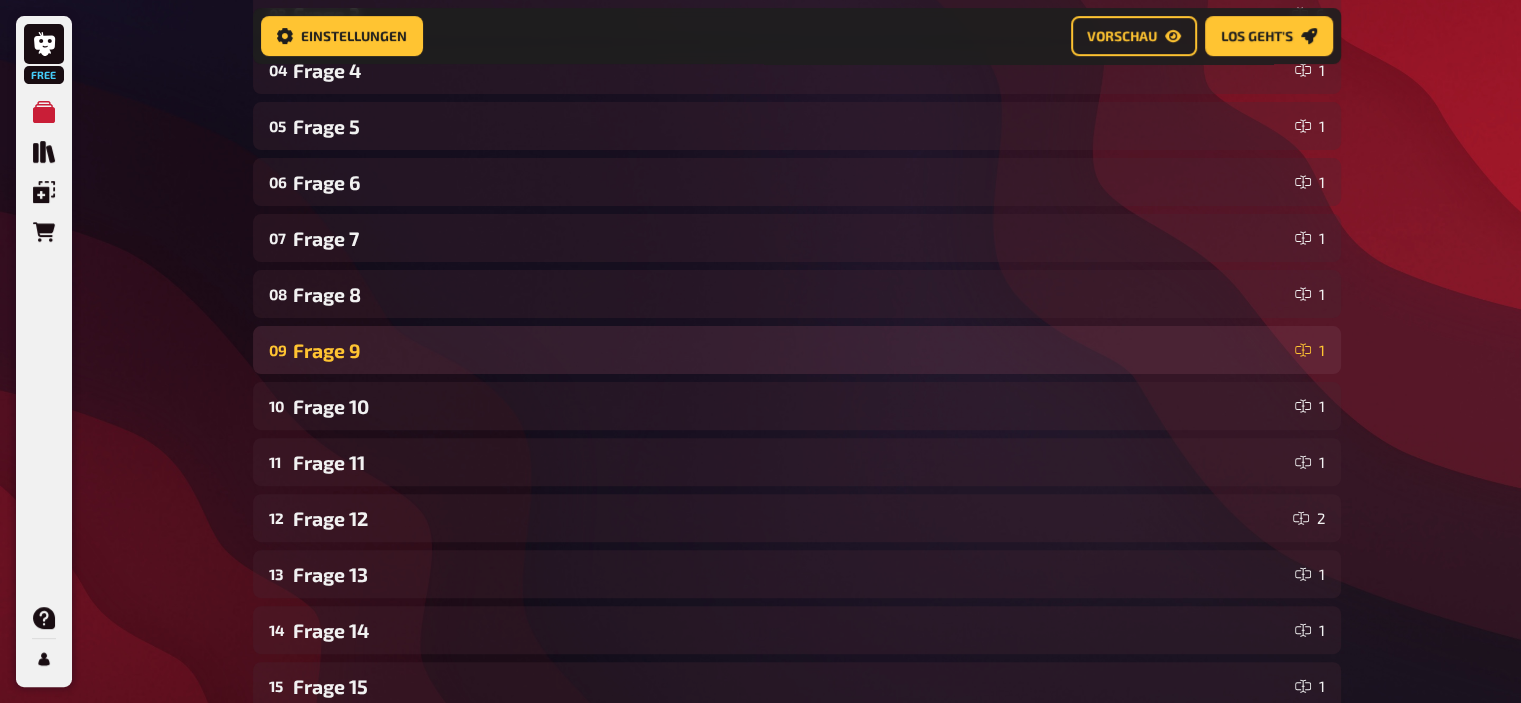 scroll, scrollTop: 0, scrollLeft: 0, axis: both 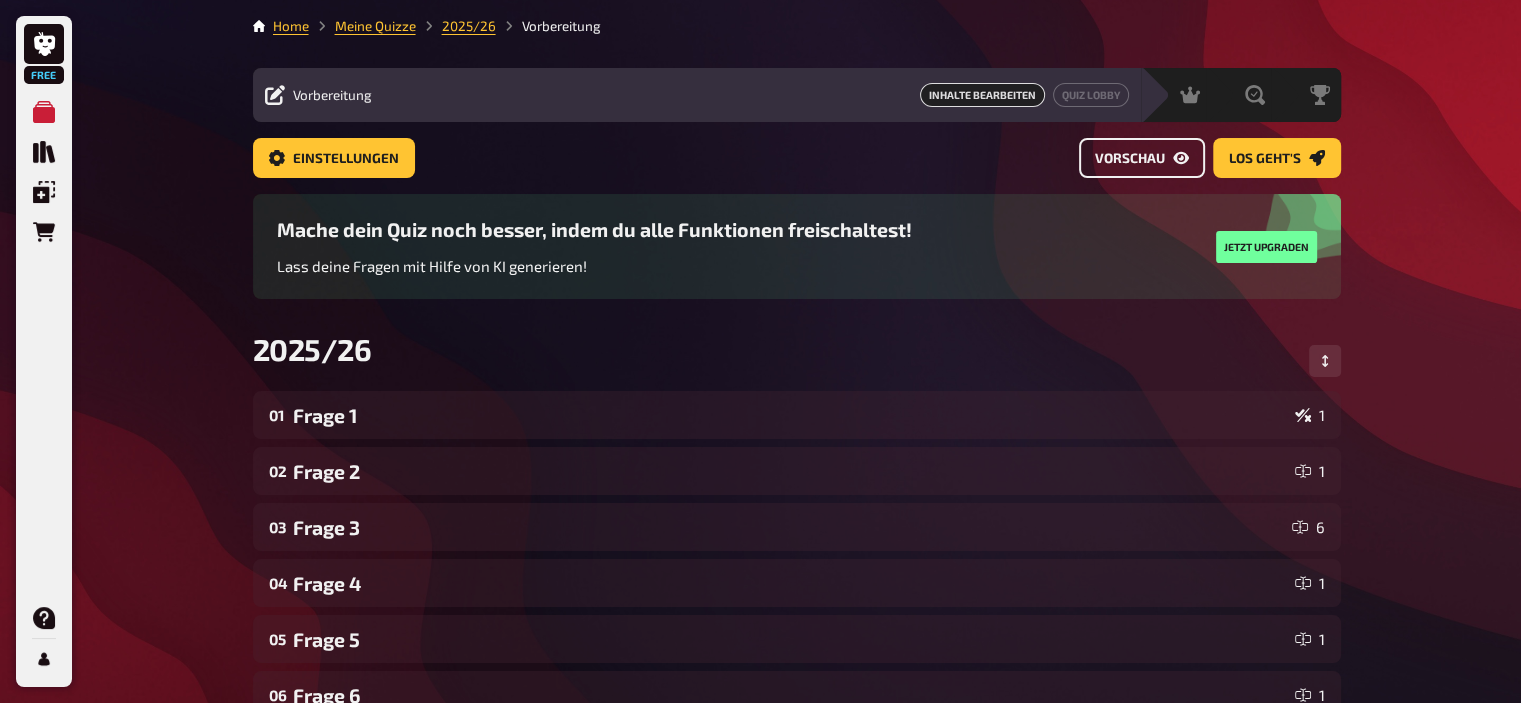 click on "Vorschau" at bounding box center [1142, 158] 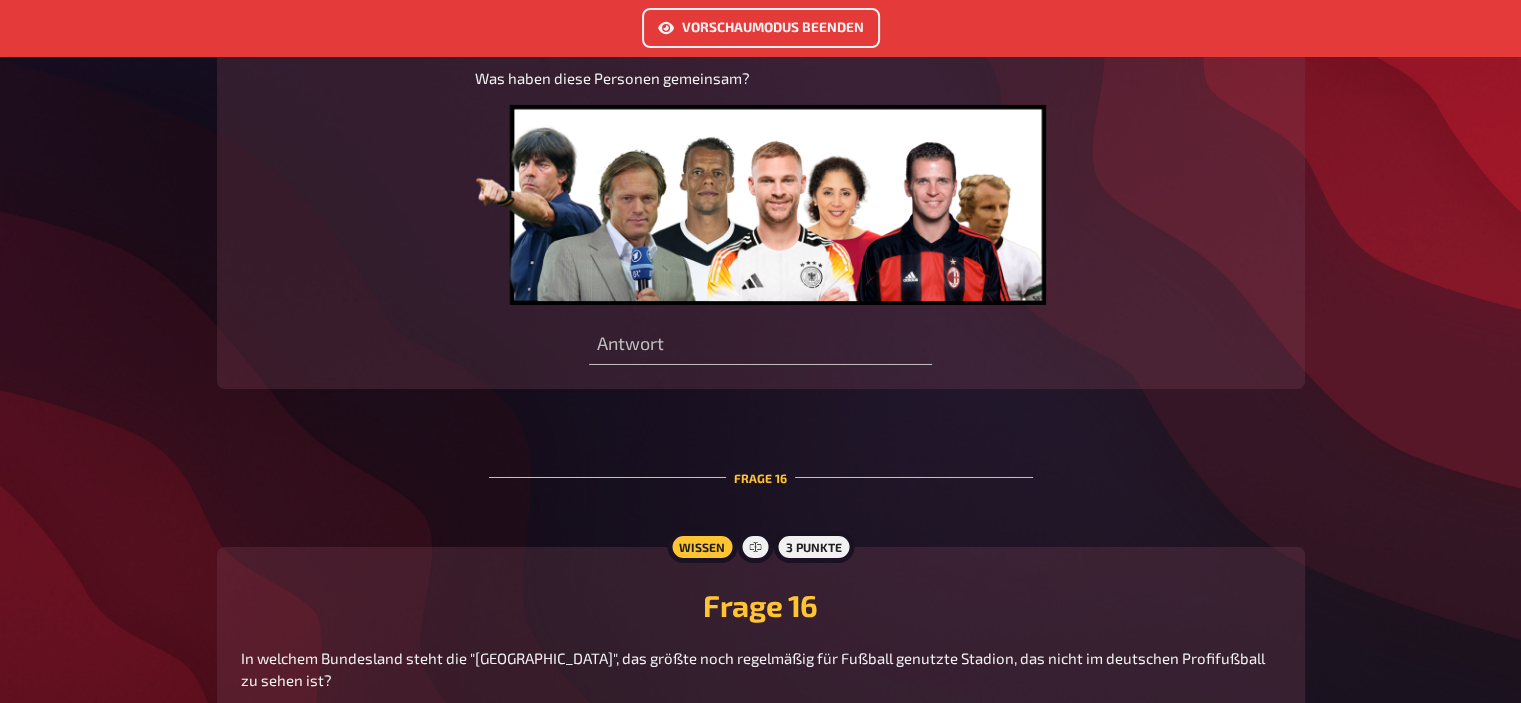 scroll, scrollTop: 6984, scrollLeft: 0, axis: vertical 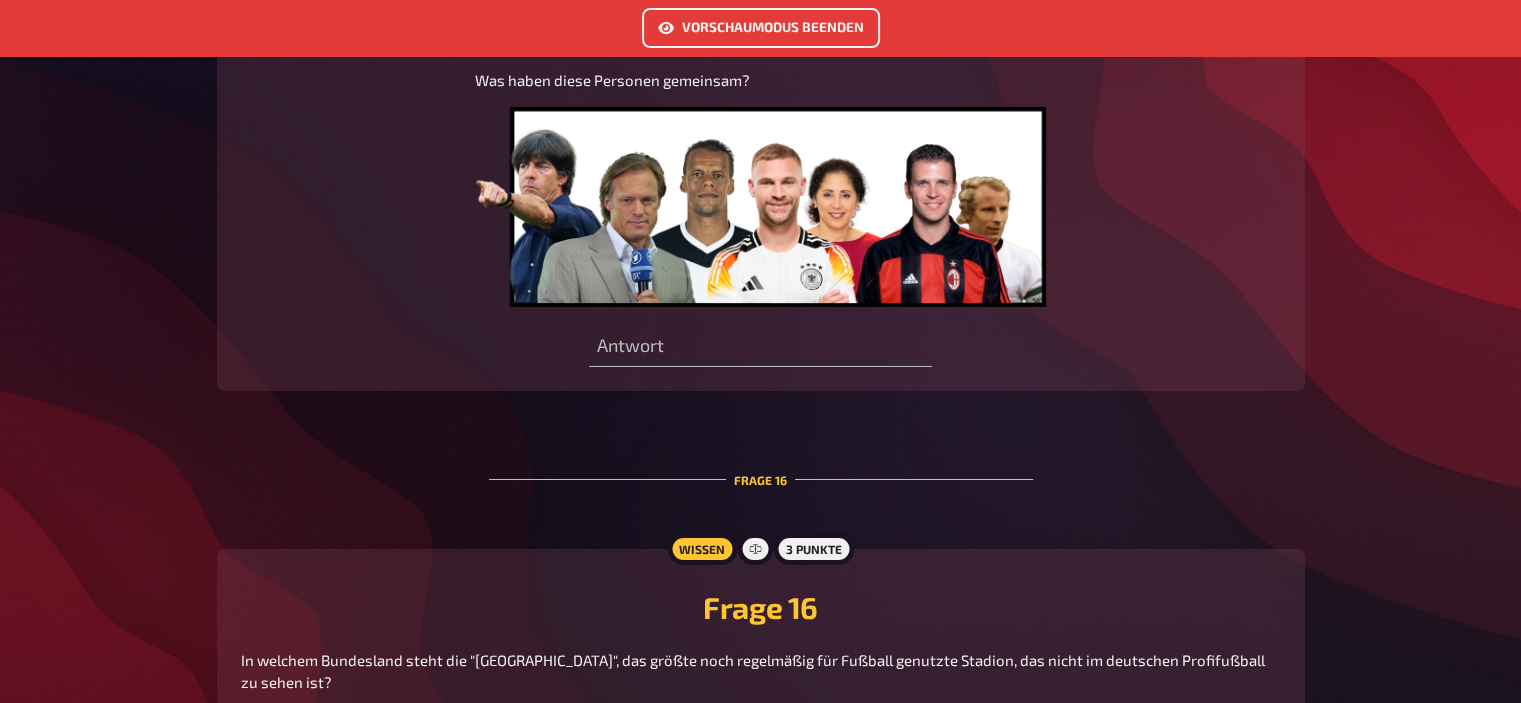 click on "Vorschaumodus beenden" at bounding box center (761, 28) 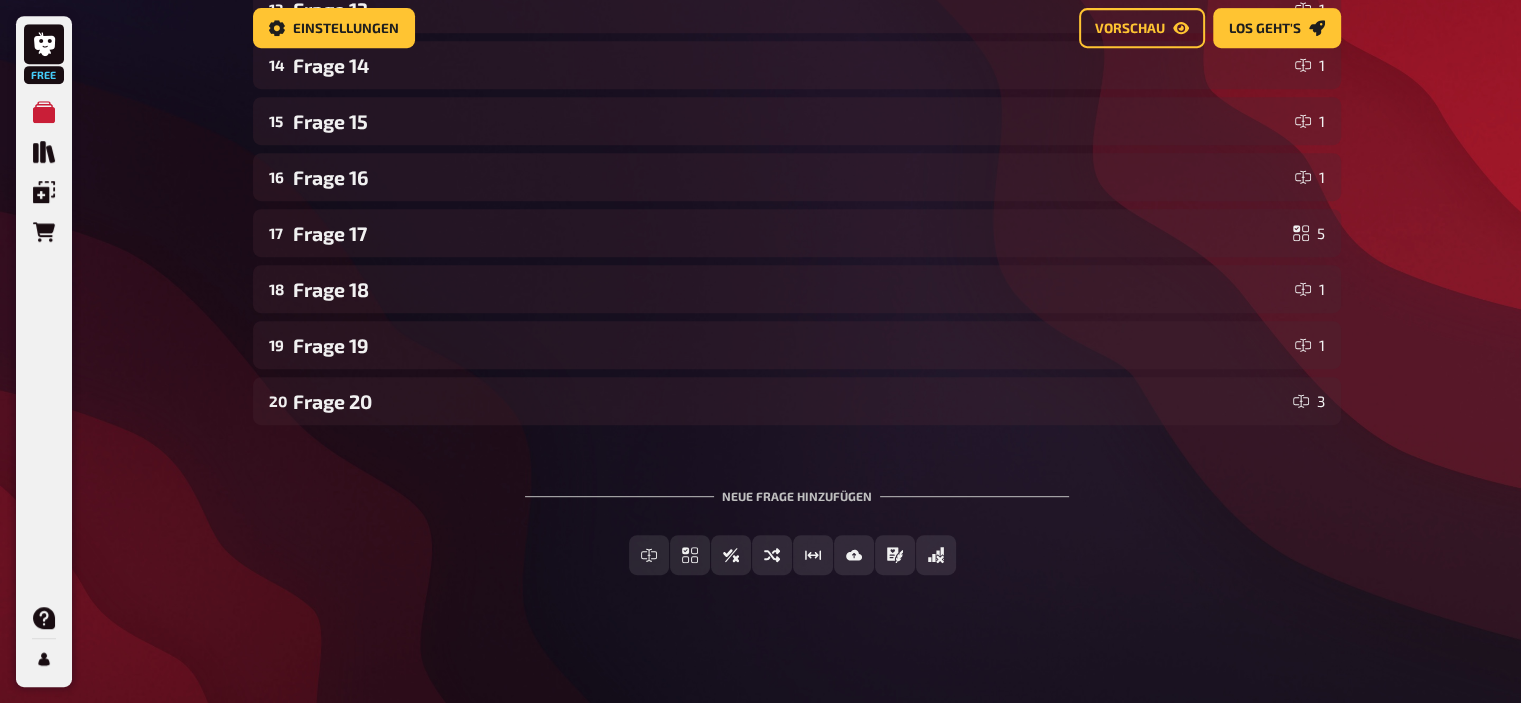 scroll, scrollTop: 0, scrollLeft: 0, axis: both 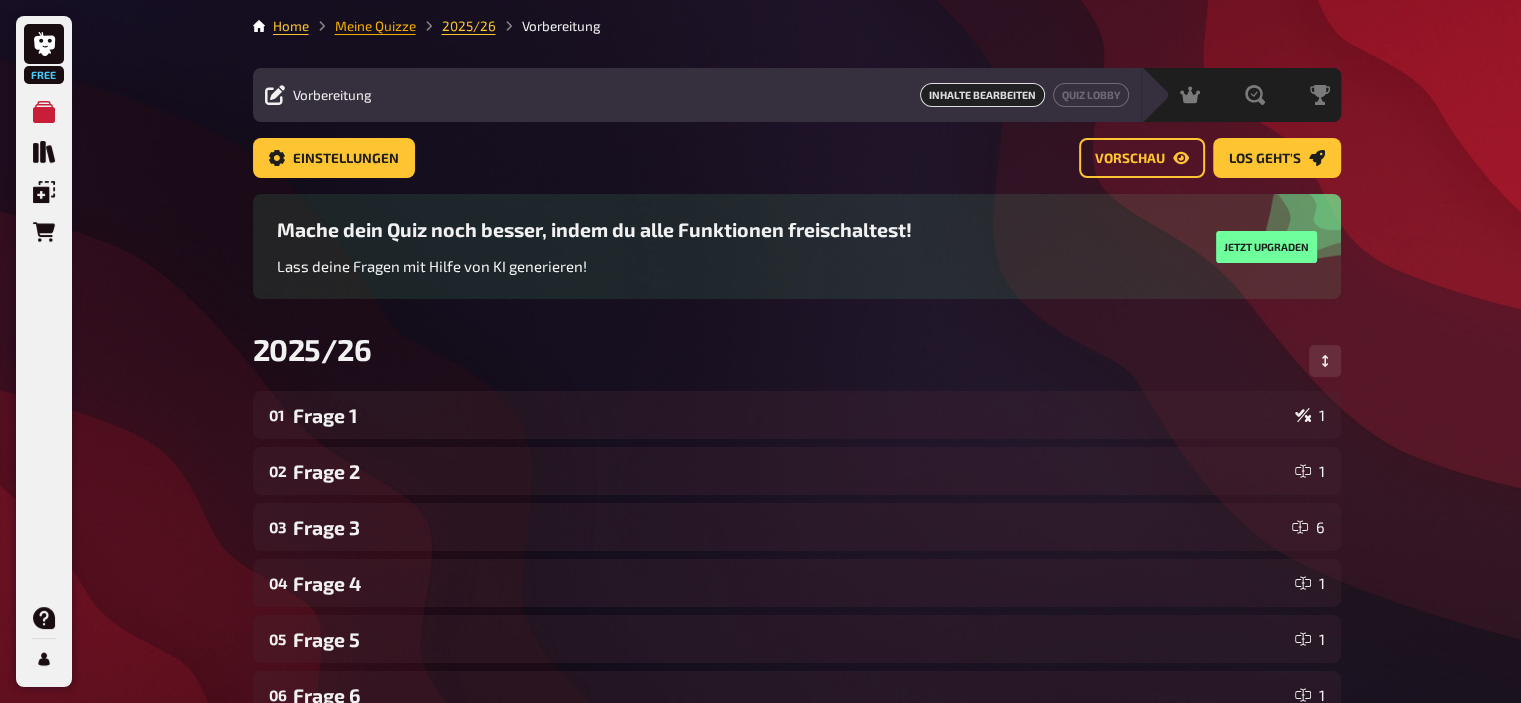 click on "Meine Quizze" at bounding box center (375, 26) 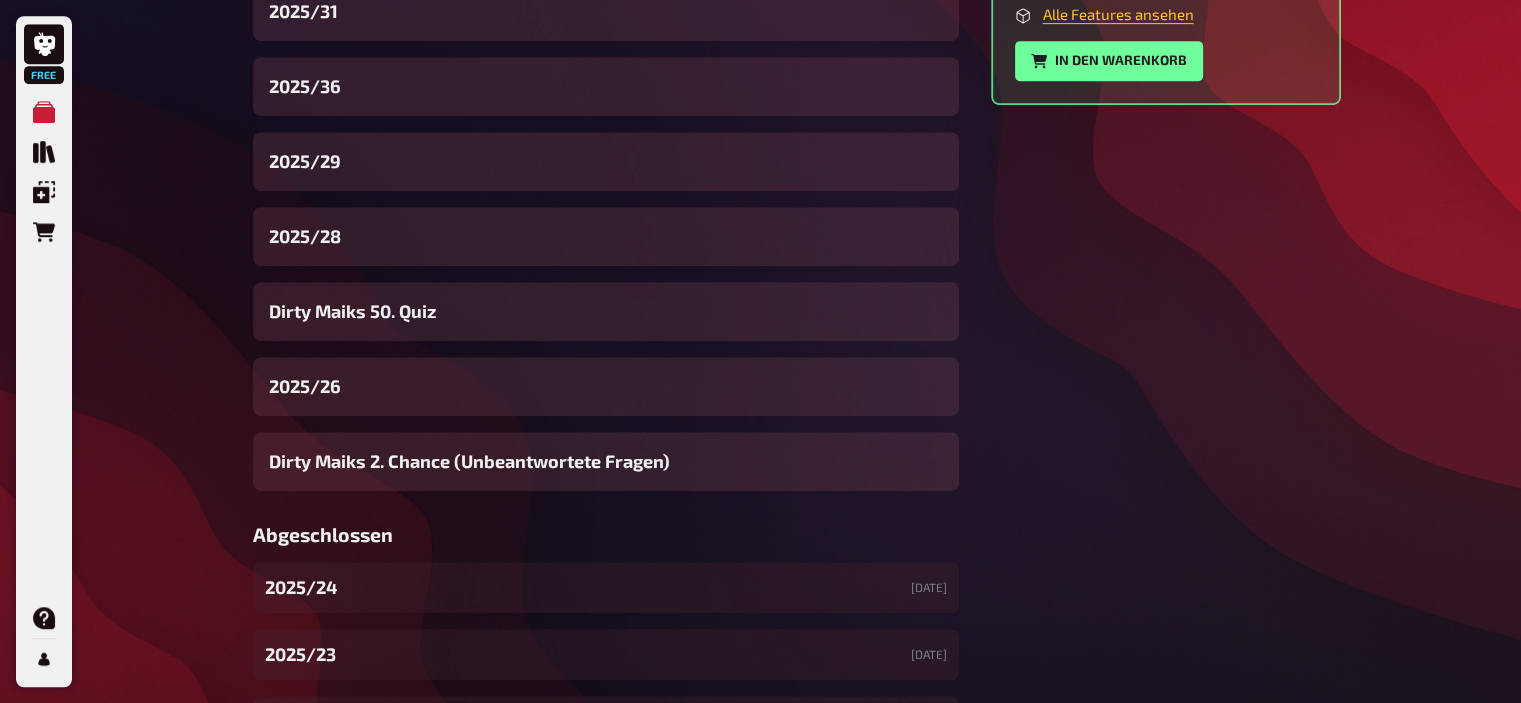 scroll, scrollTop: 998, scrollLeft: 0, axis: vertical 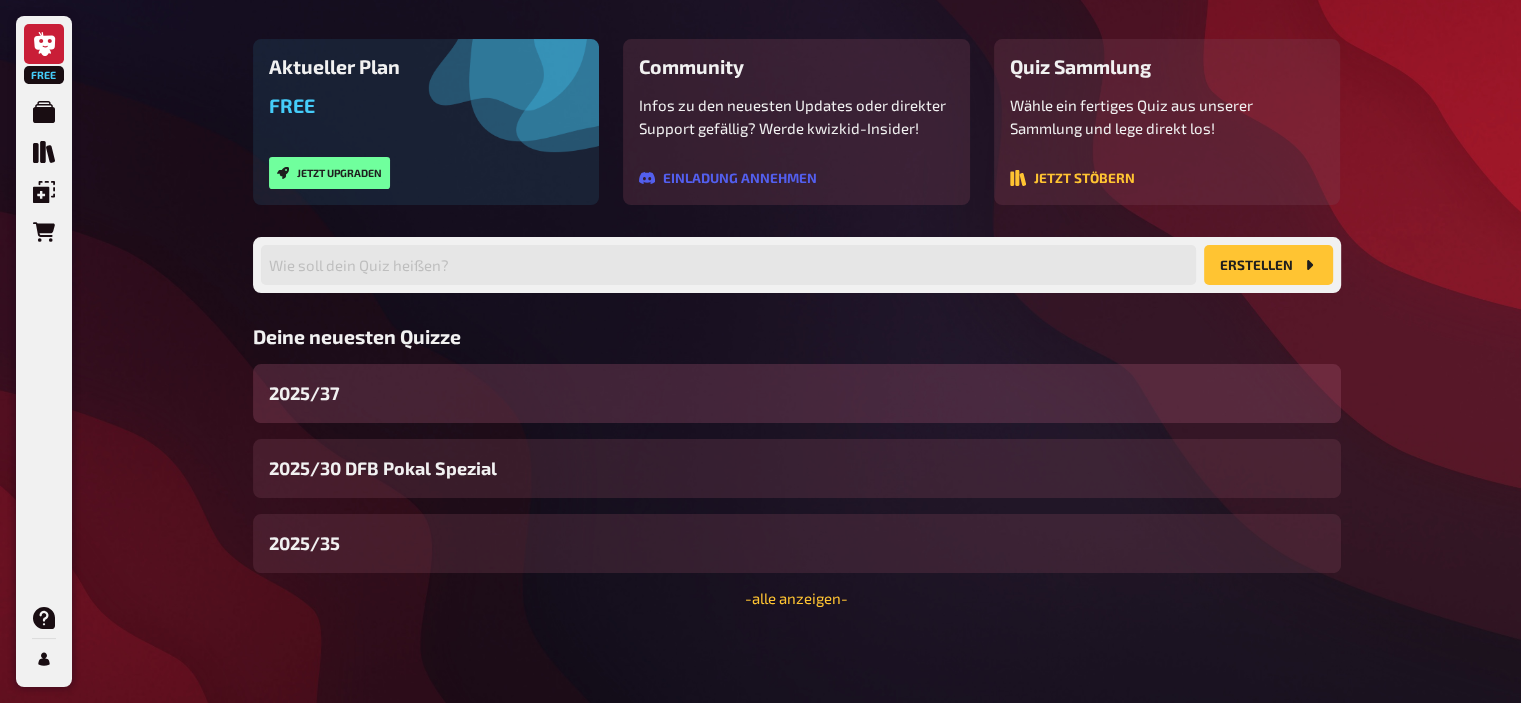 click on "2025/37" at bounding box center [797, 393] 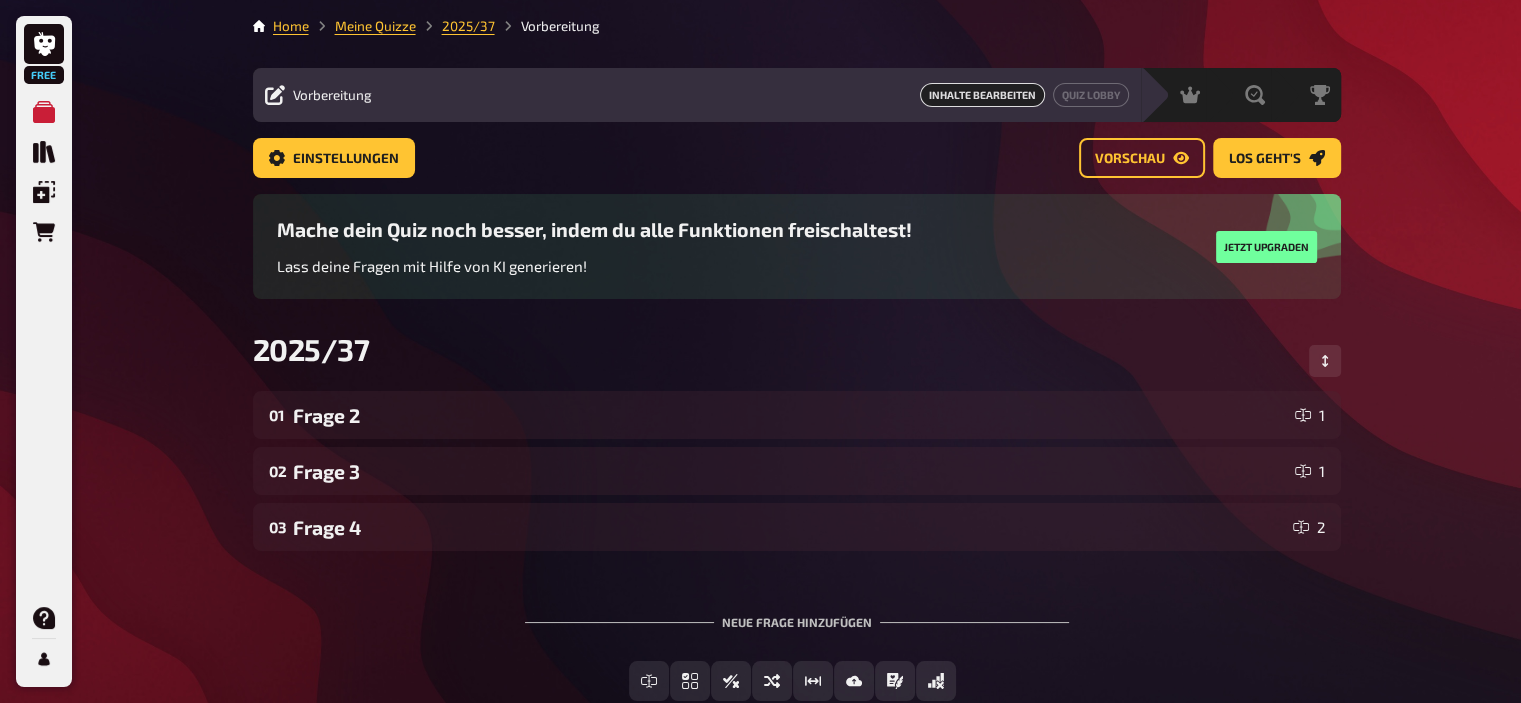 scroll, scrollTop: 90, scrollLeft: 0, axis: vertical 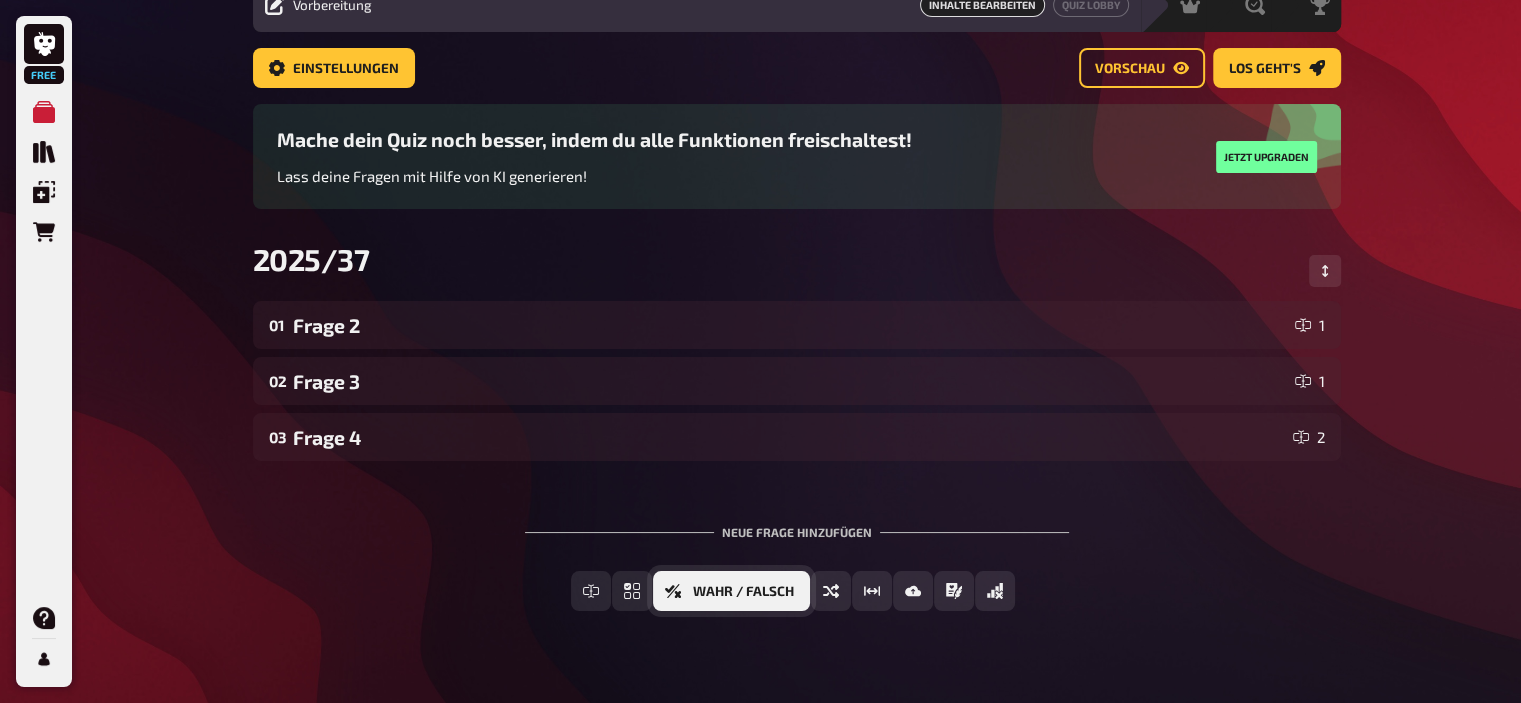 click on "Wahr / Falsch" at bounding box center [743, 592] 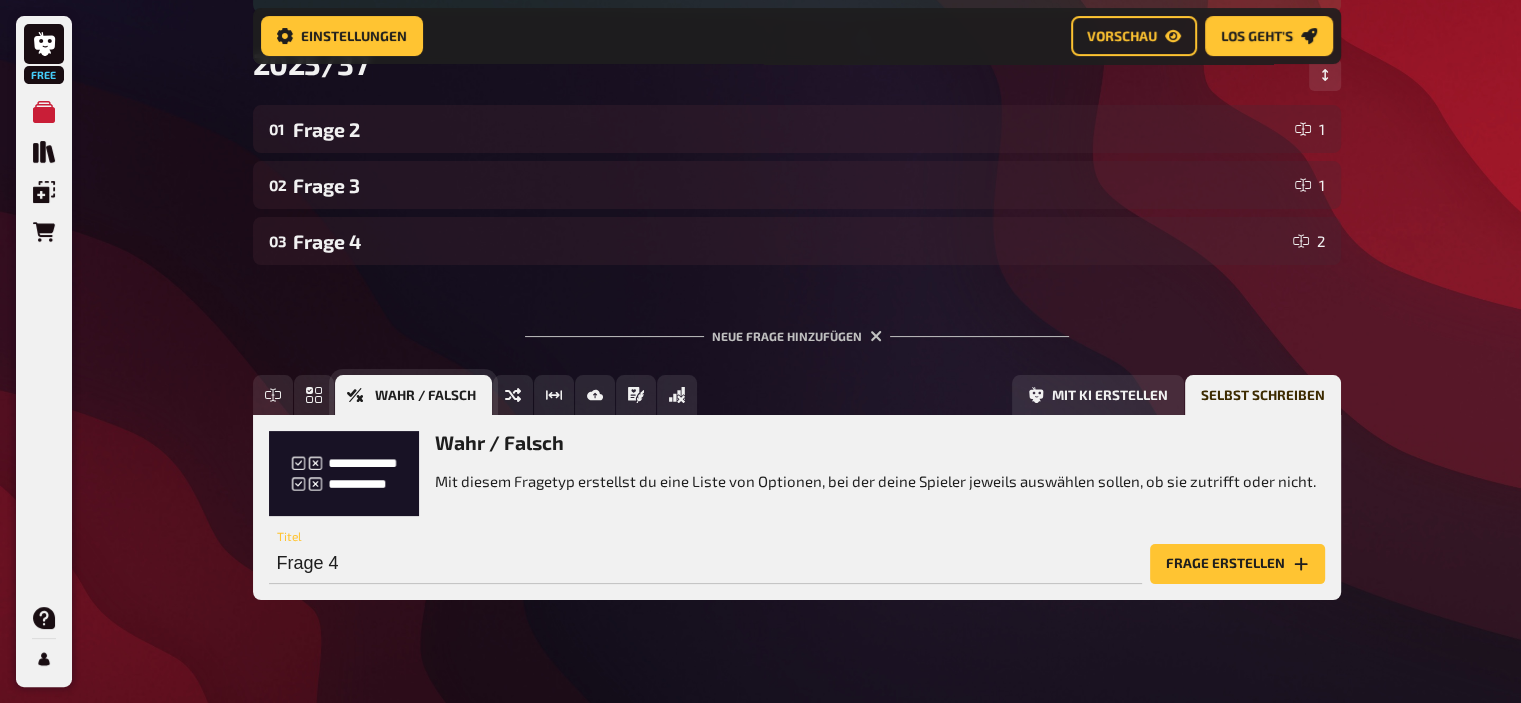 scroll, scrollTop: 313, scrollLeft: 0, axis: vertical 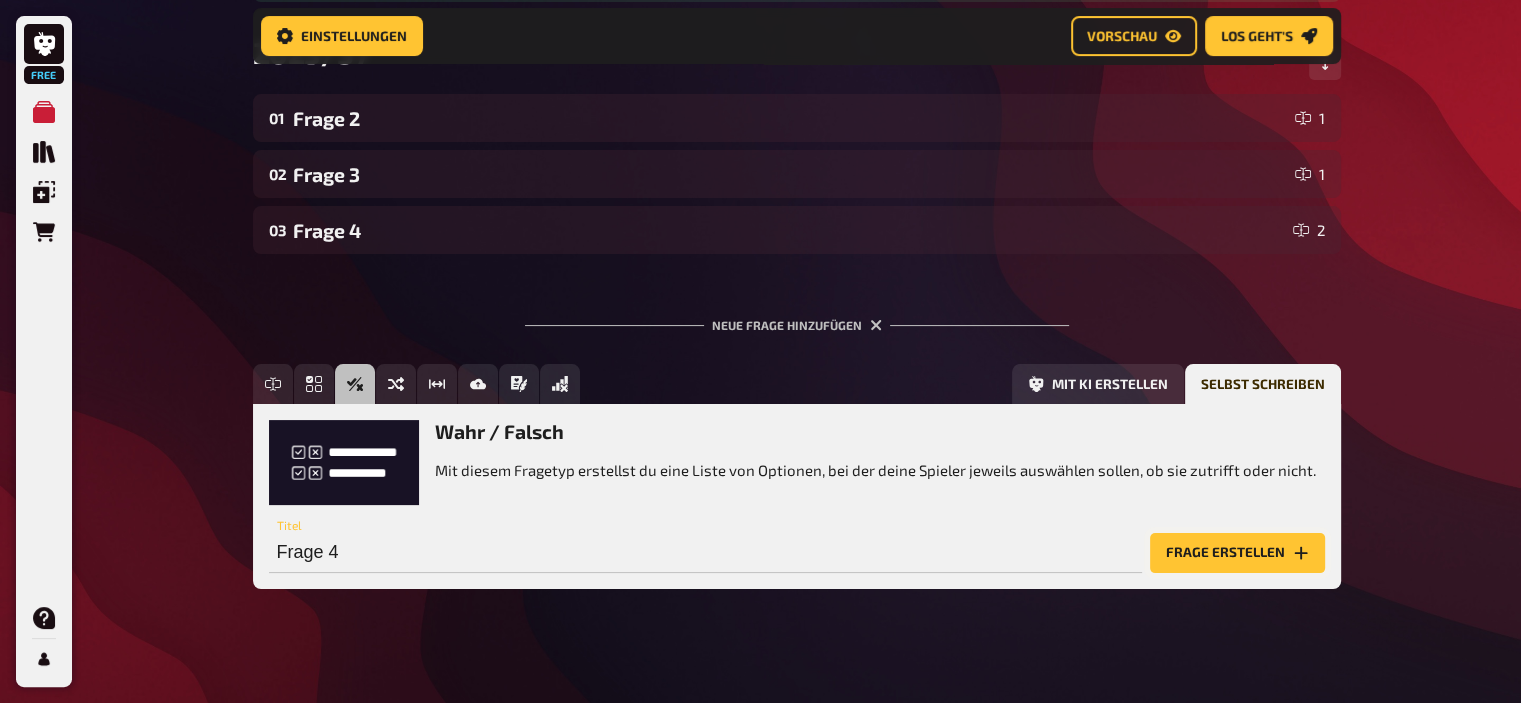 click on "Frage erstellen" at bounding box center [1237, 553] 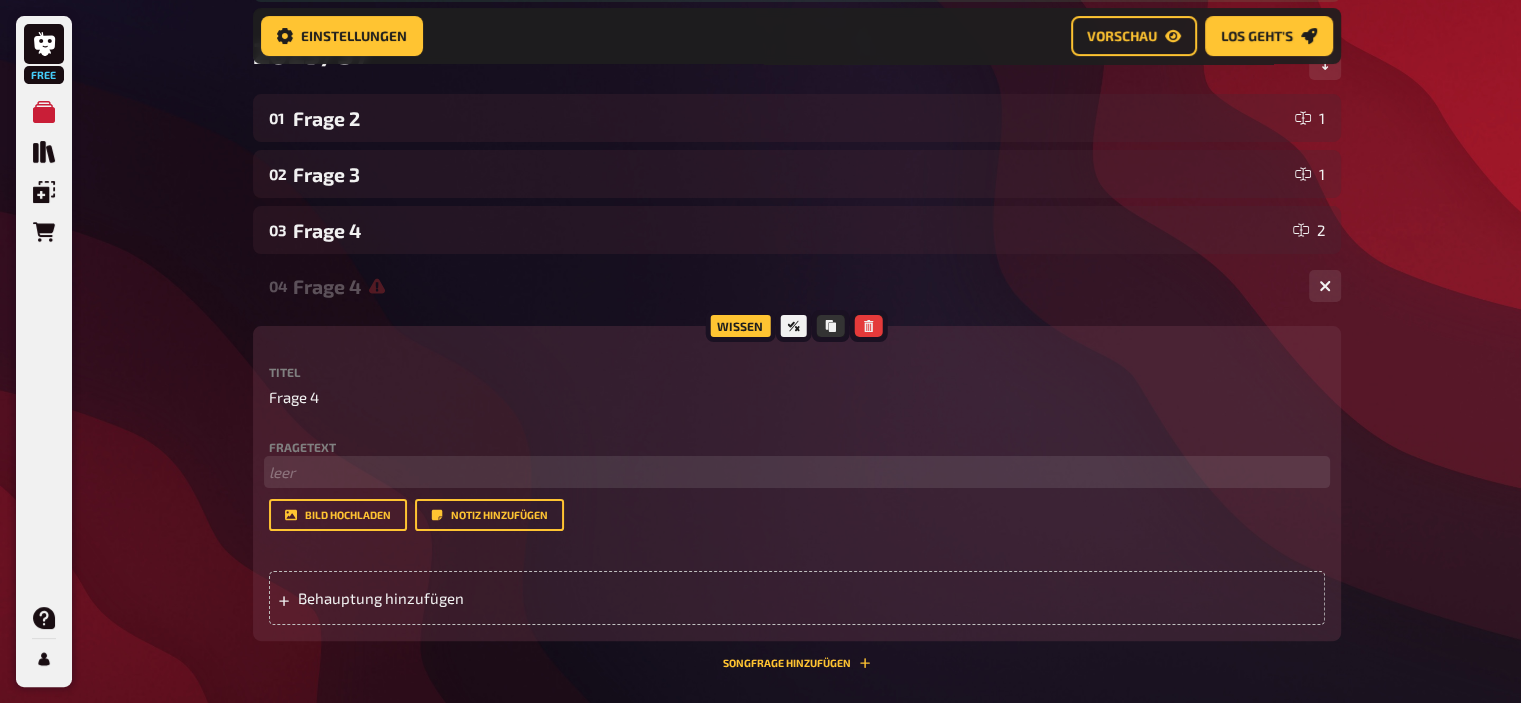 click on "﻿ leer" at bounding box center (797, 472) 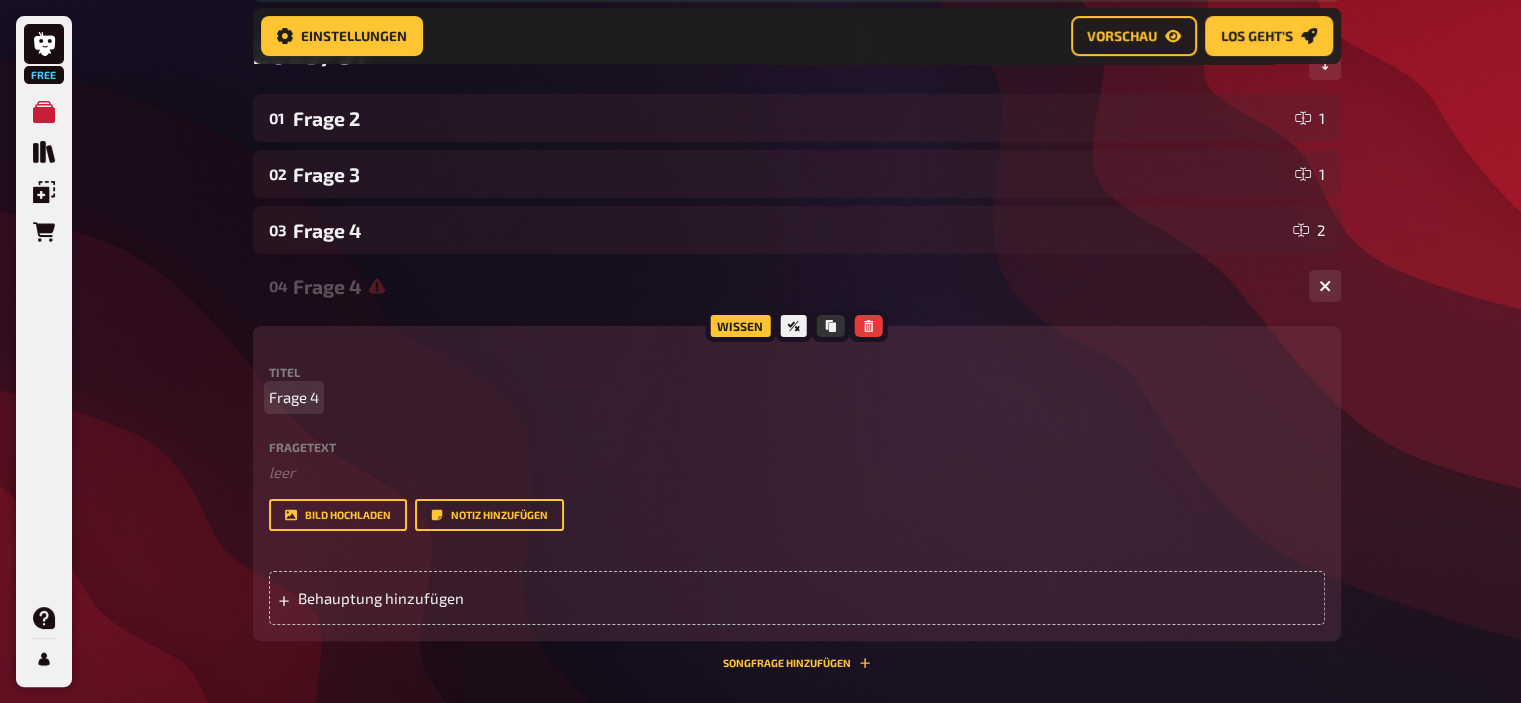 click on "Frage 4" at bounding box center (294, 397) 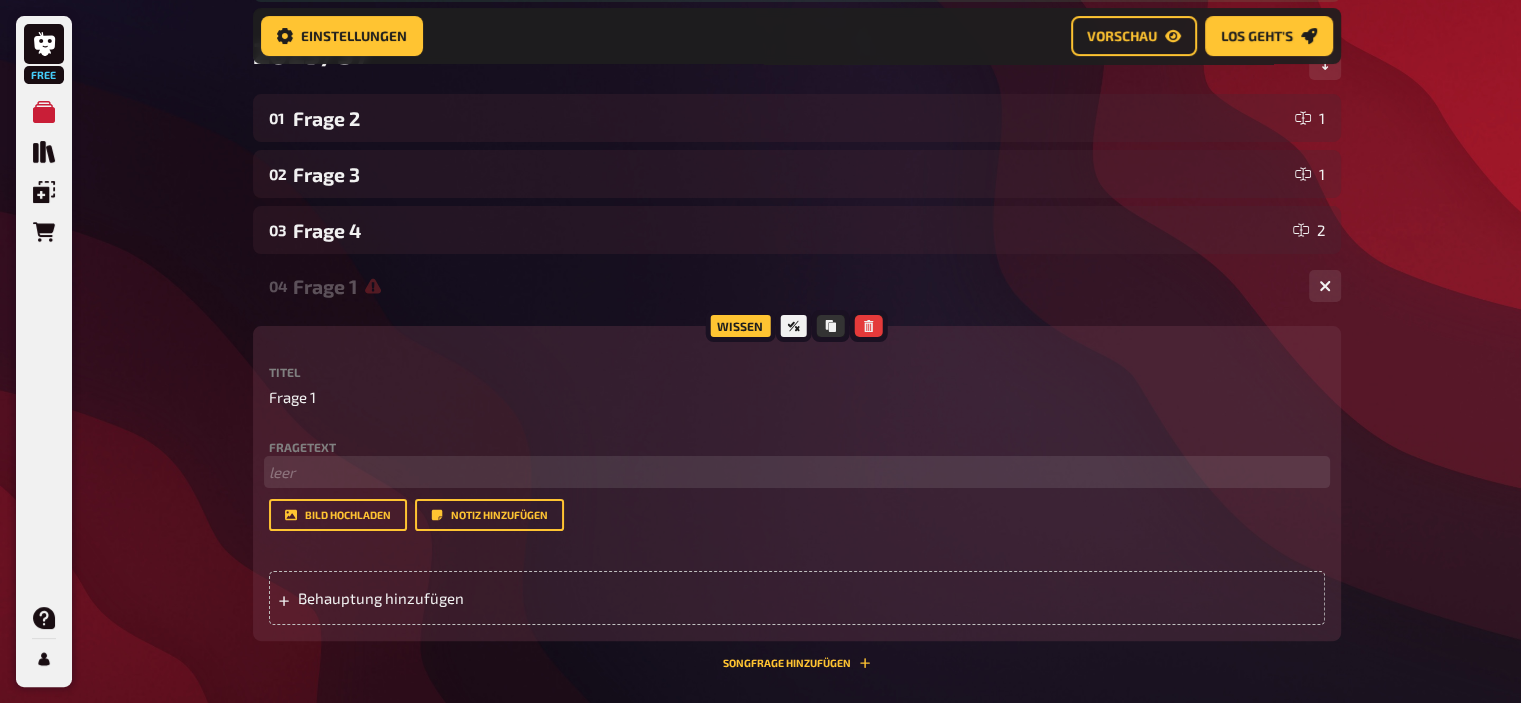 click on "﻿ leer" at bounding box center (797, 472) 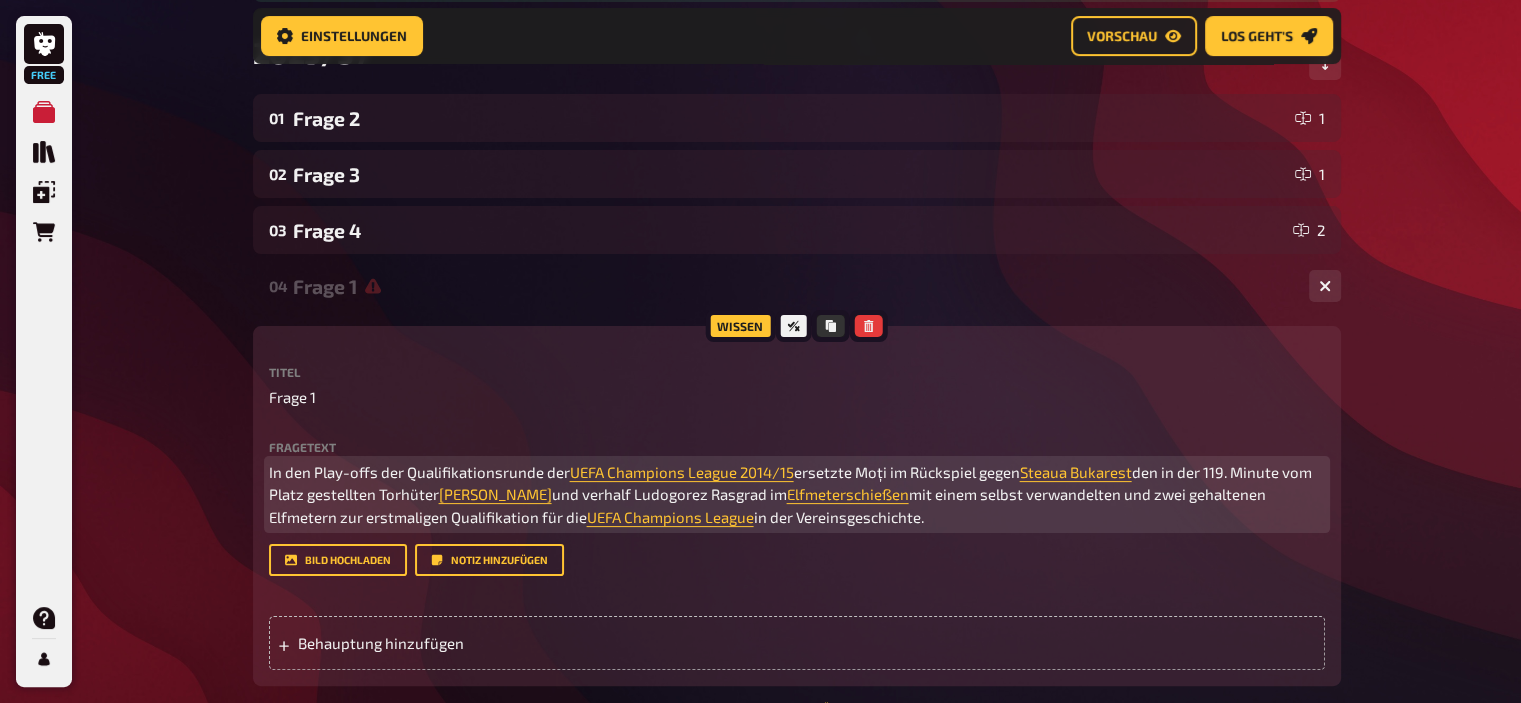 click on "In den Play-offs der Qualifikationsrunde der  UEFA Champions League 2014/15  ersetzte Moți im Rückspiel gegen  Steaua Bukarest  den in der 119. Minute vom Platz gestellten Torhüter  [PERSON_NAME]  und verhalf Ludogorez Rasgrad im  Elfmeterschießen  mit einem selbst verwandelten und zwei gehaltenen Elfmetern zur erstmaligen Qualifikation für die  UEFA Champions League  in der Vereinsgeschichte." at bounding box center (797, 495) 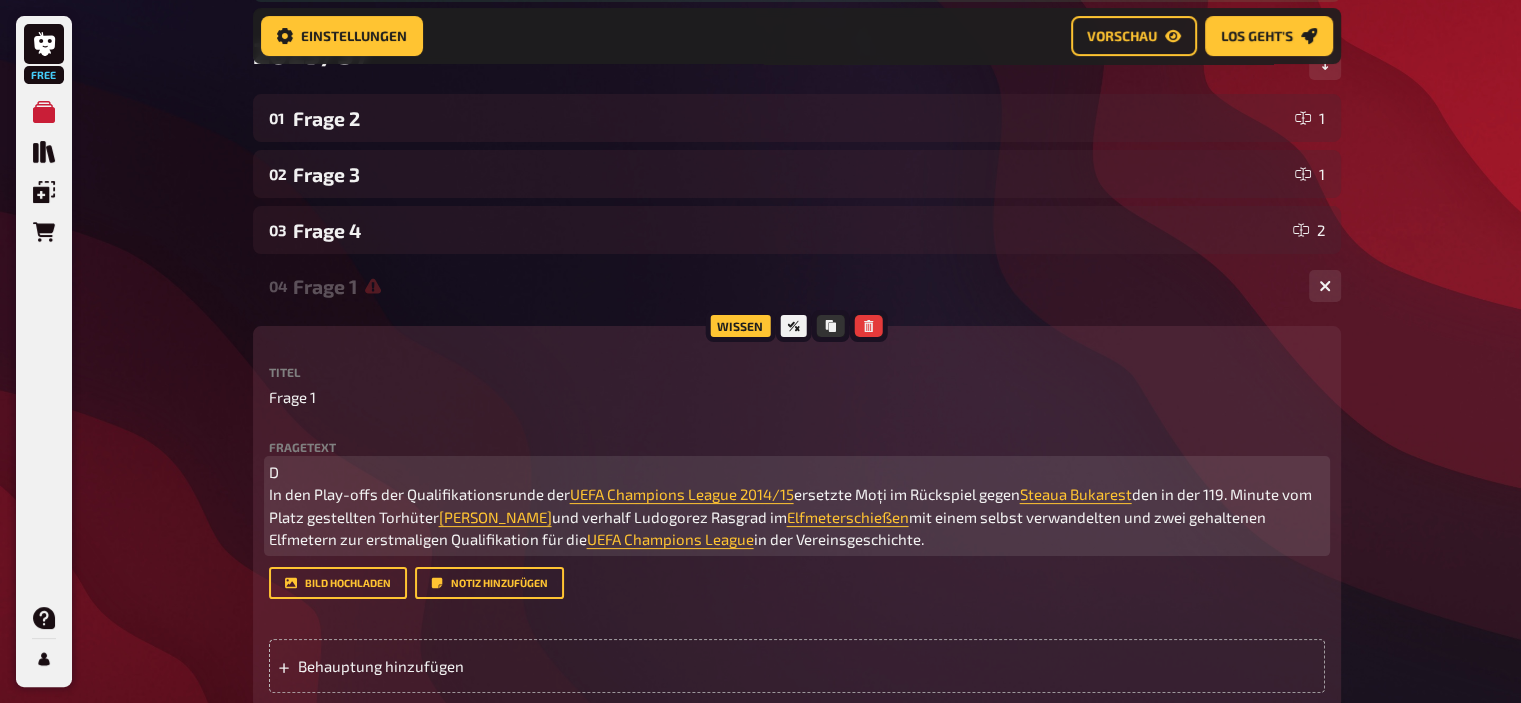 type 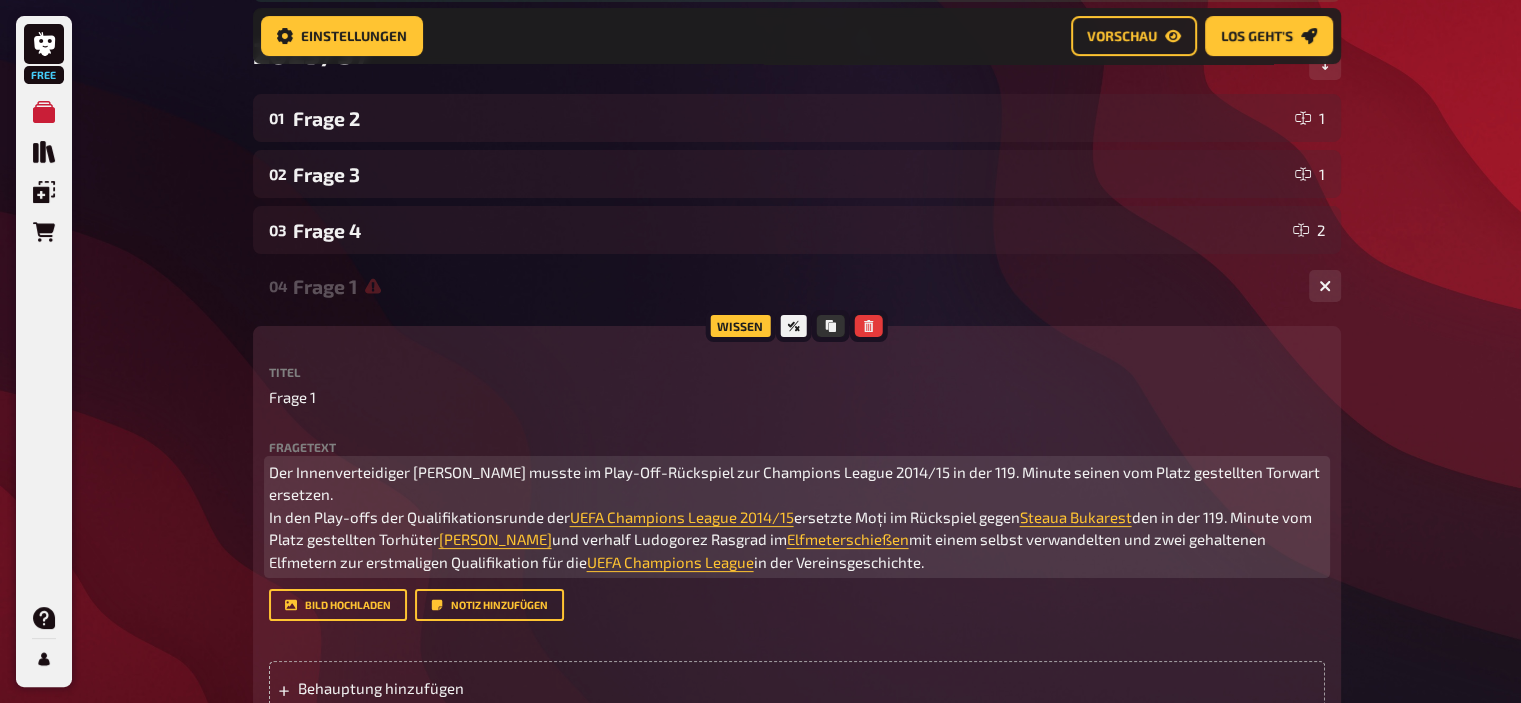 click on "Der Innenverteidiger [PERSON_NAME] musste im Play-Off-Rückspiel zur Champions League 2014/15 in der 119. Minute seinen vom Platz gestellten Torwart ersetzen.
In den Play-offs der Qualifikationsrunde der" at bounding box center [796, 494] 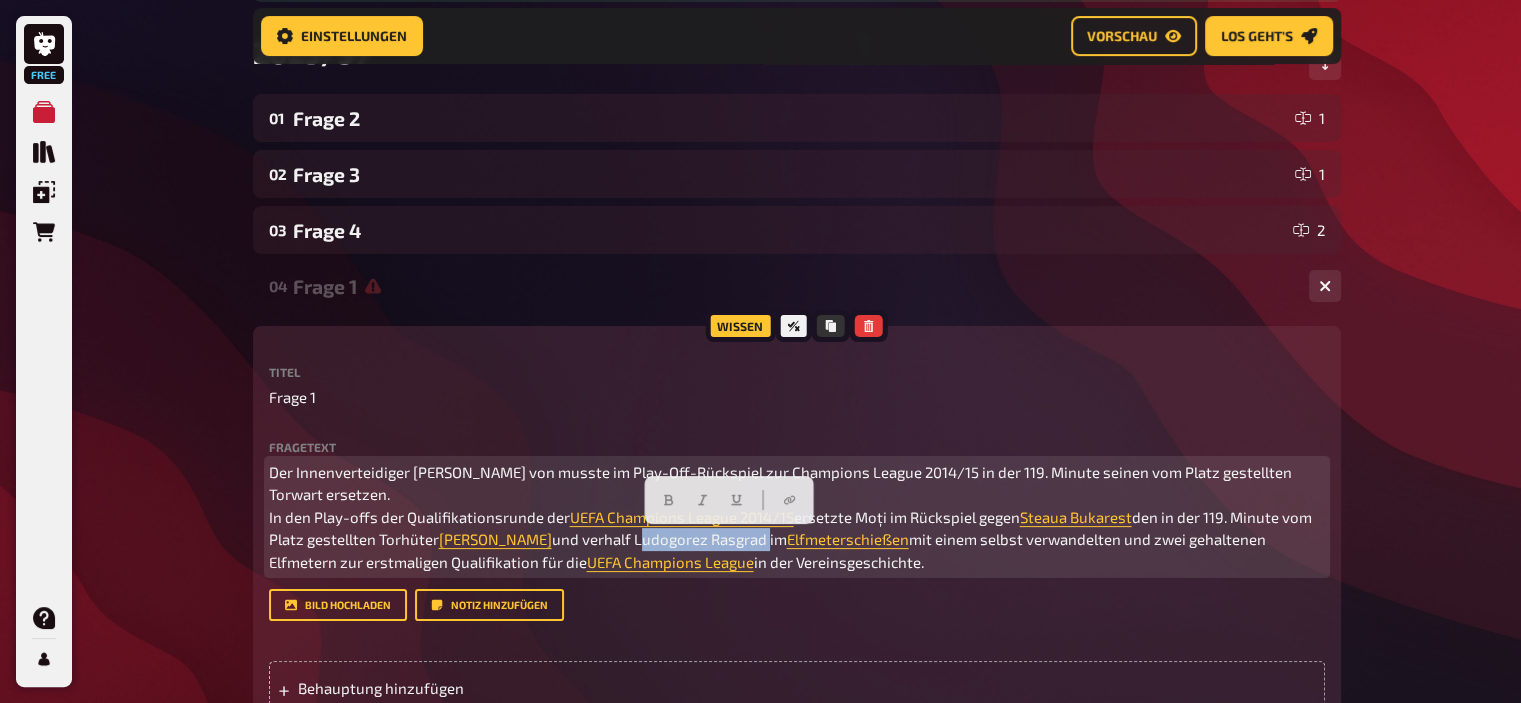 drag, startPoint x: 793, startPoint y: 540, endPoint x: 664, endPoint y: 541, distance: 129.00388 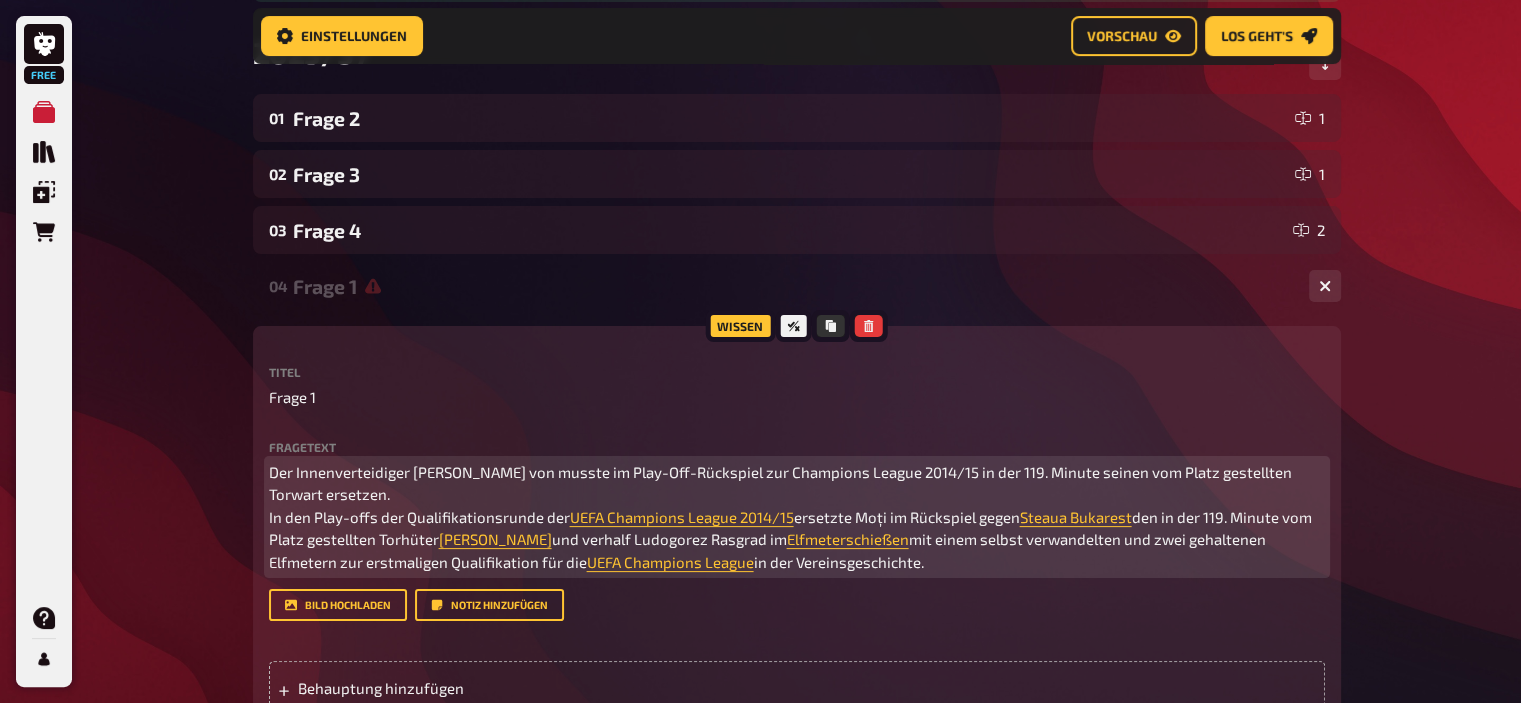 click on "Der Innenverteidiger [PERSON_NAME] von musste im Play-Off-Rückspiel zur Champions League 2014/15 in der 119. Minute seinen vom Platz gestellten Torwart ersetzen.
In den Play-offs der Qualifikationsrunde der  UEFA Champions League 2014/15  ersetzte Moți im Rückspiel gegen  Steaua Bukarest  den in der 119. Minute vom Platz gestellten Torhüter  [PERSON_NAME]  und verhalf Ludogorez Rasgrad im  Elfmeterschießen  mit einem selbst verwandelten und zwei gehaltenen Elfmetern zur erstmaligen Qualifikation für die  UEFA Champions League  in der Vereinsgeschichte." at bounding box center [797, 517] 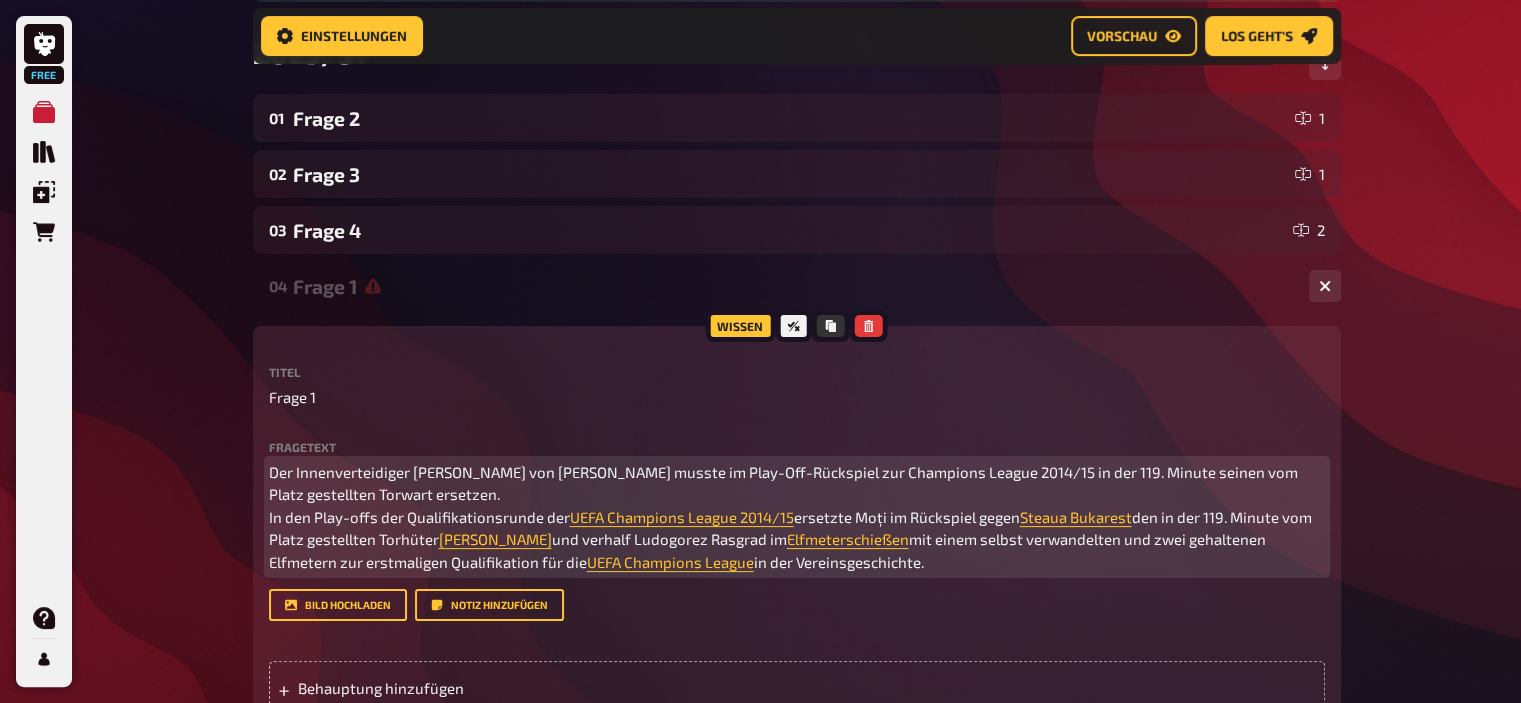 click on "Der Innenverteidiger Cosmin Moti von Ludogorez Rasgrad musste im Play-Off-Rückspiel zur Champions League 2014/15 in der 119. Minute seinen vom Platz gestellten Torwart ersetzen.
In den Play-offs der Qualifikationsrunde der  UEFA Champions League 2014/15  ersetzte Moți im Rückspiel gegen  Steaua Bukarest  den in der 119. Minute vom Platz gestellten Torhüter  Wladislaw Stojanow  und verhalf Ludogorez Rasgrad im  Elfmeterschießen  mit einem selbst verwandelten und zwei gehaltenen Elfmetern zur erstmaligen Qualifikation für die  UEFA Champions League  in der Vereinsgeschichte." at bounding box center [797, 517] 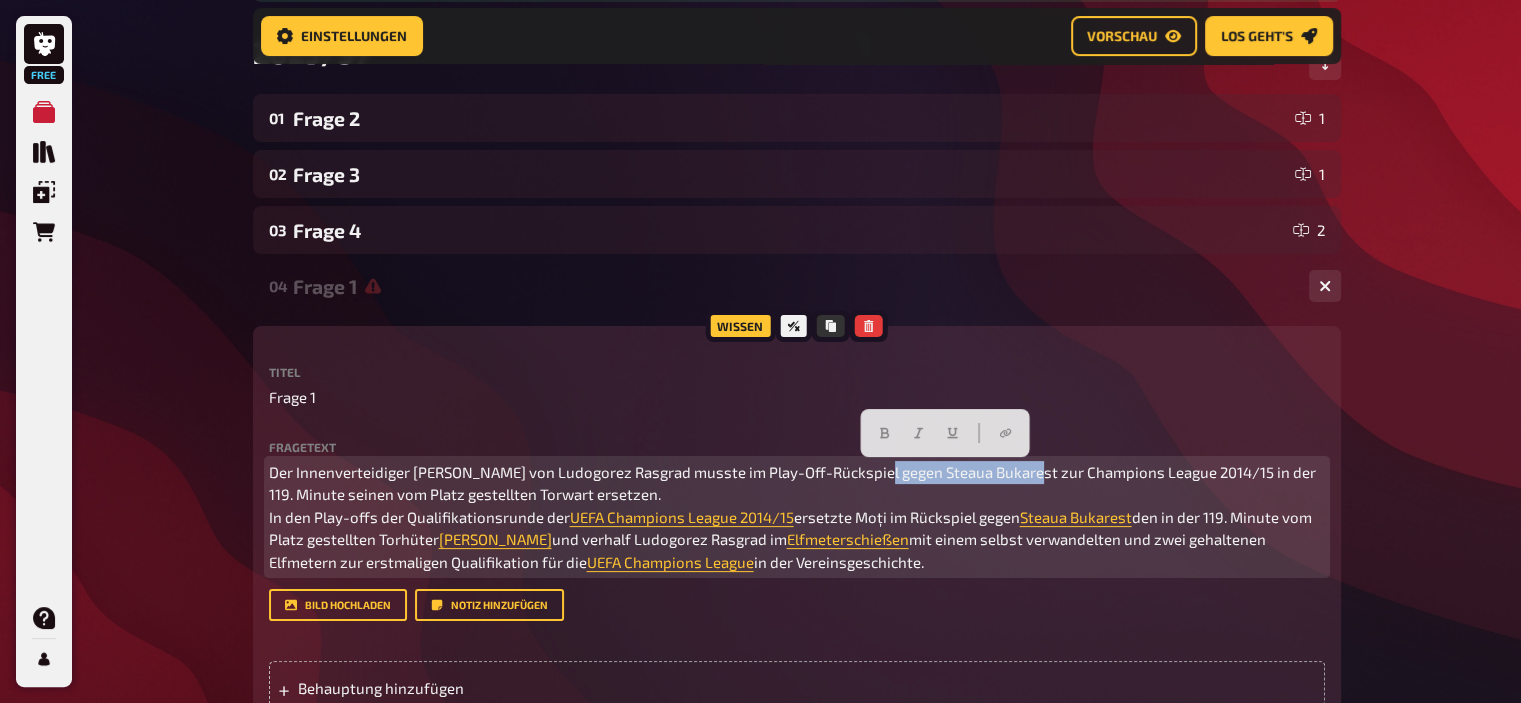 drag, startPoint x: 1022, startPoint y: 469, endPoint x: 867, endPoint y: 471, distance: 155.01291 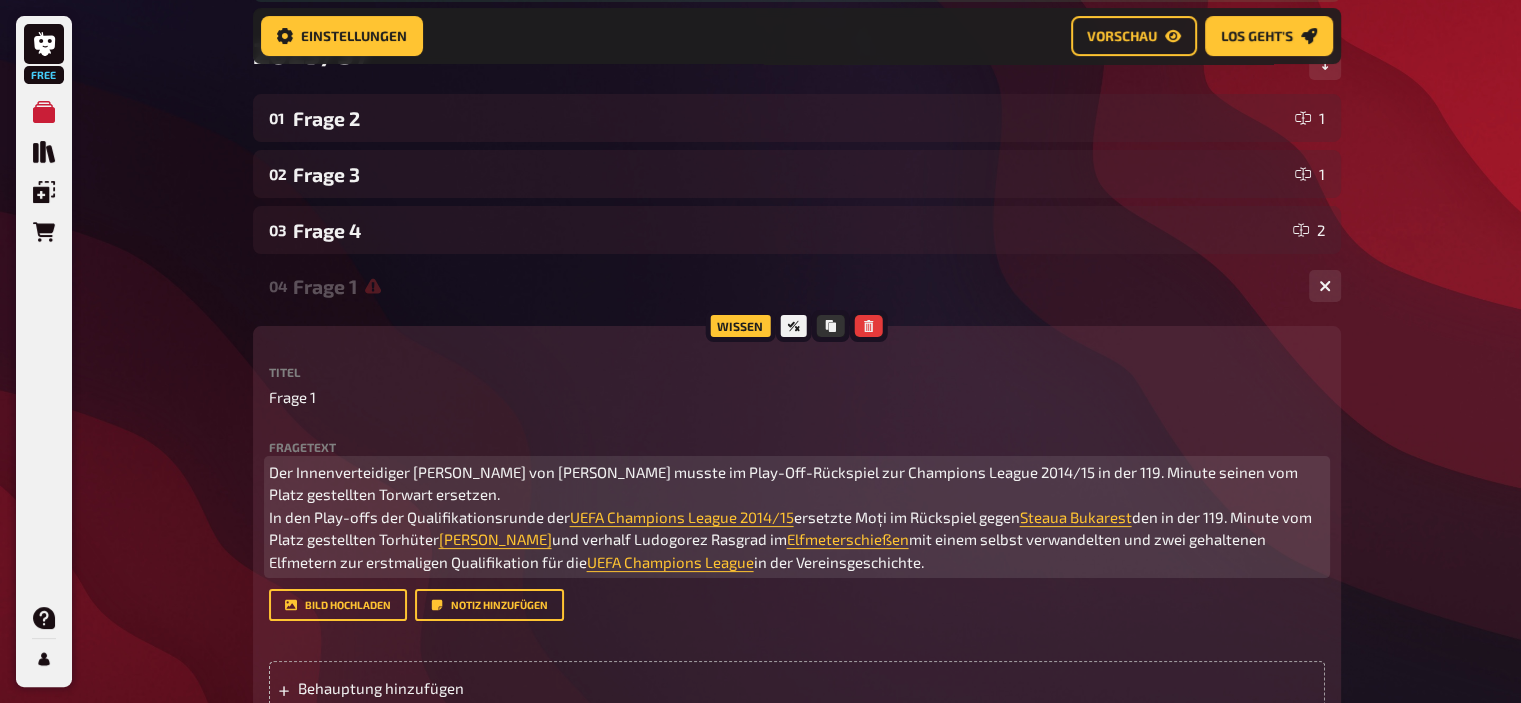 click on "Der Innenverteidiger Cosmin Moti von Ludogorez Rasgrad musste im Play-Off-Rückspiel zur Champions League 2014/15 in der 119. Minute seinen vom Platz gestellten Torwart ersetzen.
In den Play-offs der Qualifikationsrunde der" at bounding box center (785, 494) 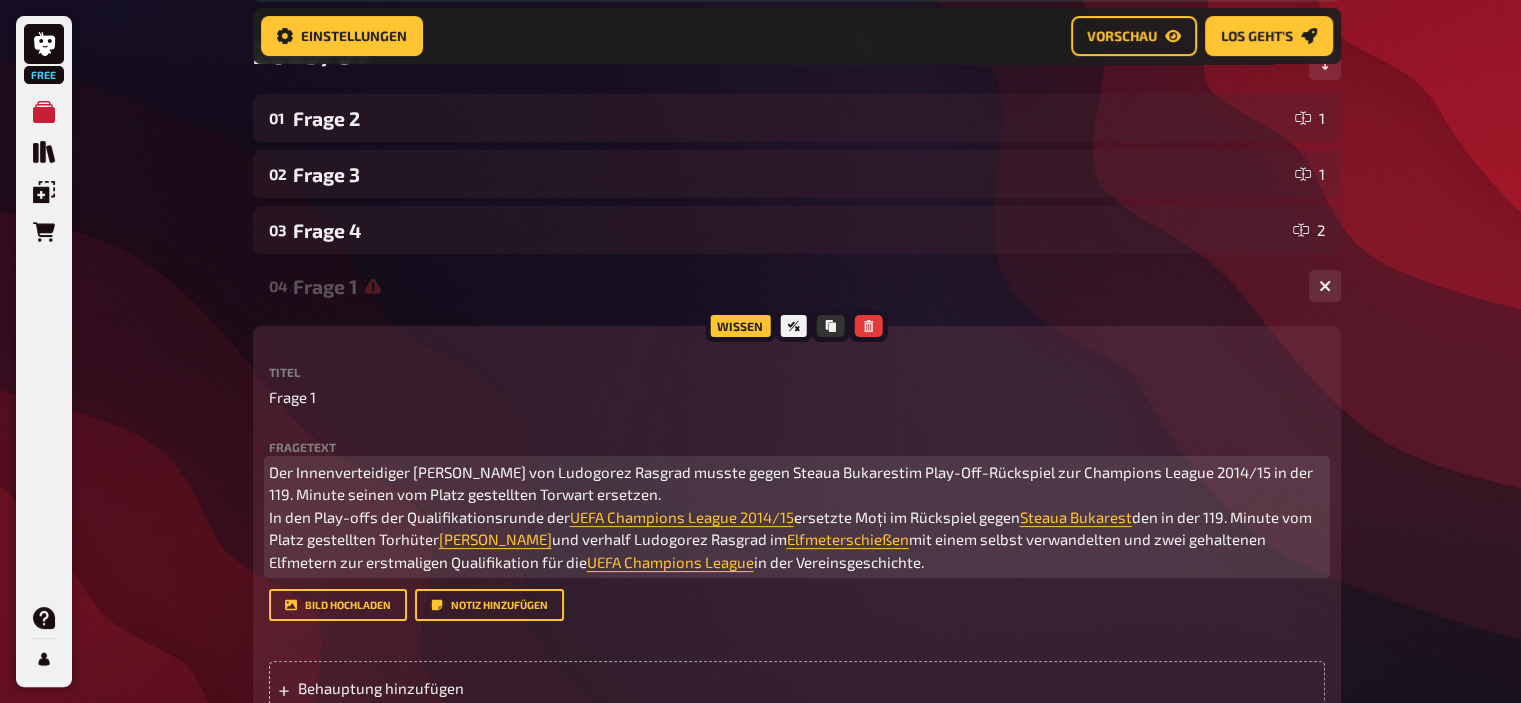 click on "Der Innenverteidiger Cosmin Moti von Ludogorez Rasgrad musste gegen Steaua Bukarestim Play-Off-Rückspiel zur Champions League 2014/15 in der 119. Minute seinen vom Platz gestellten Torwart ersetzen.
In den Play-offs der Qualifikationsrunde der  UEFA Champions League 2014/15  ersetzte Moți im Rückspiel gegen  Steaua Bukarest  den in der 119. Minute vom Platz gestellten Torhüter  Wladislaw Stojanow  und verhalf Ludogorez Rasgrad im  Elfmeterschießen  mit einem selbst verwandelten und zwei gehaltenen Elfmetern zur erstmaligen Qualifikation für die  UEFA Champions League  in der Vereinsgeschichte." at bounding box center (797, 517) 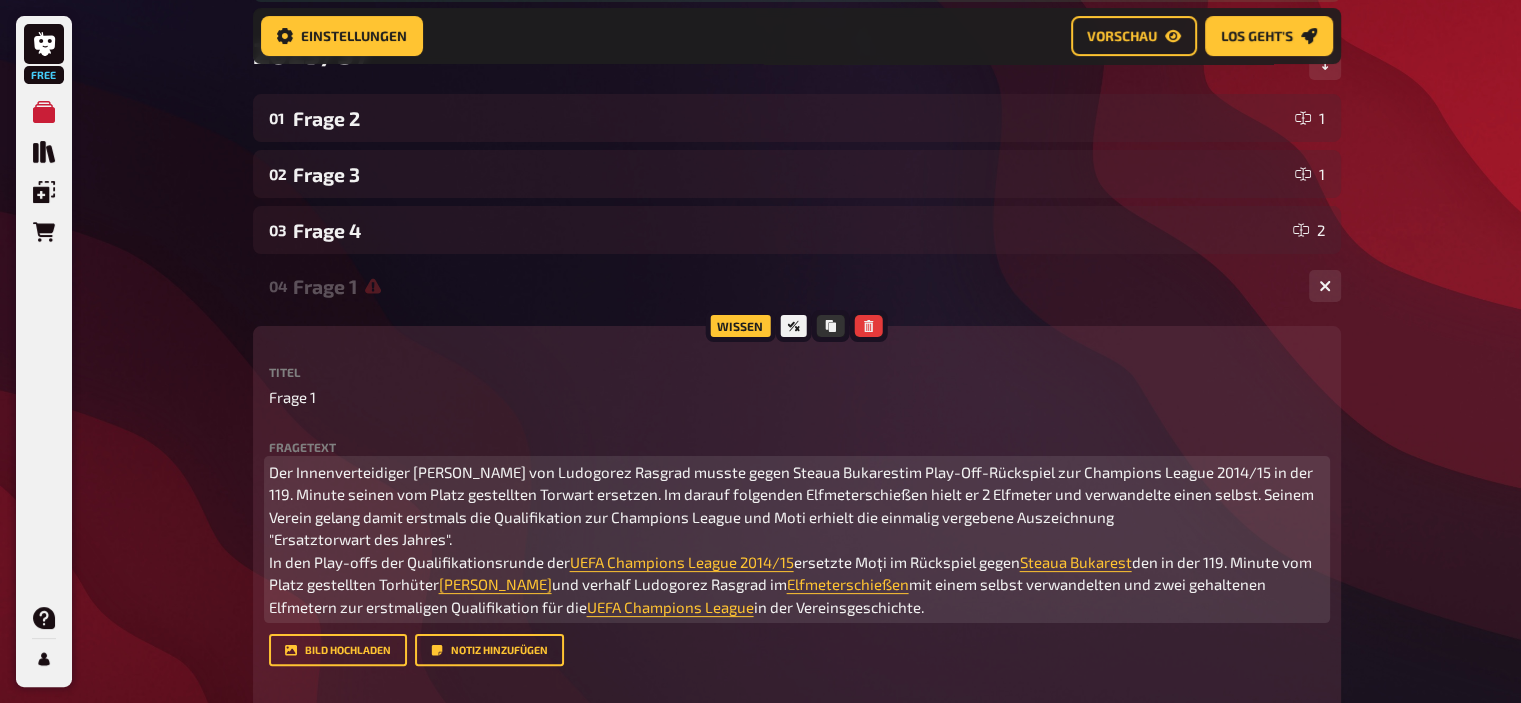 click on "Der Innenverteidiger Cosmin Moti von Ludogorez Rasgrad musste gegen Steaua Bukarestim Play-Off-Rückspiel zur Champions League 2014/15 in der 119. Minute seinen vom Platz gestellten Torwart ersetzen. Im darauf folgenden Elfmeterschießen hielt er 2 Elfmeter und verwandelte einen selbst. Seinem Verein gelang damit erstmals die Qualifikation zur Champions League und Moti erhielt die einmalig vergebene Auszeichnung
"Ersatztorwart des Jahres".
In den Play-offs der Qualifikationsrunde der" at bounding box center [793, 517] 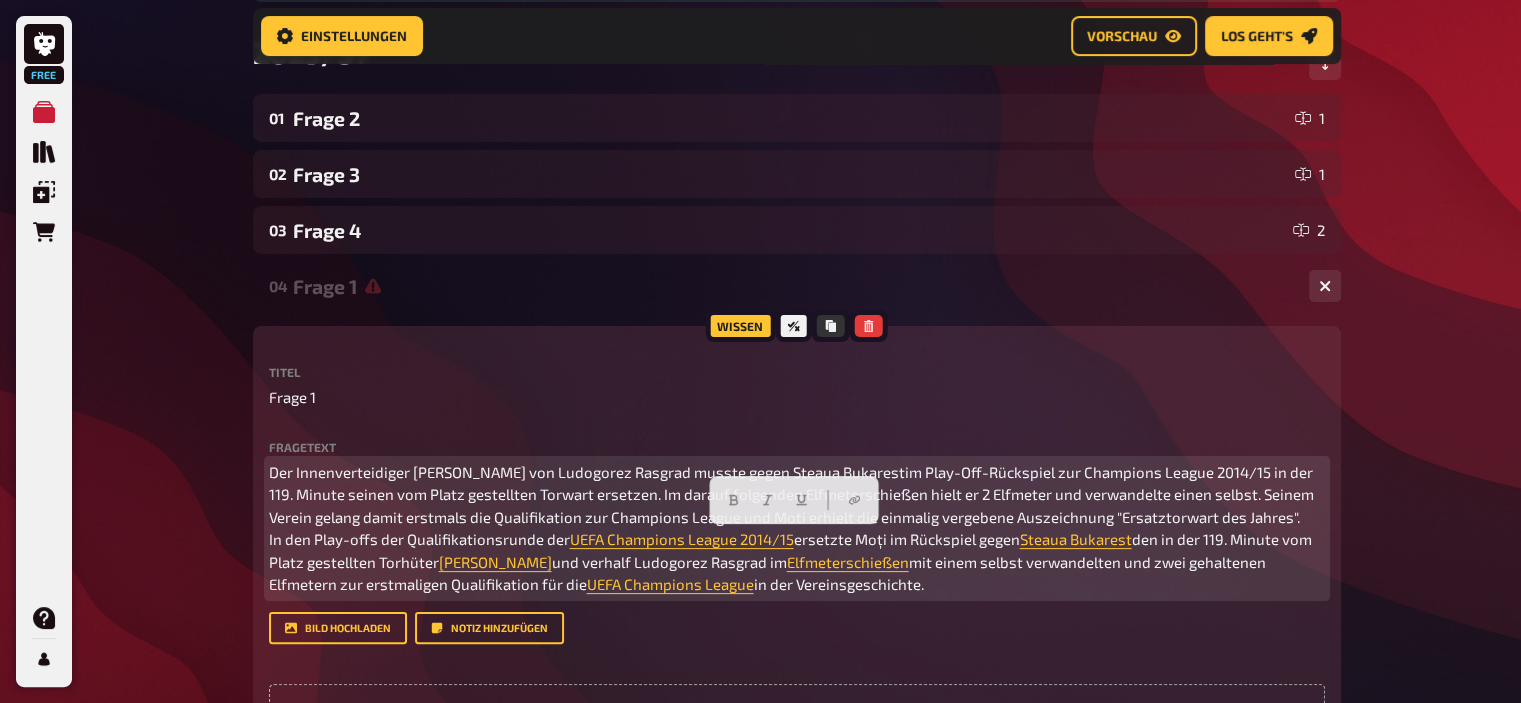 drag, startPoint x: 968, startPoint y: 587, endPoint x: 252, endPoint y: 549, distance: 717.0077 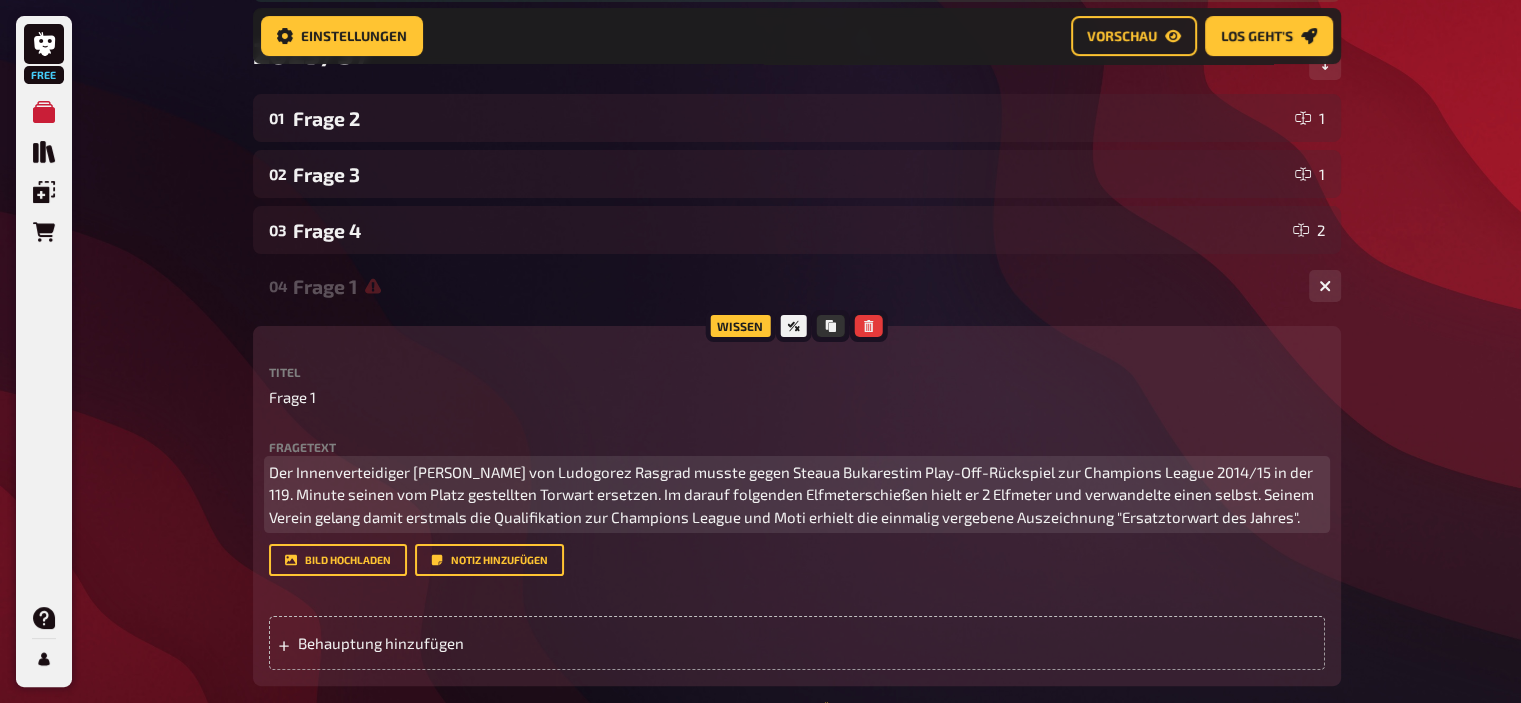 click on "Der Innenverteidiger Cosmin Moti von Ludogorez Rasgrad musste gegen Steaua Bukarestim Play-Off-Rückspiel zur Champions League 2014/15 in der 119. Minute seinen vom Platz gestellten Torwart ersetzen. Im darauf folgenden Elfmeterschießen hielt er 2 Elfmeter und verwandelte einen selbst. Seinem Verein gelang damit erstmals die Qualifikation zur Champions League und Moti erhielt die einmalig vergebene Auszeichnung "Ersatztorwart des Jahres"." at bounding box center (793, 494) 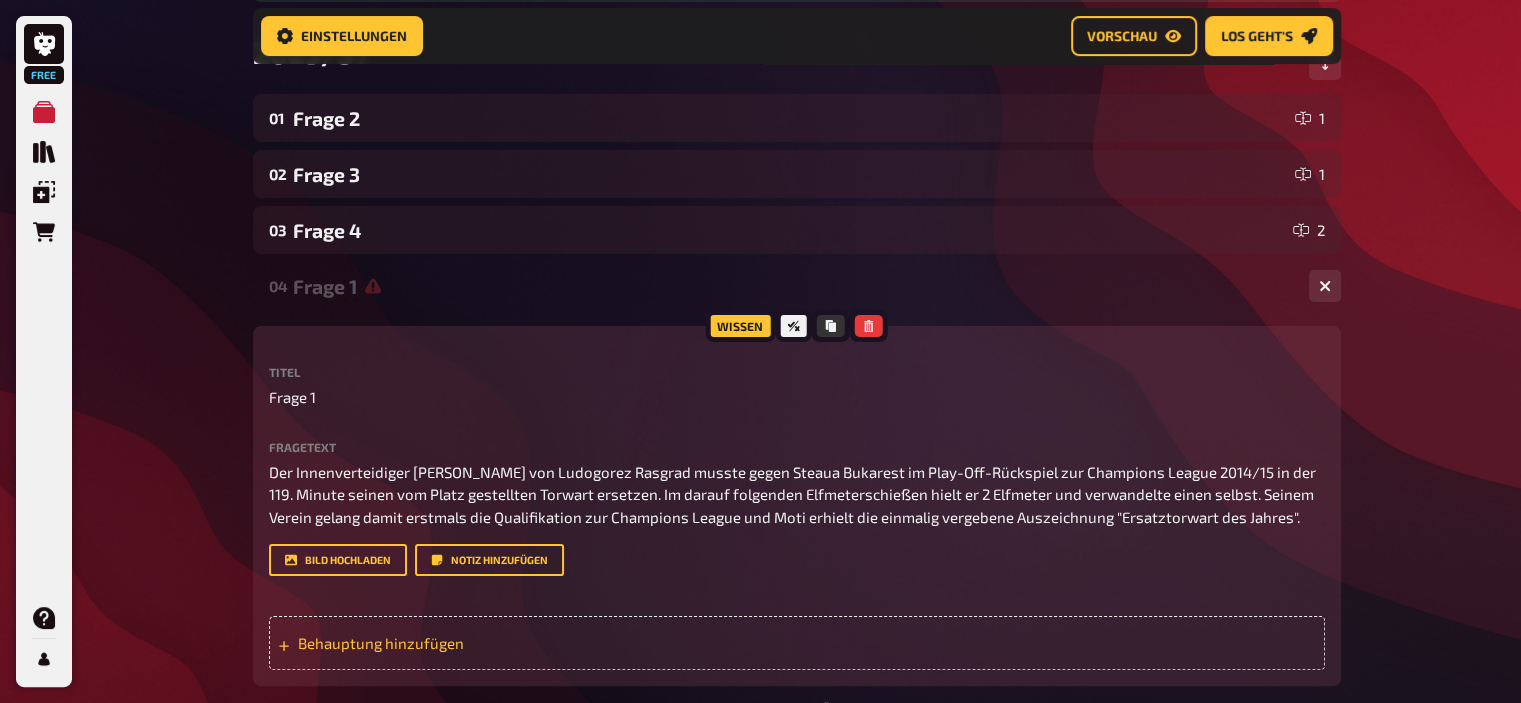 click on "Behauptung hinzufügen" at bounding box center (453, 643) 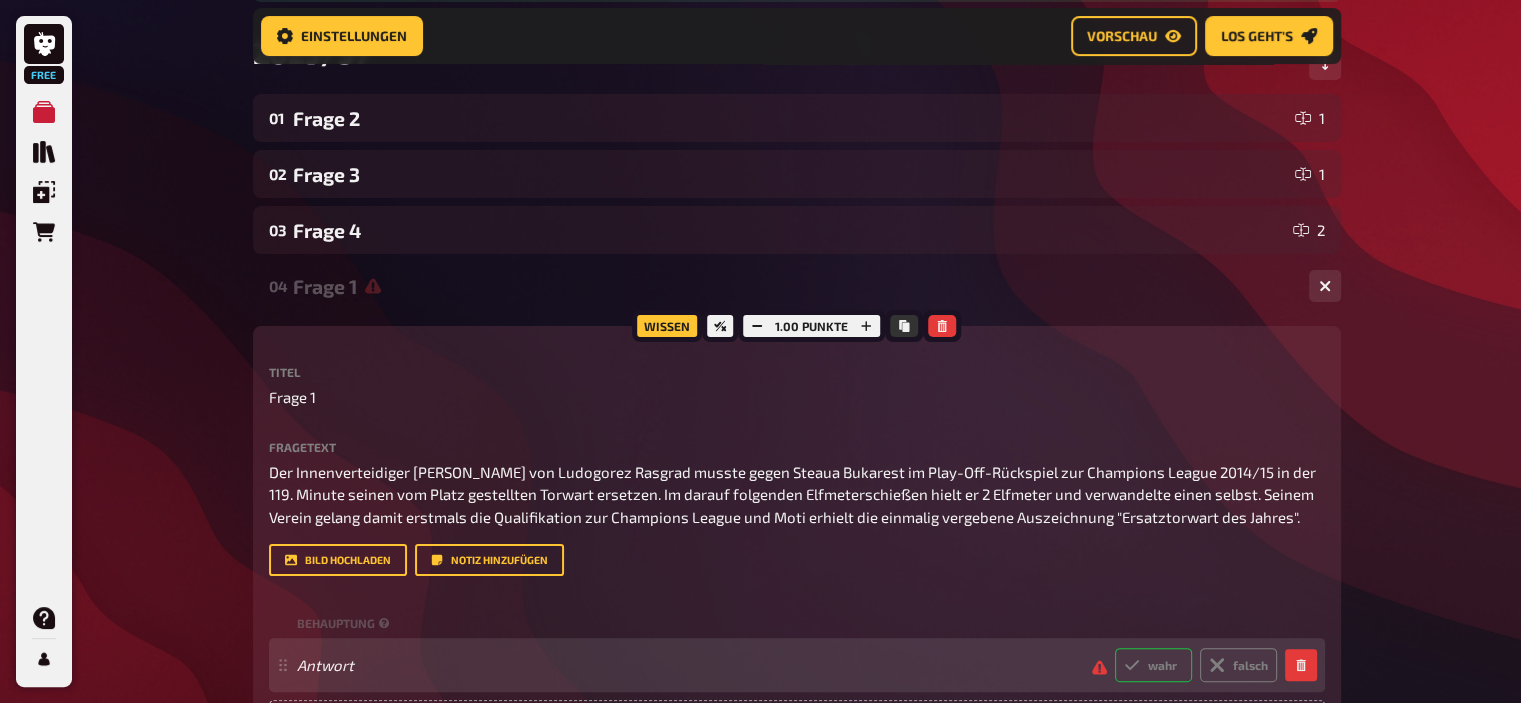 click on "wahr" at bounding box center (1153, 665) 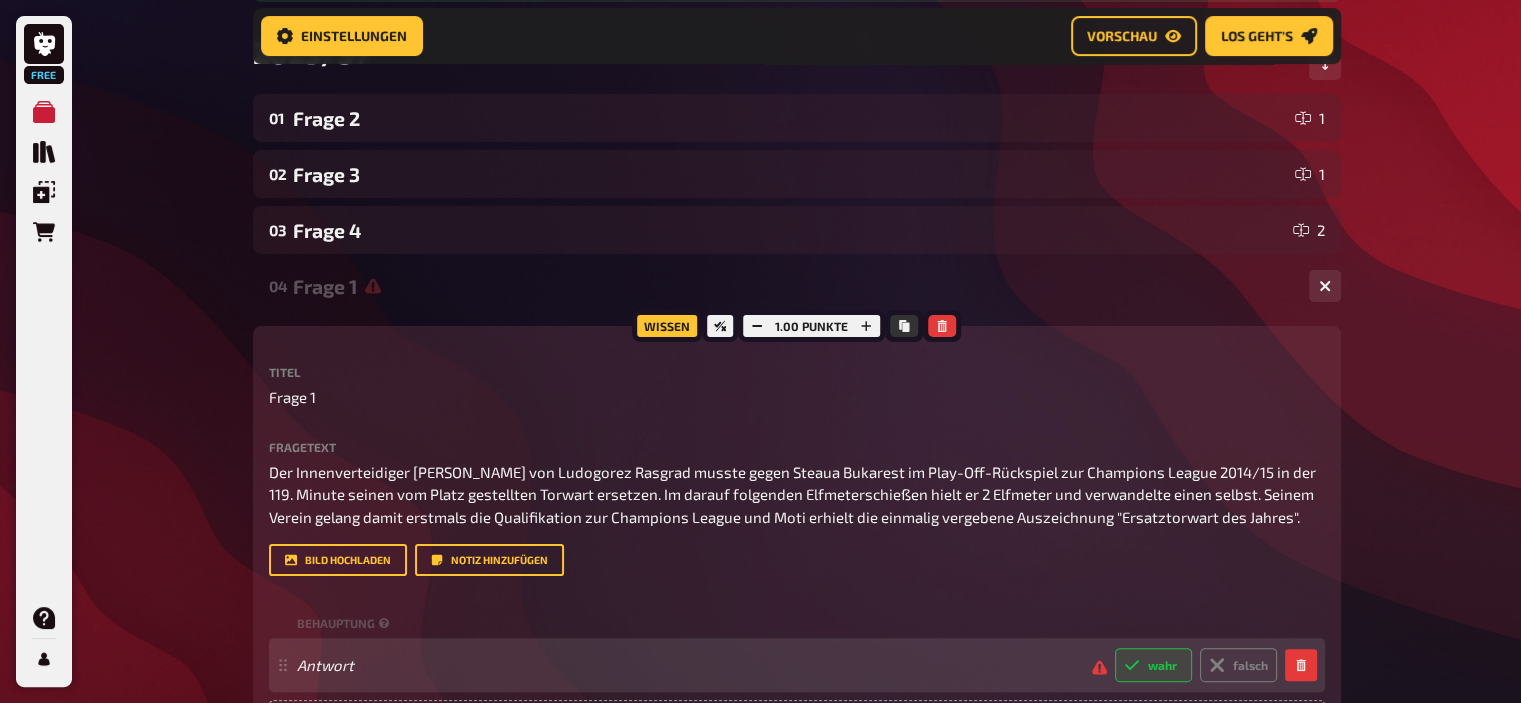 radio on "true" 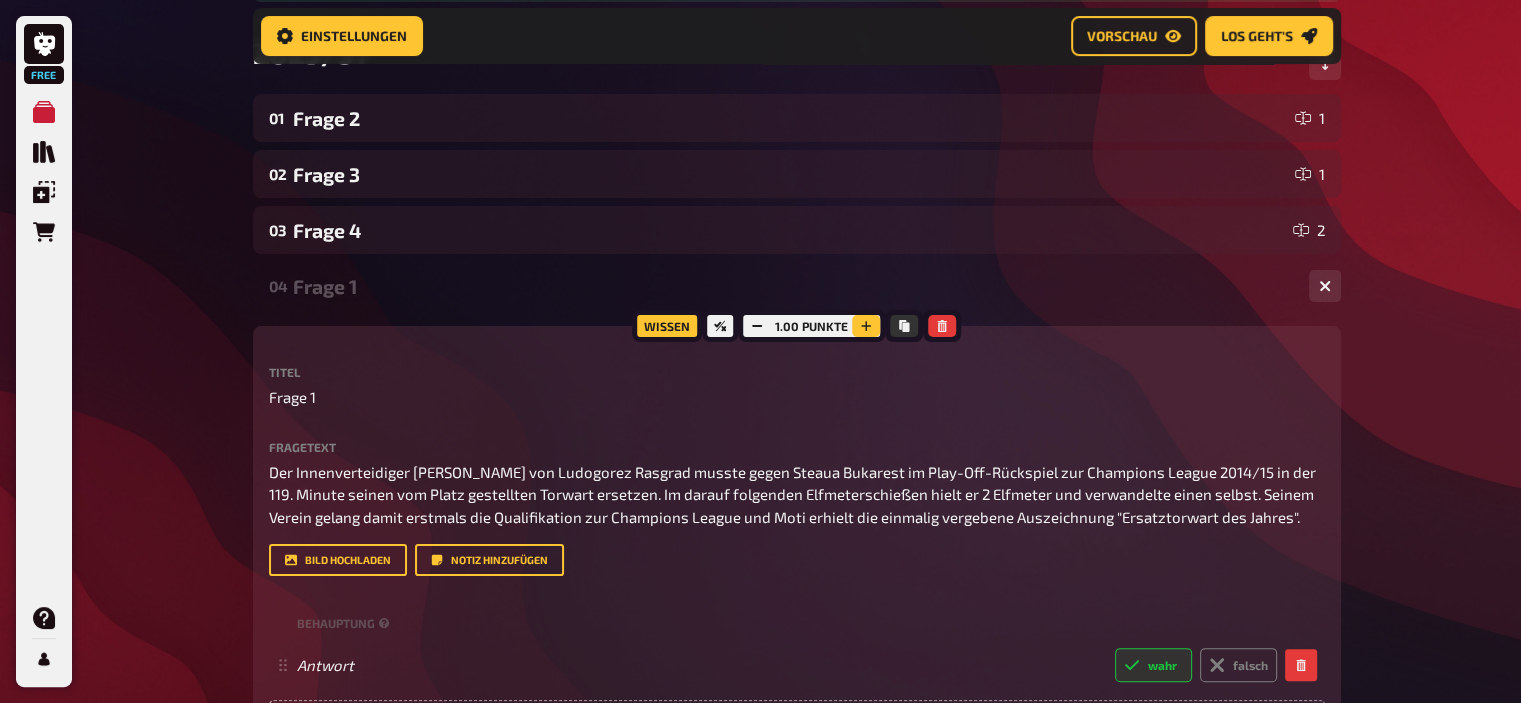 click 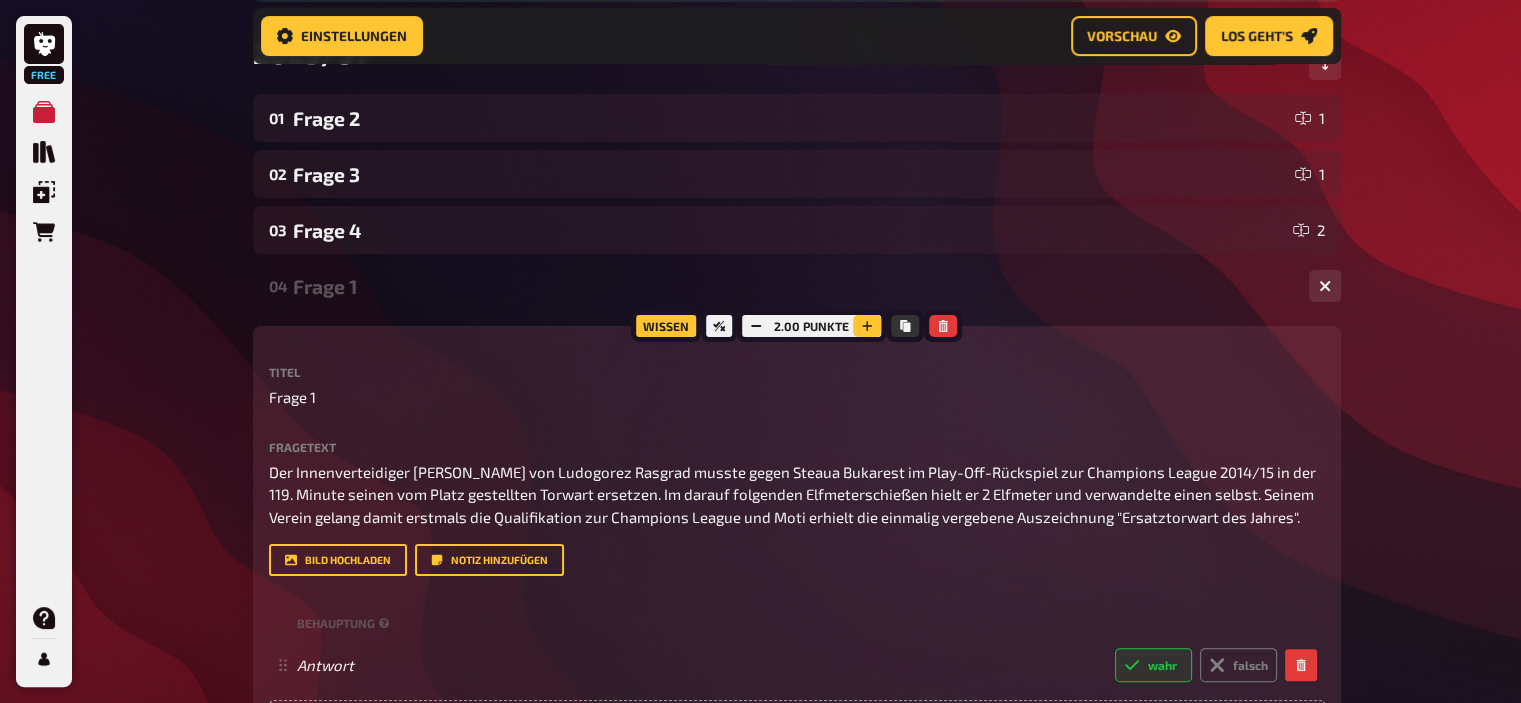 click 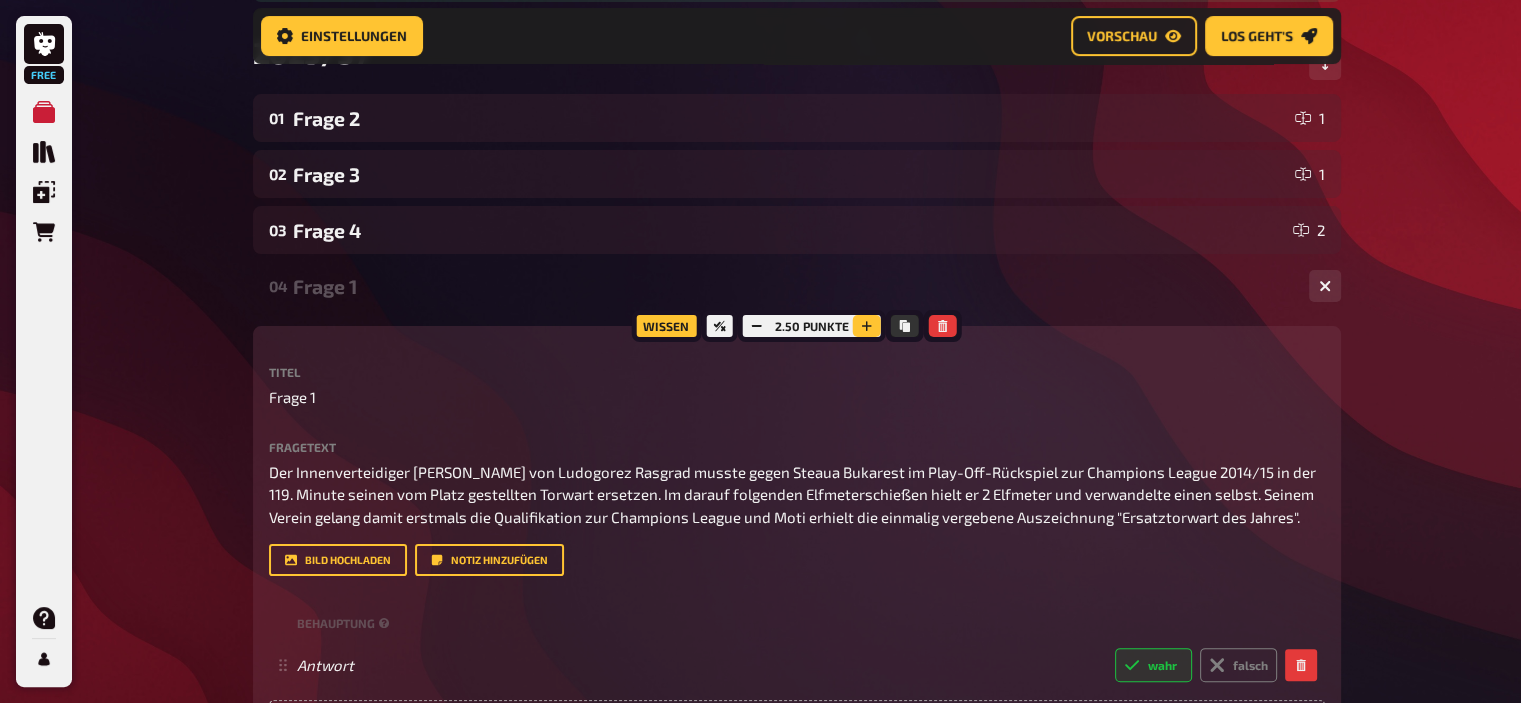 click 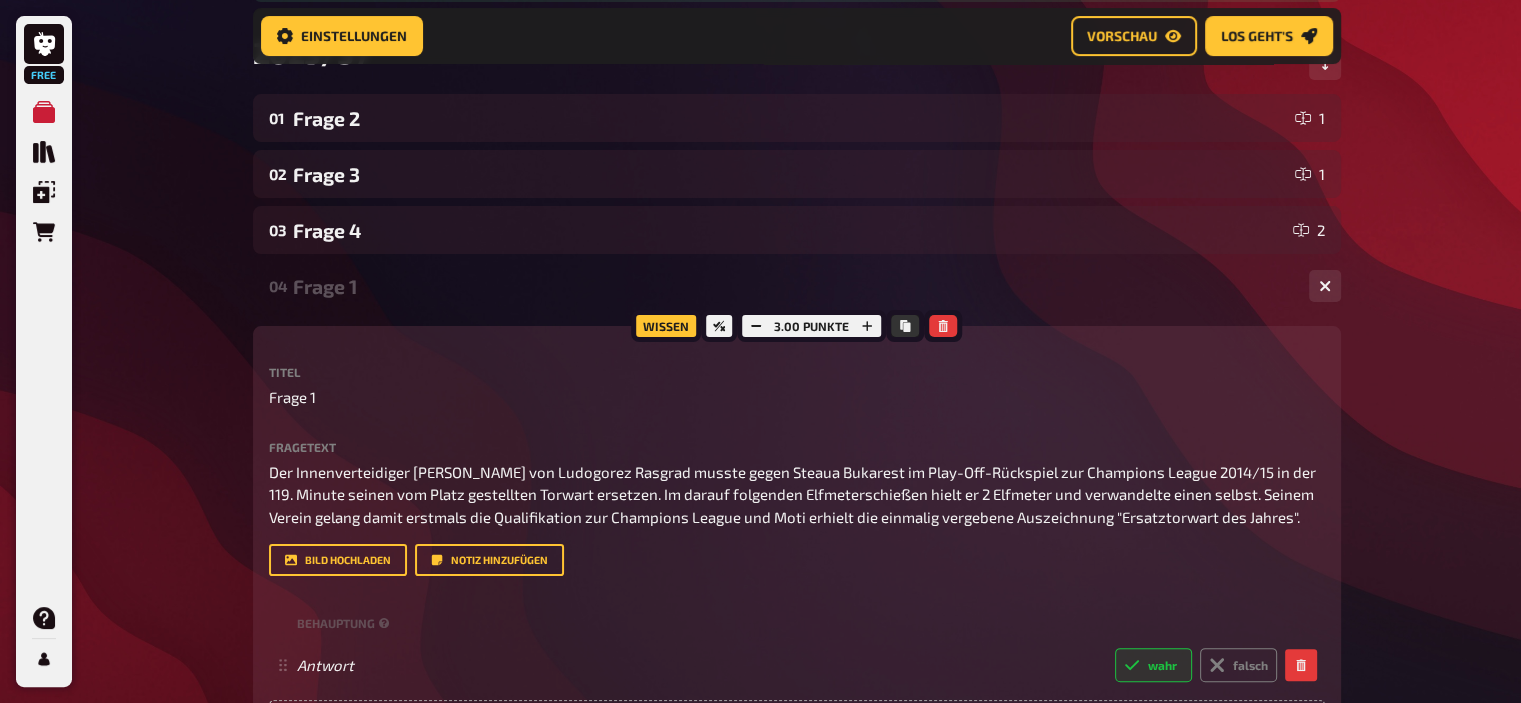 click on "Frage 1" at bounding box center [793, 286] 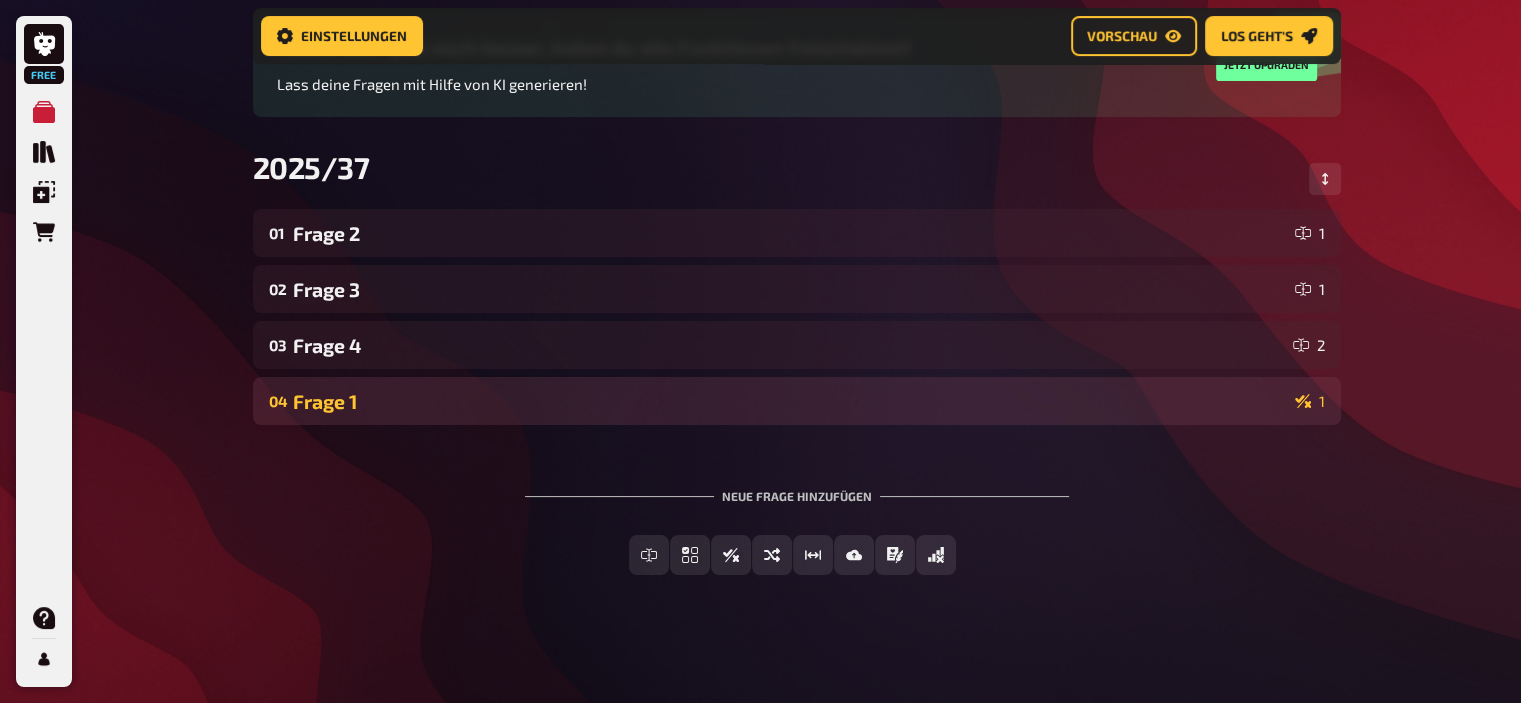 scroll, scrollTop: 199, scrollLeft: 0, axis: vertical 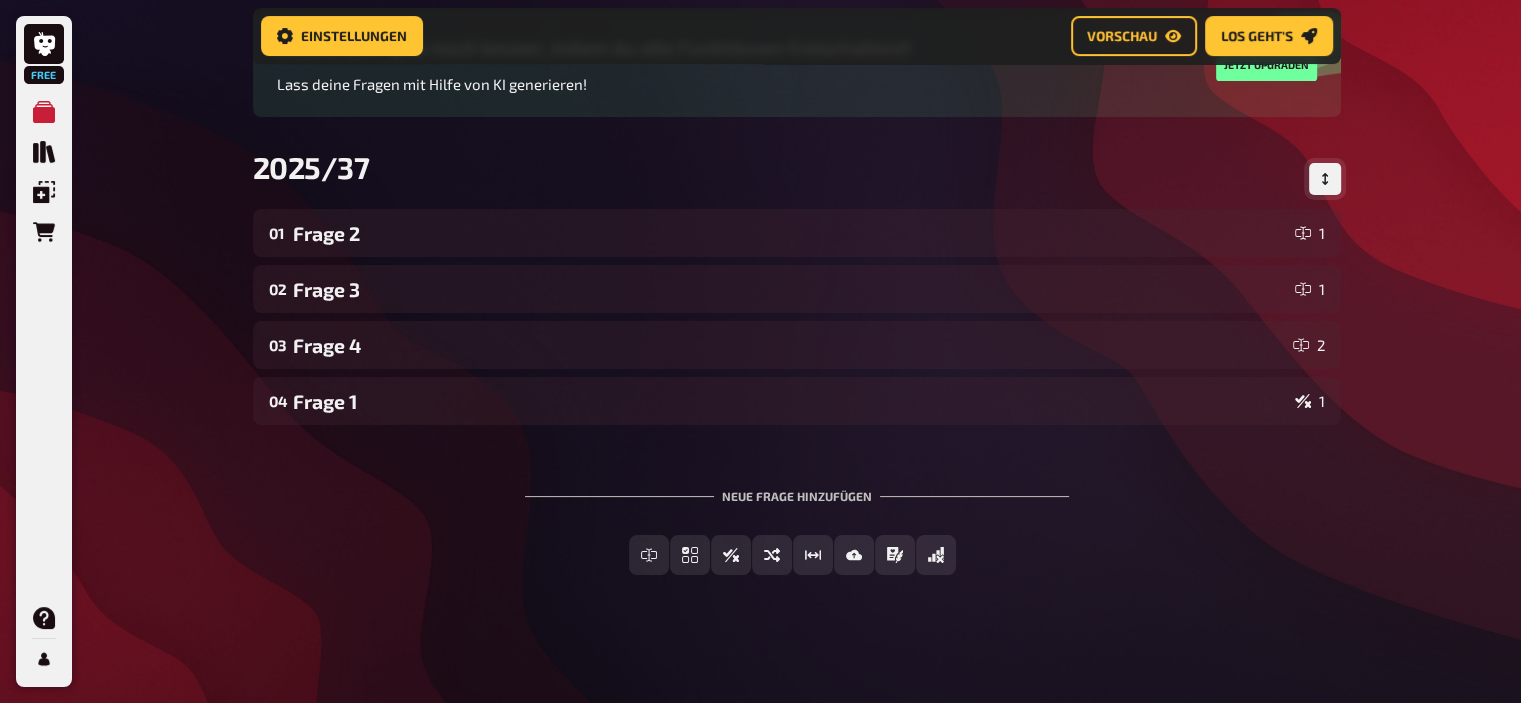 click 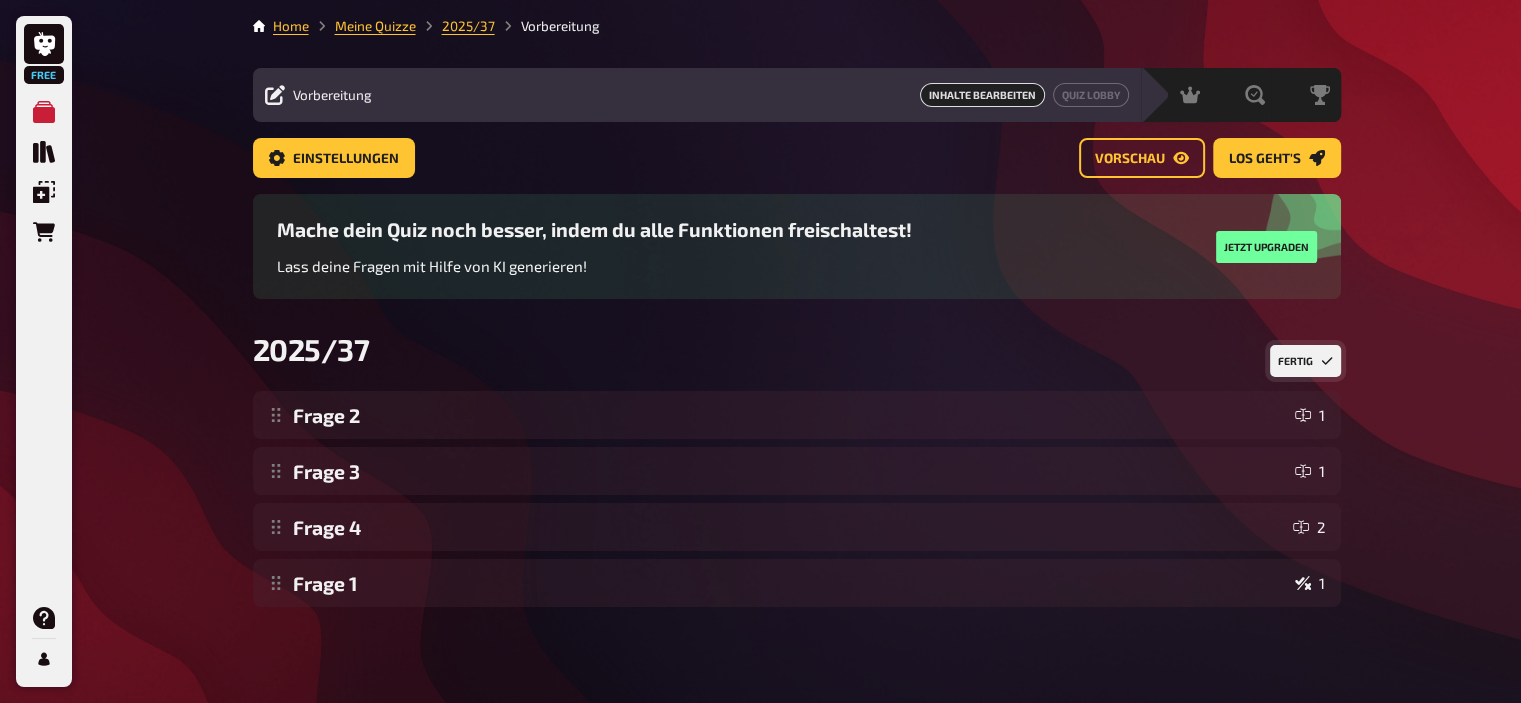 scroll, scrollTop: 0, scrollLeft: 0, axis: both 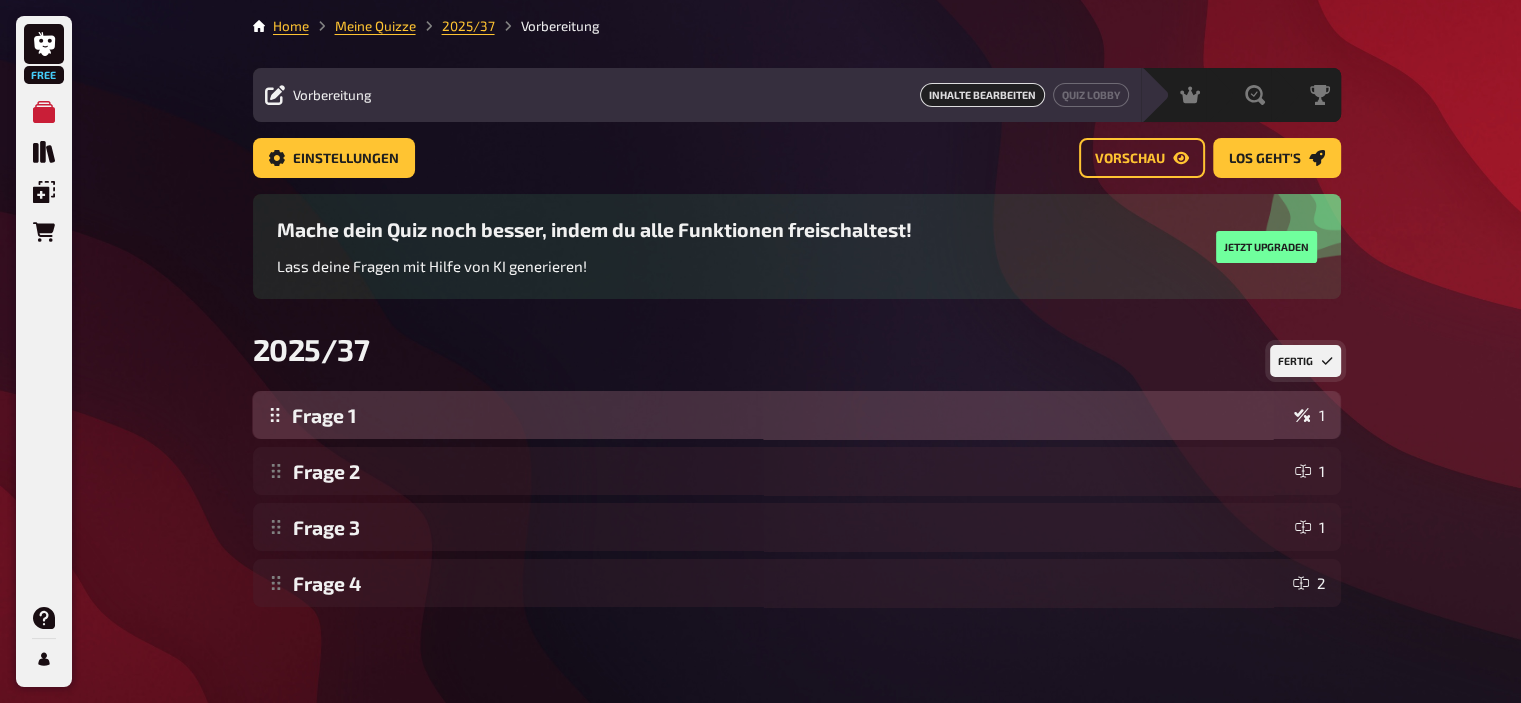 drag, startPoint x: 282, startPoint y: 592, endPoint x: 276, endPoint y: 420, distance: 172.10461 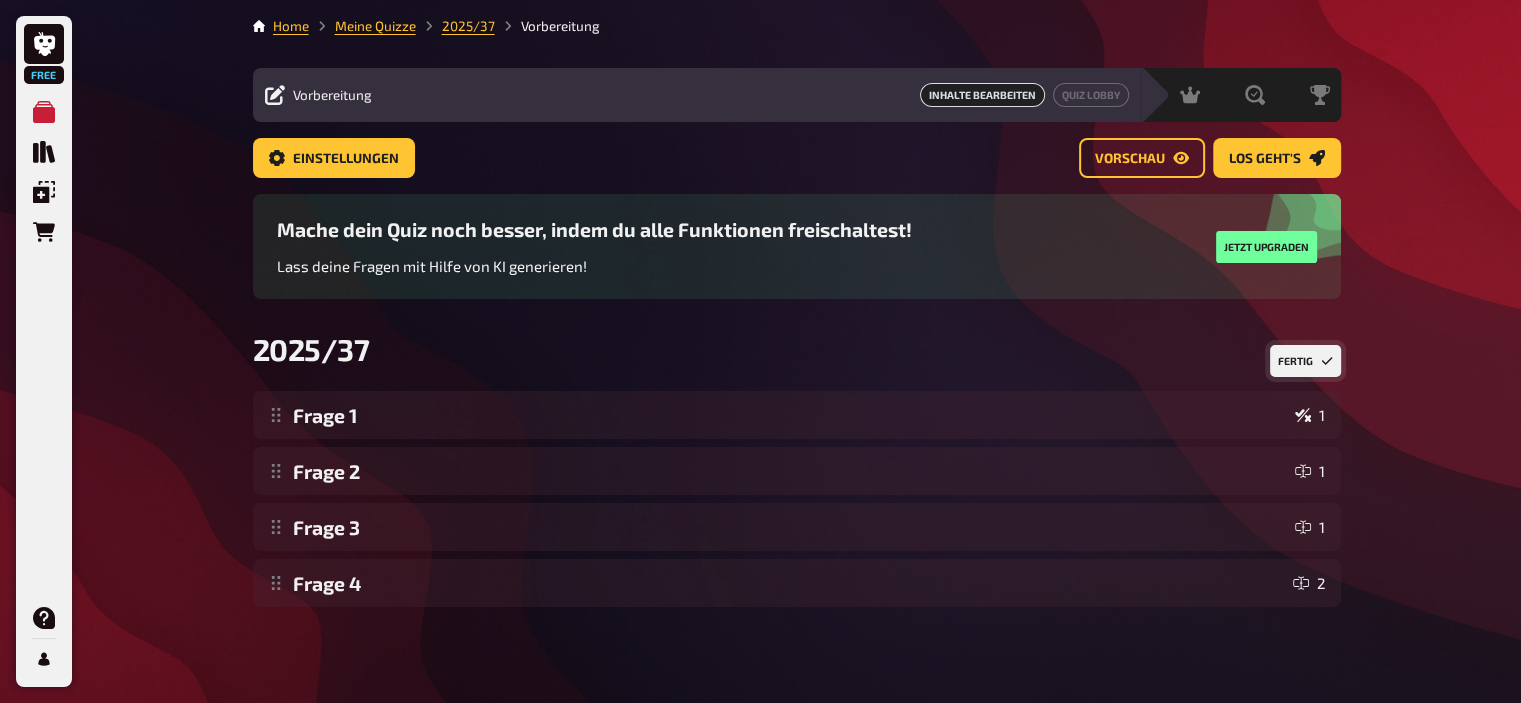 scroll, scrollTop: 0, scrollLeft: 0, axis: both 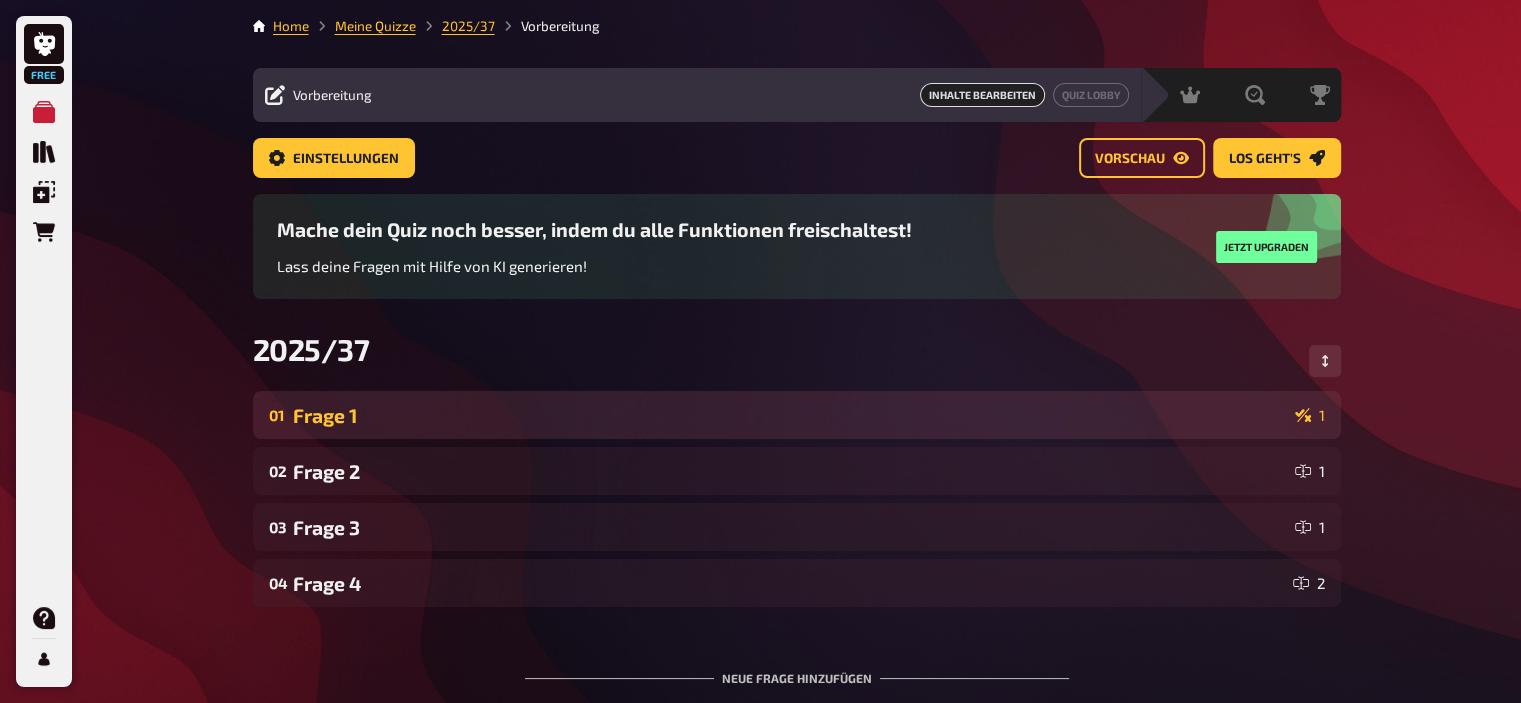 click on "Frage 1" at bounding box center (790, 415) 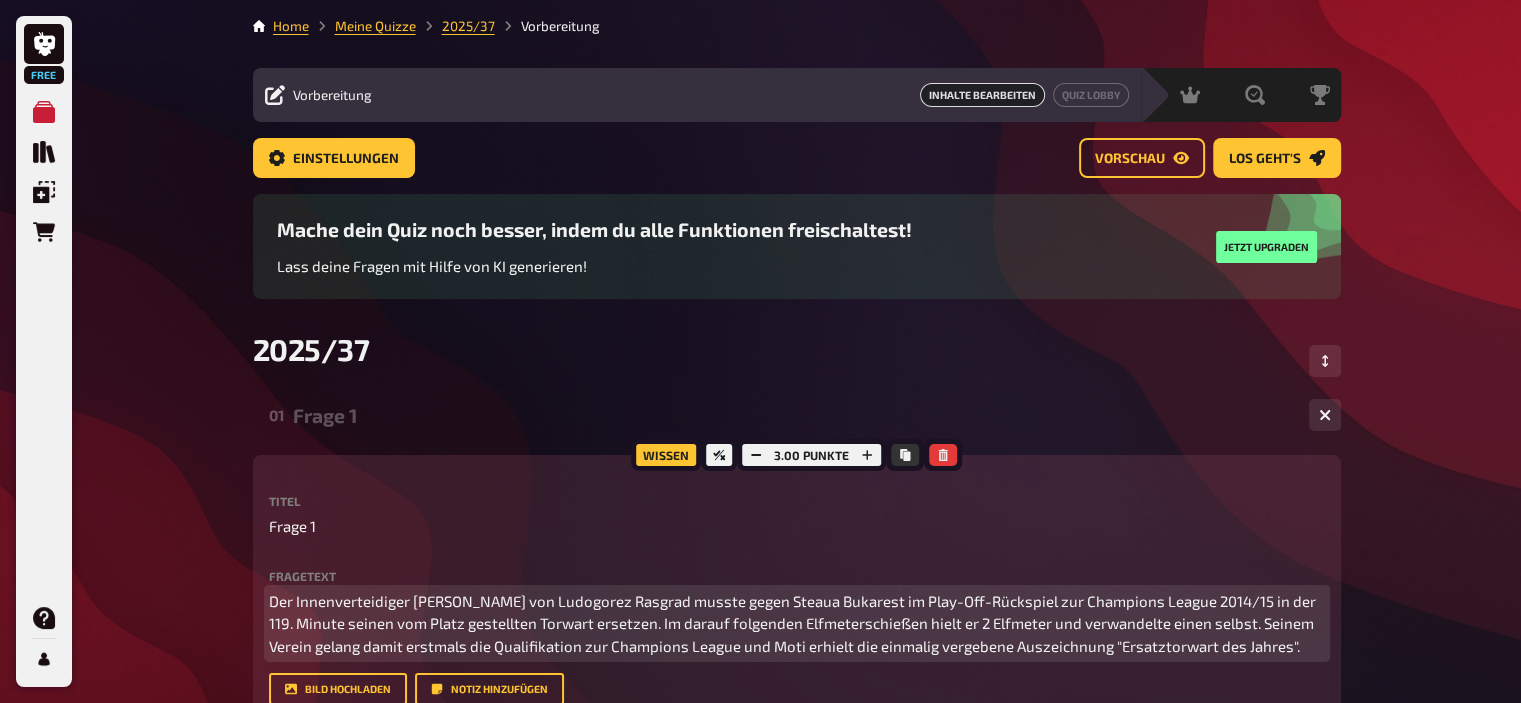 click on "Der Innenverteidiger [PERSON_NAME] von Ludogorez Rasgrad musste gegen Steaua Bukarest im Play-Off-Rückspiel zur Champions League 2014/15 in der 119. Minute seinen vom Platz gestellten Torwart ersetzen. Im darauf folgenden Elfmeterschießen hielt er 2 Elfmeter und verwandelte einen selbst. Seinem Verein gelang damit erstmals die Qualifikation zur Champions League und Moti erhielt die einmalig vergebene Auszeichnung "Ersatztorwart des Jahres"." at bounding box center (797, 624) 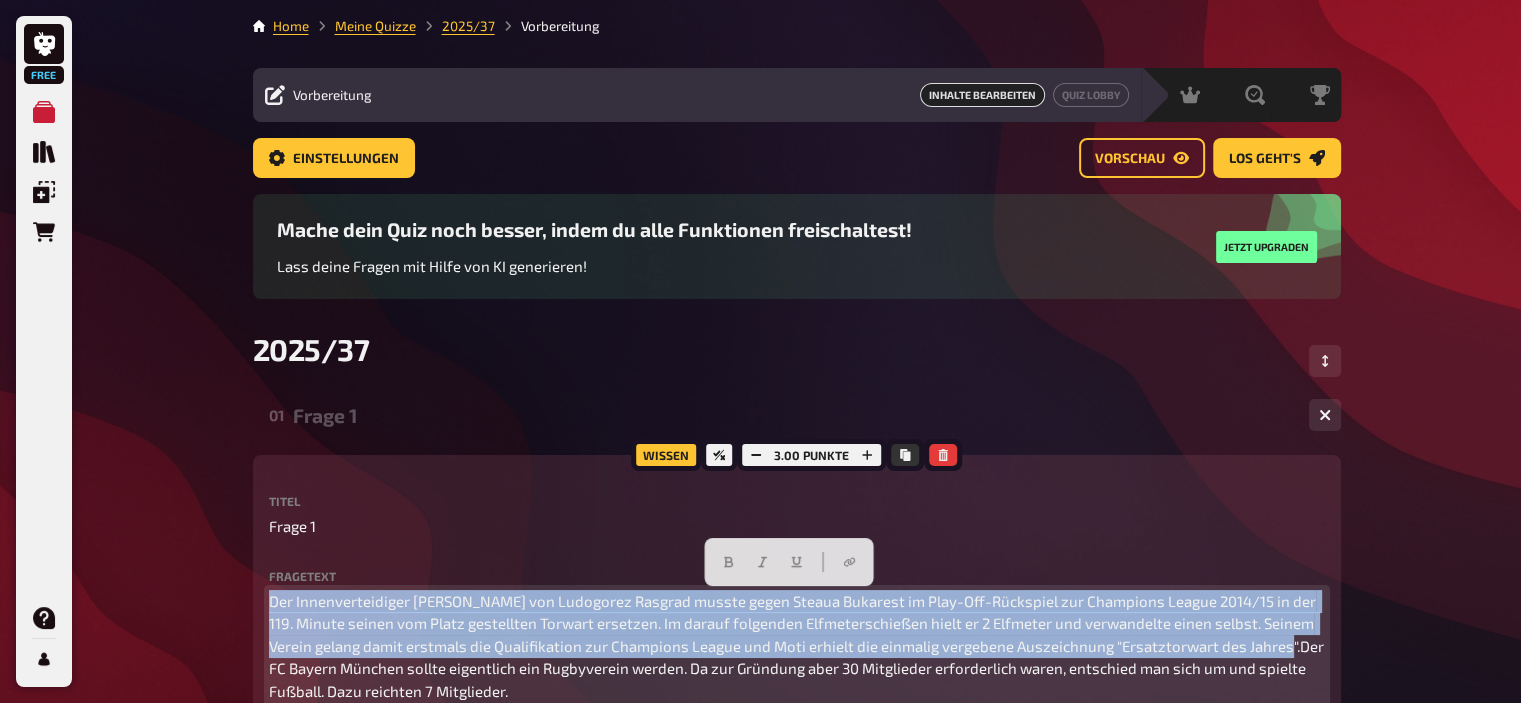 drag, startPoint x: 1292, startPoint y: 650, endPoint x: 218, endPoint y: 544, distance: 1079.2183 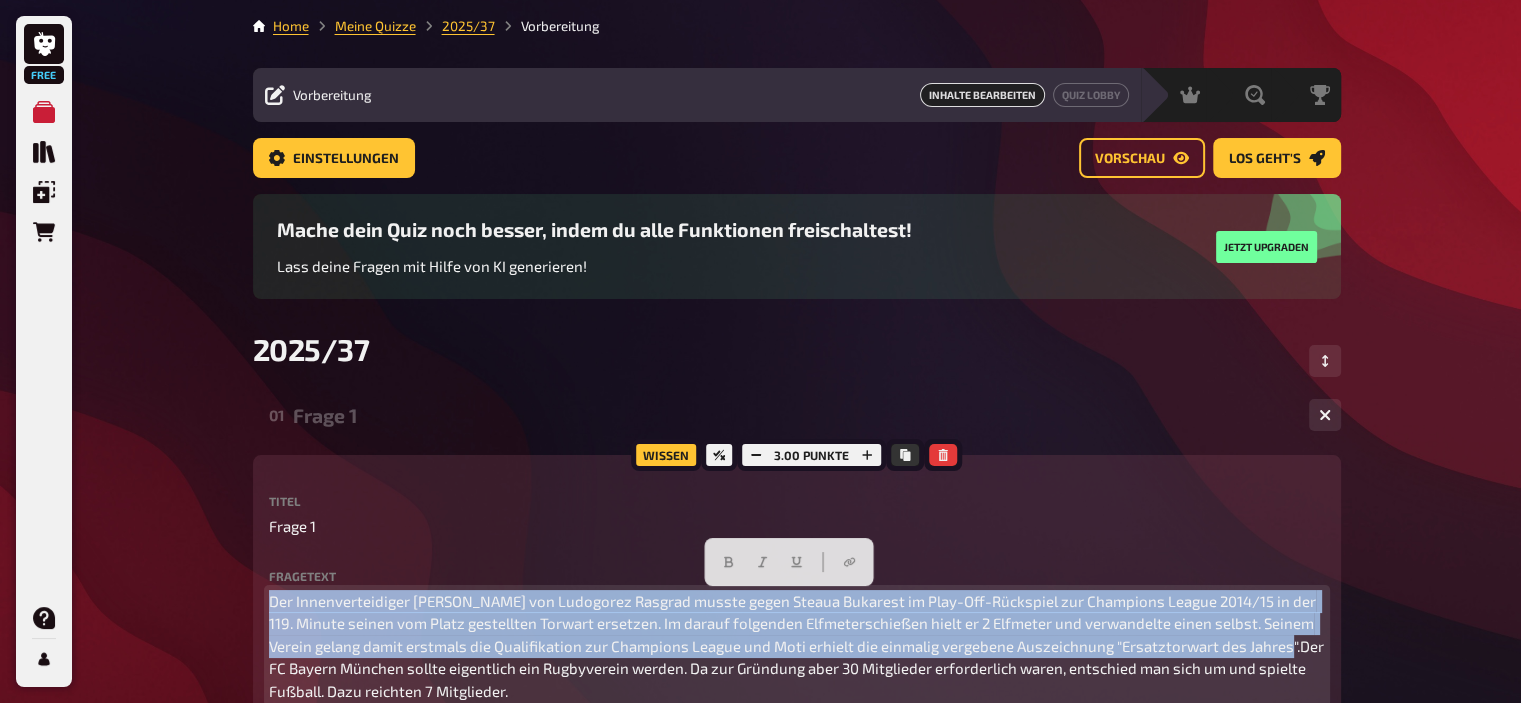 click on "Free Meine Quizze Quiz Sammlung Einblendungen Bestellungen Hilfe Profil Home Meine Quizze 2025/37 Vorbereitung Vorbereitung Inhalte Bearbeiten Quiz Lobby Moderation undefined Auswertung Siegerehrung Einstellungen Vorschau Los geht's Los geht's Mache dein Quiz noch besser, indem du alle Funktionen freischaltest! Lass deine Fragen mit Hilfe von KI generieren! Jetzt upgraden 2025/37 01 Frage 1 1 Wissen 3.00 Punkte Titel Frage 1 Fragetext Hier hinziehen für Dateiupload Bild hochladen   Notiz hinzufügen Behauptung Antwort wahr falsch
To pick up a draggable item, press the space bar.
While dragging, use the arrow keys to move the item.
Press space again to drop the item in its new position, or press escape to cancel.
Behauptung hinzufügen Songfrage hinzufügen   02 Frage 2 1 03 Frage 3 1 04 Frage 4 2 Draggable item 6064 was dropped over droppable area 530f Neue Frage hinzufügen   Freitext Eingabe Einfachauswahl Wahr / Falsch Sortierfrage Schätzfrage Bild-Antwort Prosa (Langtext) Offline Frage" at bounding box center (760, 717) 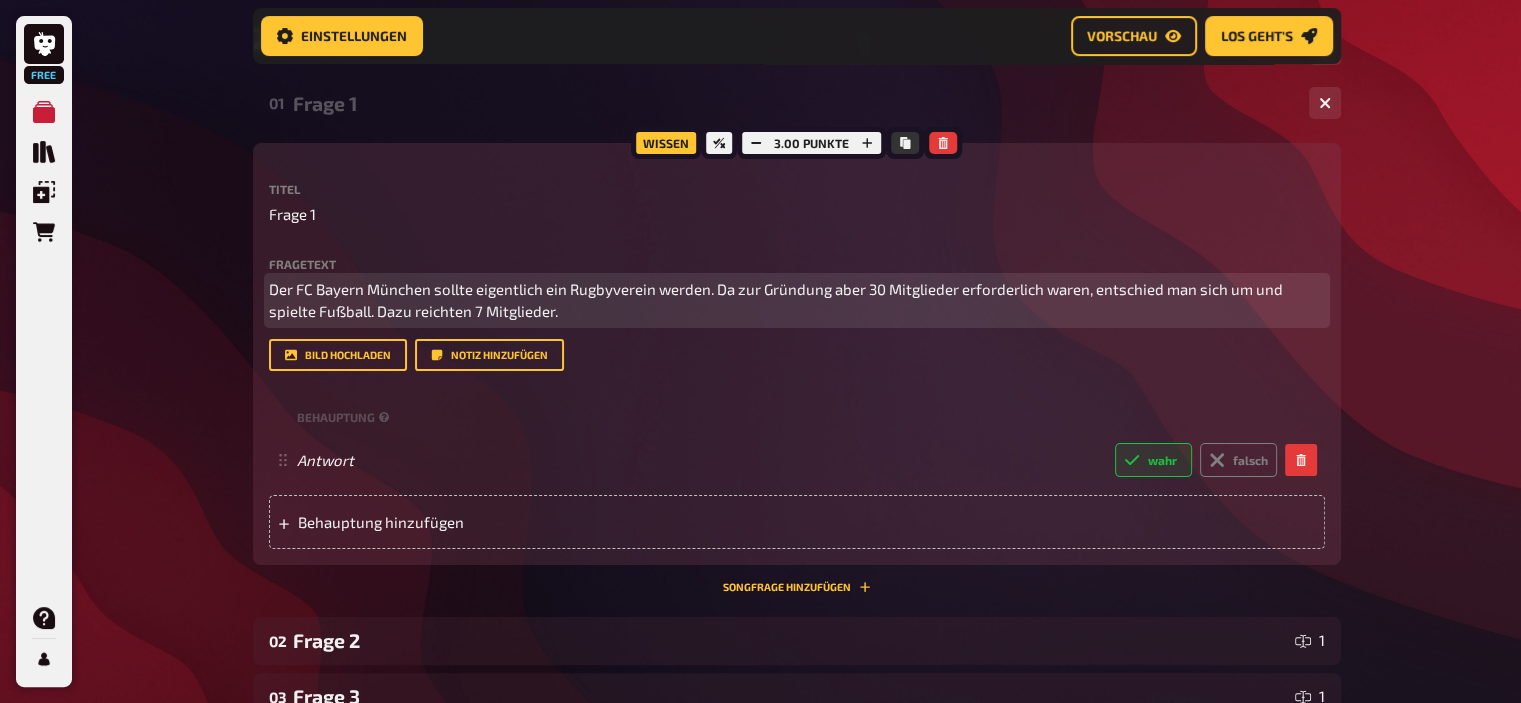 scroll, scrollTop: 331, scrollLeft: 0, axis: vertical 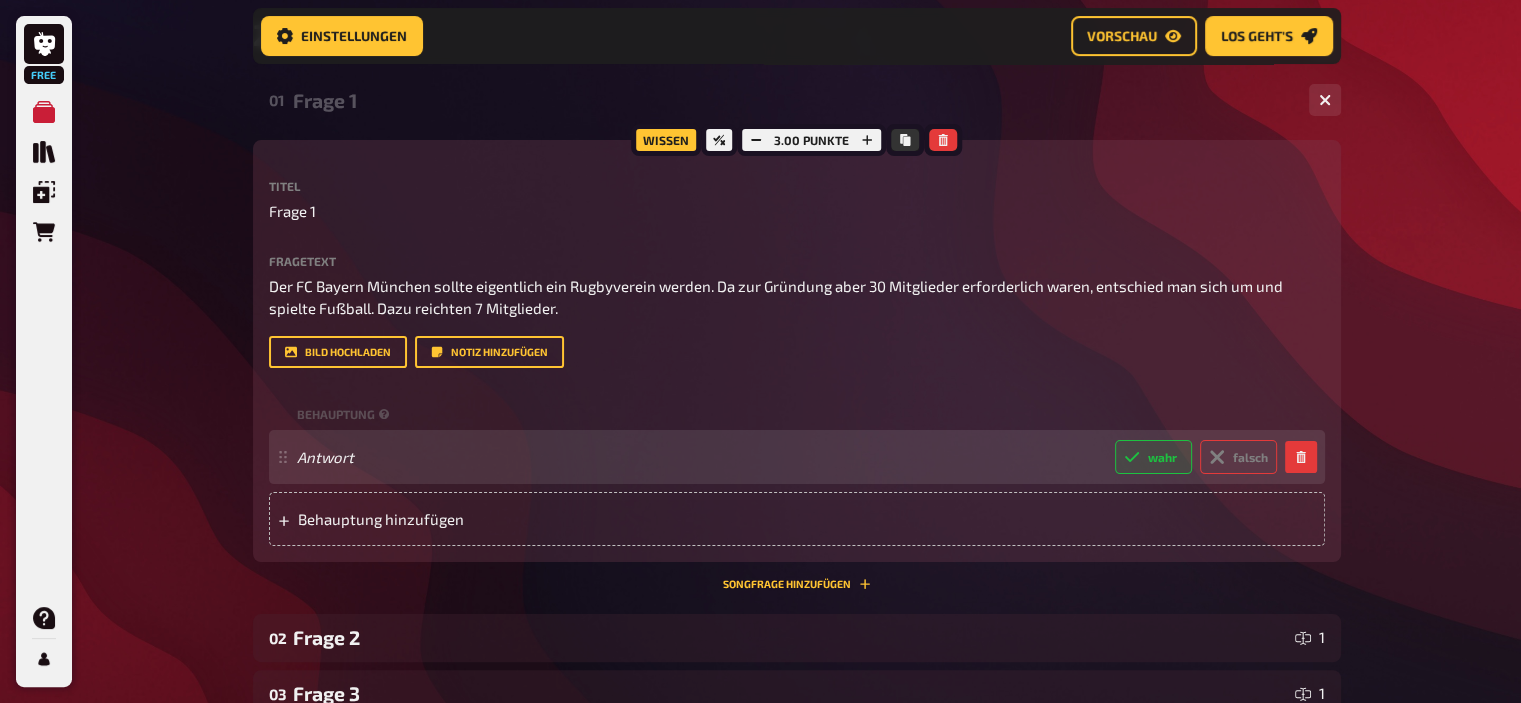 click on "falsch" at bounding box center (1238, 457) 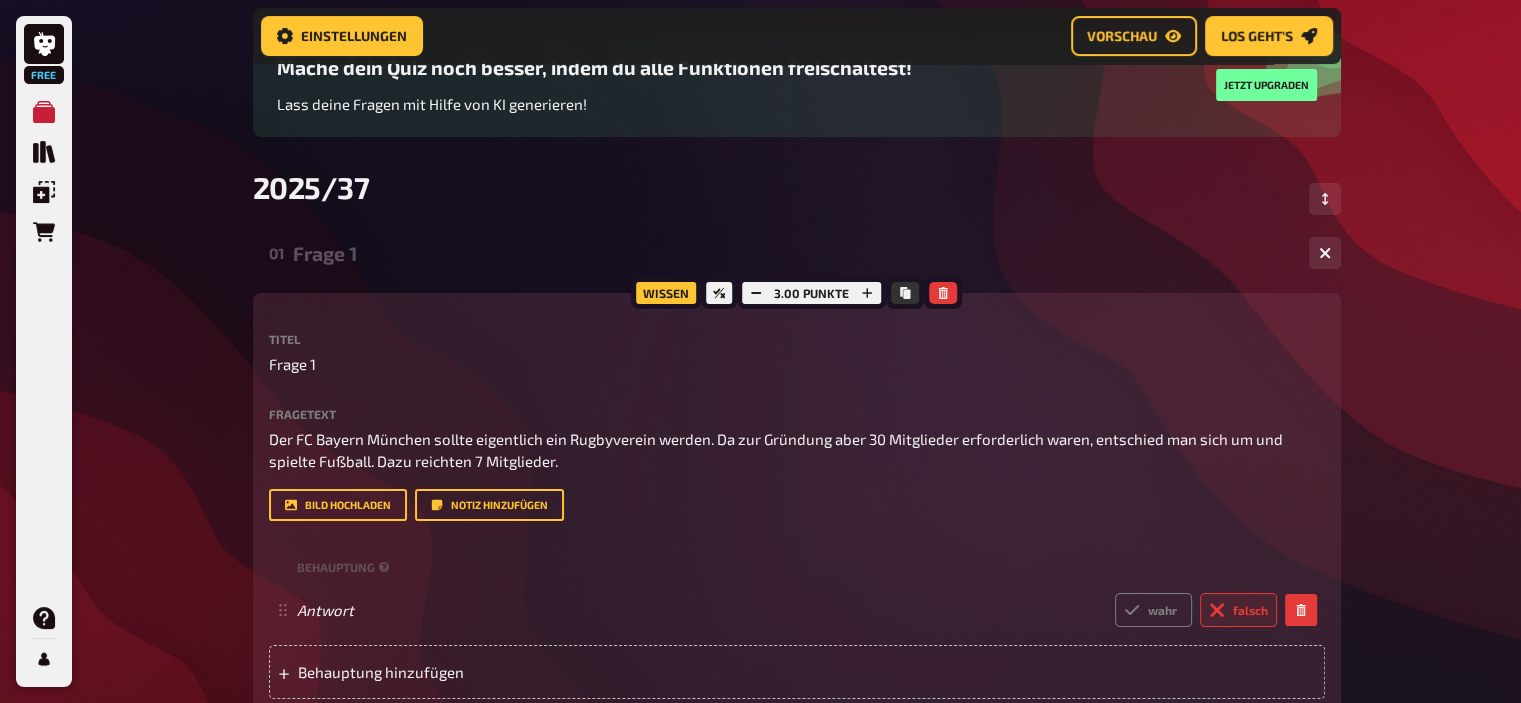 scroll, scrollTop: 172, scrollLeft: 0, axis: vertical 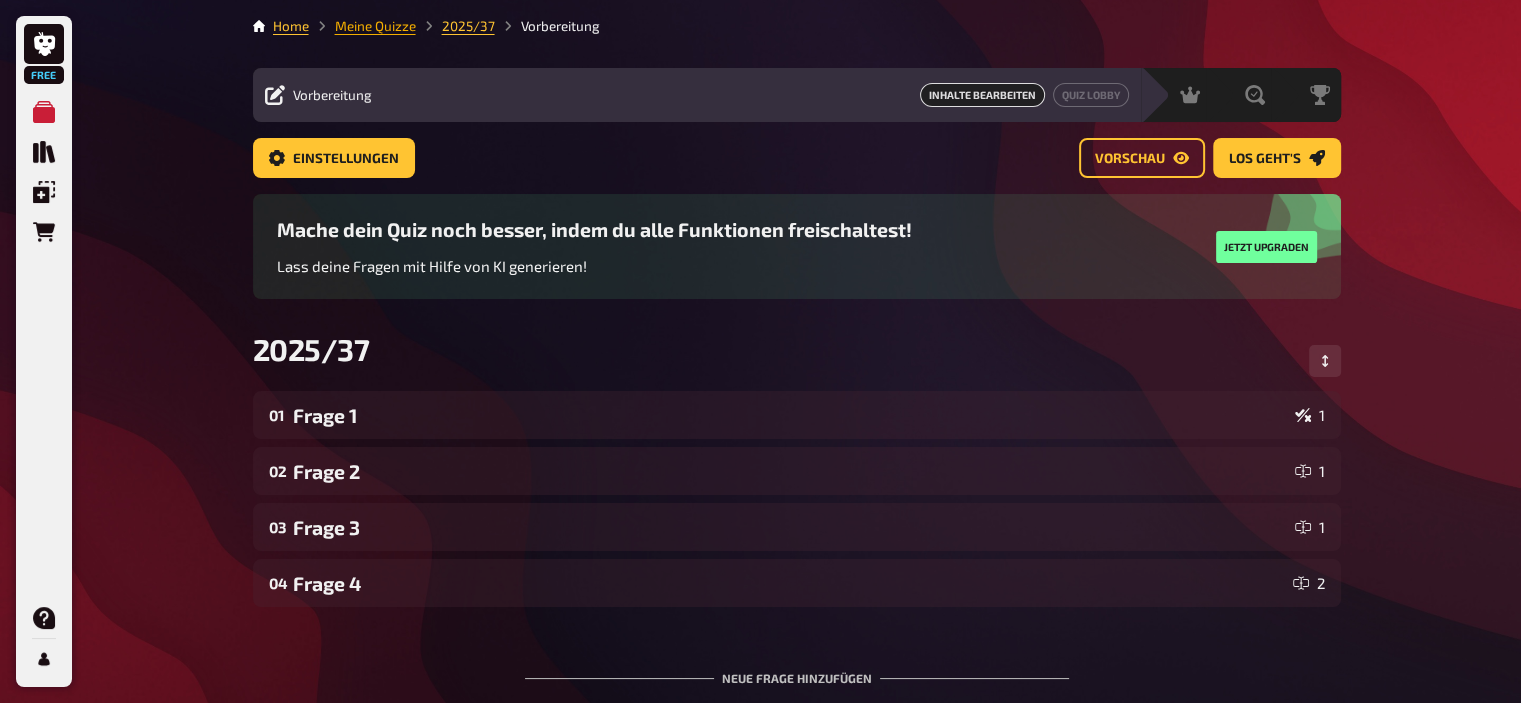 click on "Meine Quizze" at bounding box center [375, 26] 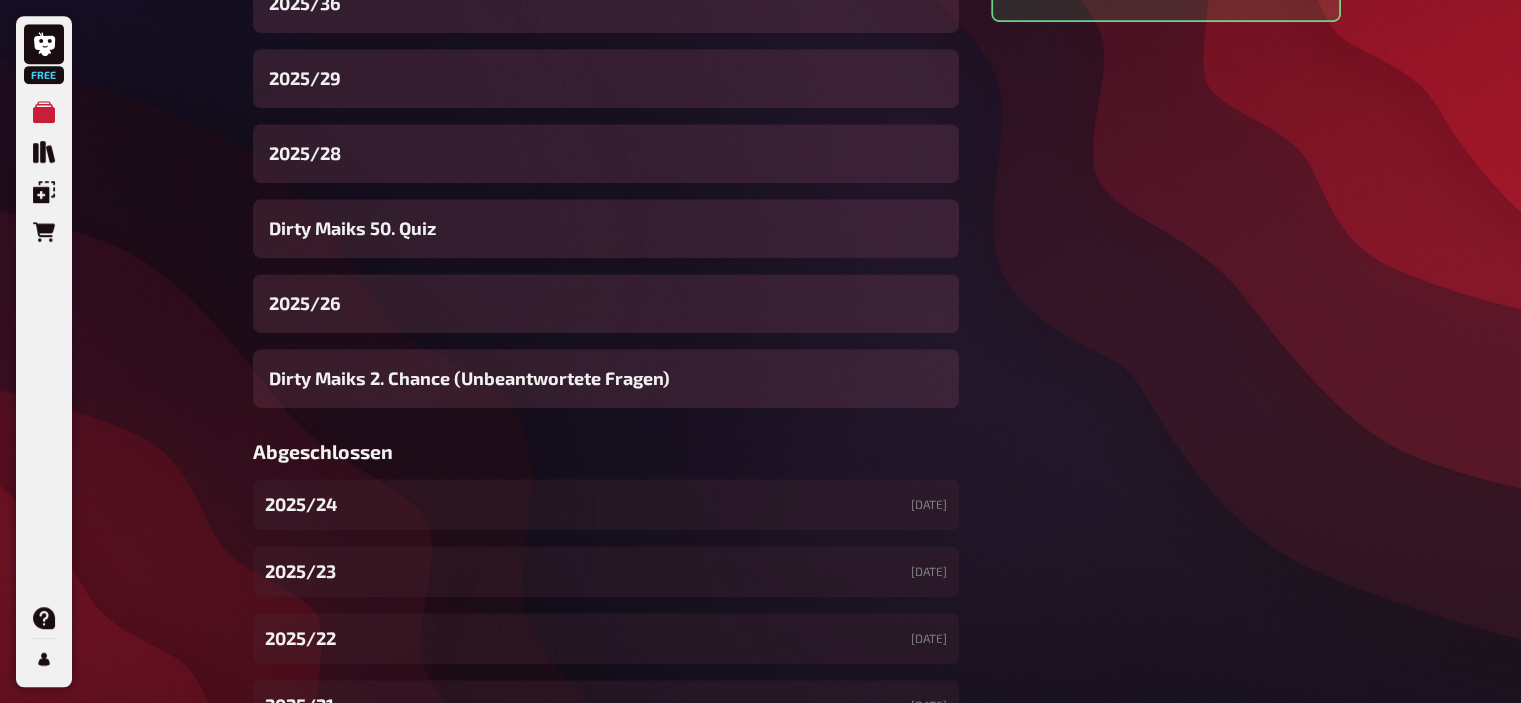 scroll, scrollTop: 1080, scrollLeft: 0, axis: vertical 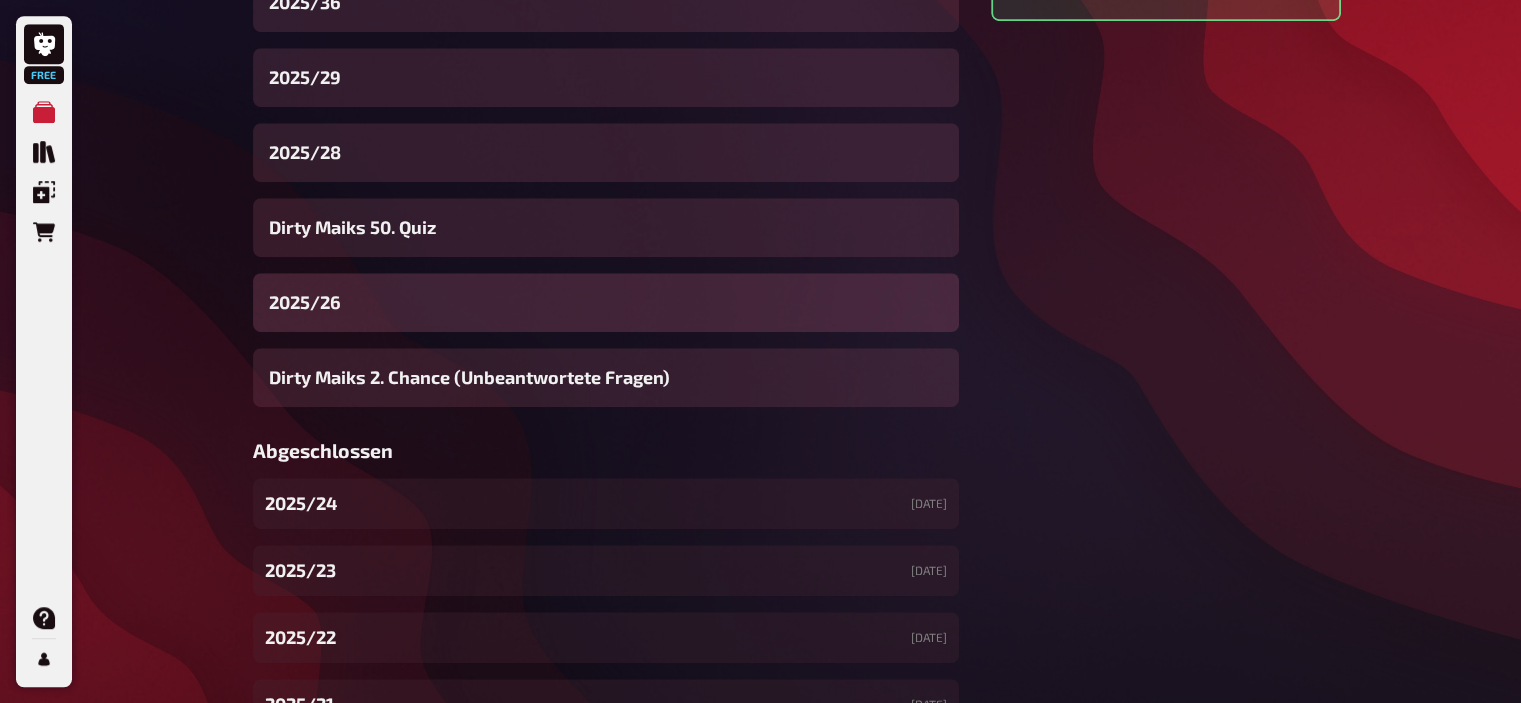 click on "2025/26" at bounding box center (305, 302) 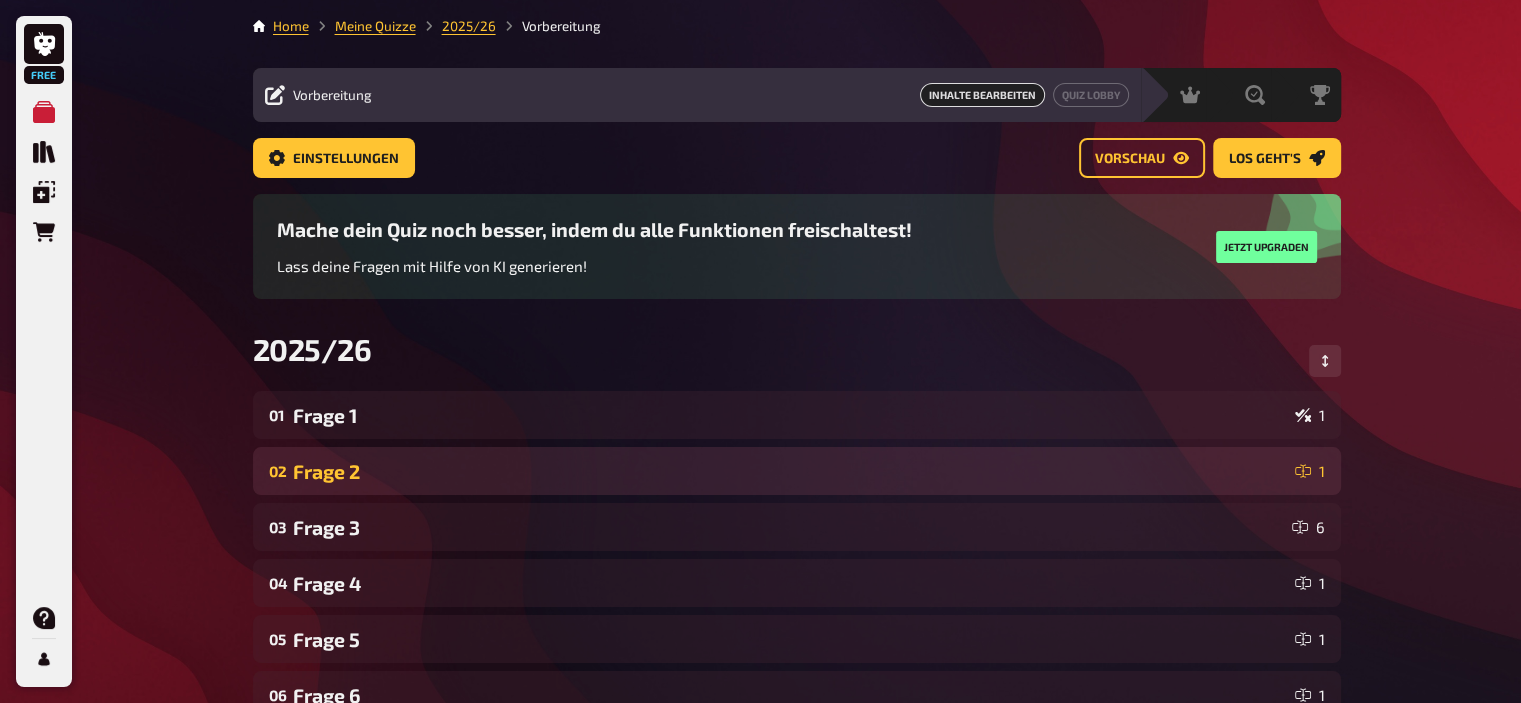 scroll, scrollTop: 116, scrollLeft: 0, axis: vertical 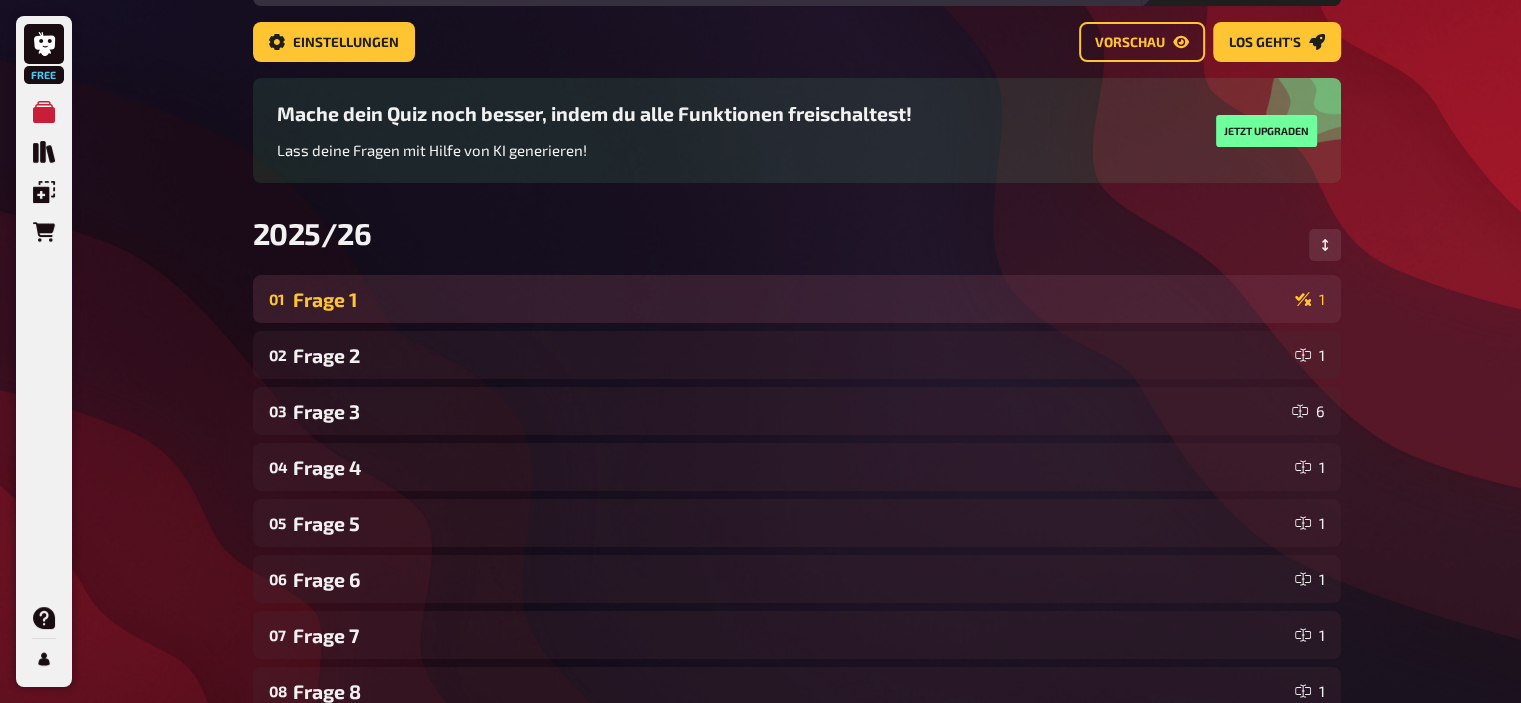 click on "01 Frage 1 1" at bounding box center [797, 299] 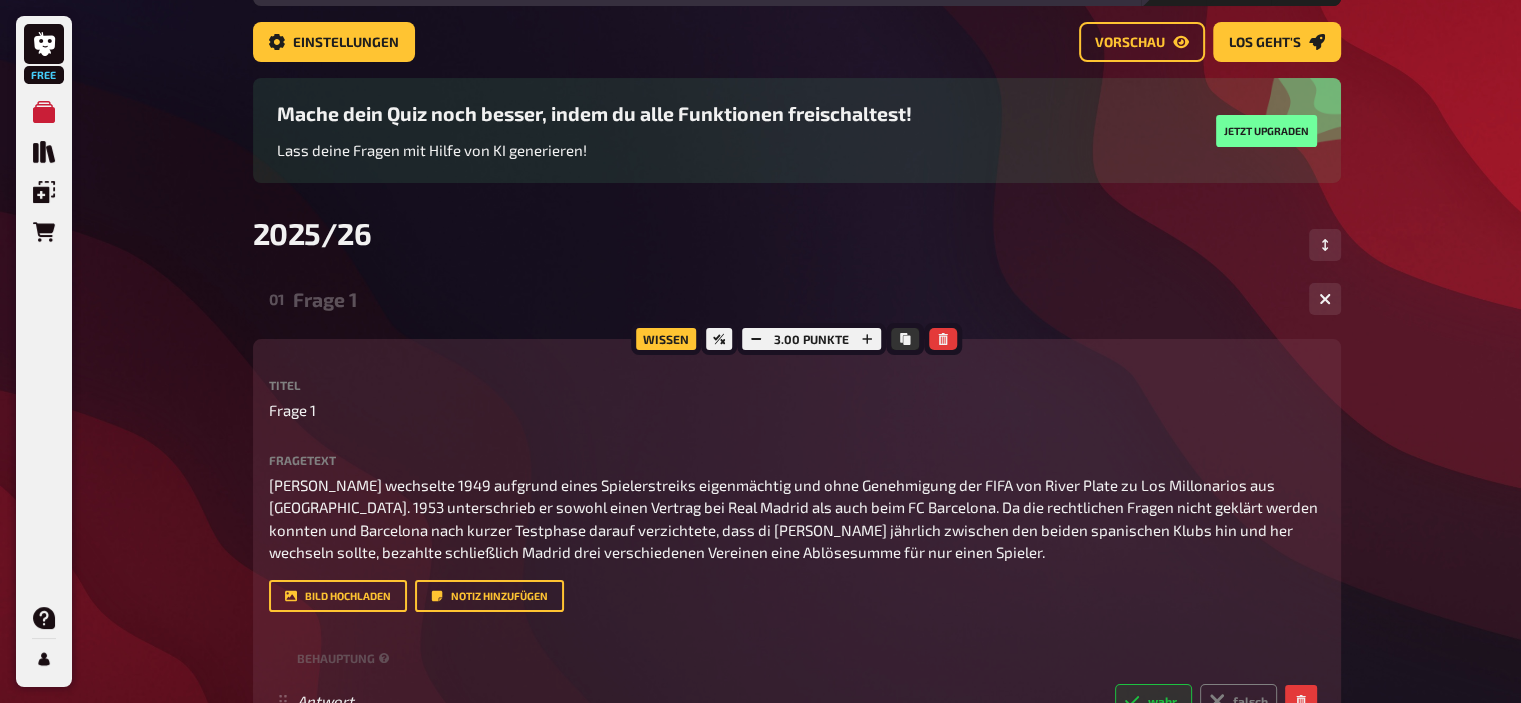 click on "01 Frage 1 1" at bounding box center [797, 299] 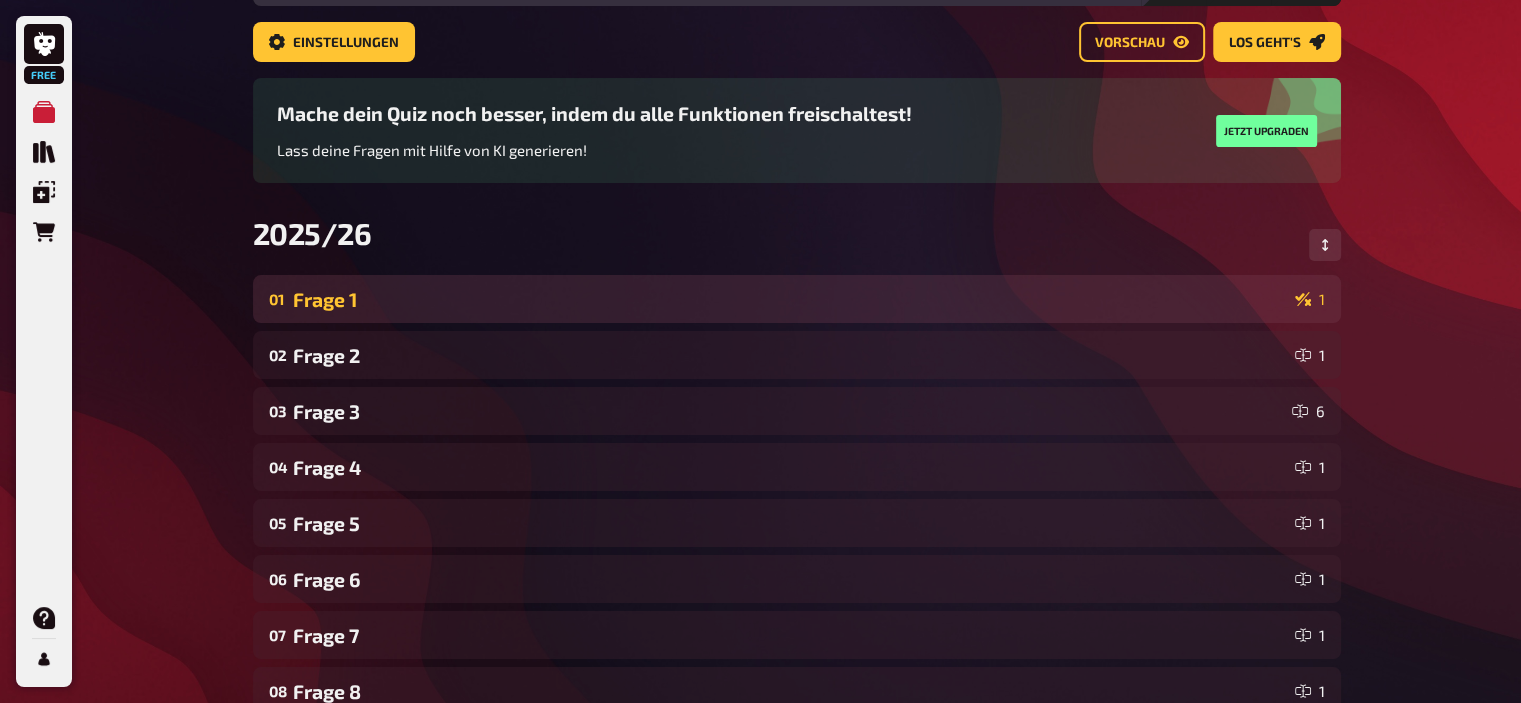 scroll, scrollTop: 0, scrollLeft: 0, axis: both 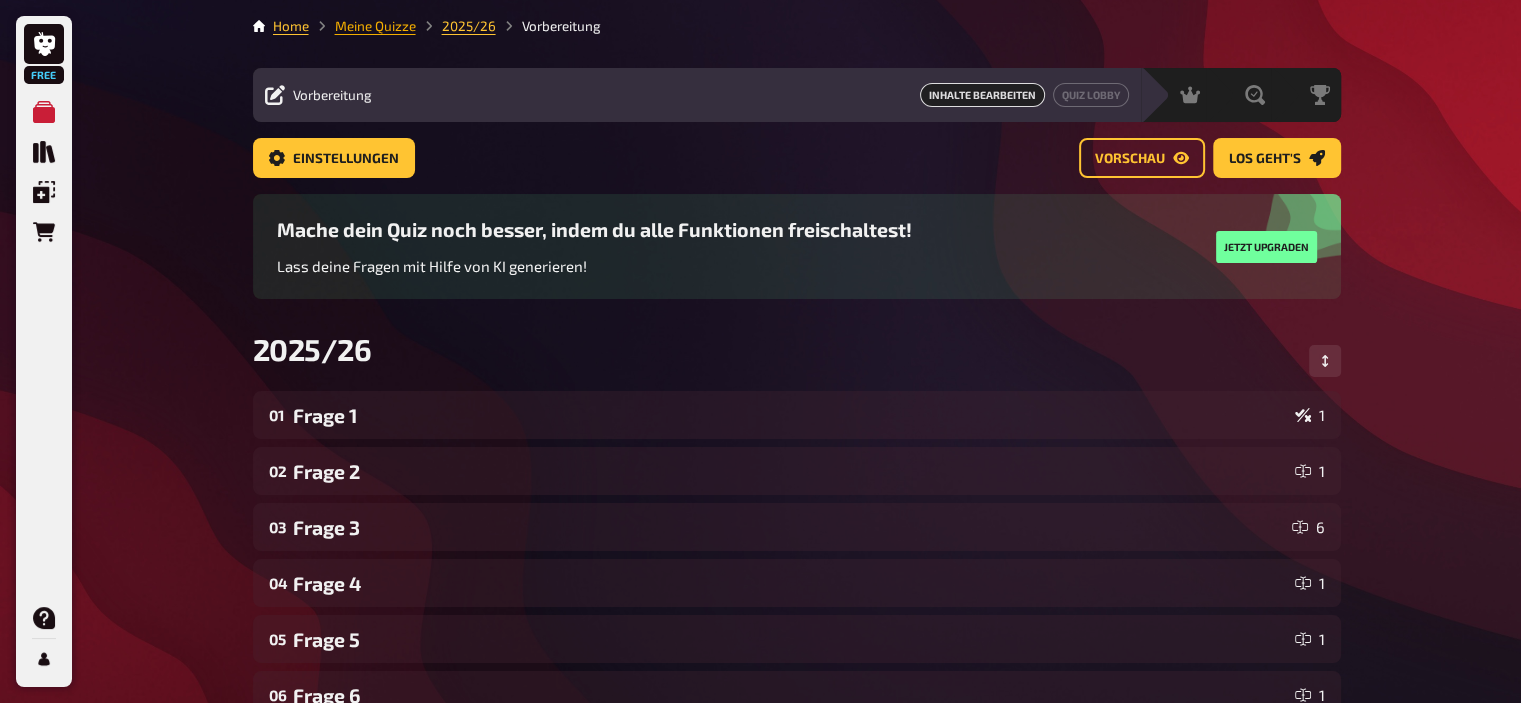 click on "Meine Quizze" at bounding box center [375, 26] 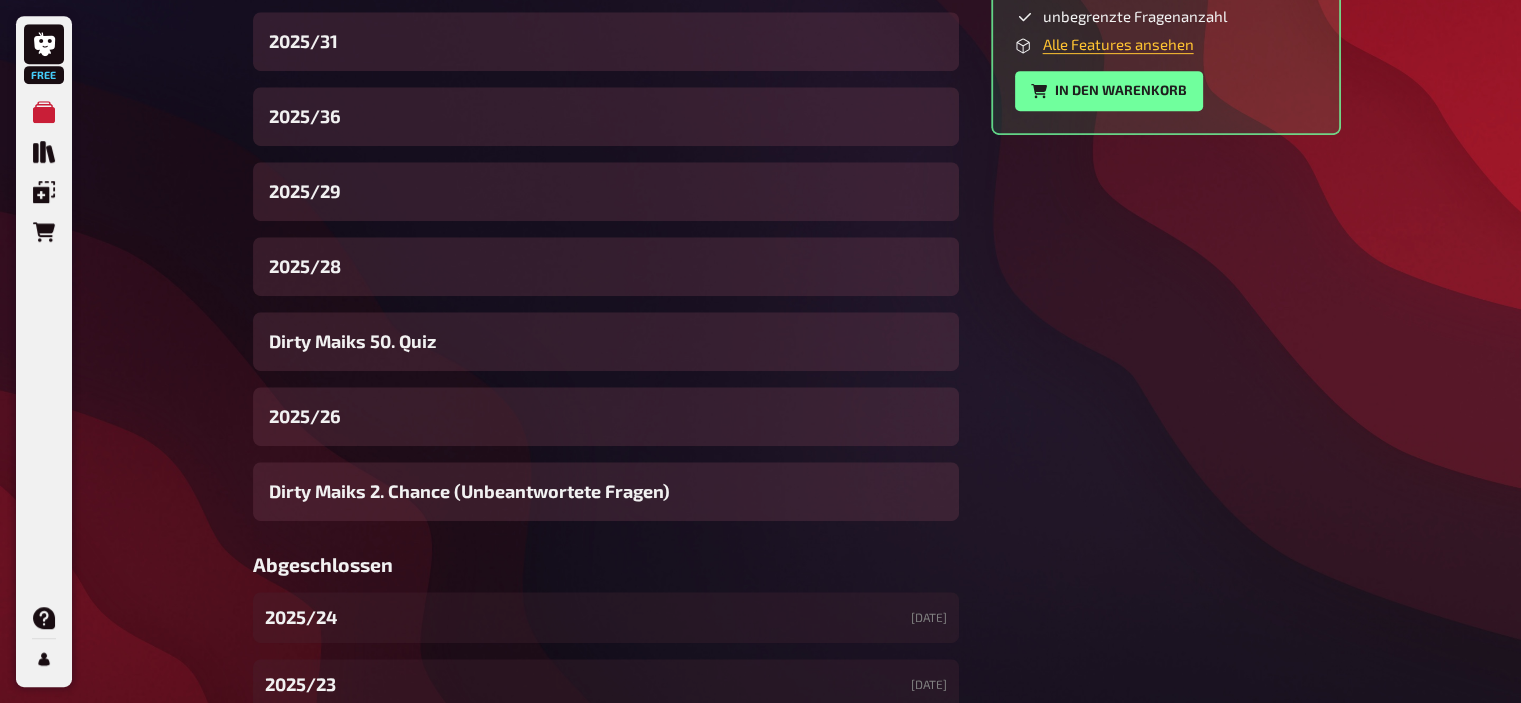 scroll, scrollTop: 967, scrollLeft: 0, axis: vertical 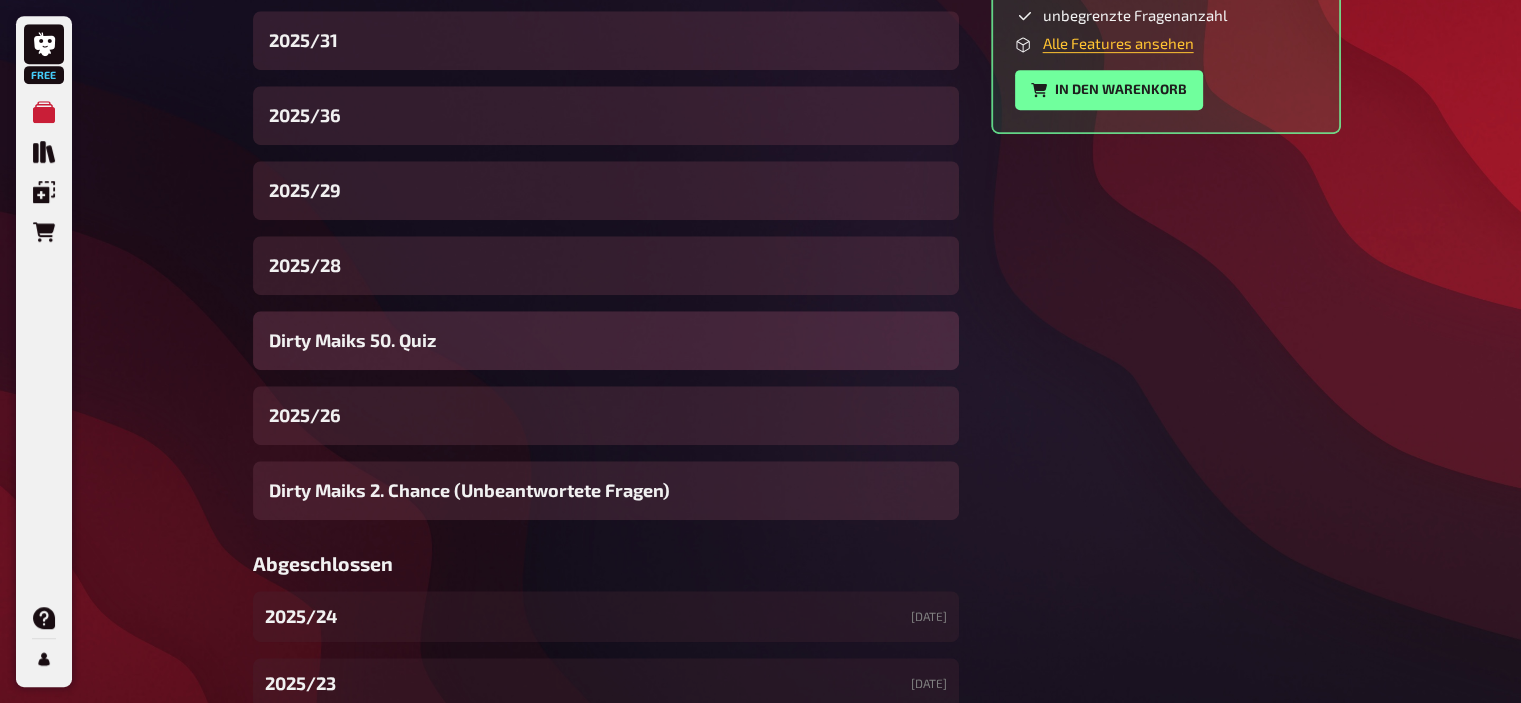 click on "Dirty Maiks 50. Quiz" at bounding box center [352, 340] 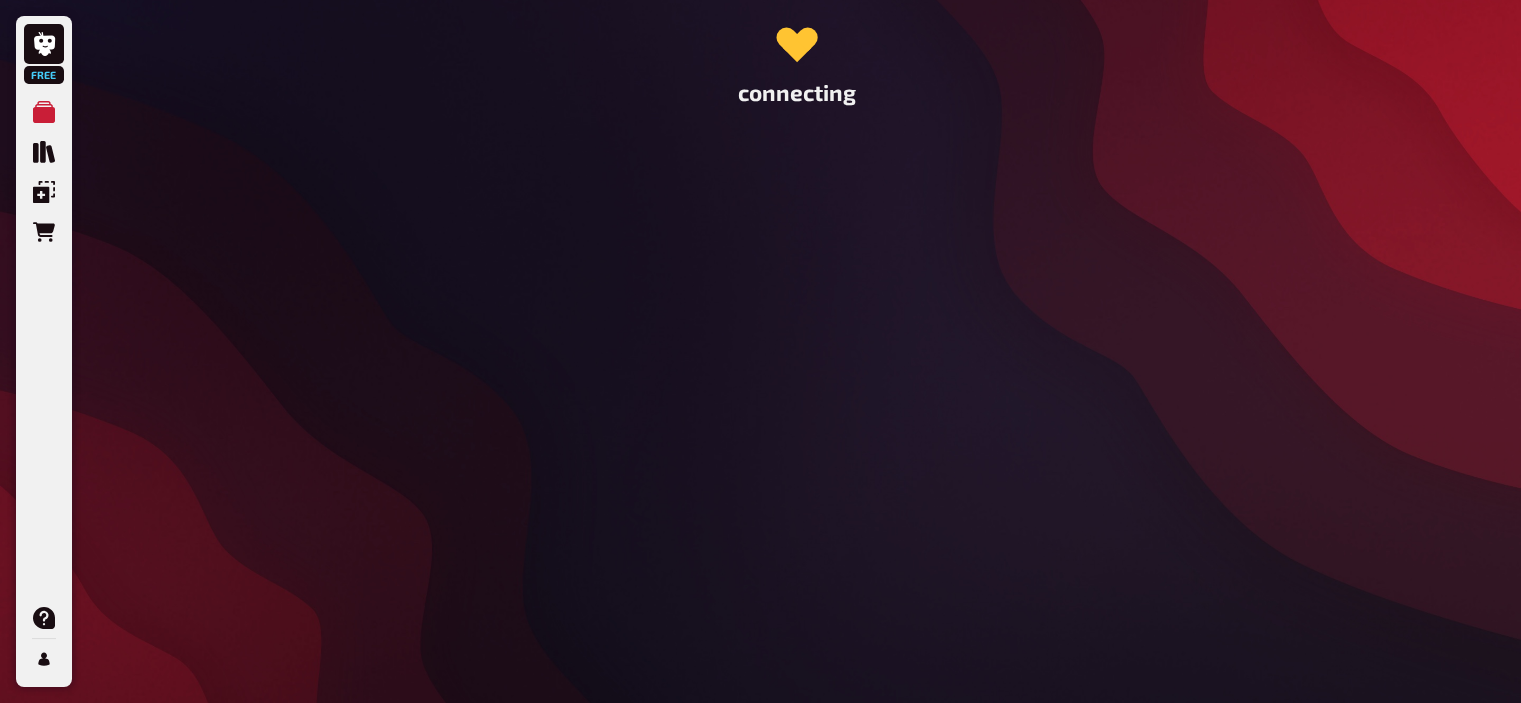 scroll, scrollTop: 0, scrollLeft: 0, axis: both 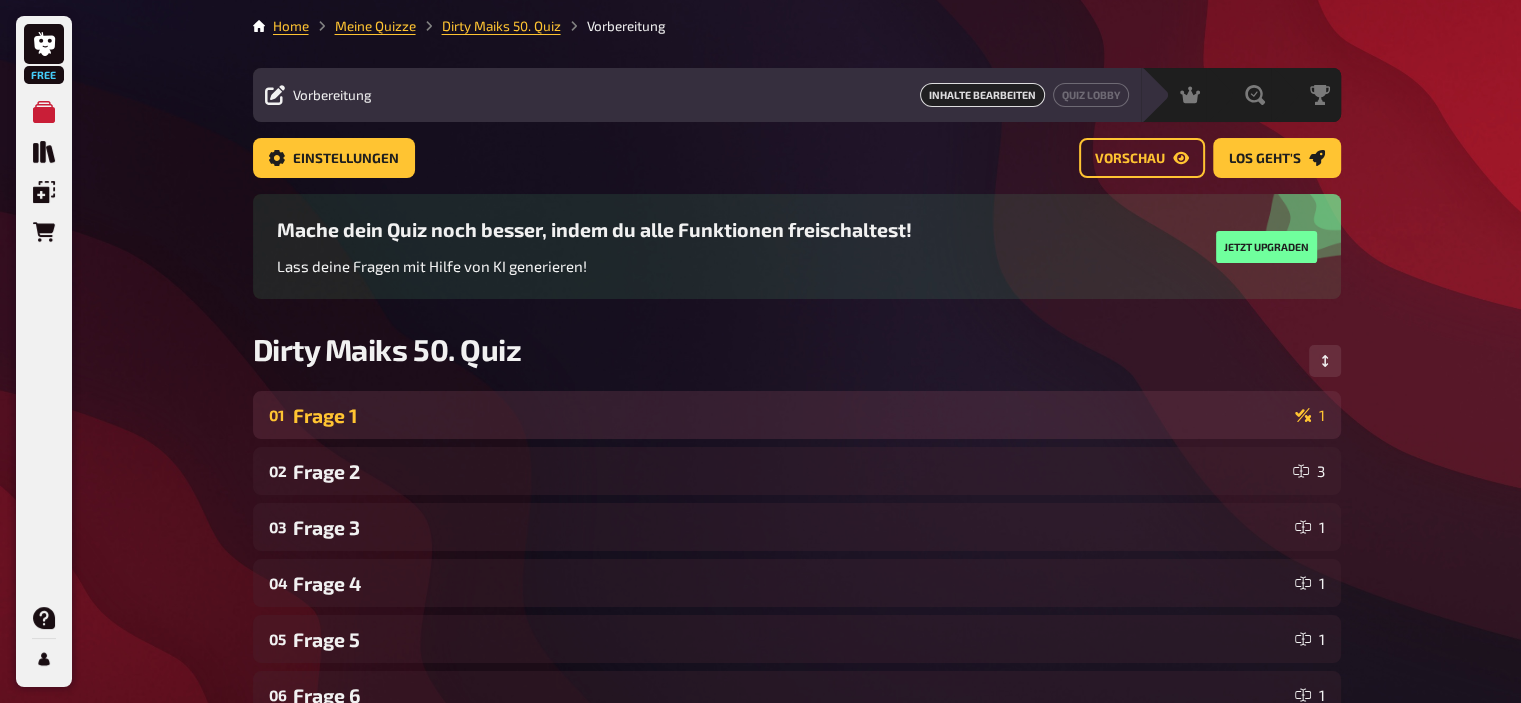 click on "Frage 1" at bounding box center [790, 415] 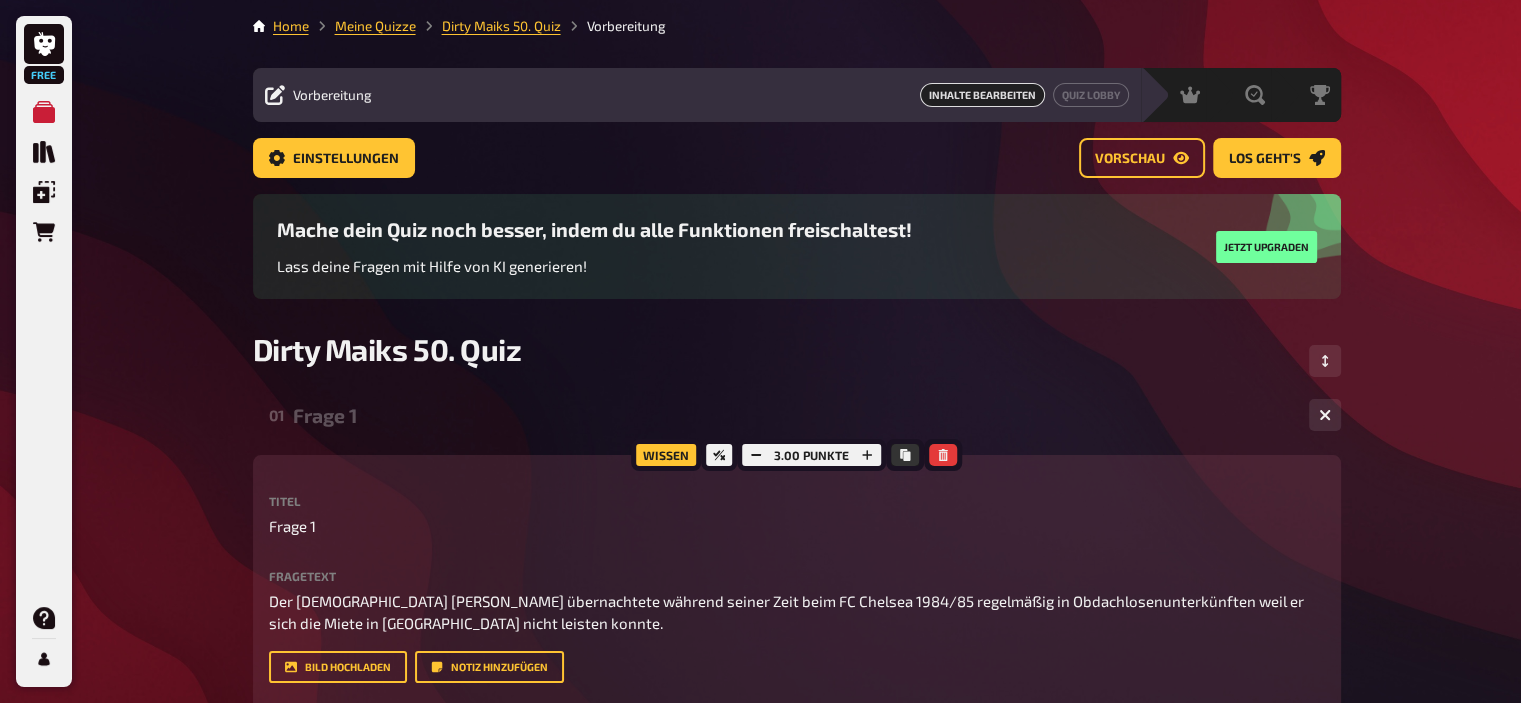 click on "Frage 1" at bounding box center (793, 415) 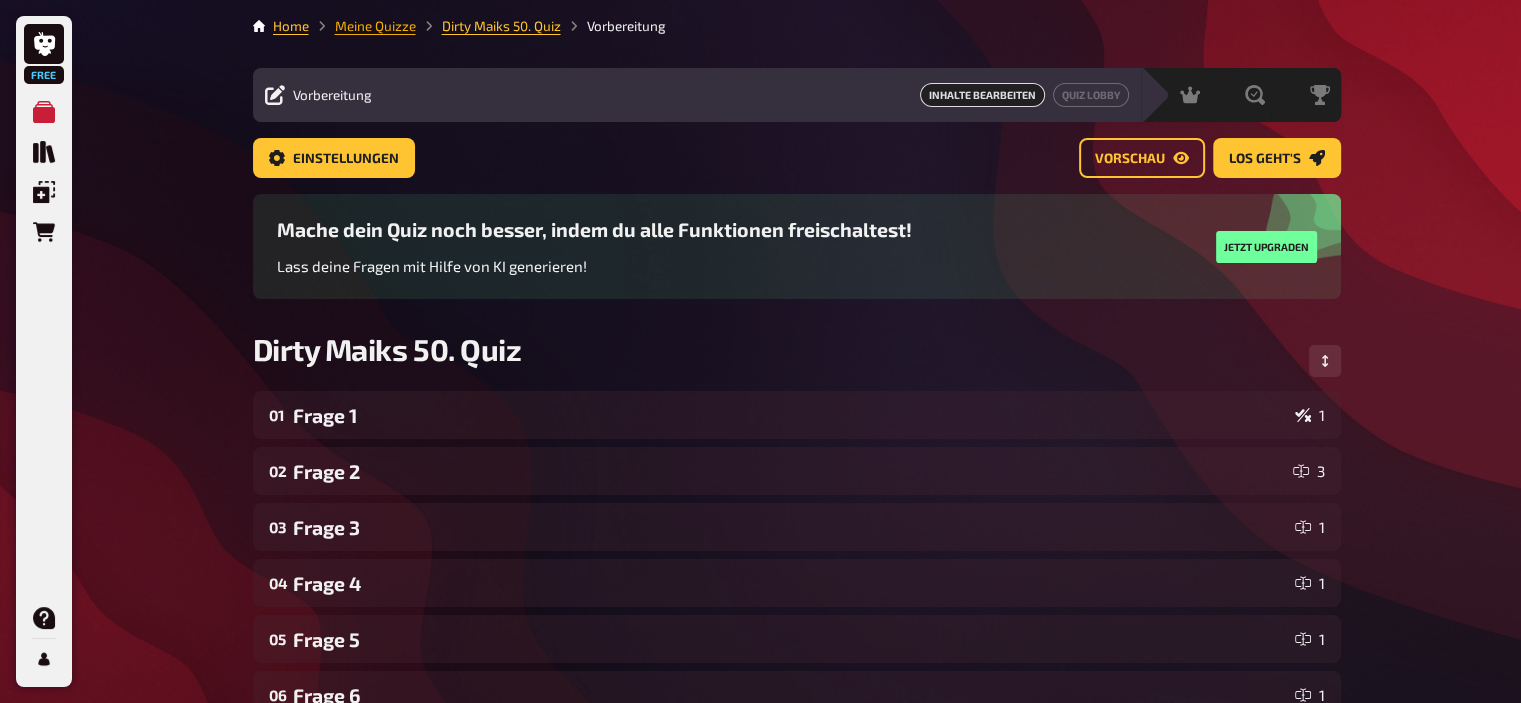 click on "Meine Quizze" at bounding box center [375, 26] 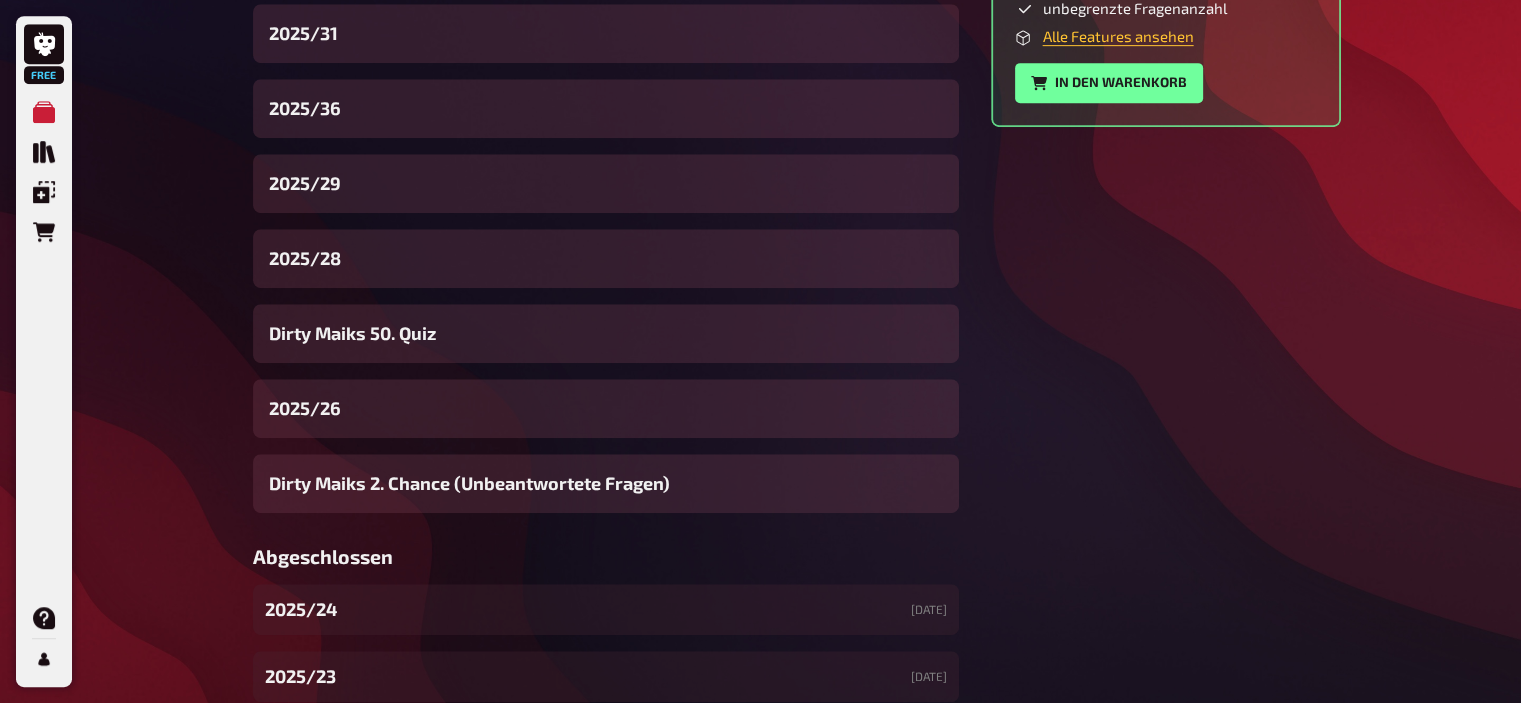 scroll, scrollTop: 996, scrollLeft: 0, axis: vertical 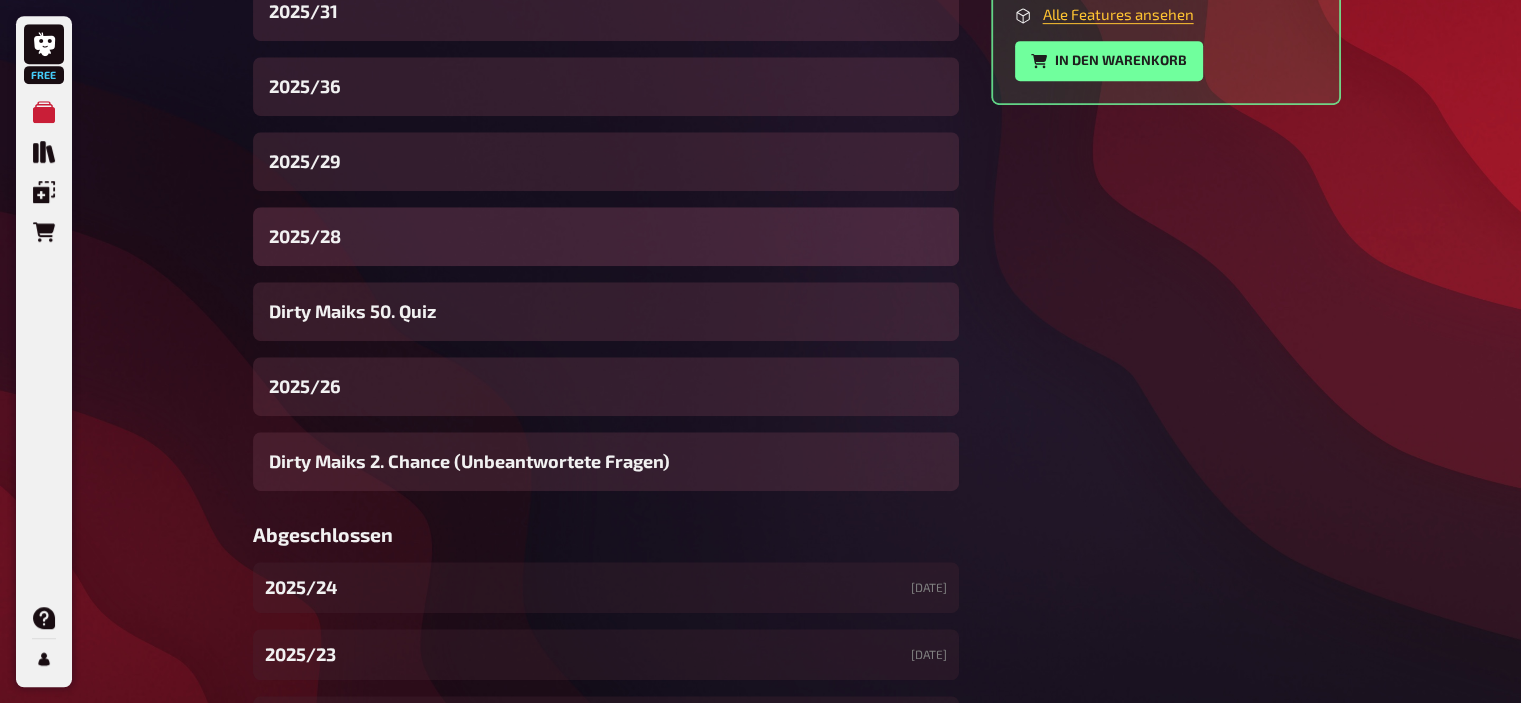click on "2025/28" at bounding box center (305, 236) 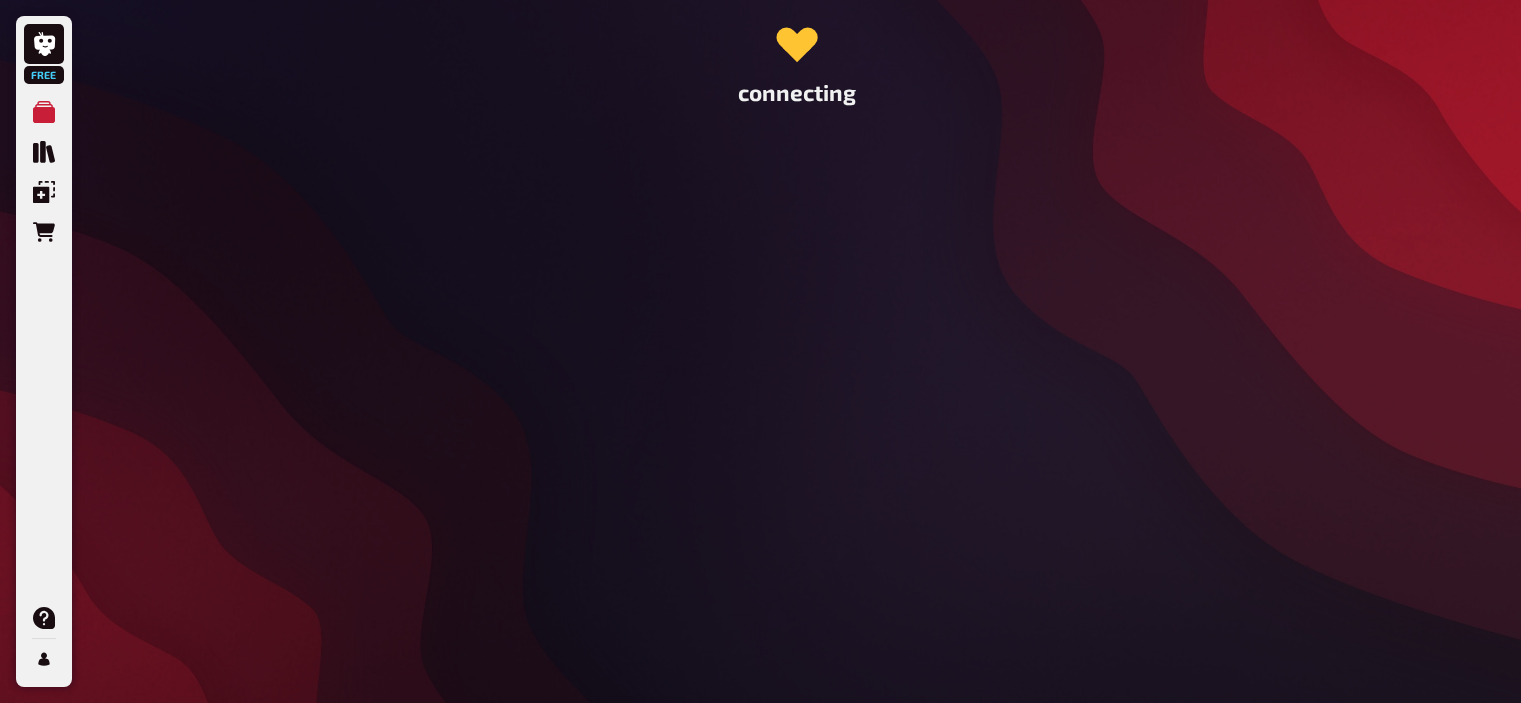scroll, scrollTop: 0, scrollLeft: 0, axis: both 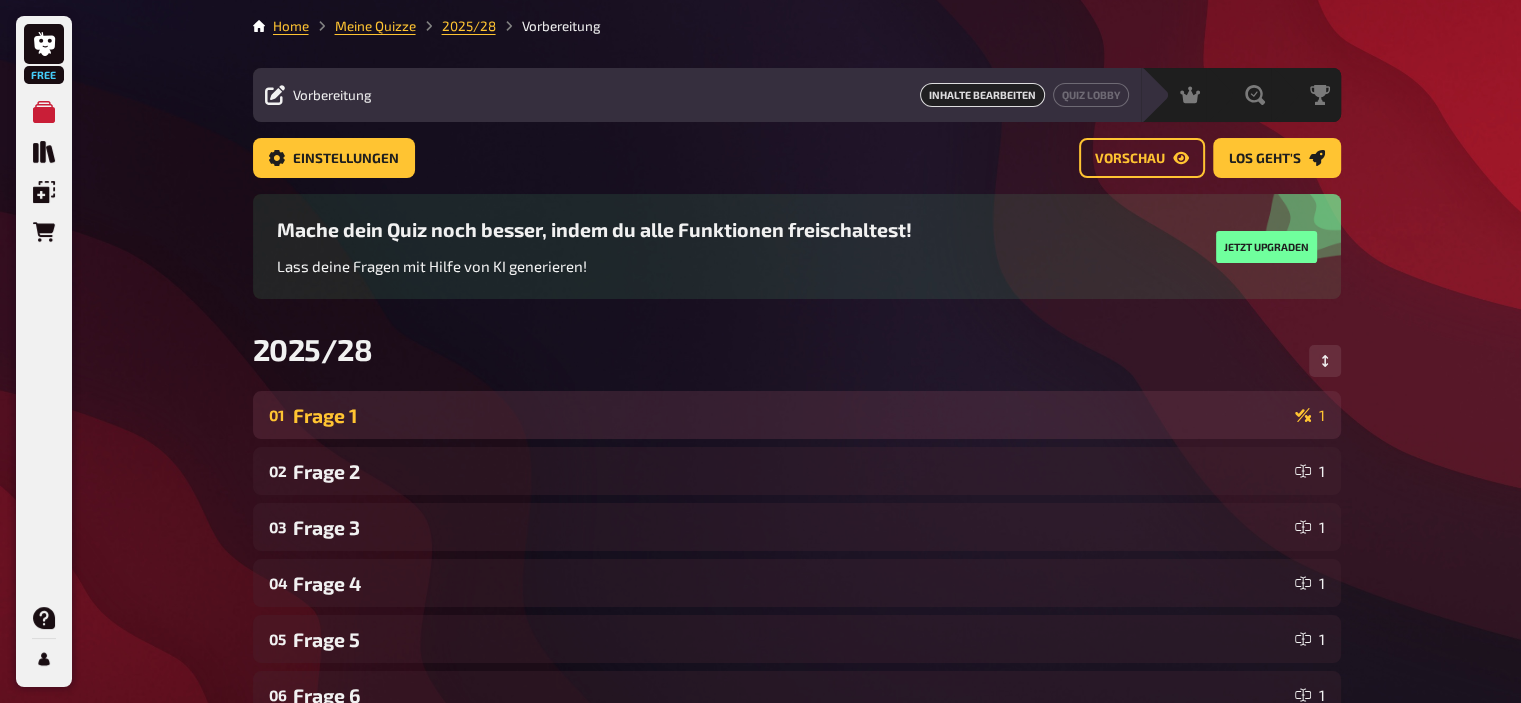click on "Frage 1" at bounding box center (790, 415) 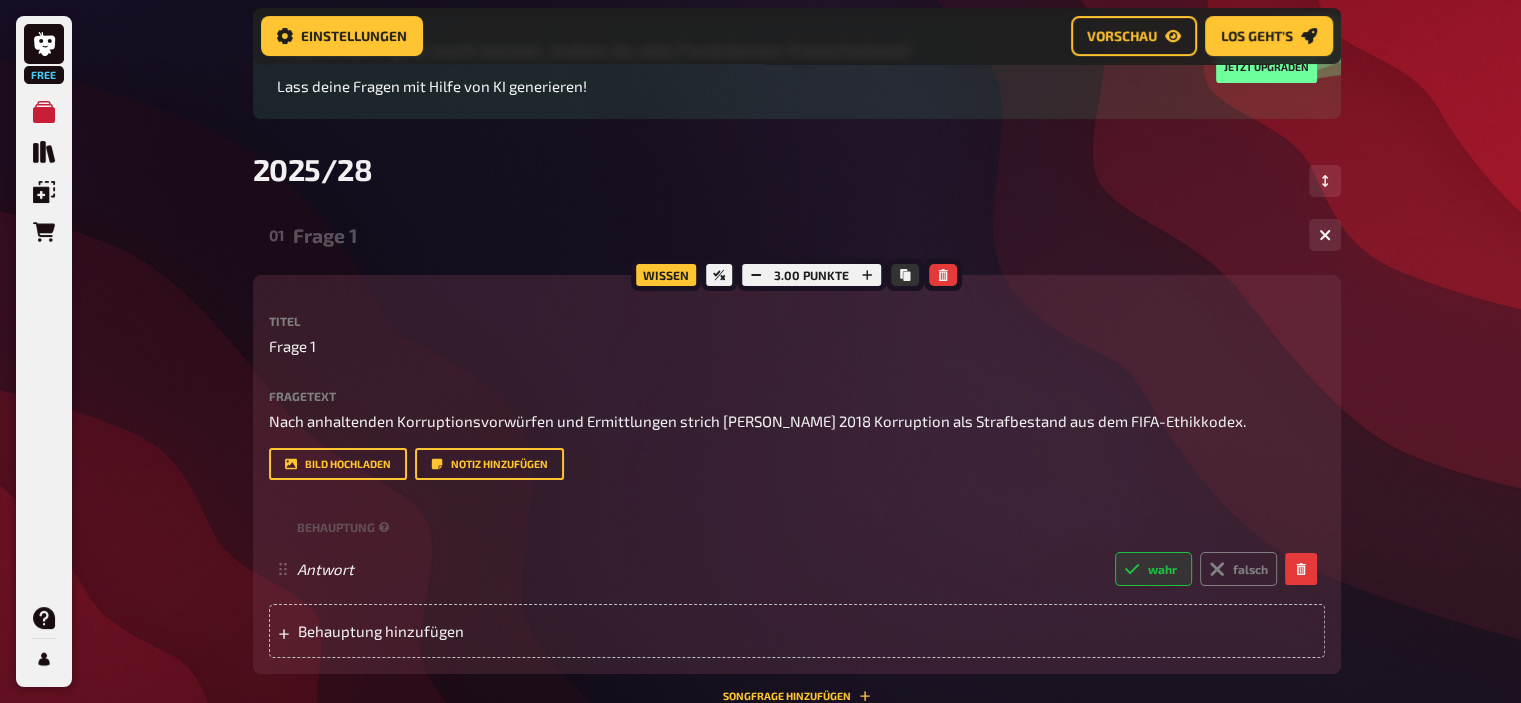 scroll, scrollTop: 196, scrollLeft: 0, axis: vertical 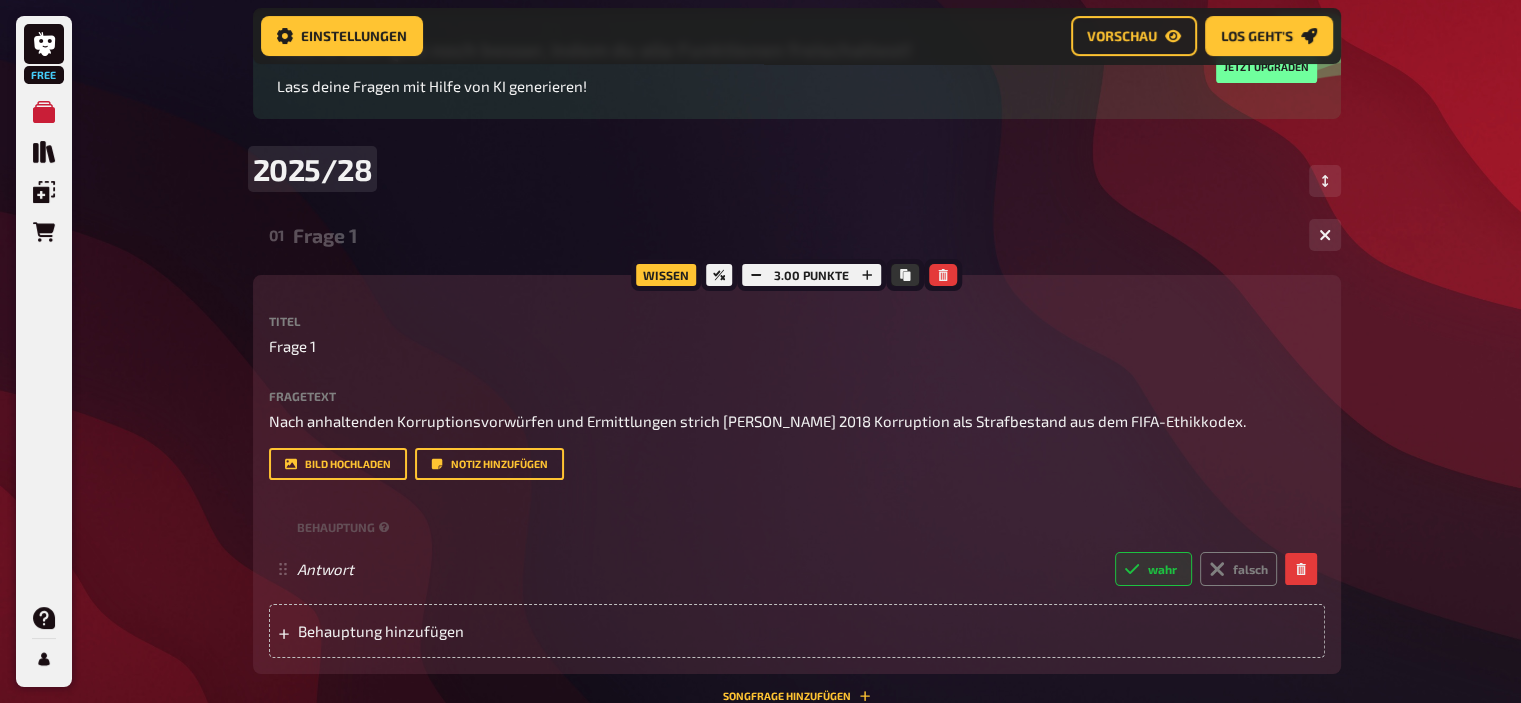 click on "2025/28" at bounding box center [313, 169] 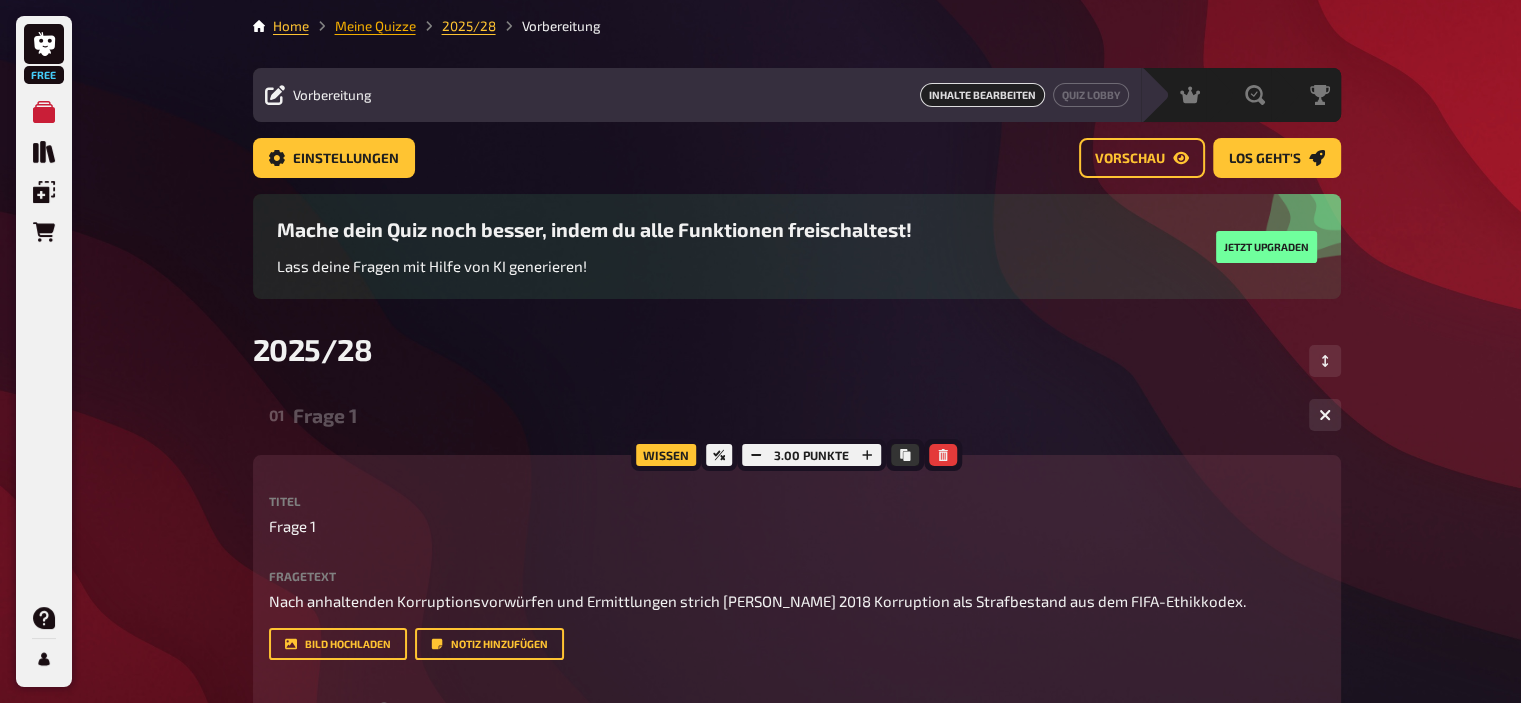 click on "Meine Quizze" at bounding box center [375, 26] 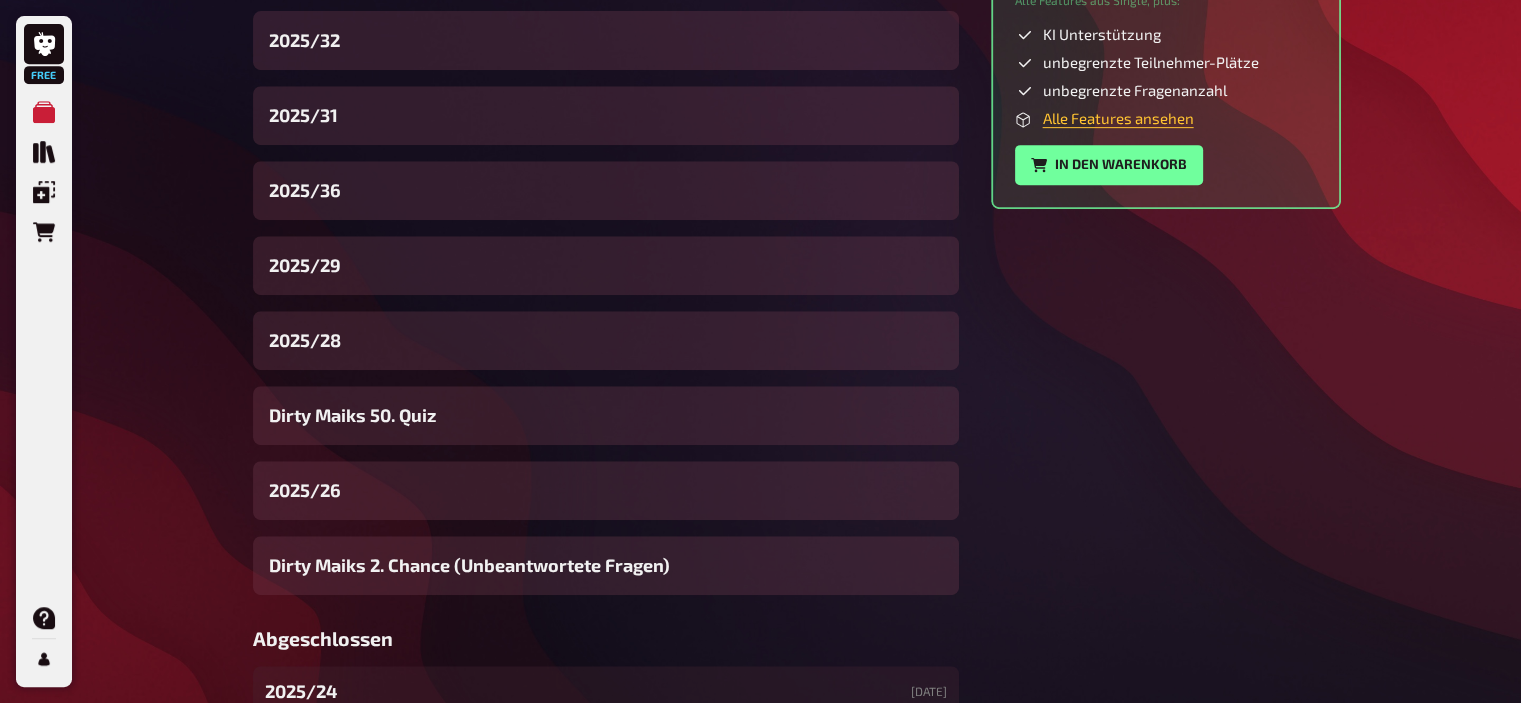 scroll, scrollTop: 896, scrollLeft: 0, axis: vertical 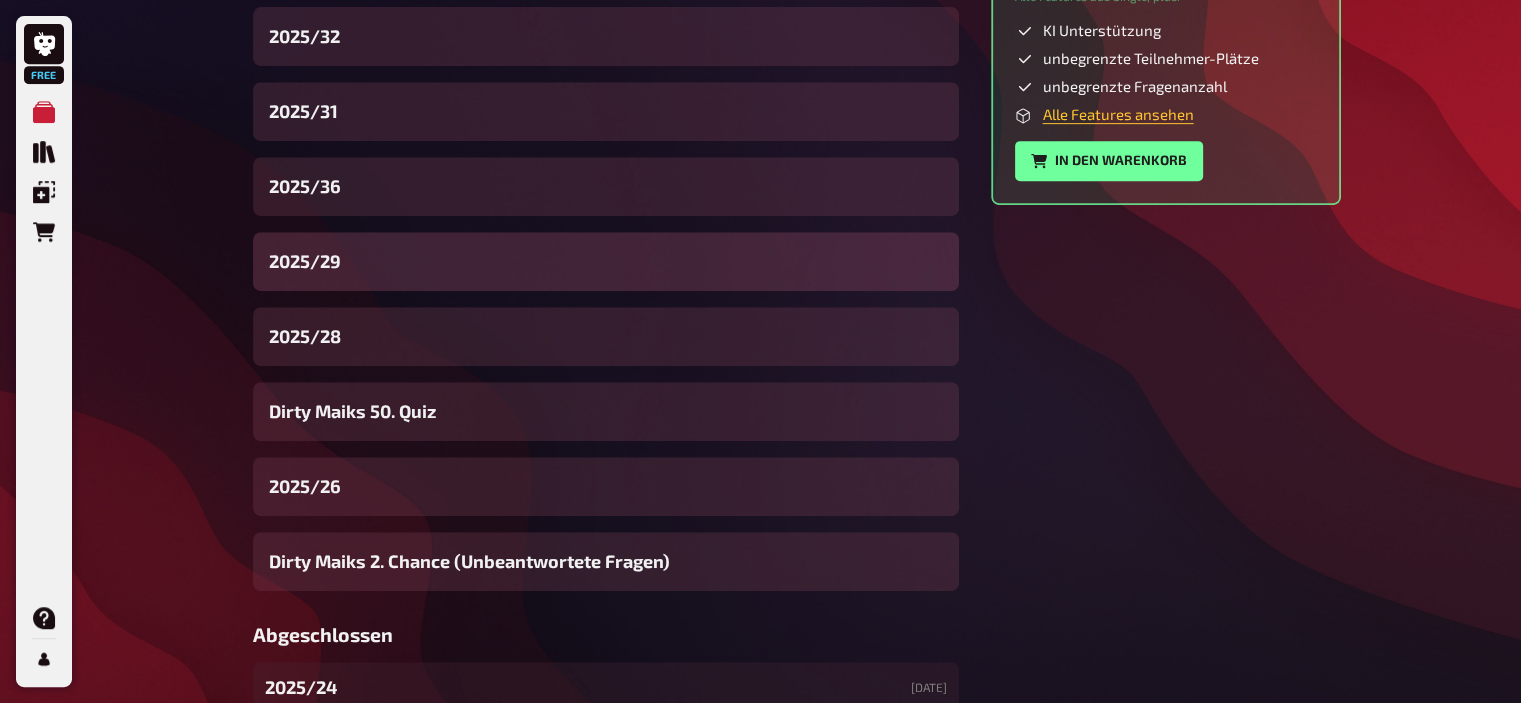 click on "2025/29" at bounding box center (305, 261) 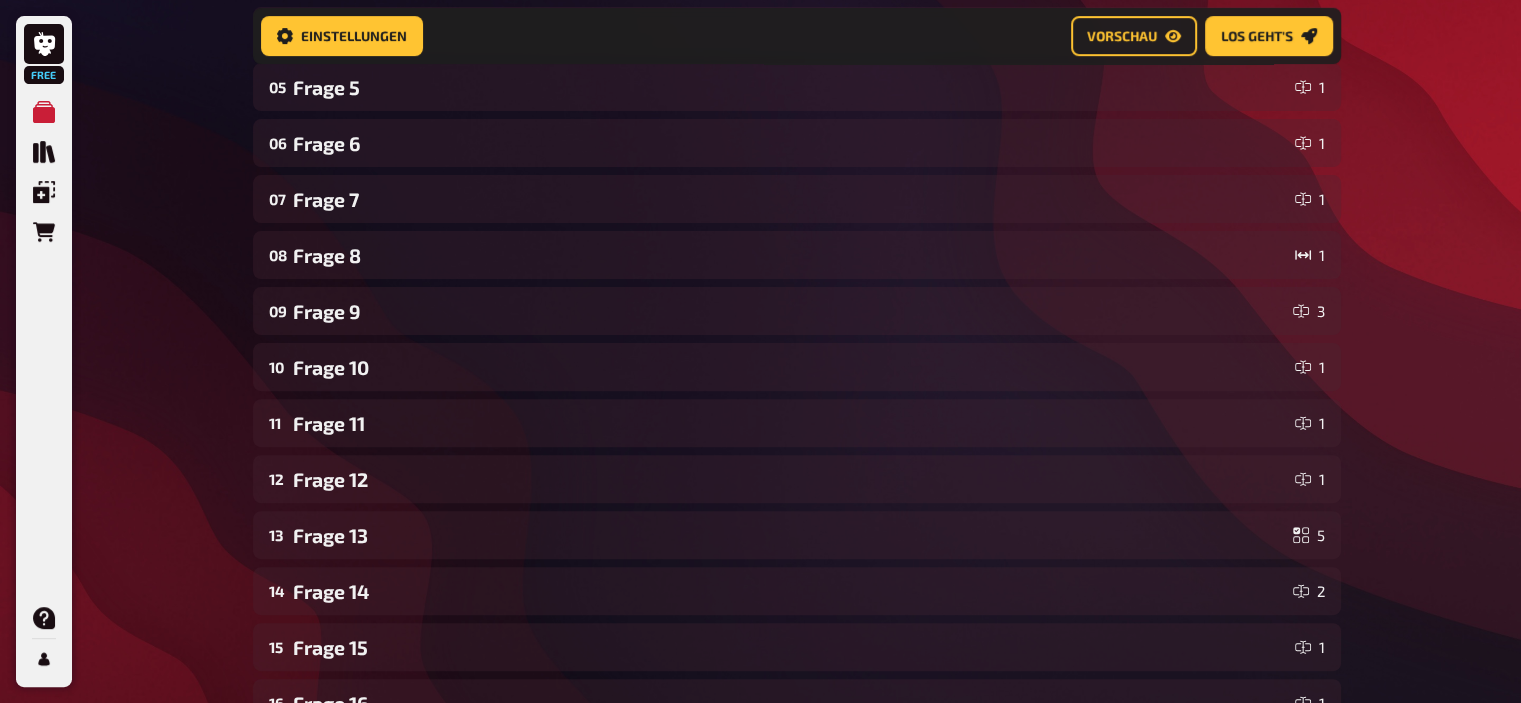 scroll, scrollTop: 0, scrollLeft: 0, axis: both 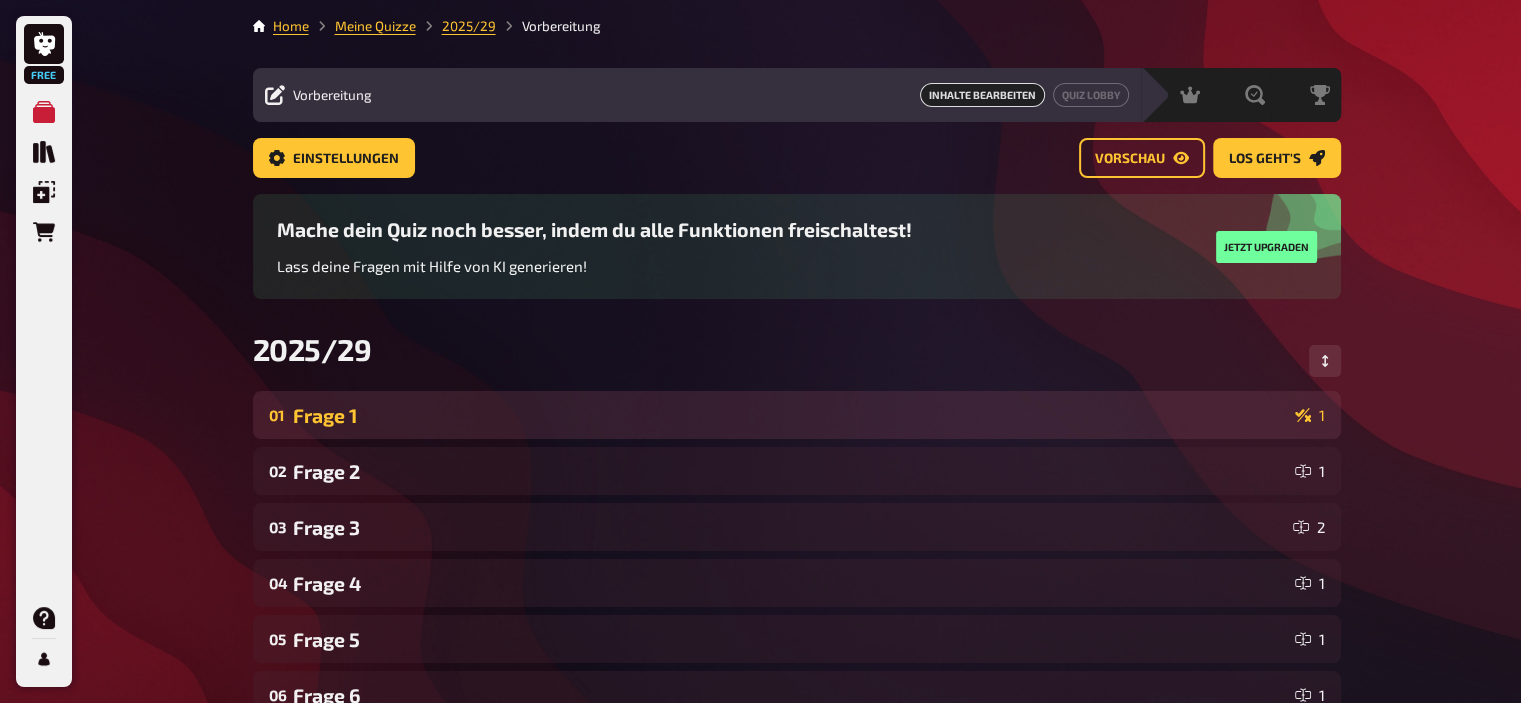 click on "Frage 1" at bounding box center [790, 415] 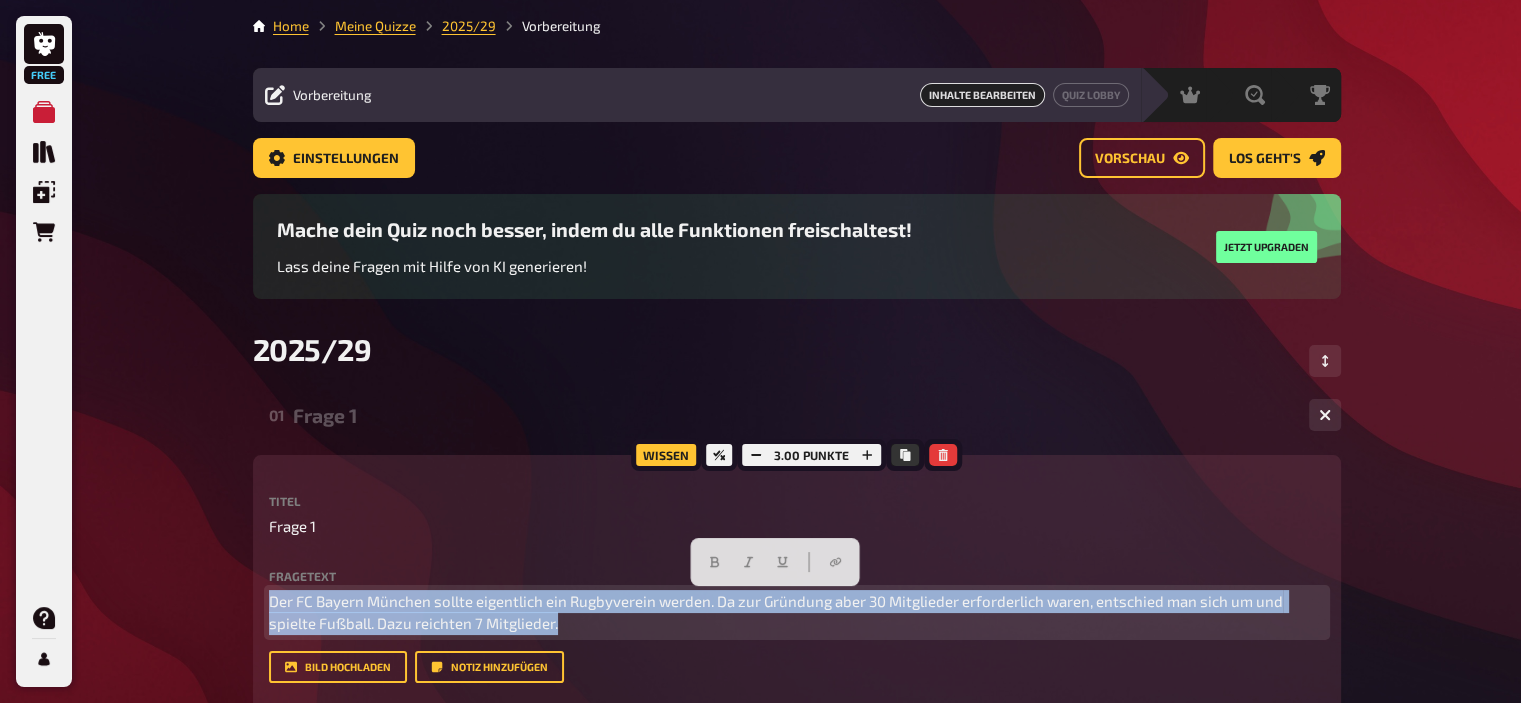 drag, startPoint x: 563, startPoint y: 628, endPoint x: 146, endPoint y: 539, distance: 426.39185 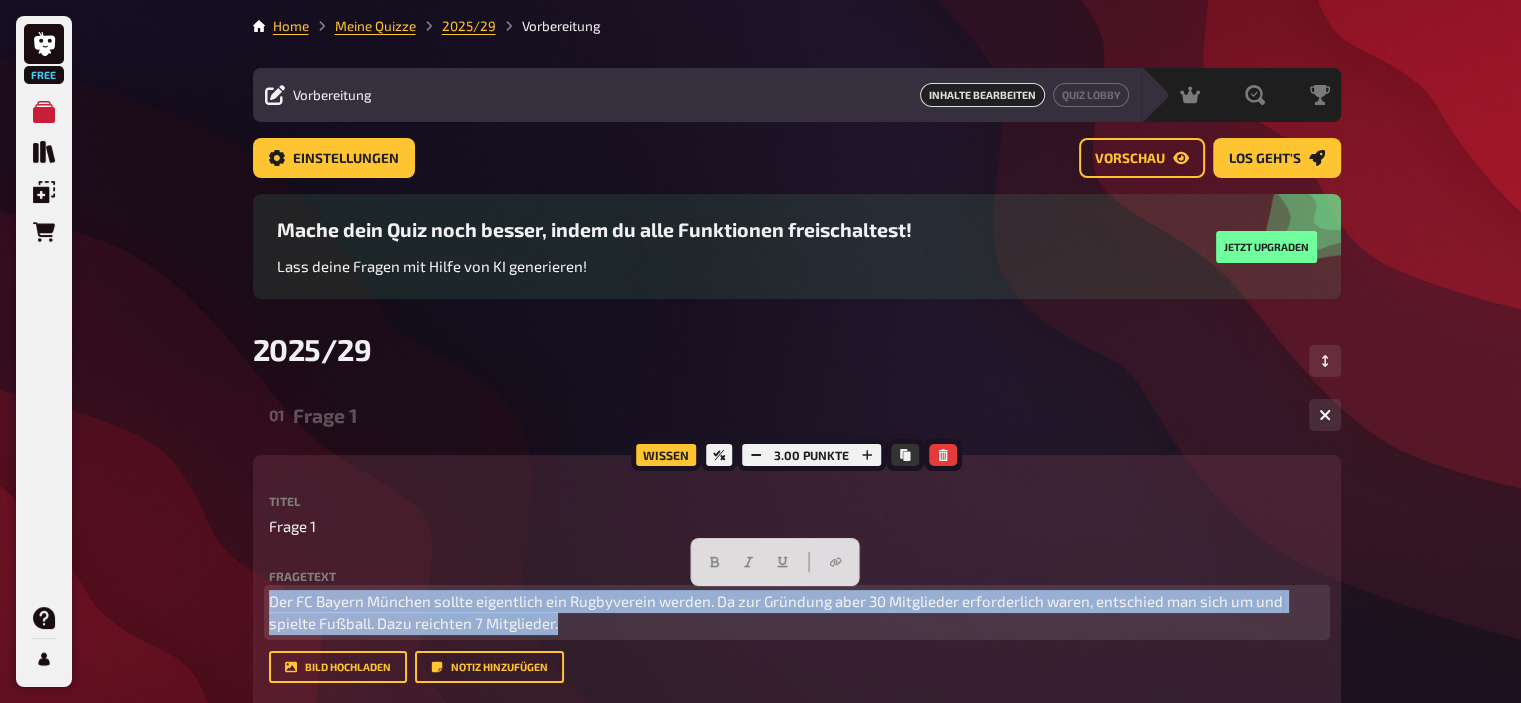 click on "Free Meine Quizze Quiz Sammlung Einblendungen Bestellungen Hilfe Profil Home Meine Quizze 2025/29 Vorbereitung Vorbereitung Inhalte Bearbeiten Quiz Lobby Moderation undefined Auswertung Siegerehrung Einstellungen Vorschau Los geht's Los geht's Mache dein Quiz noch besser, indem du alle Funktionen freischaltest! Lass deine Fragen mit Hilfe von KI generieren! Jetzt upgraden 2025/29 01 Frage 1 1 Wissen 3.00 Punkte Titel Frage 1 Fragetext Der FC Bayern München sollte eigentlich ein Rugbyverein werden. Da zur Gründung aber 30 Mitglieder erforderlich waren, entschied man sich um und spielte Fußball. Dazu reichten 7 Mitglieder. Hier hinziehen für Dateiupload Bild hochladen   Notiz hinzufügen Behauptung Antwort wahr falsch
To pick up a draggable item, press the space bar.
While dragging, use the arrow keys to move the item.
Press space again to drop the item in its new position, or press escape to cancel.
Behauptung hinzufügen Songfrage hinzufügen   02 Frage 2 1 03 Frage 3 2 04 Frage 4 1 05 1 1" at bounding box center [760, 1131] 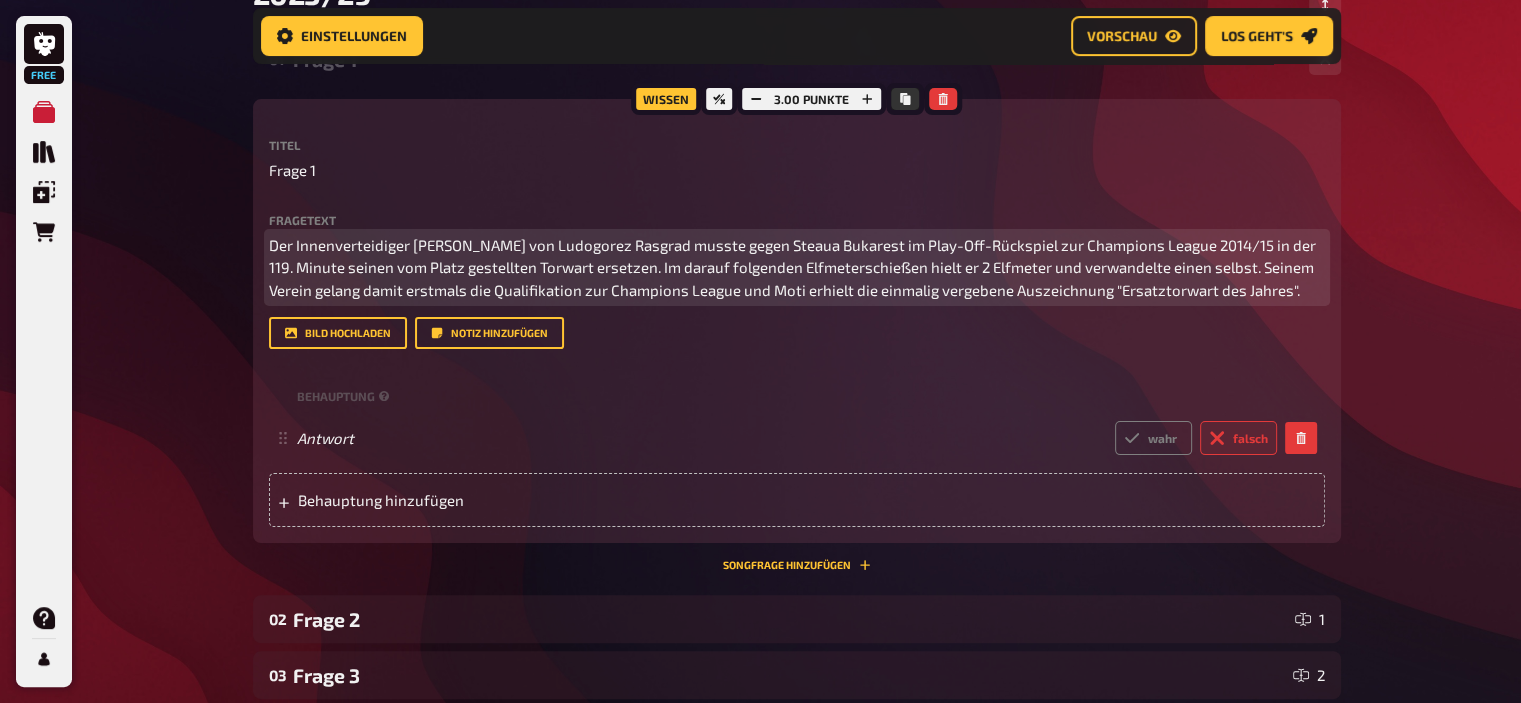 scroll, scrollTop: 374, scrollLeft: 0, axis: vertical 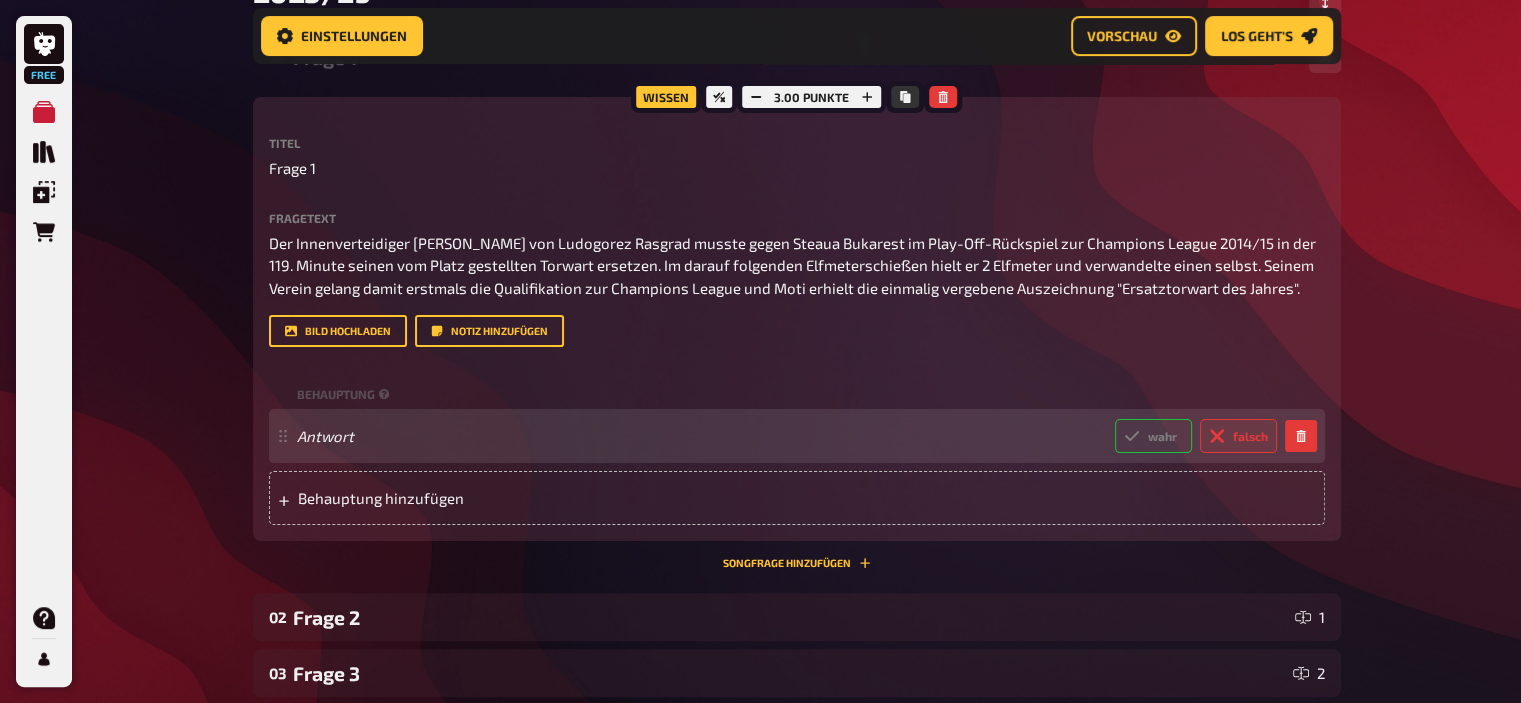 click on "wahr" at bounding box center [1153, 436] 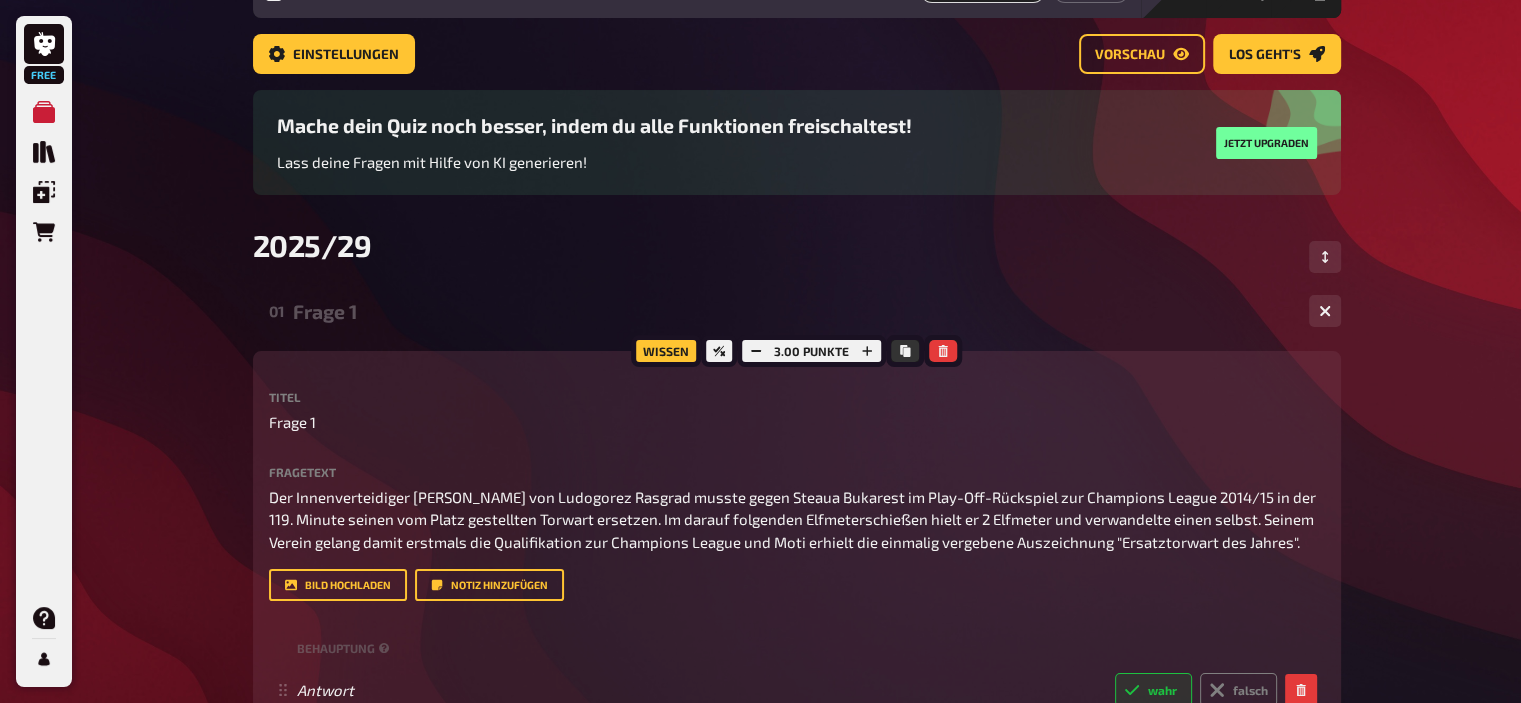 scroll, scrollTop: 0, scrollLeft: 0, axis: both 